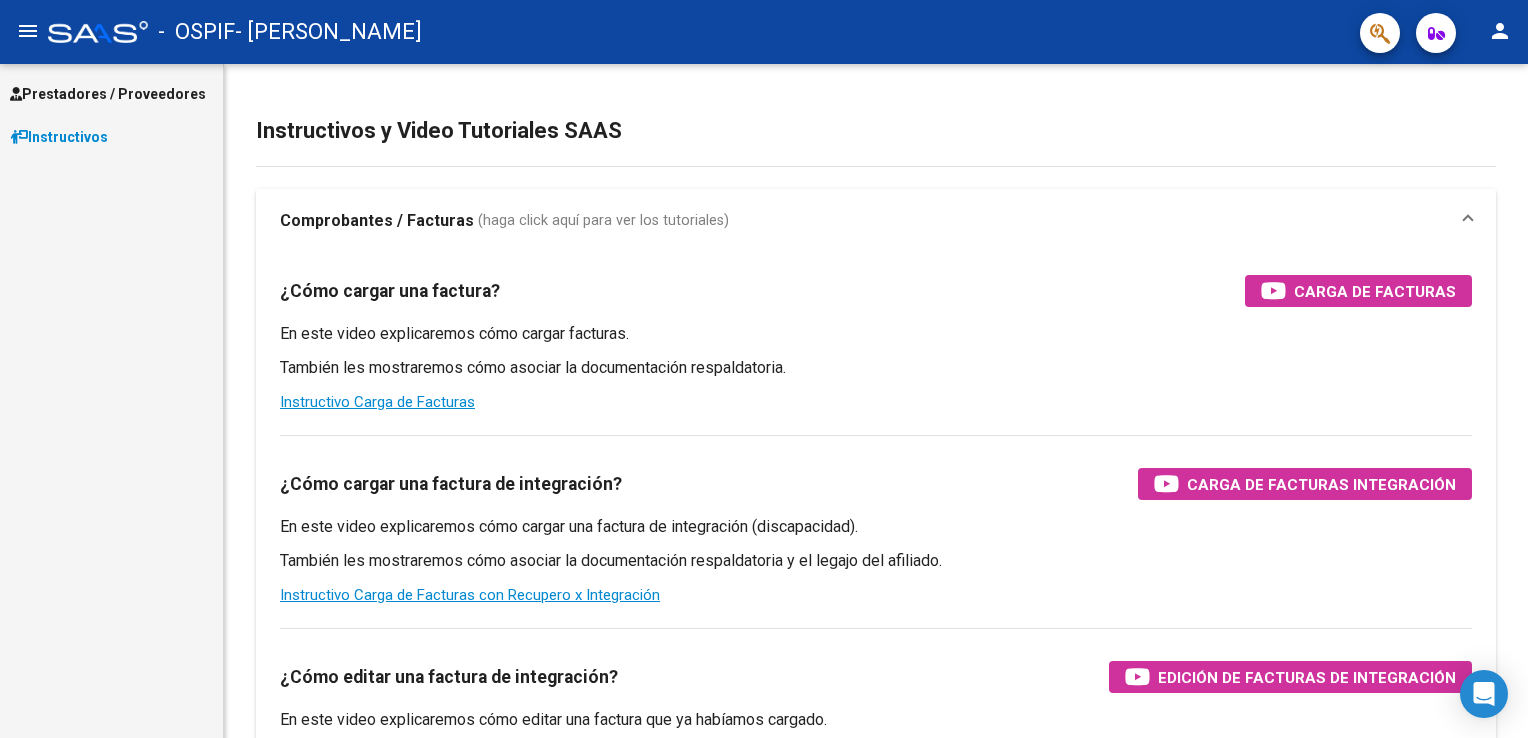 scroll, scrollTop: 0, scrollLeft: 0, axis: both 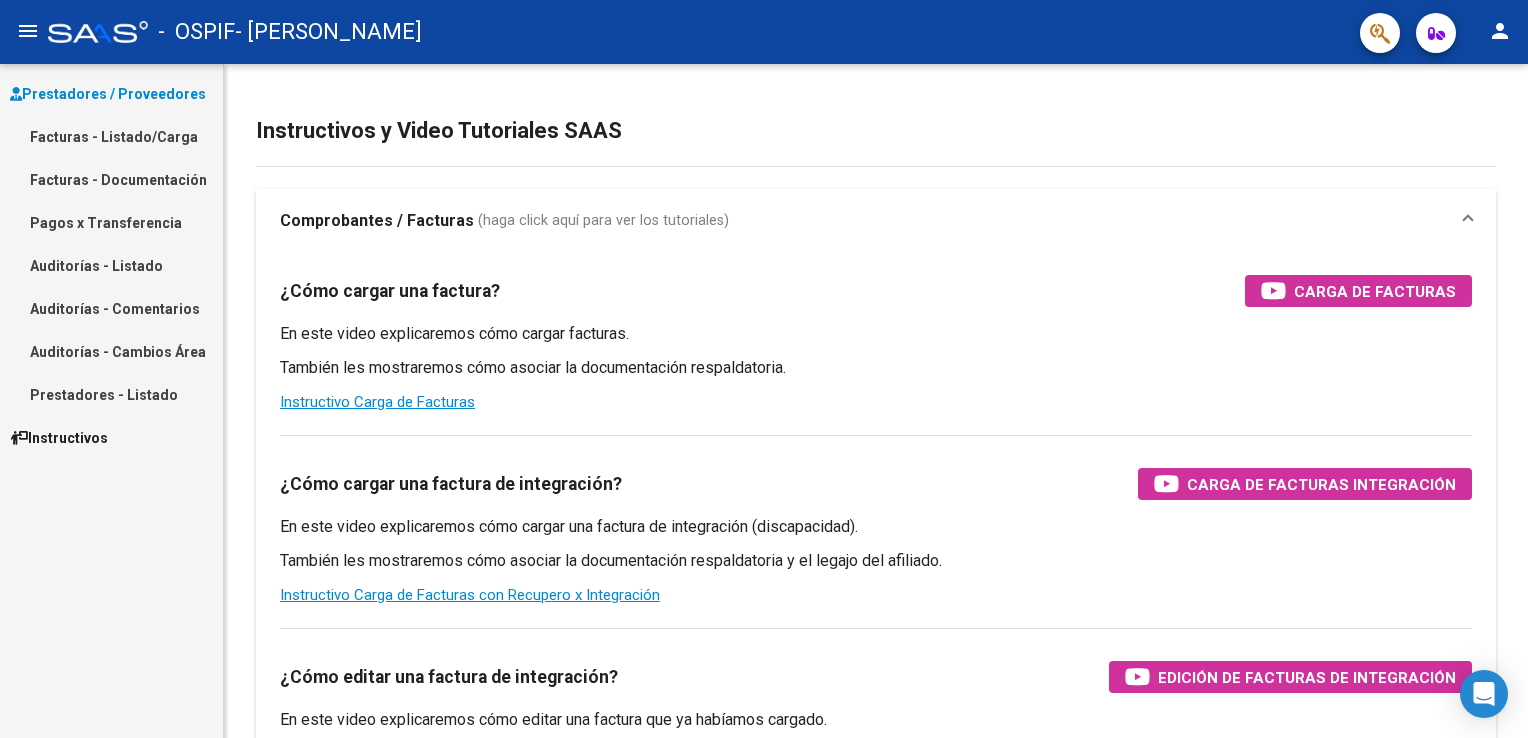 click on "Facturas - Listado/Carga" at bounding box center [111, 136] 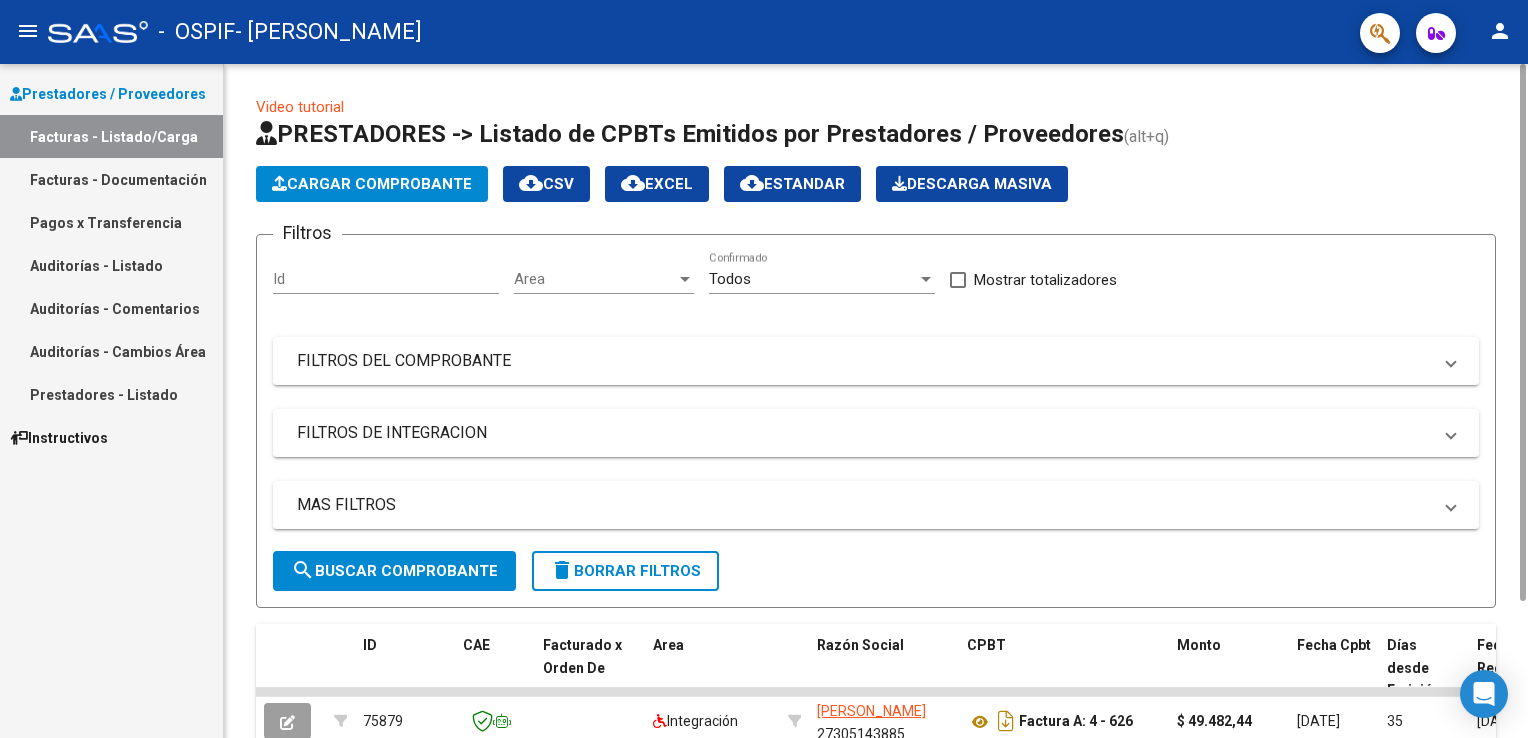 click on "Cargar Comprobante" 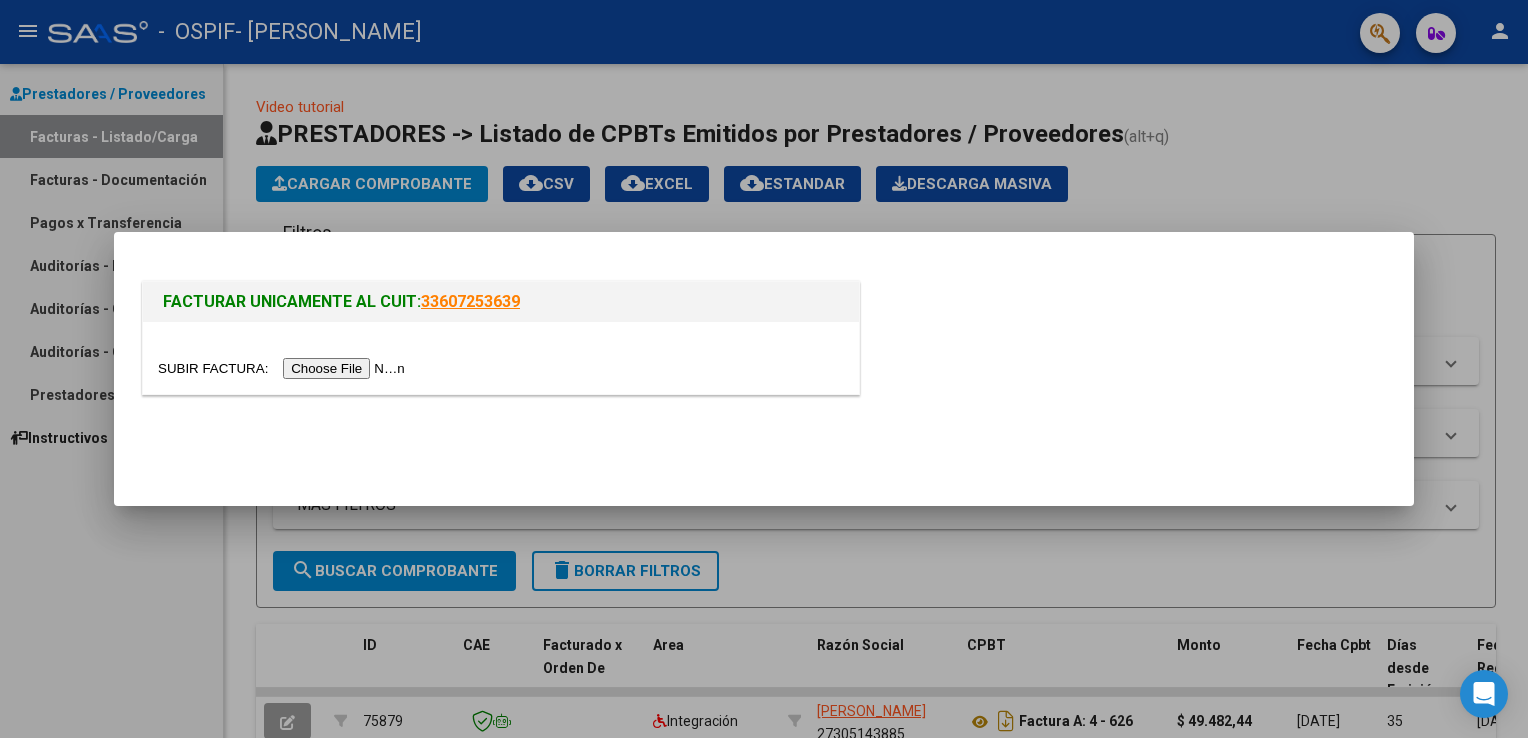 click at bounding box center [284, 368] 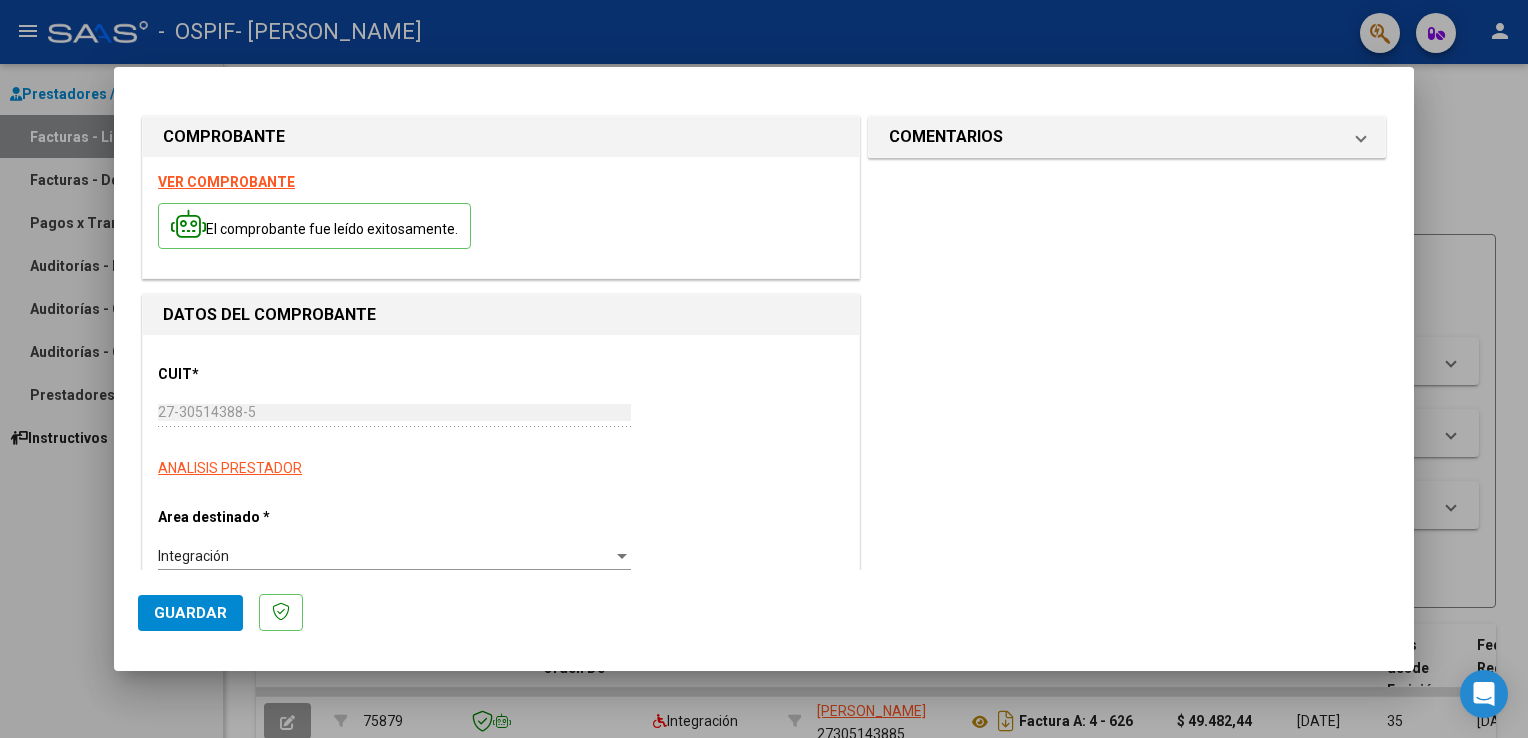 scroll, scrollTop: 82, scrollLeft: 0, axis: vertical 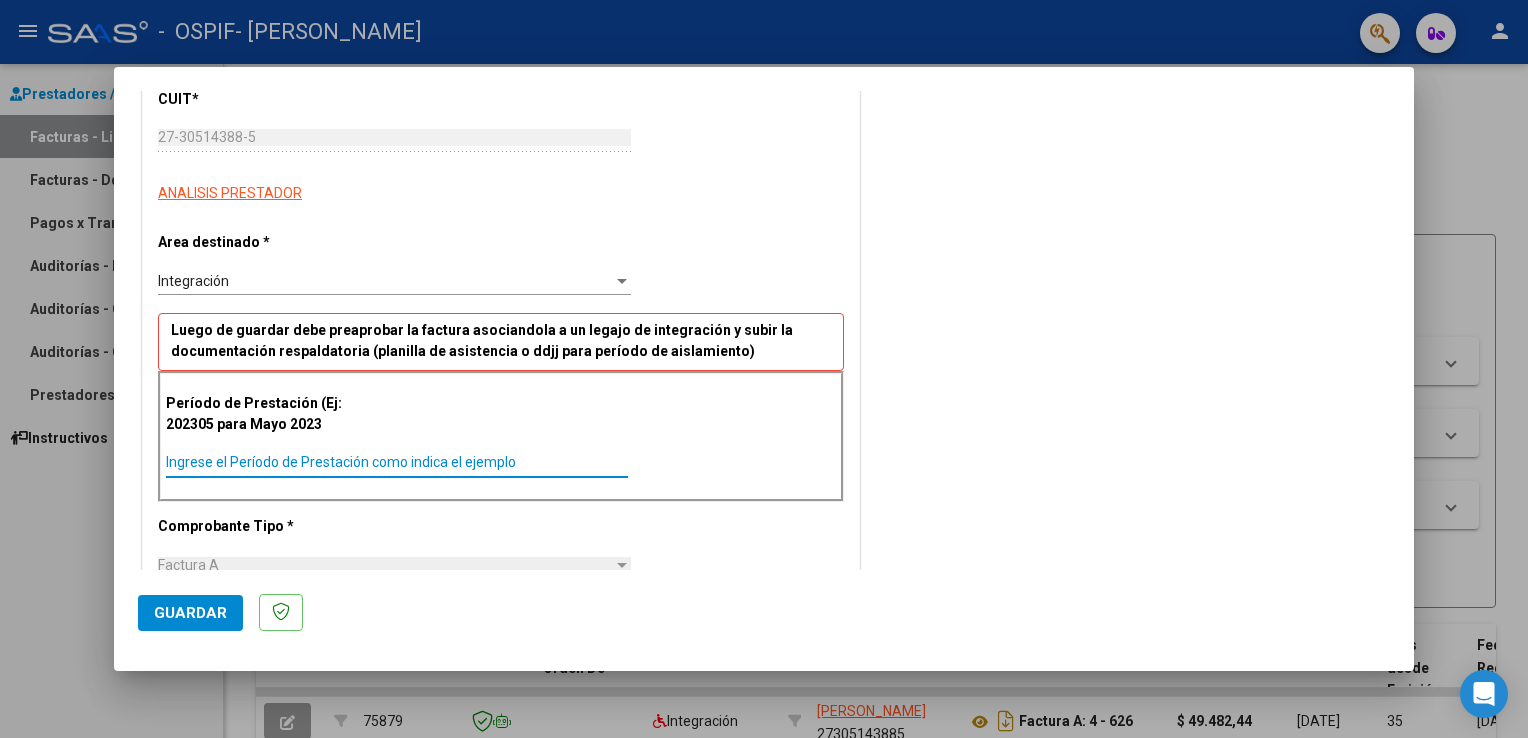 click on "Ingrese el Período de Prestación como indica el ejemplo" at bounding box center [397, 462] 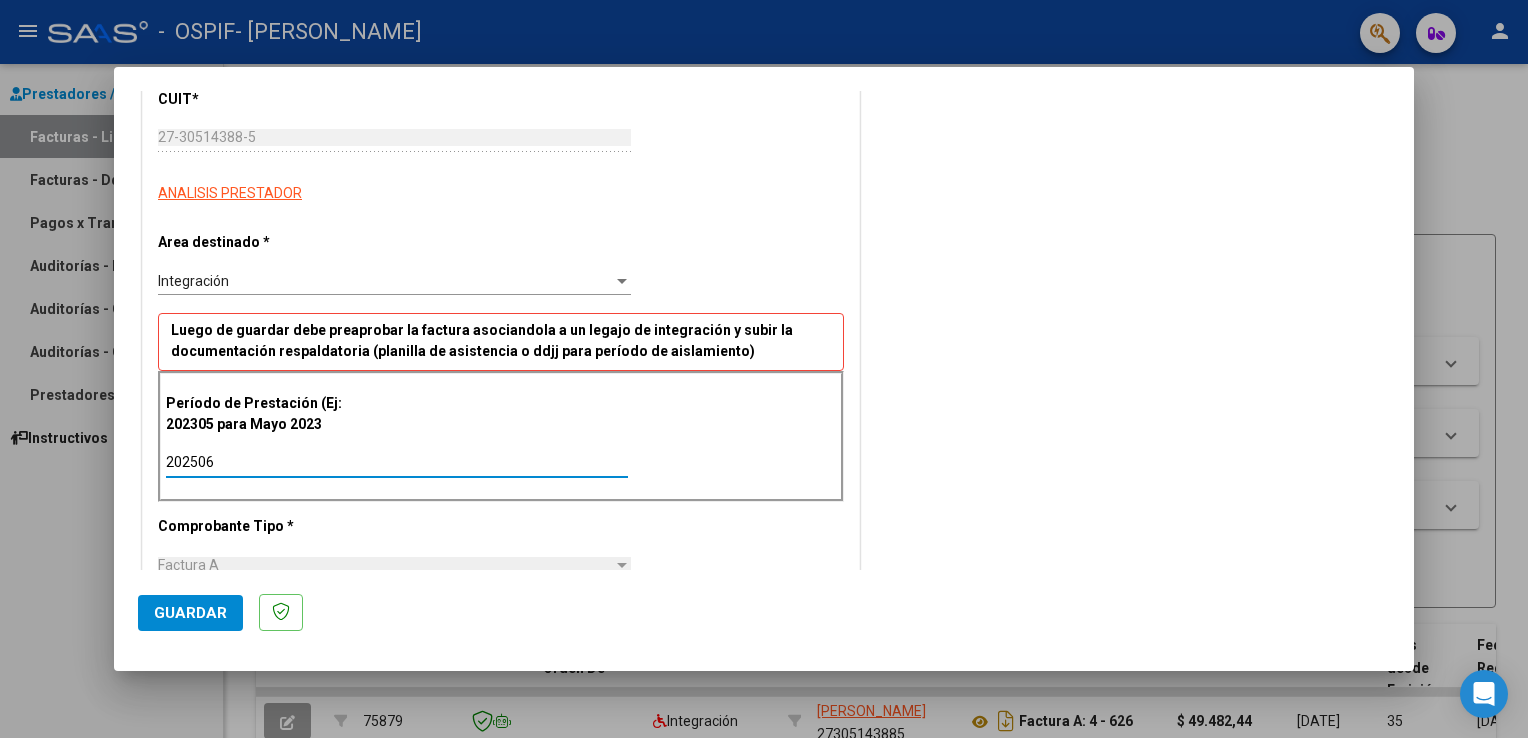 type on "202506" 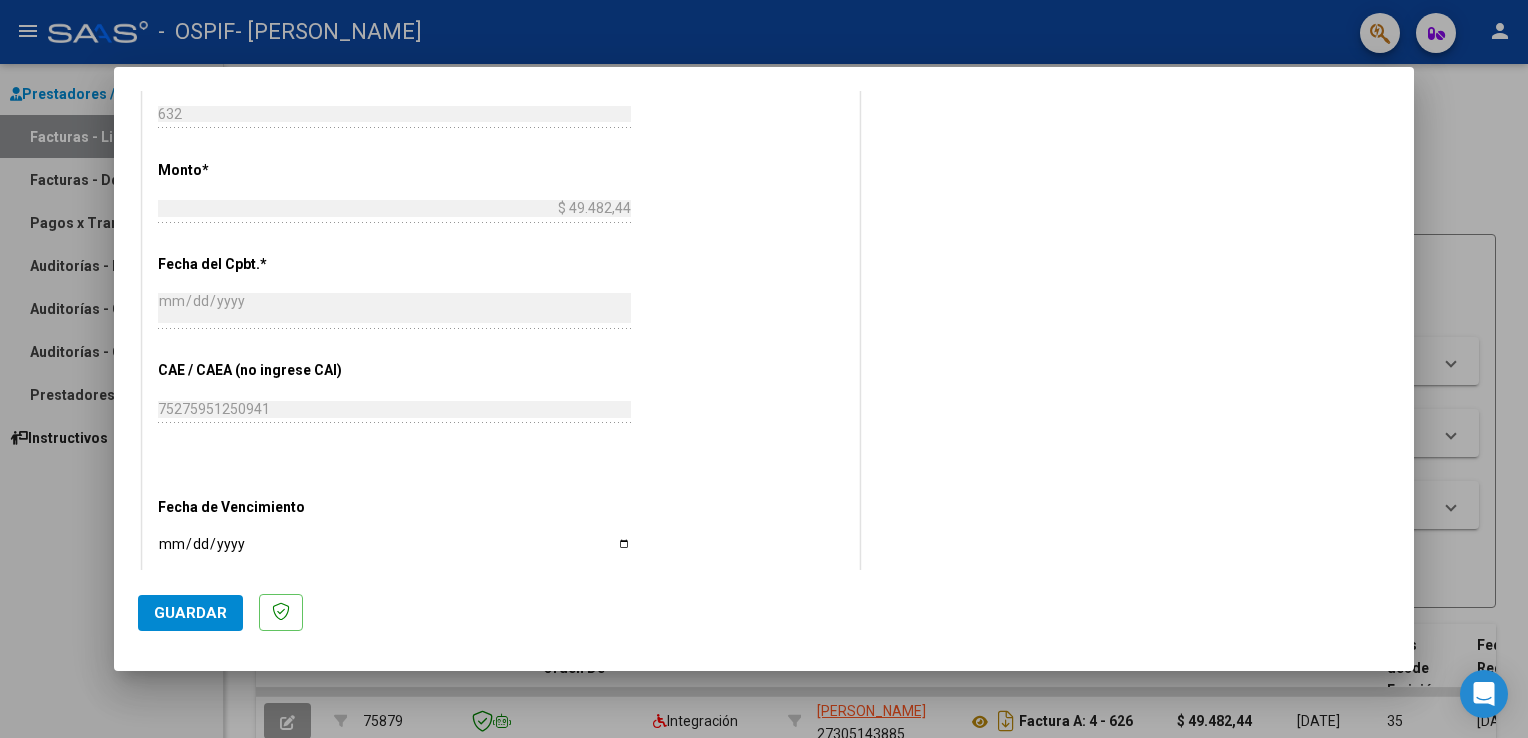 scroll, scrollTop: 955, scrollLeft: 0, axis: vertical 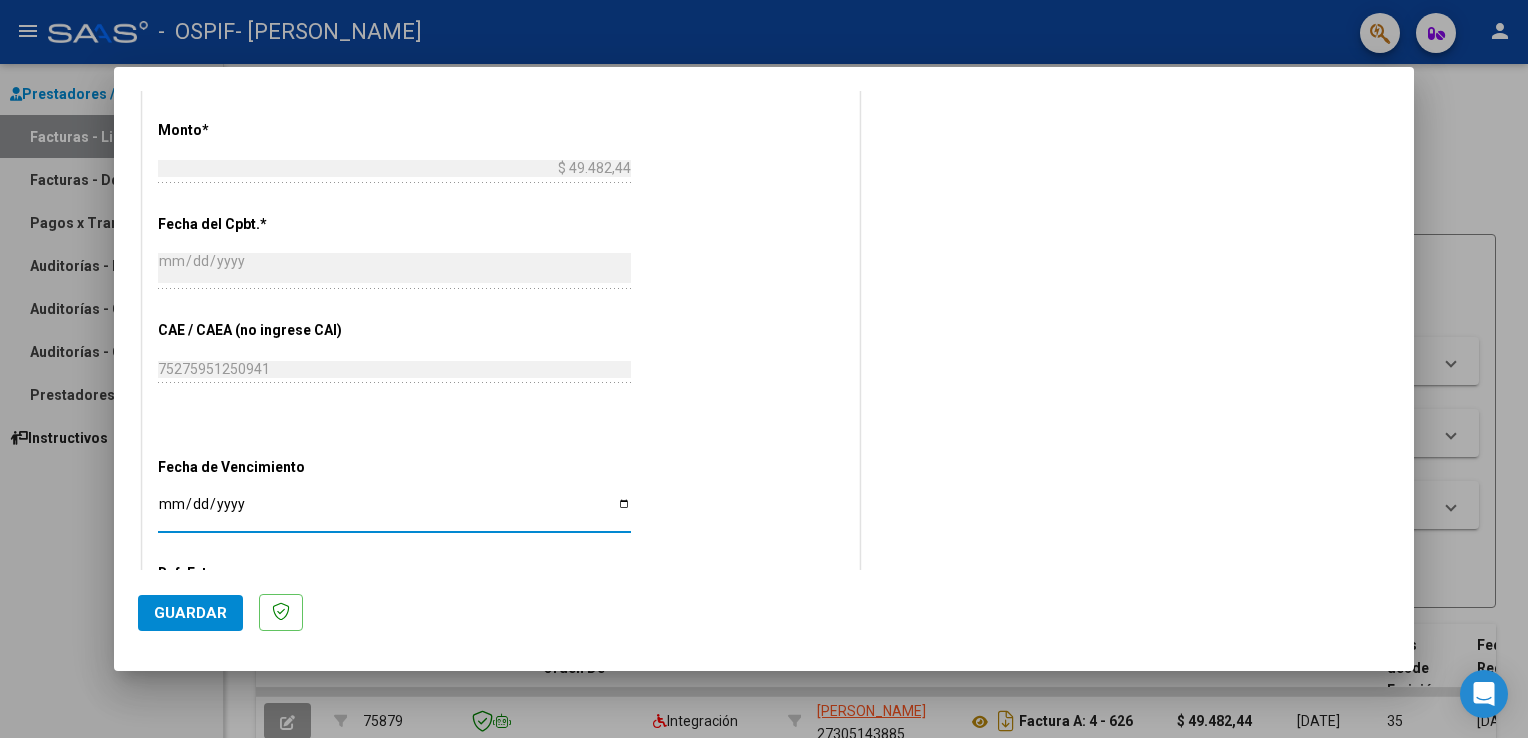 click on "Ingresar la fecha" at bounding box center [394, 511] 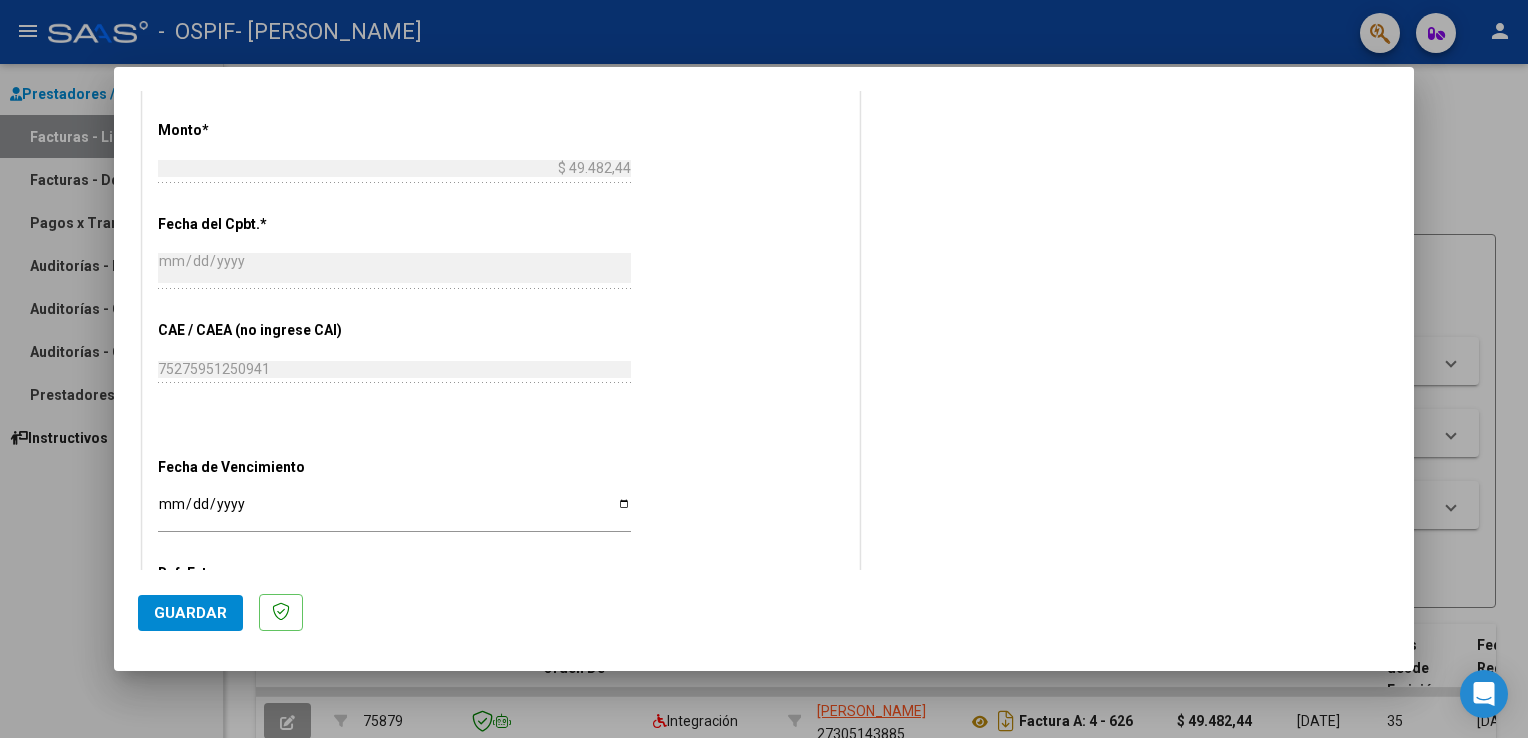 scroll, scrollTop: 1139, scrollLeft: 0, axis: vertical 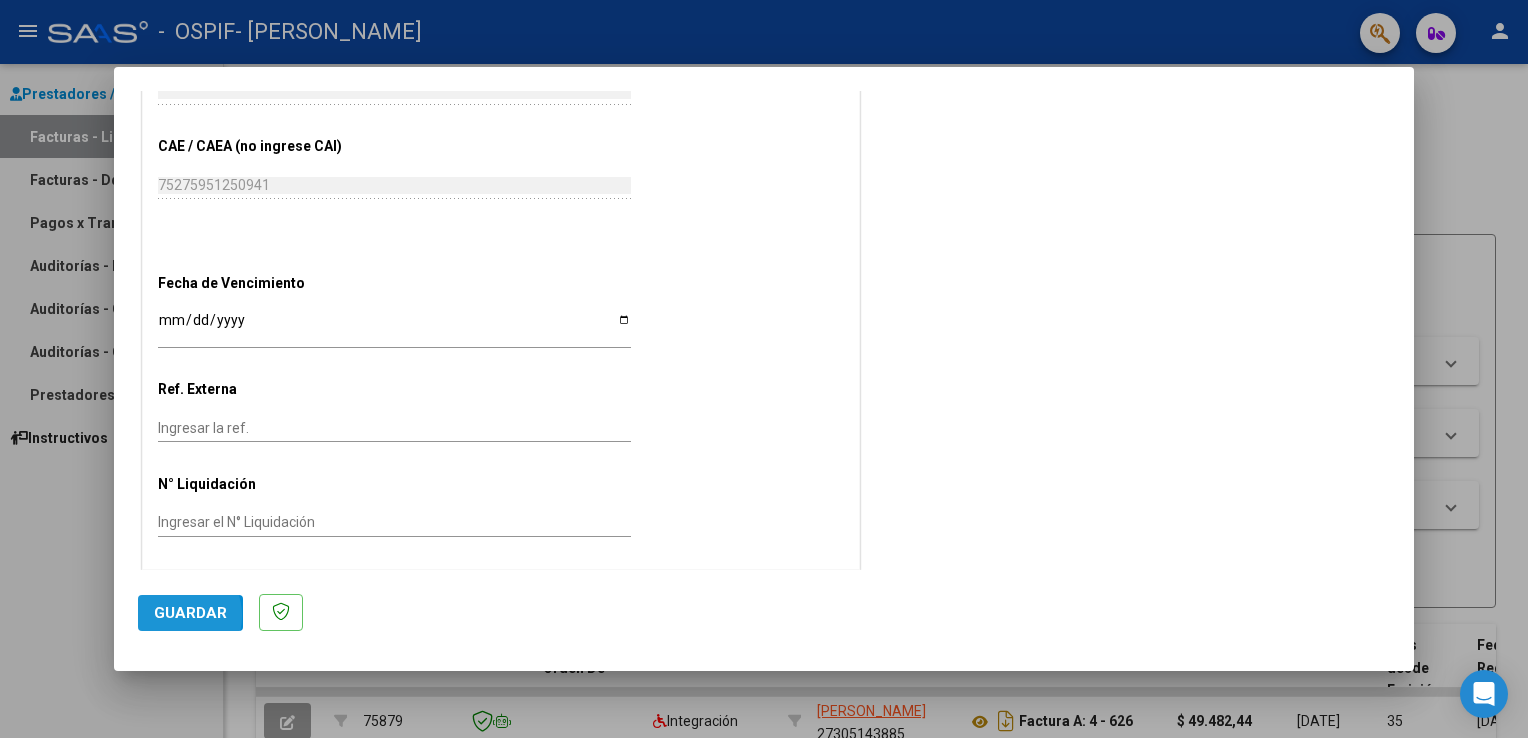 click on "Guardar" 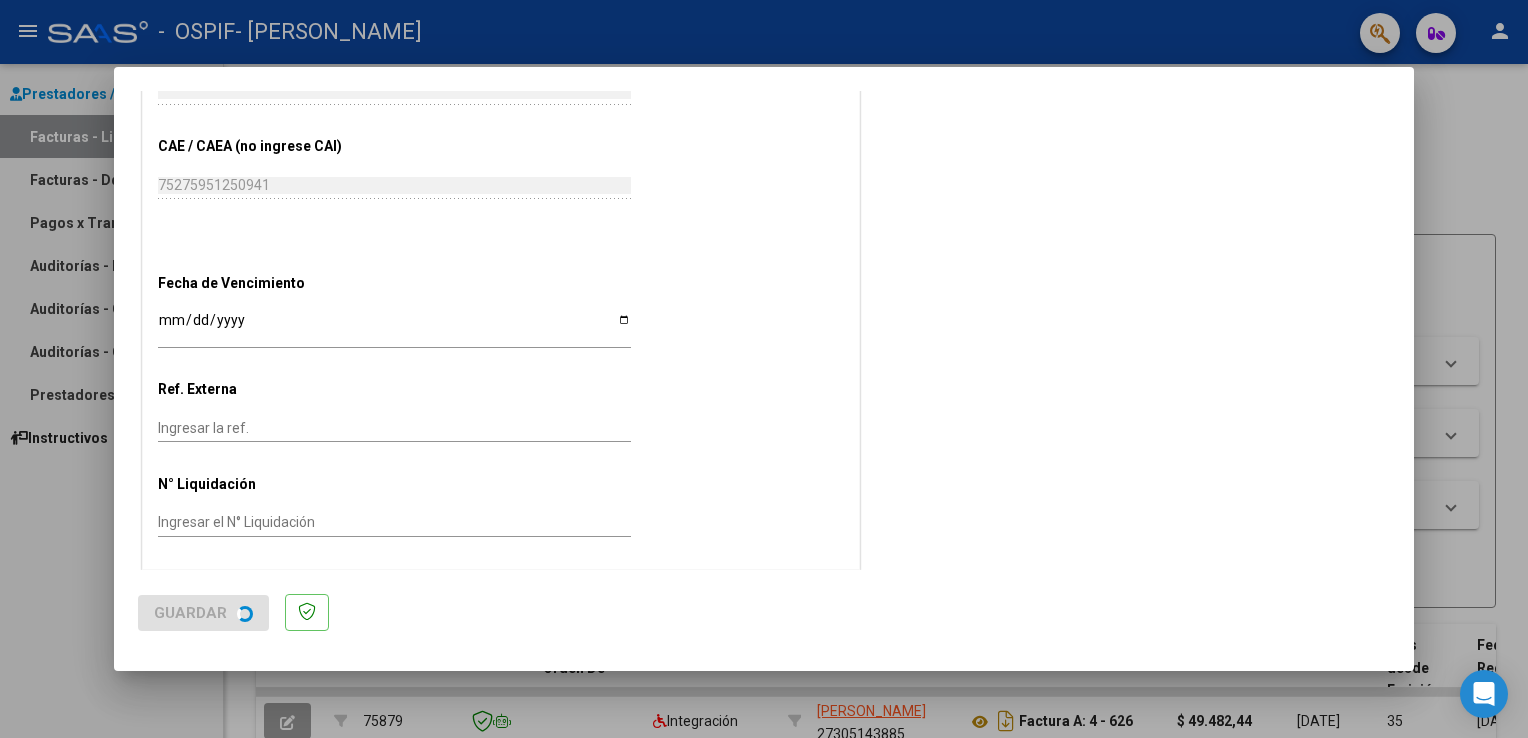 scroll, scrollTop: 0, scrollLeft: 0, axis: both 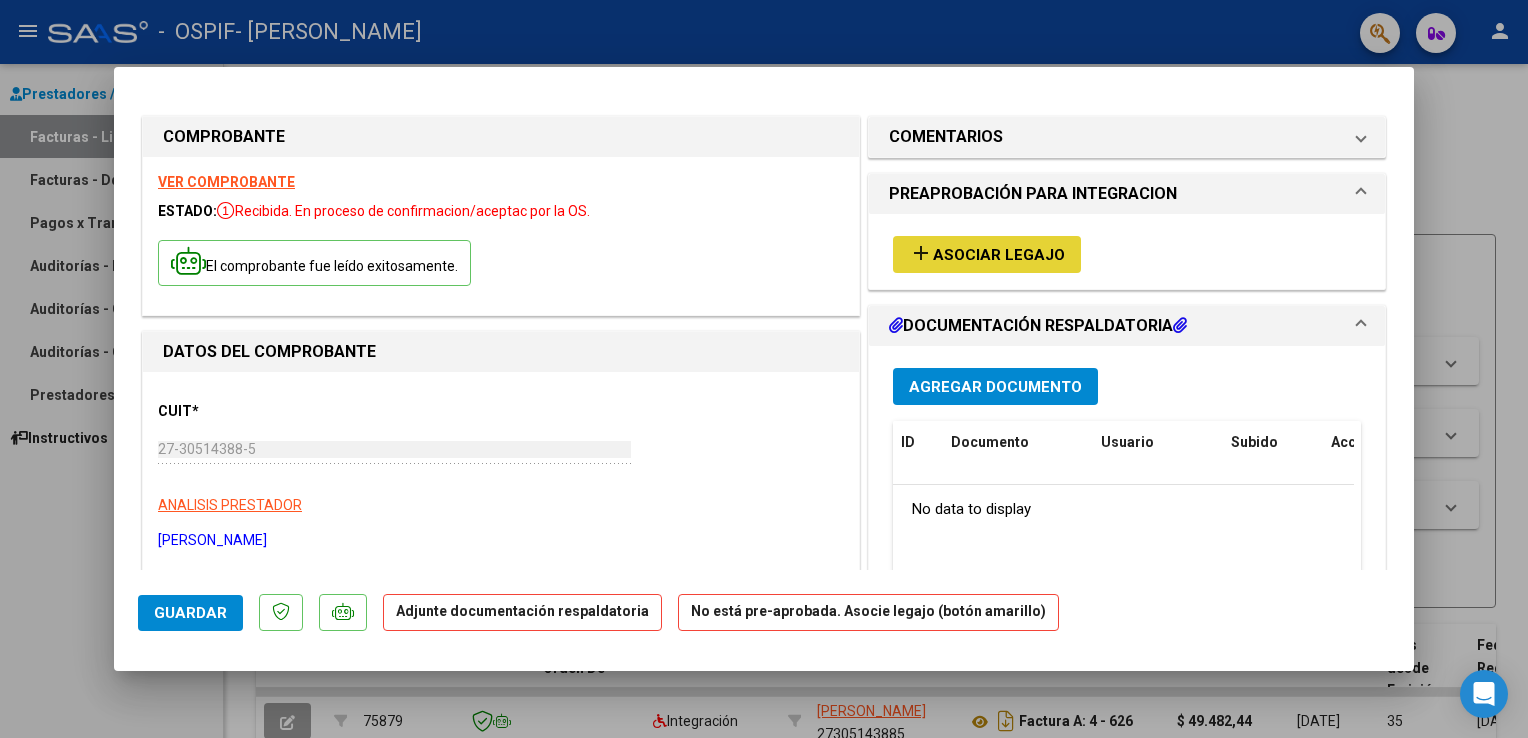 click on "Asociar Legajo" at bounding box center [999, 255] 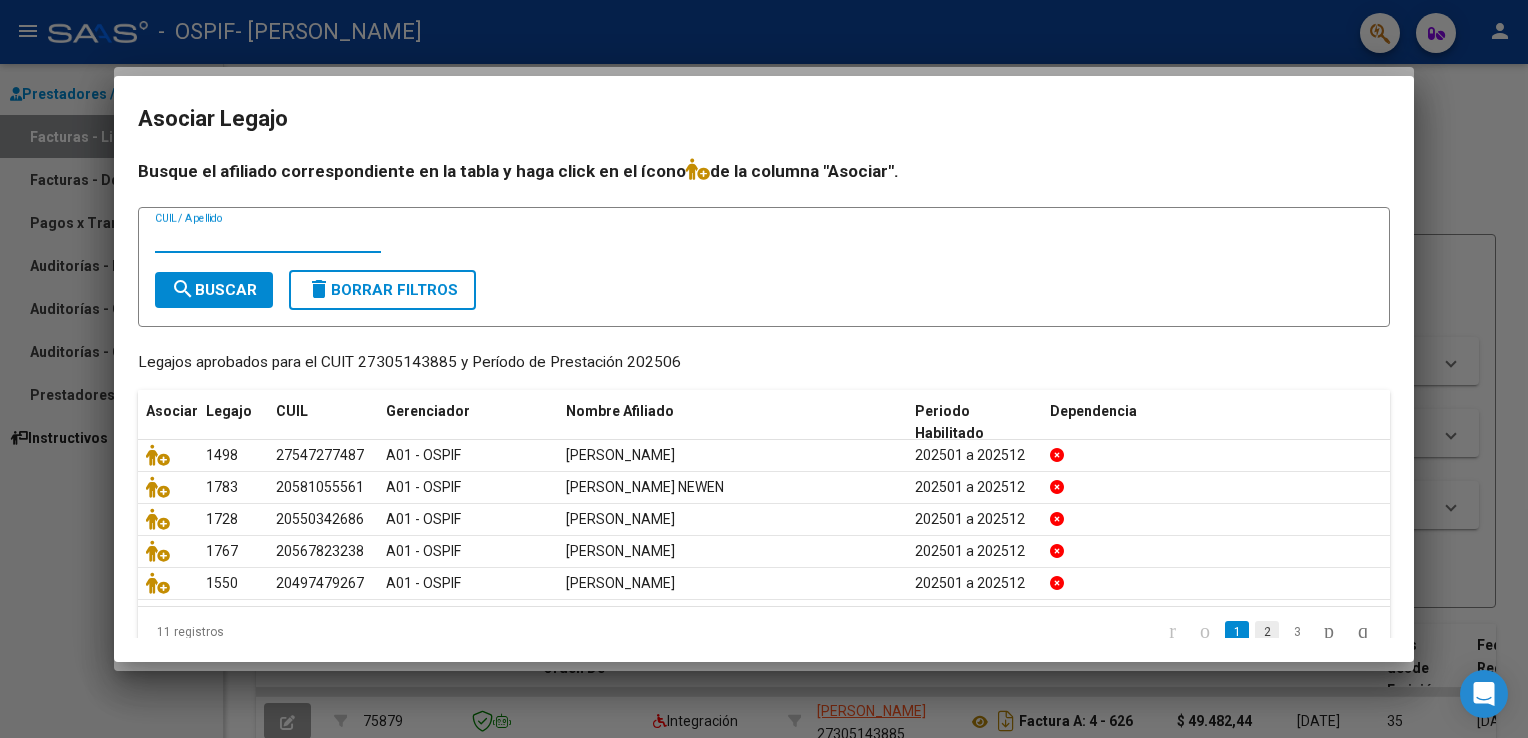 click on "2" 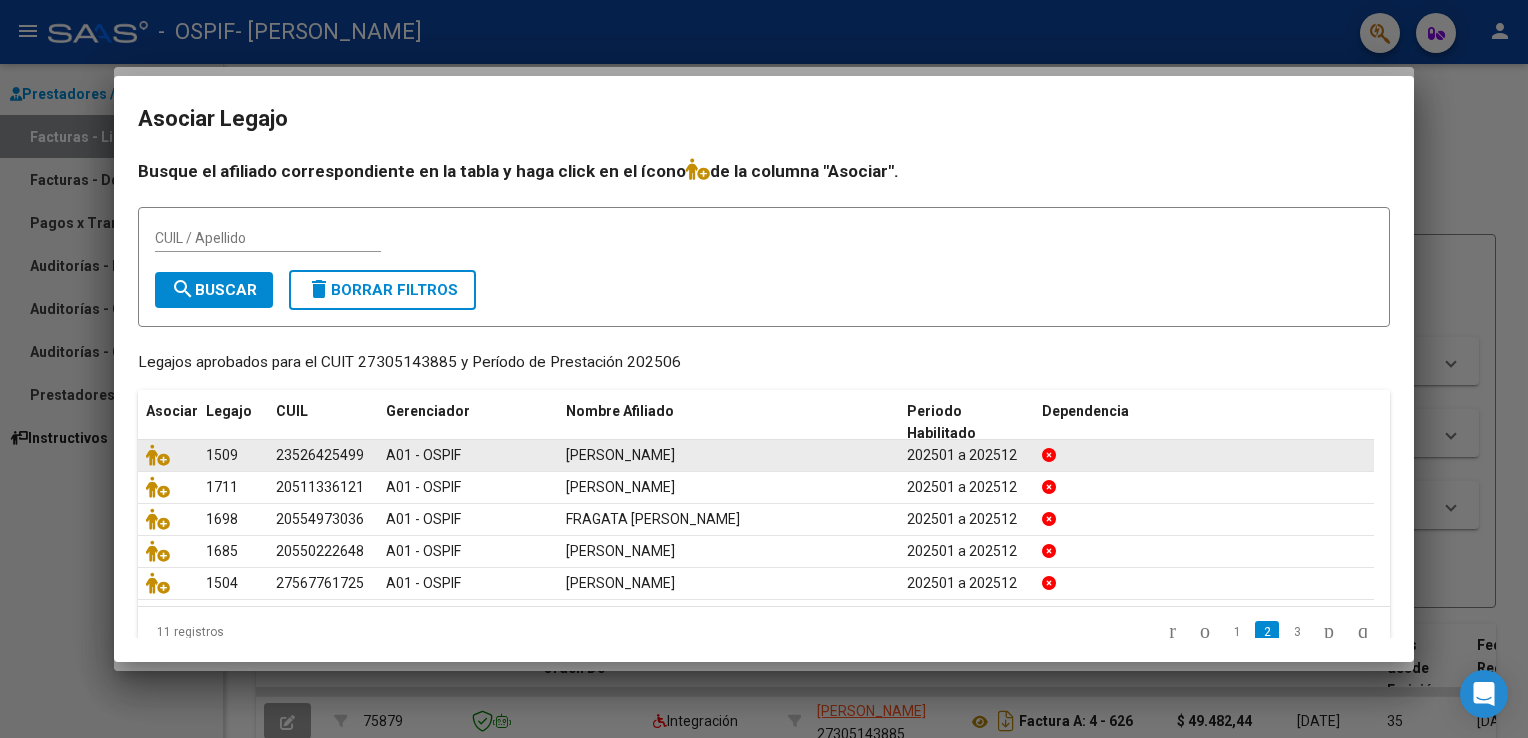 click on "1509" 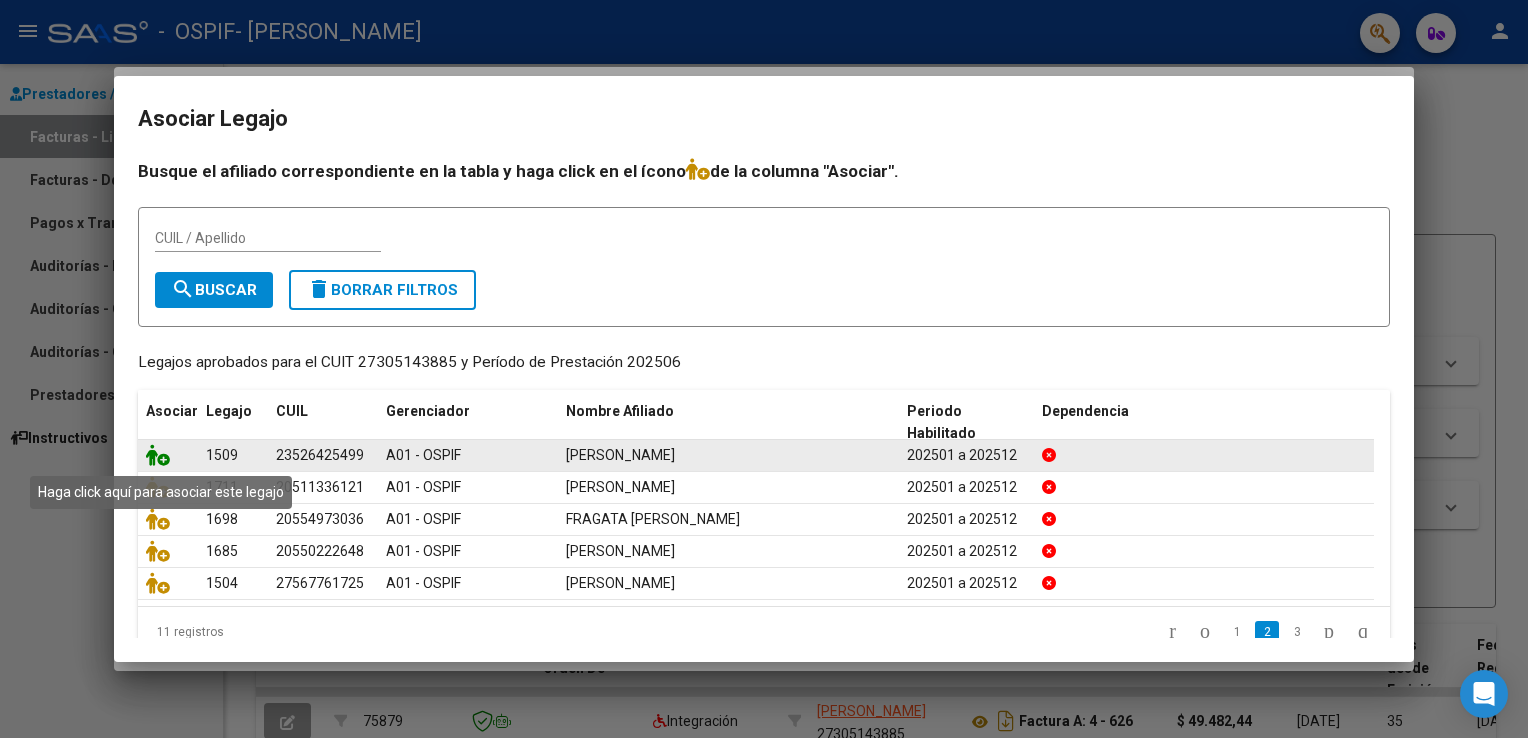 click 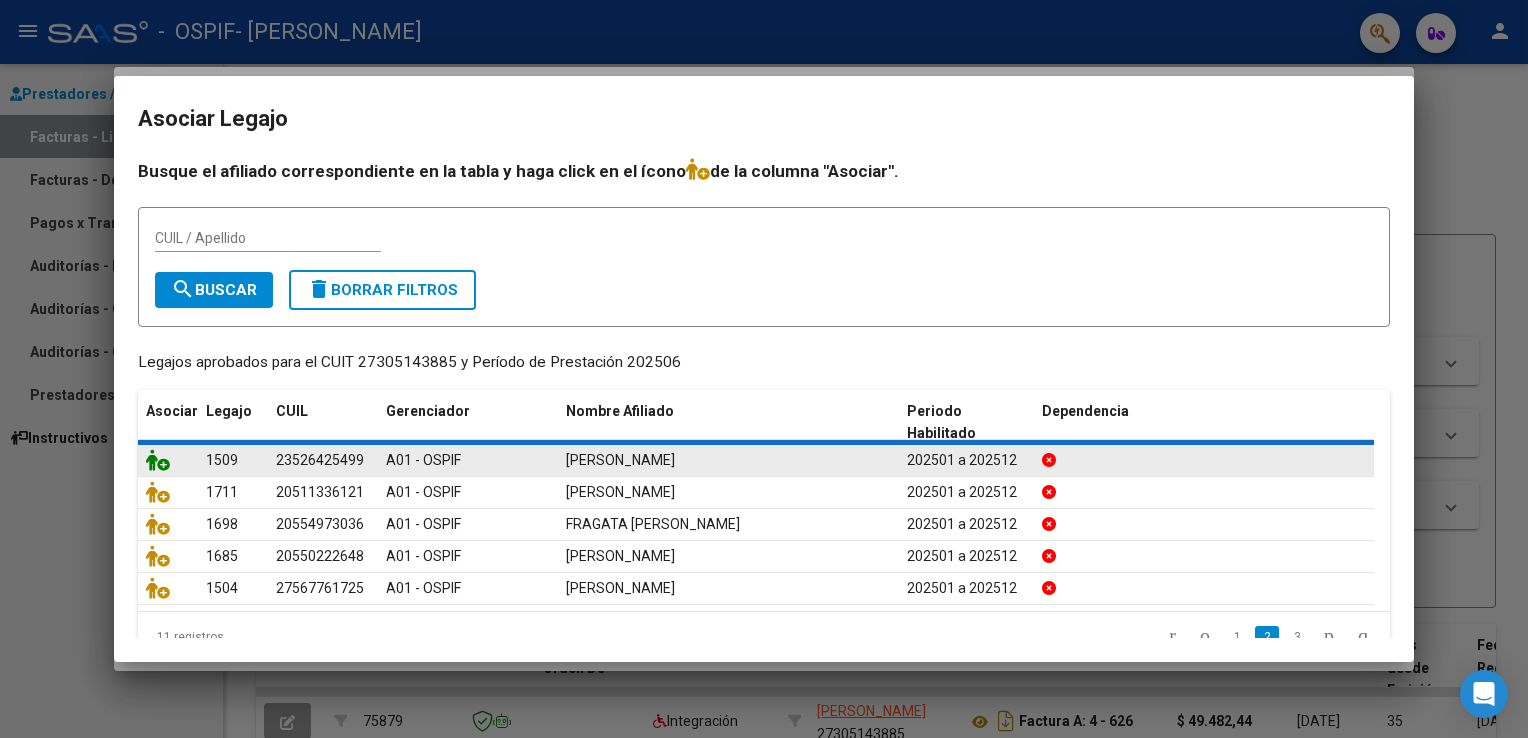 click 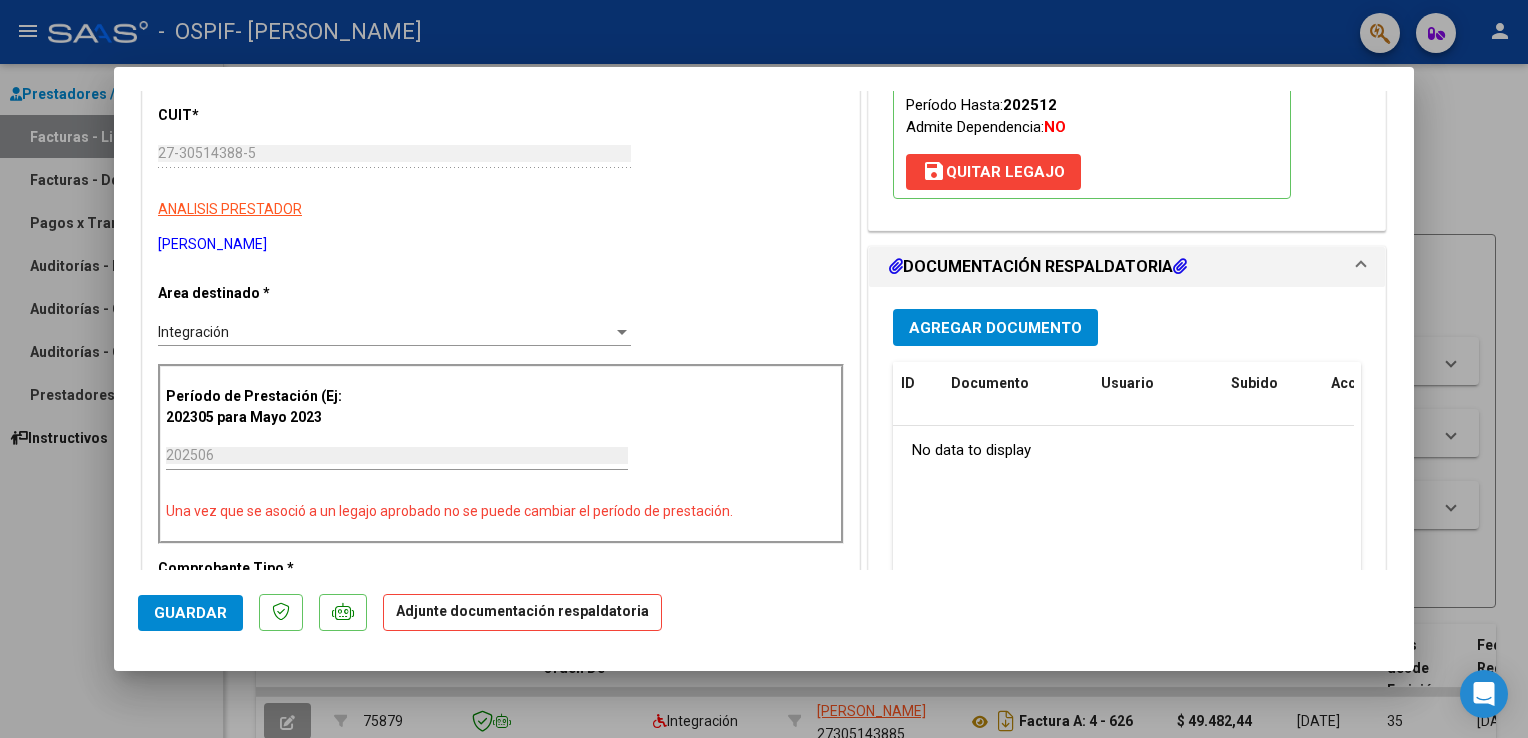 scroll, scrollTop: 300, scrollLeft: 0, axis: vertical 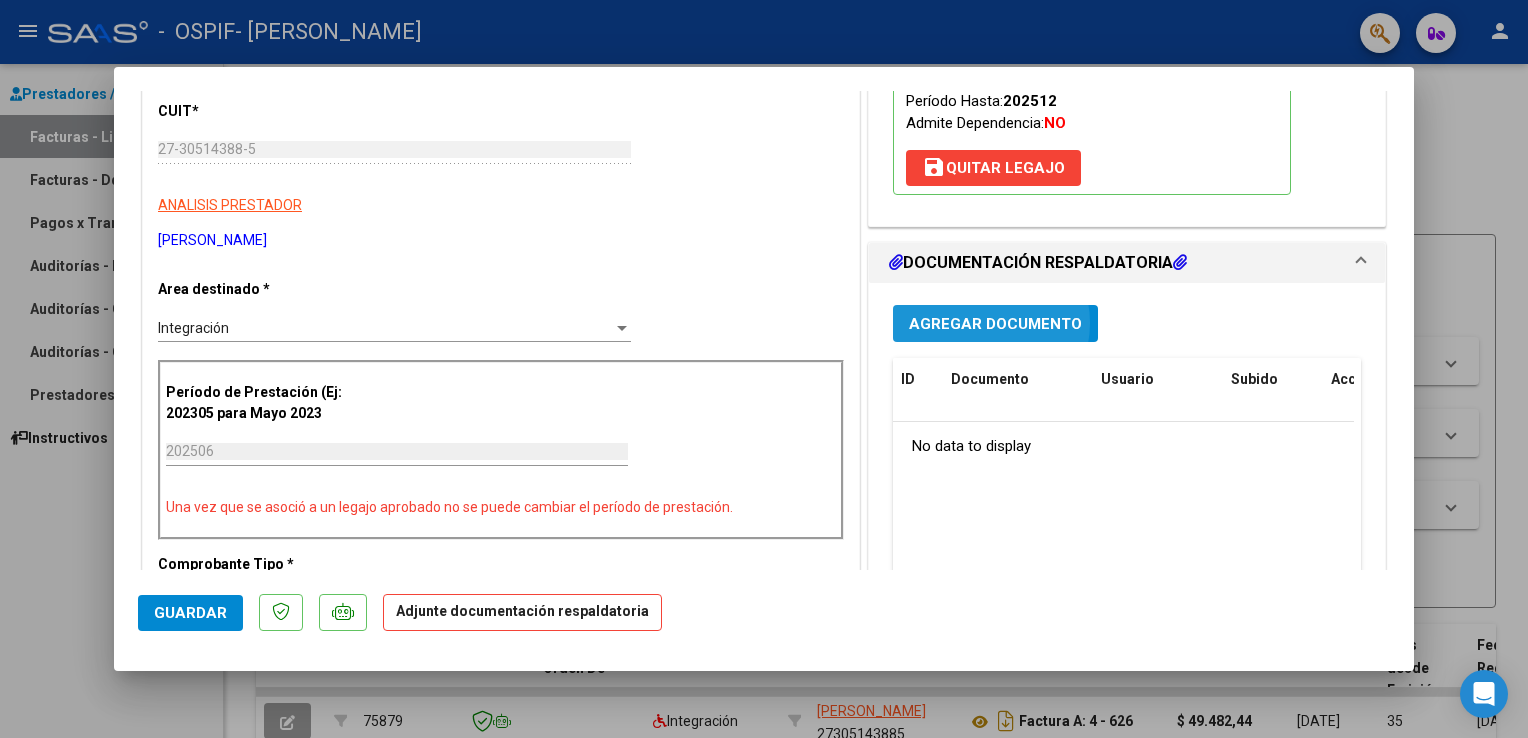 click on "Agregar Documento" at bounding box center (995, 324) 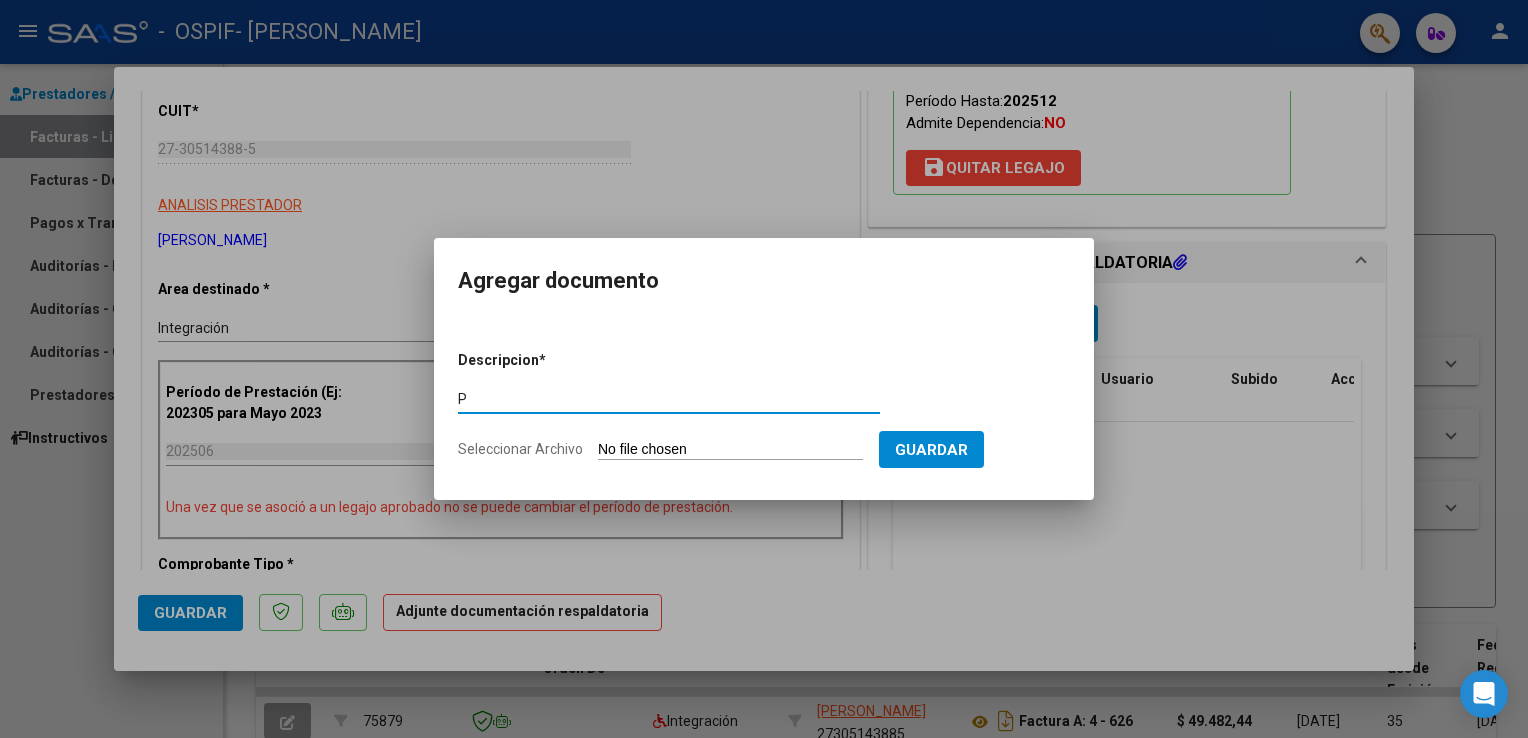 type on "PLANILLA DE ASISTENCIA" 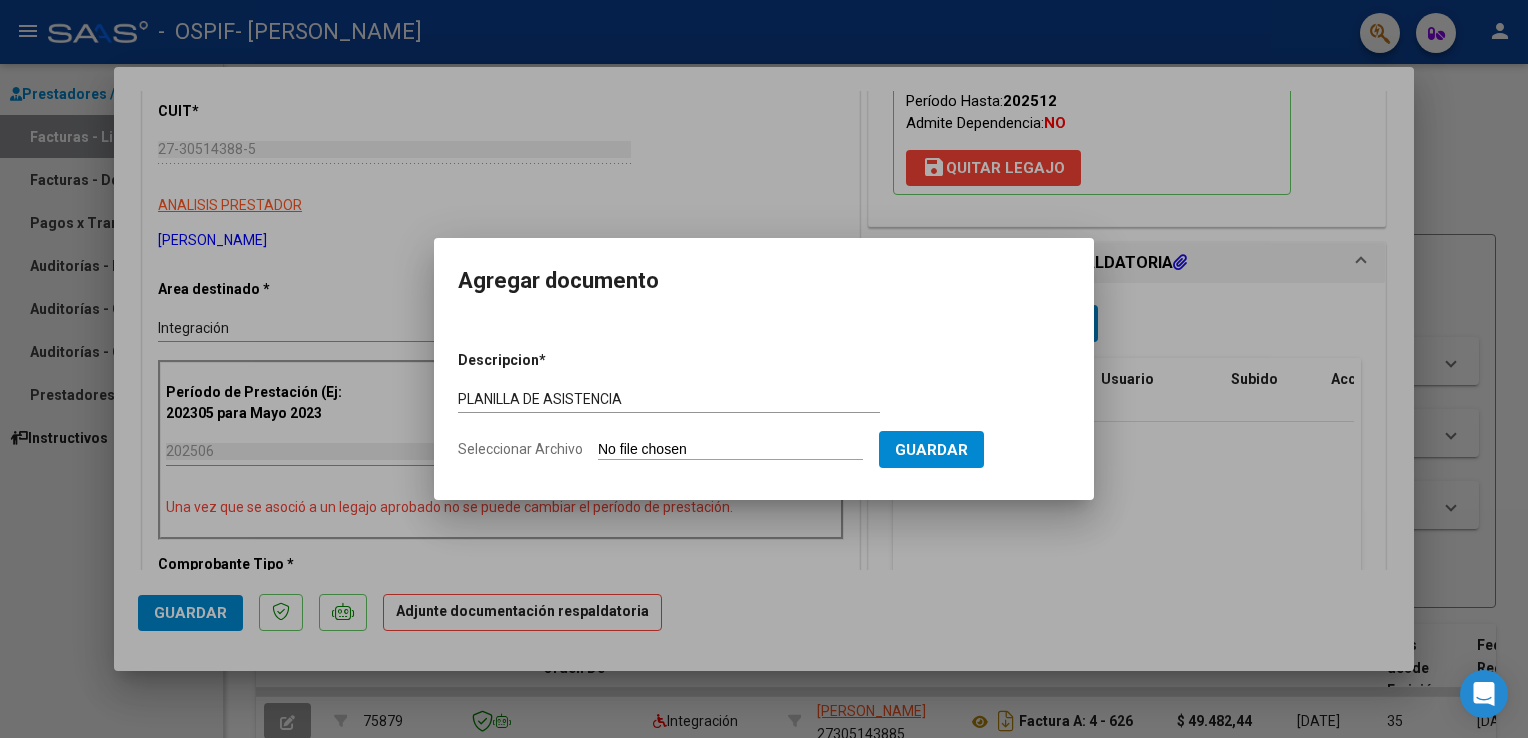 click on "Seleccionar Archivo" 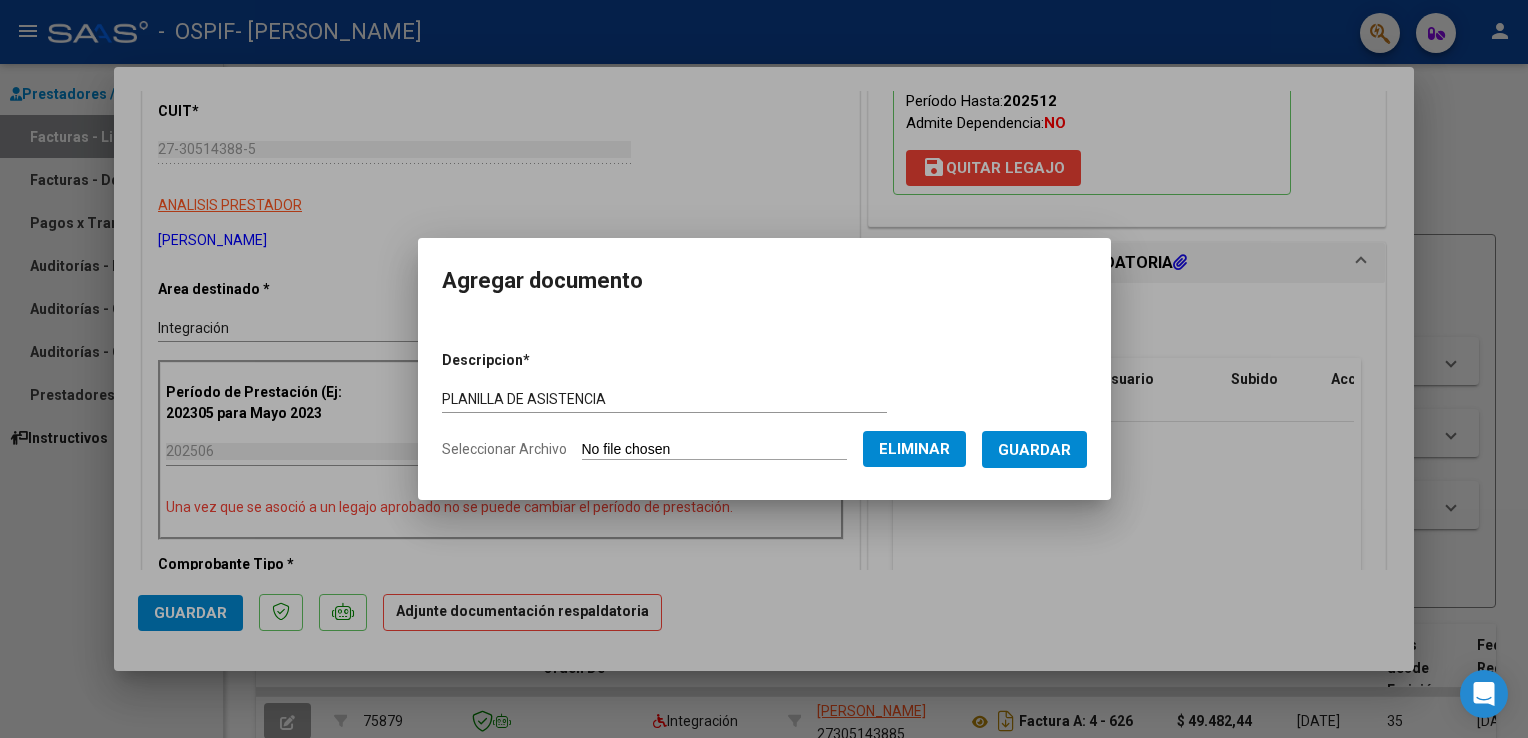 click on "Guardar" at bounding box center [1034, 450] 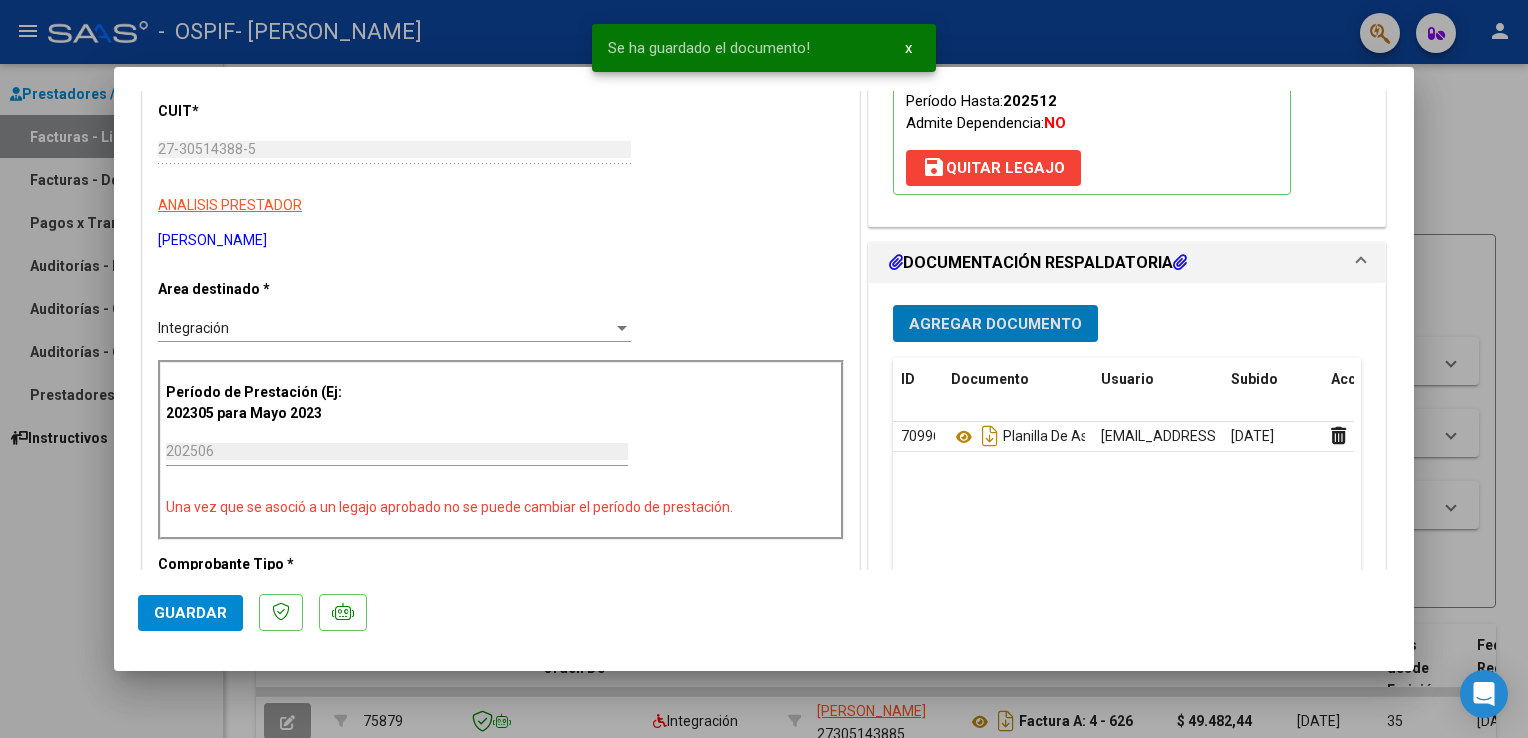 click on "Agregar Documento" at bounding box center [995, 324] 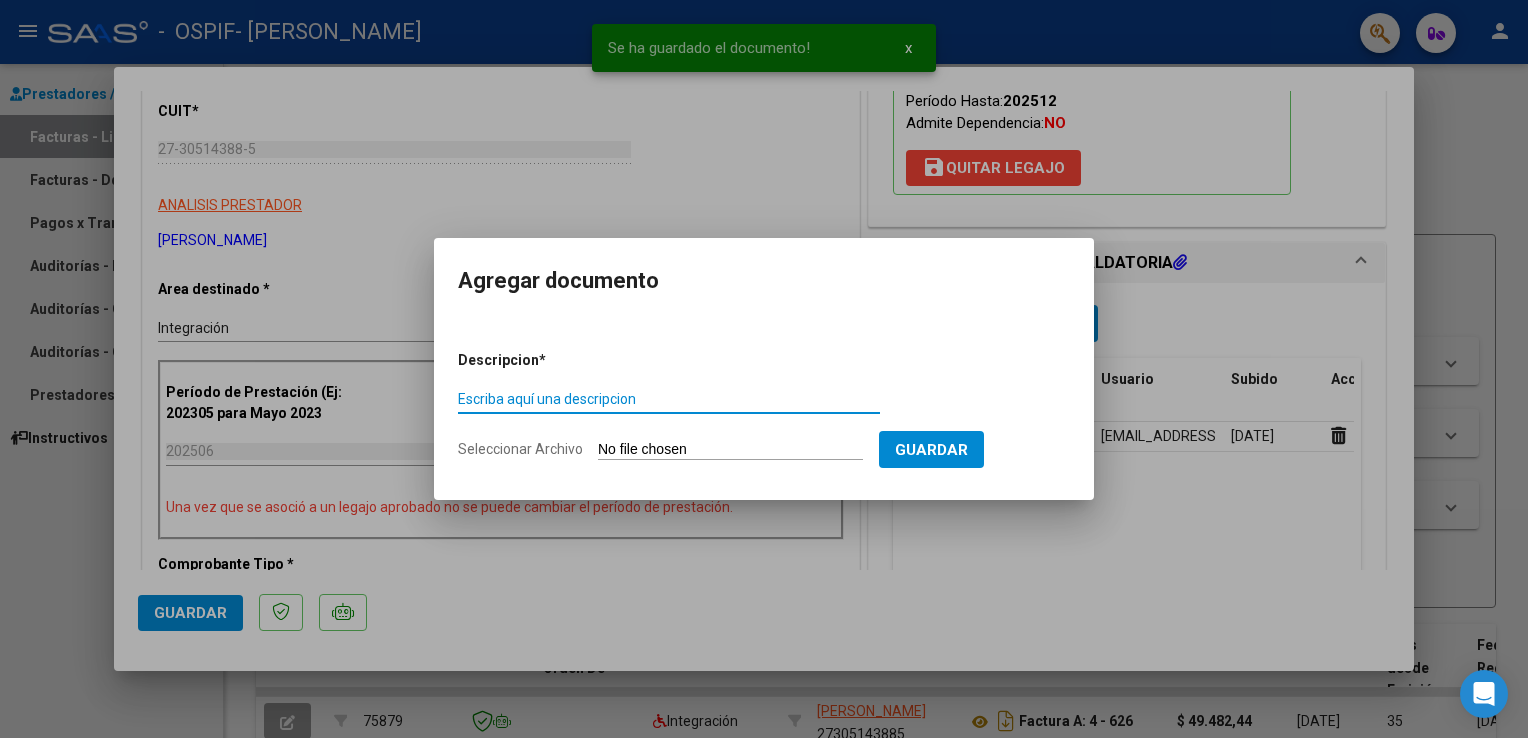 click on "Escriba aquí una descripcion" at bounding box center (669, 399) 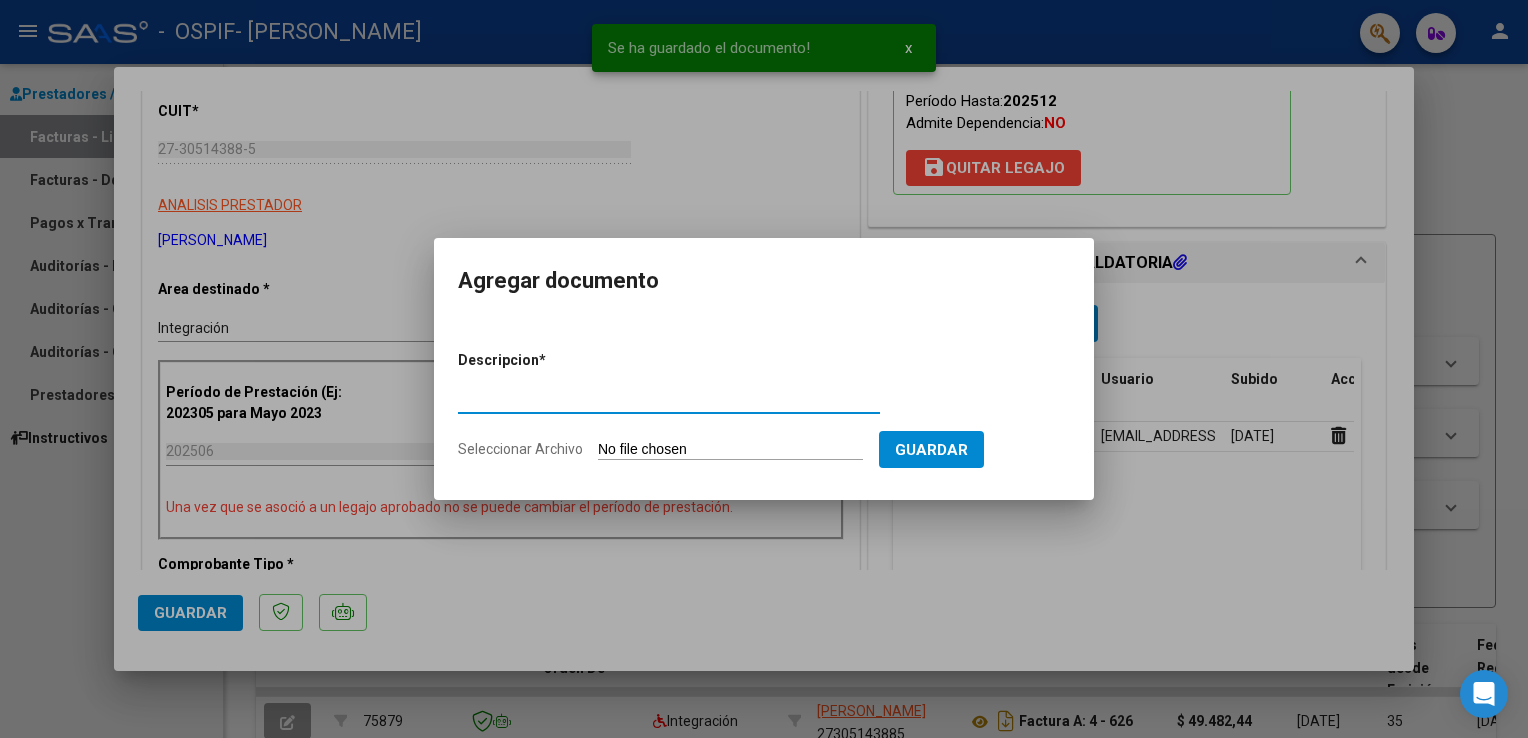 type on "AUTORIZACION" 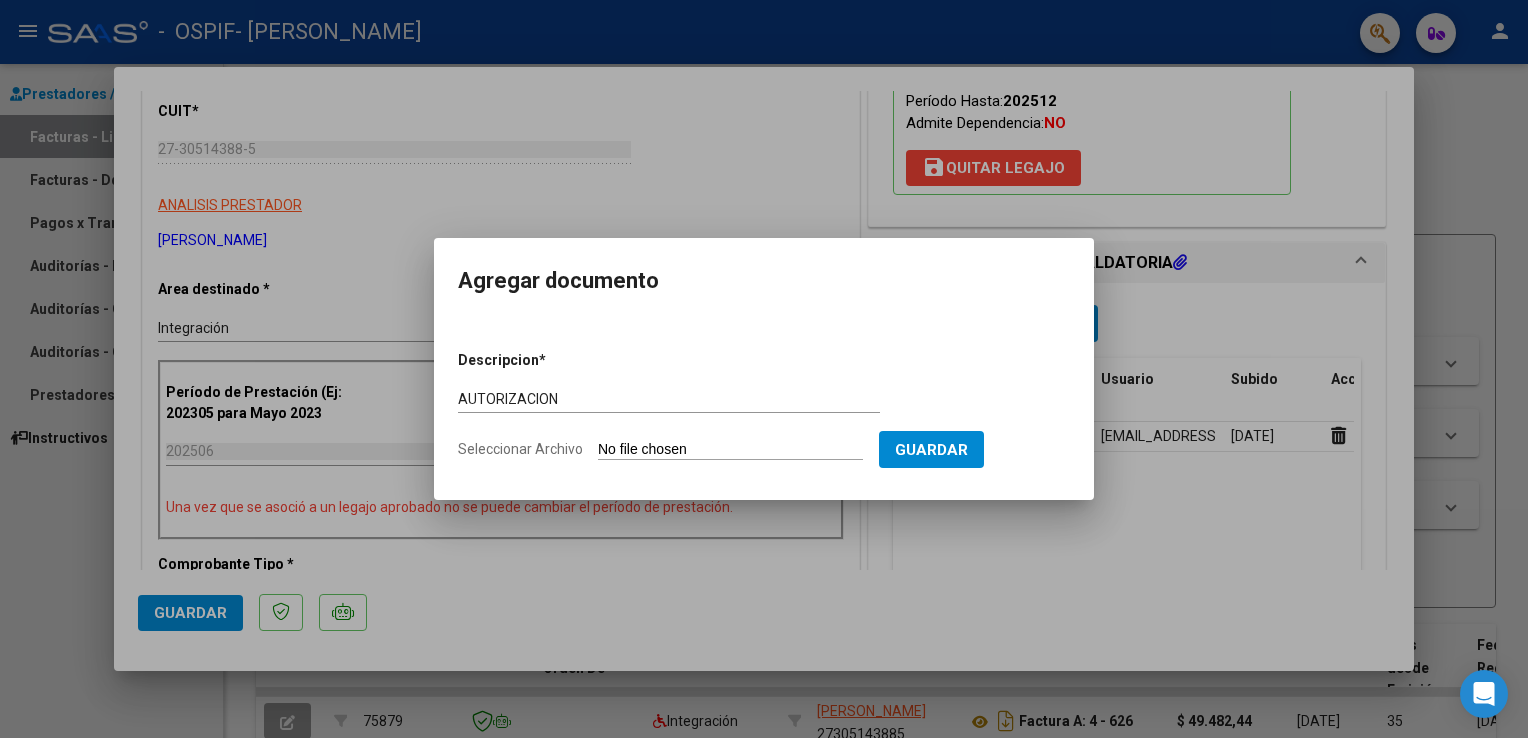 click on "Seleccionar Archivo" at bounding box center (730, 450) 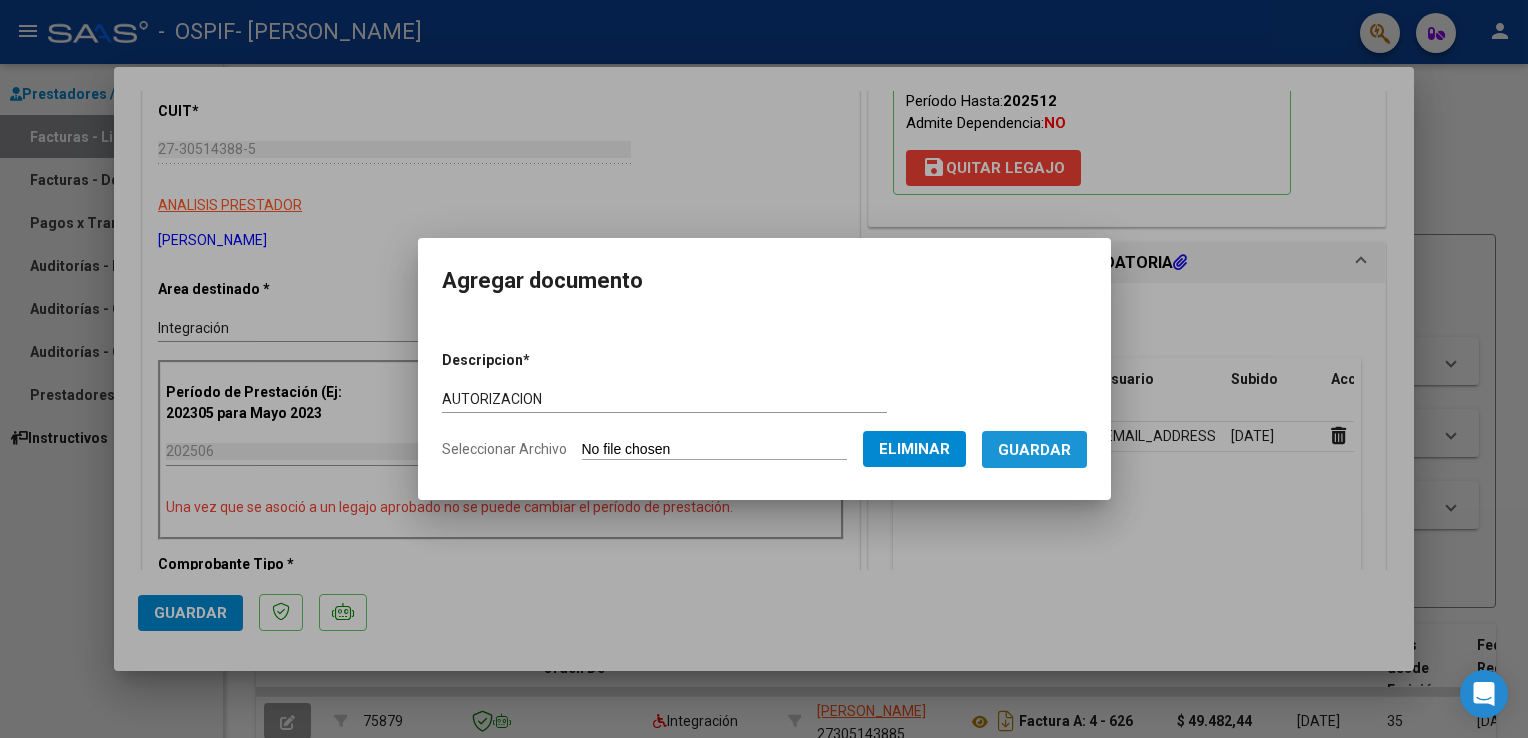 click on "Guardar" at bounding box center [1034, 450] 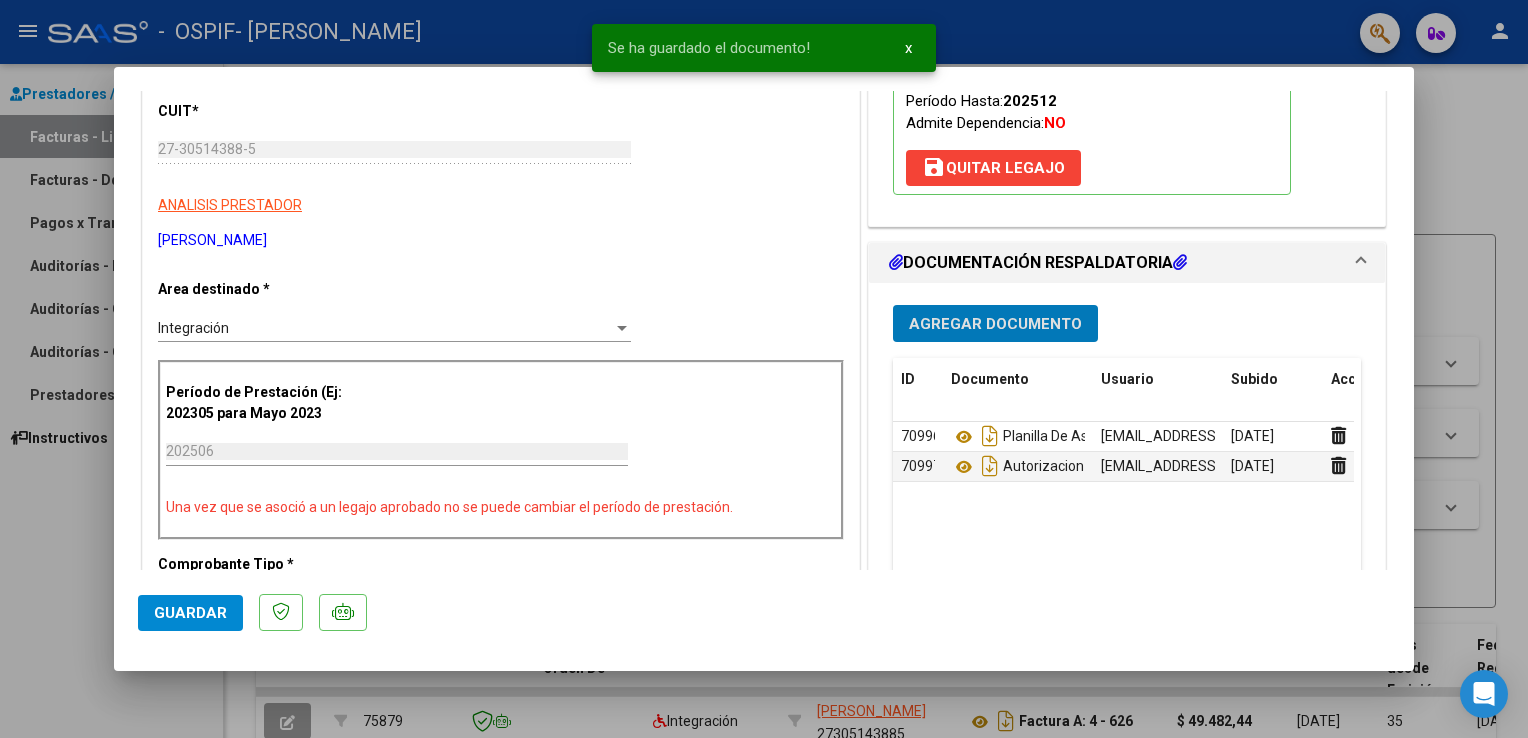 click on "Agregar Documento" at bounding box center [995, 324] 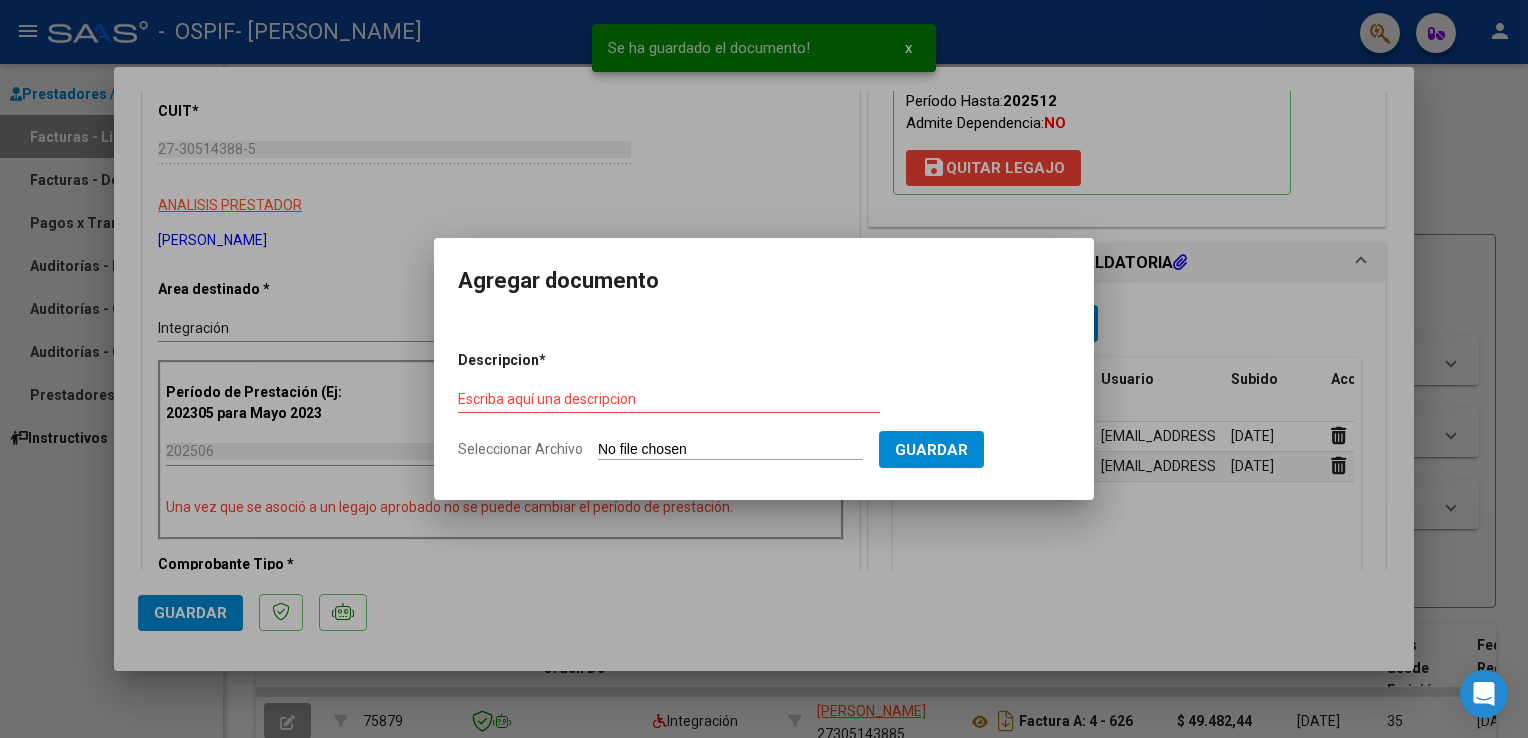 click on "Escriba aquí una descripcion" at bounding box center (669, 399) 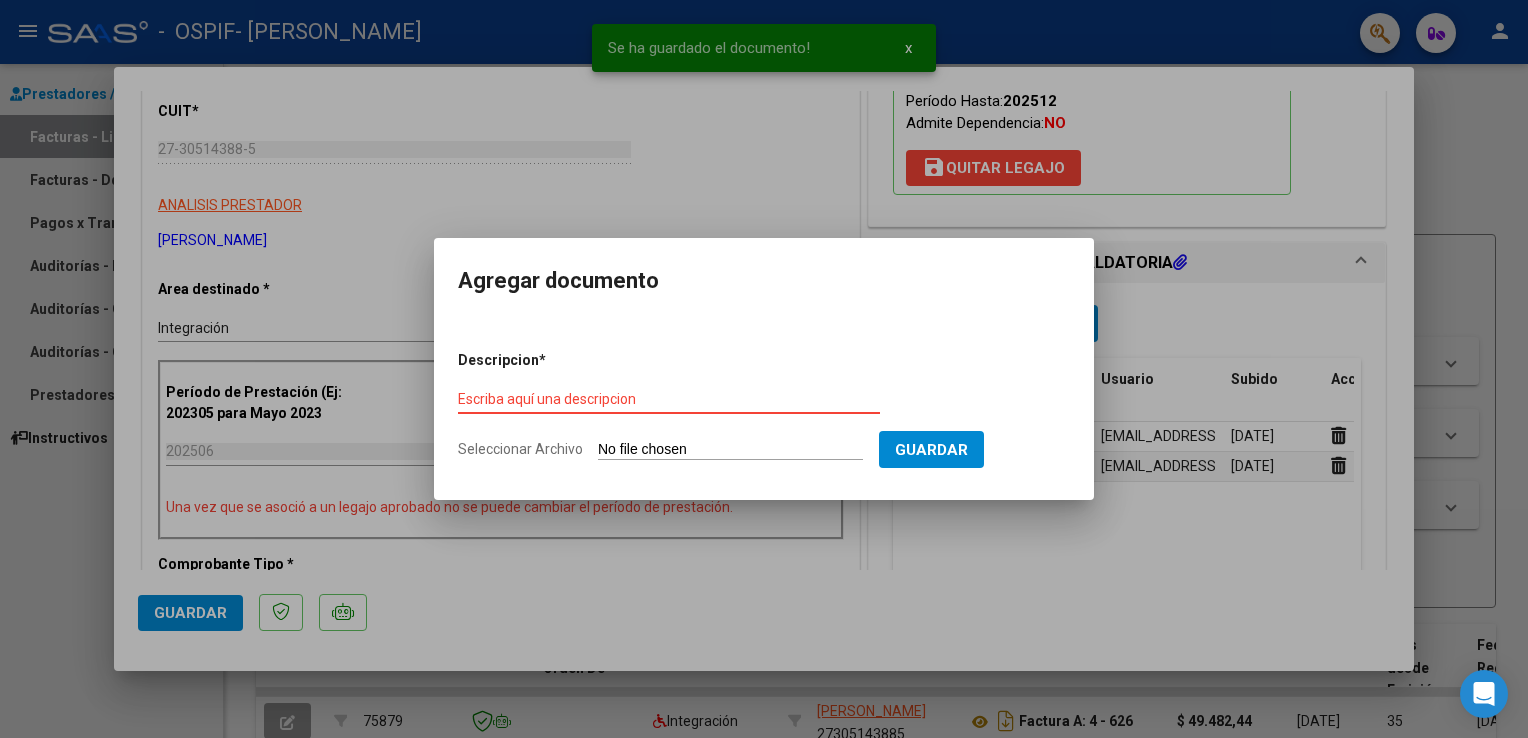 click on "Escriba aquí una descripcion" at bounding box center [669, 399] 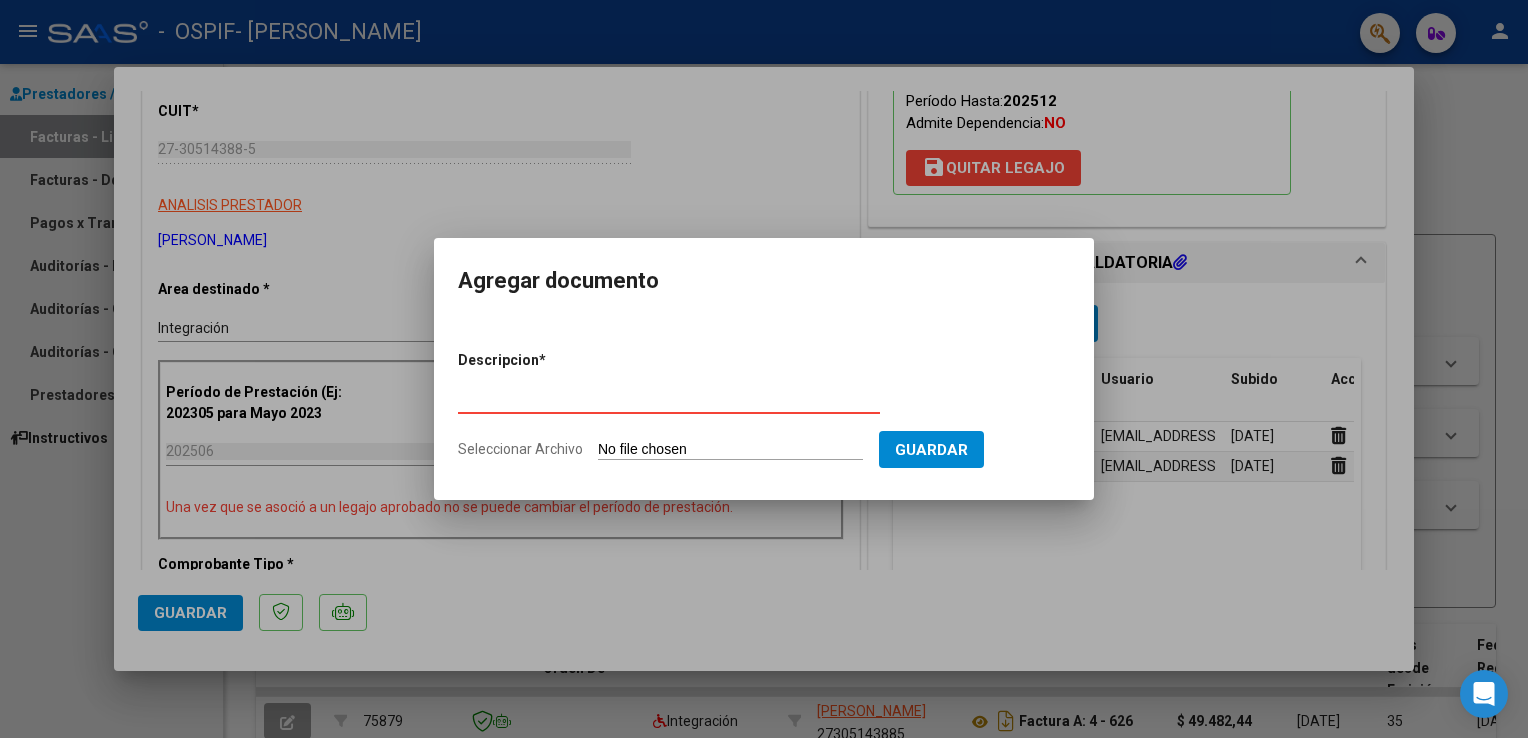 type on "INFORME SEMESTRAL" 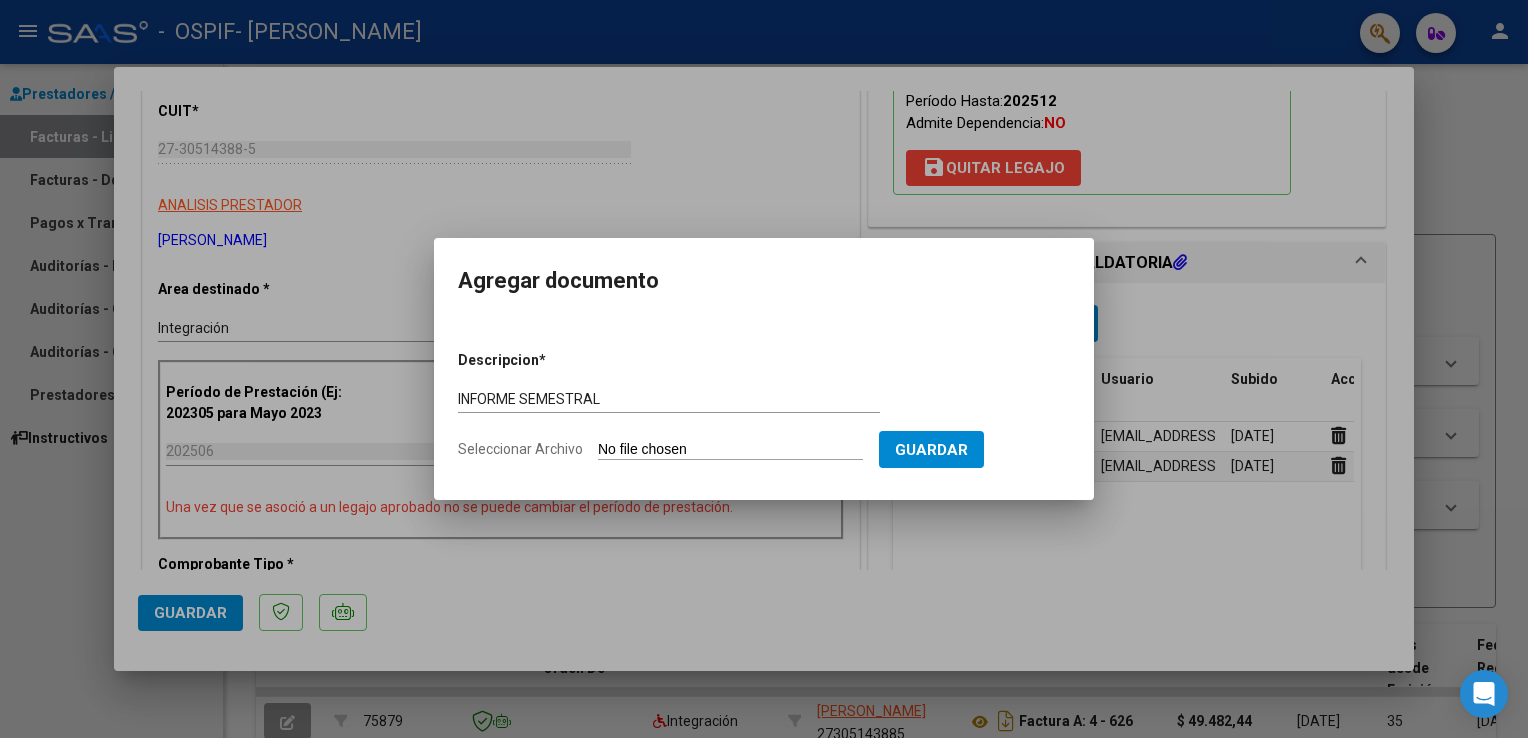 click on "Seleccionar Archivo" at bounding box center [730, 450] 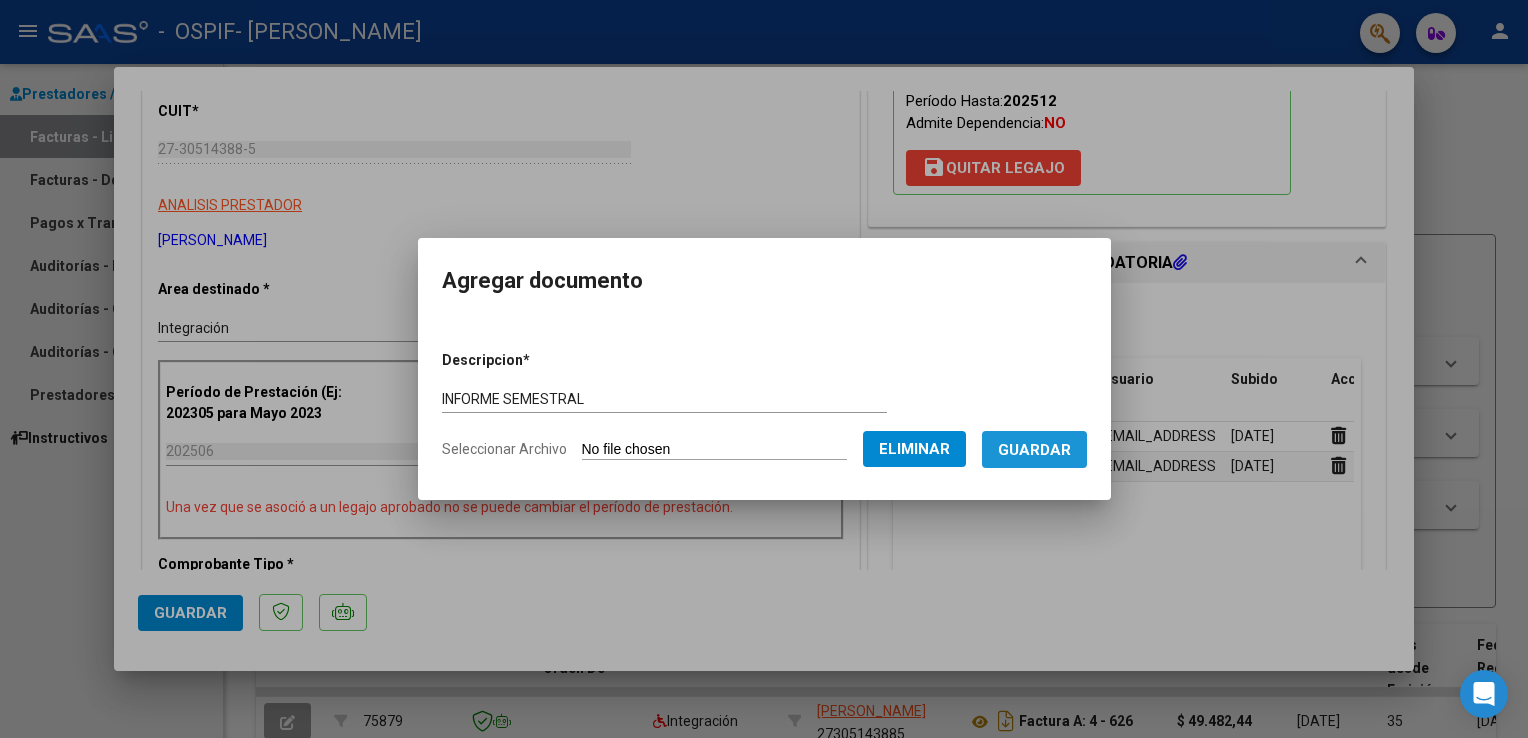 click on "Guardar" at bounding box center [1034, 450] 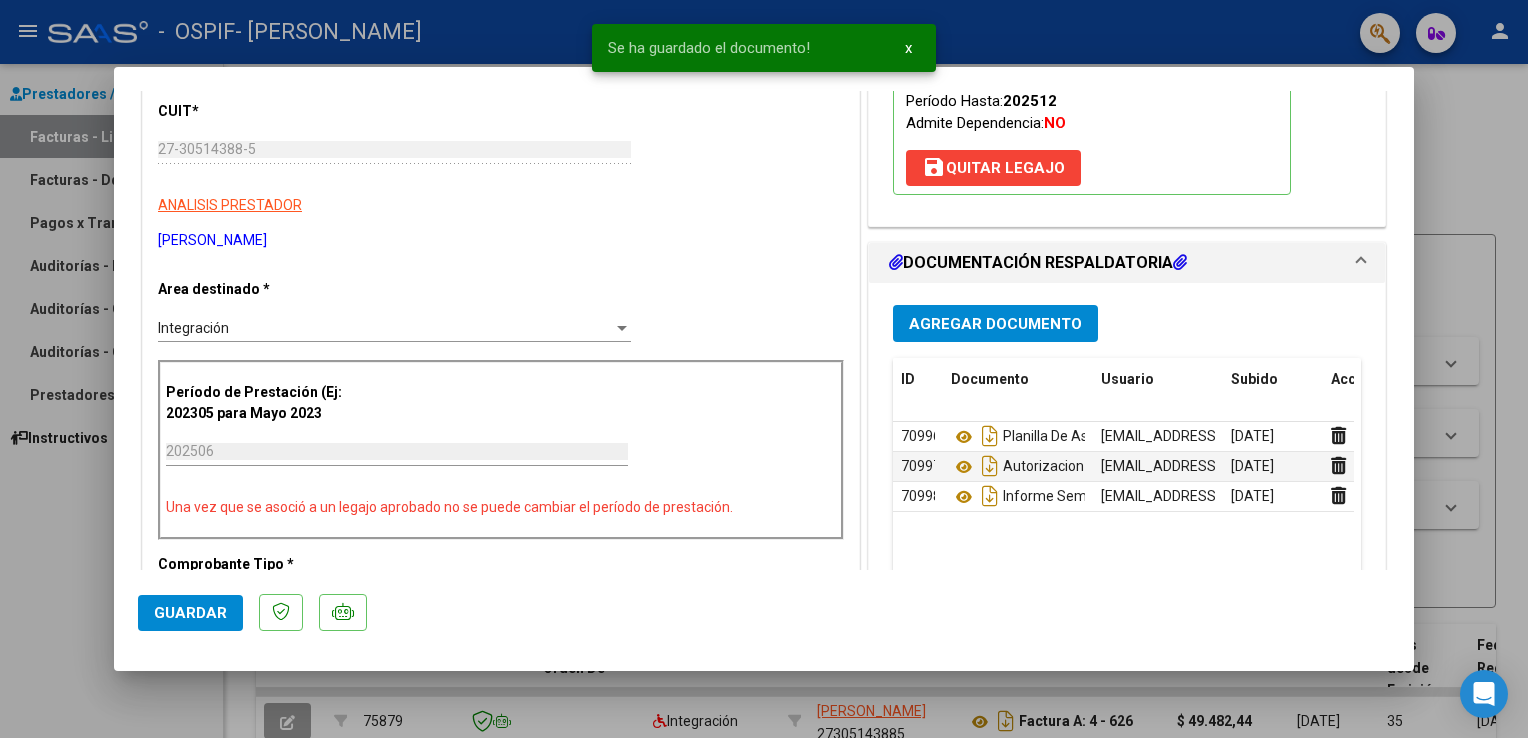 scroll, scrollTop: 0, scrollLeft: 0, axis: both 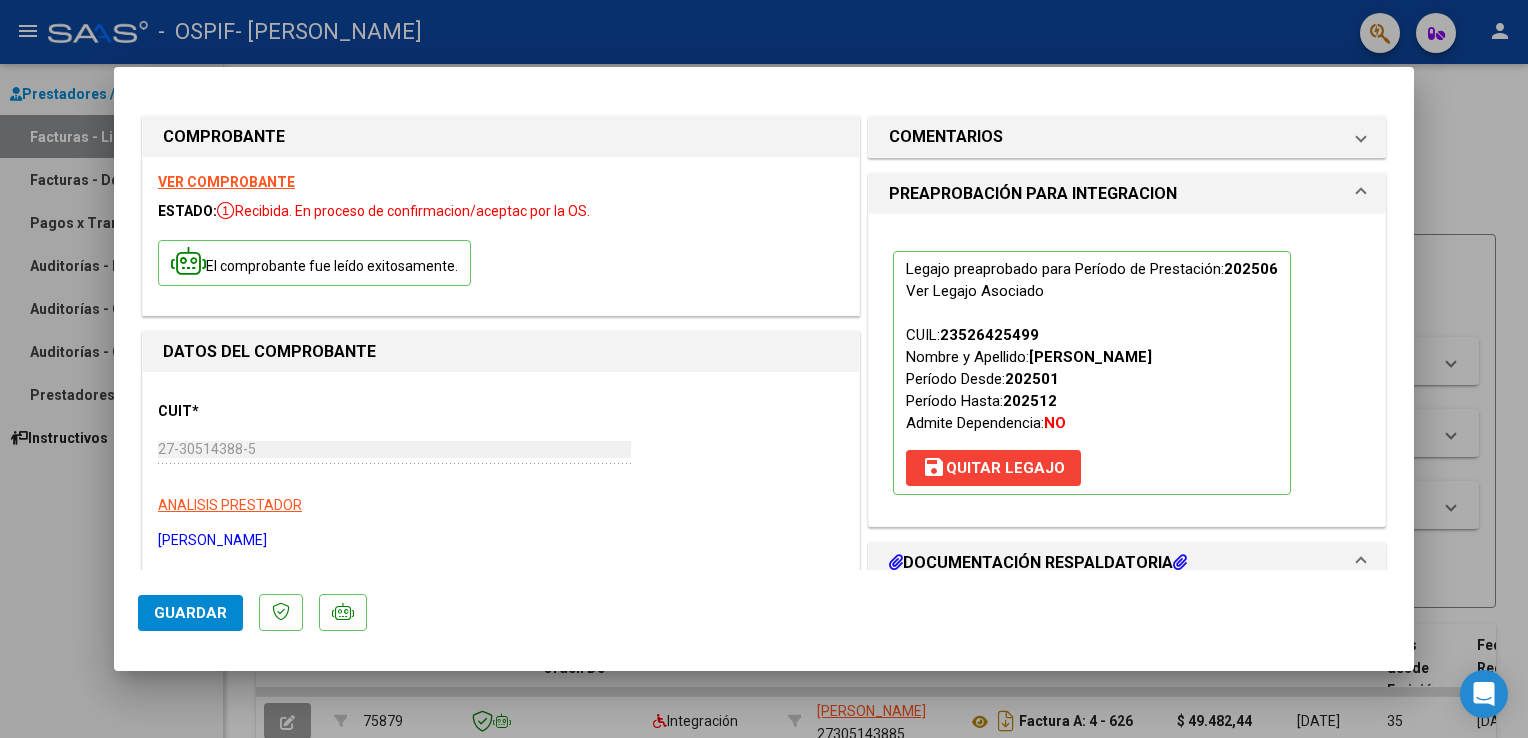 click on "VER COMPROBANTE" at bounding box center (226, 182) 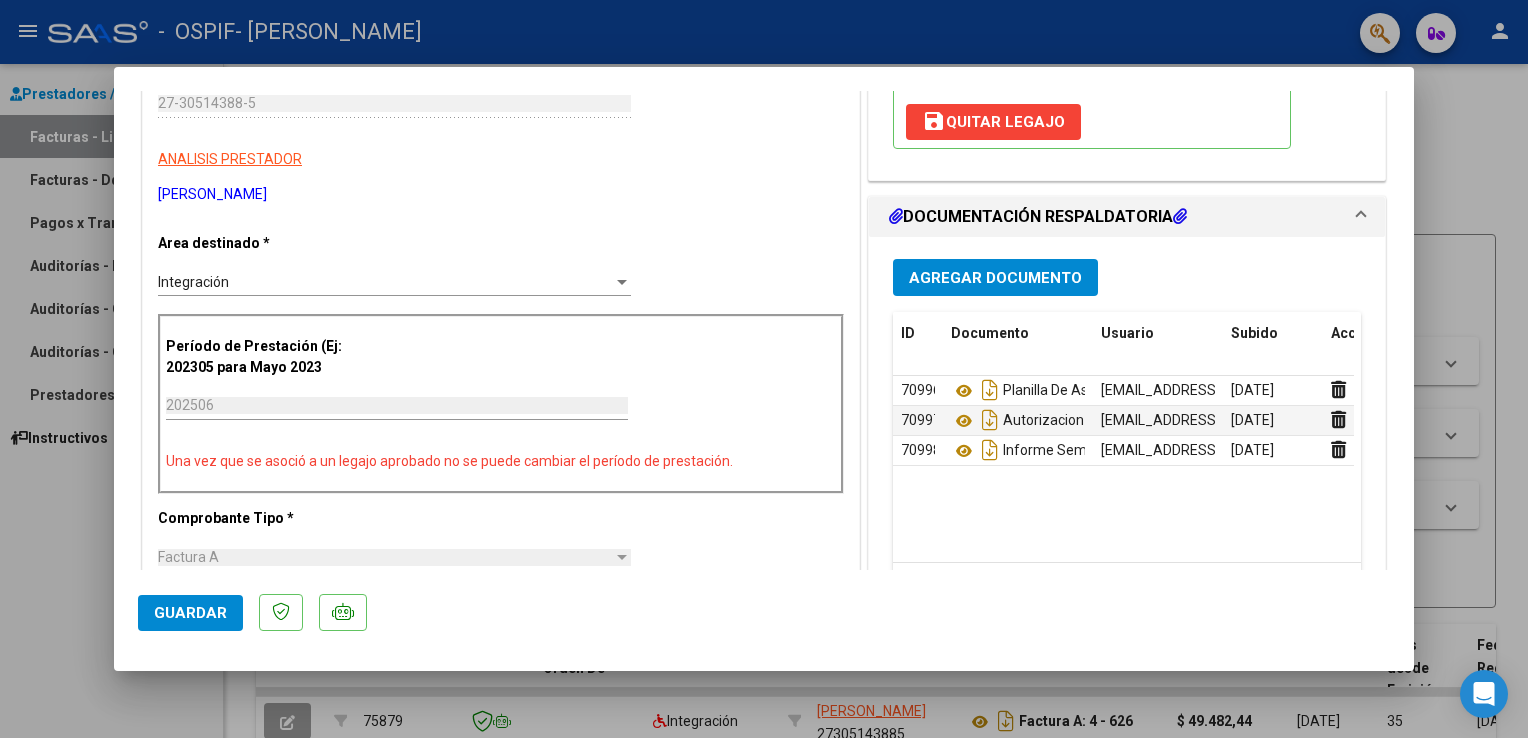 scroll, scrollTop: 440, scrollLeft: 0, axis: vertical 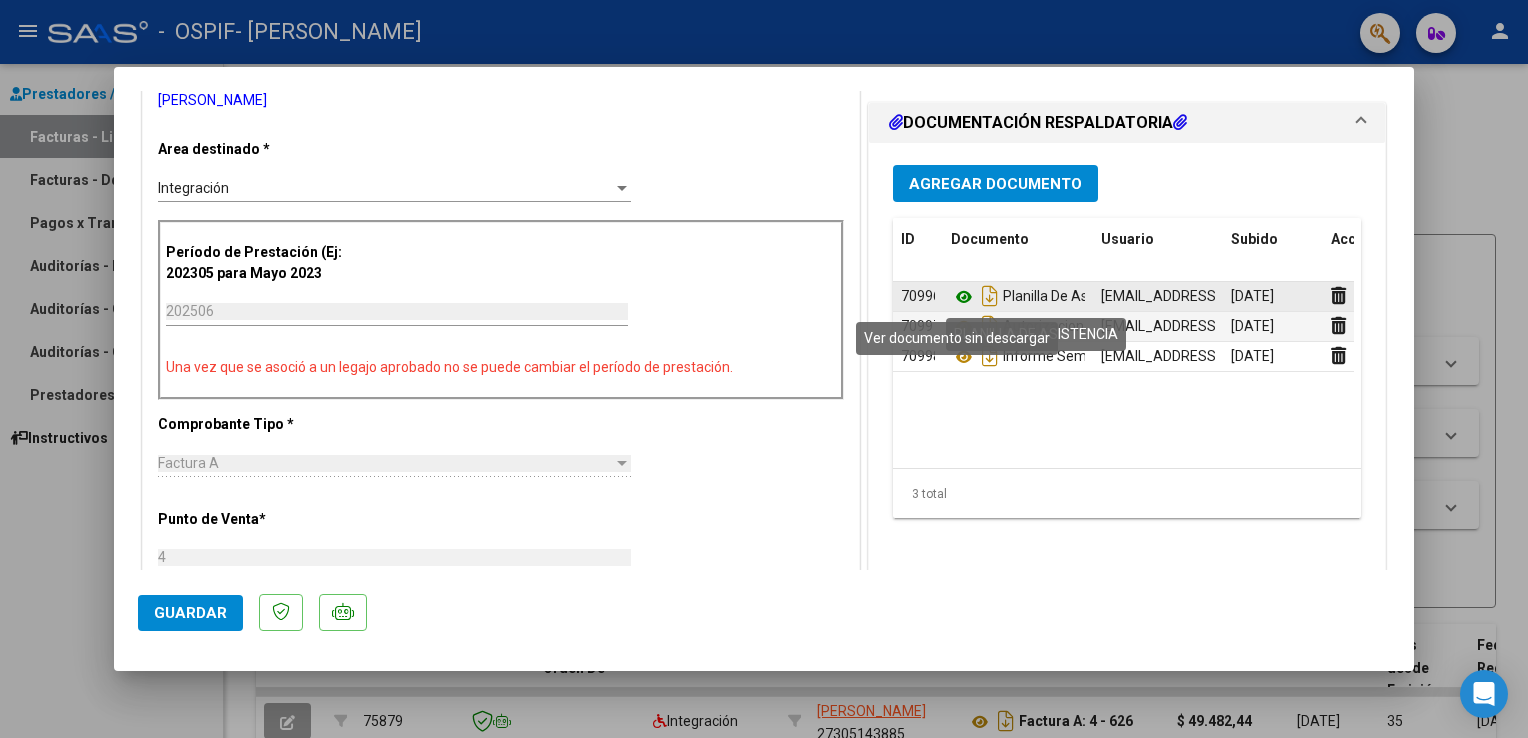 click 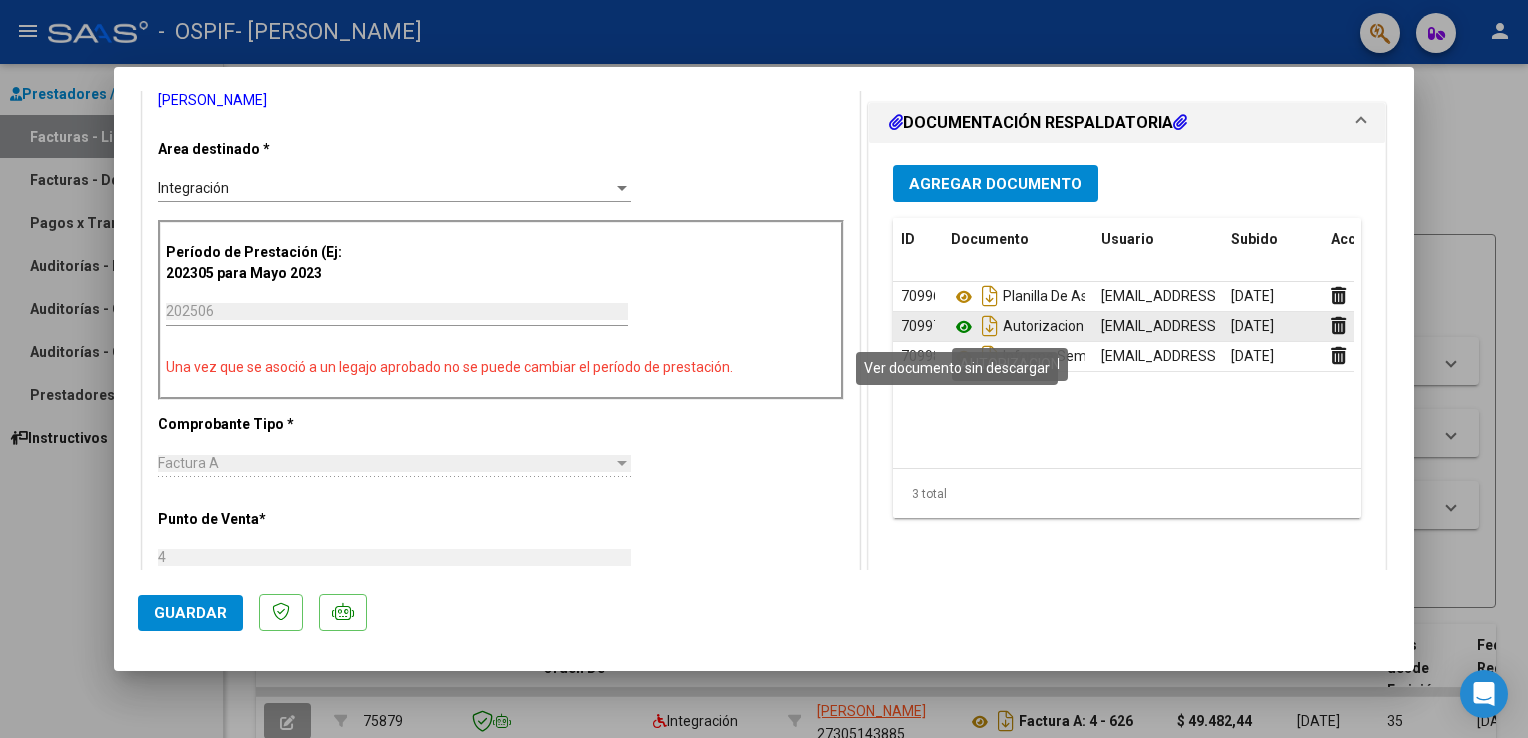 click 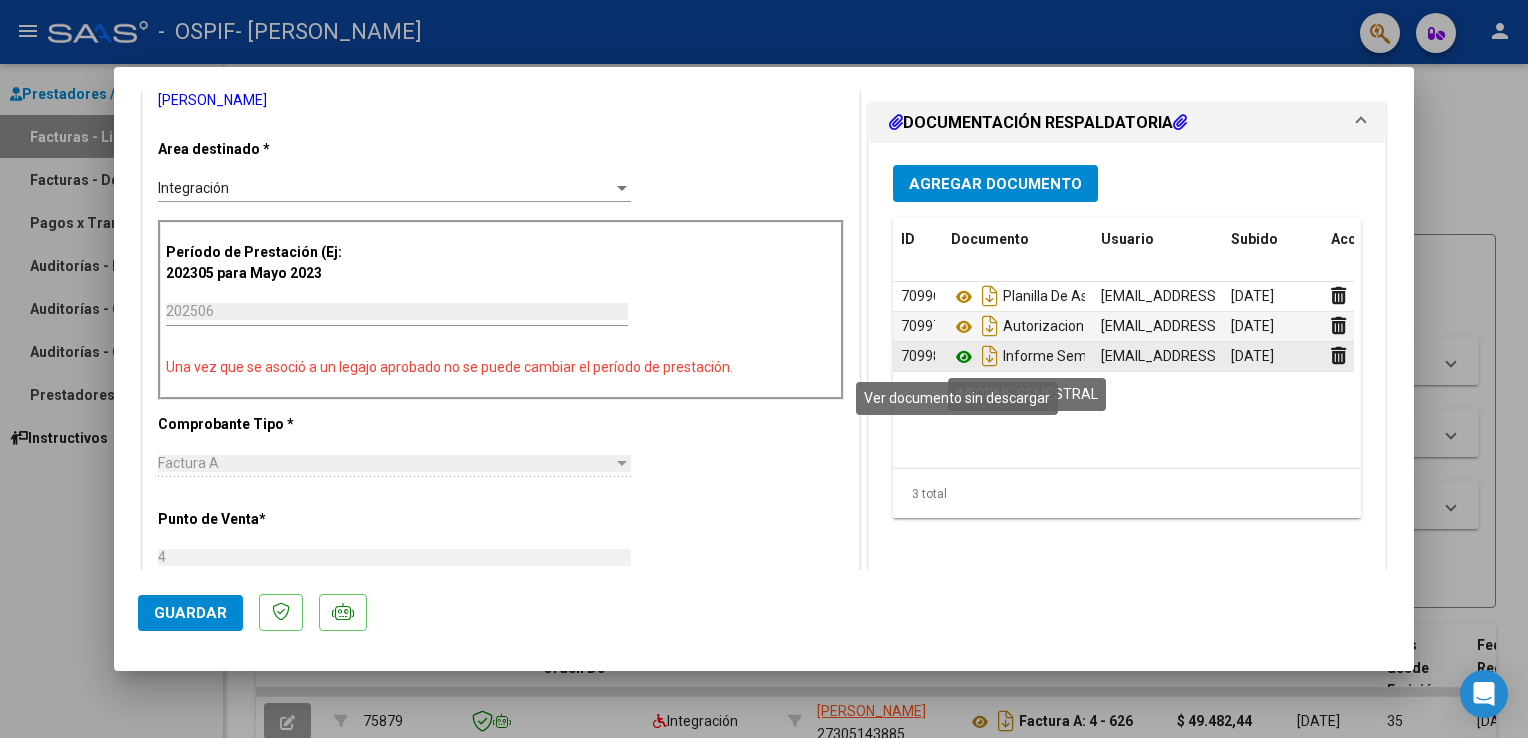 click 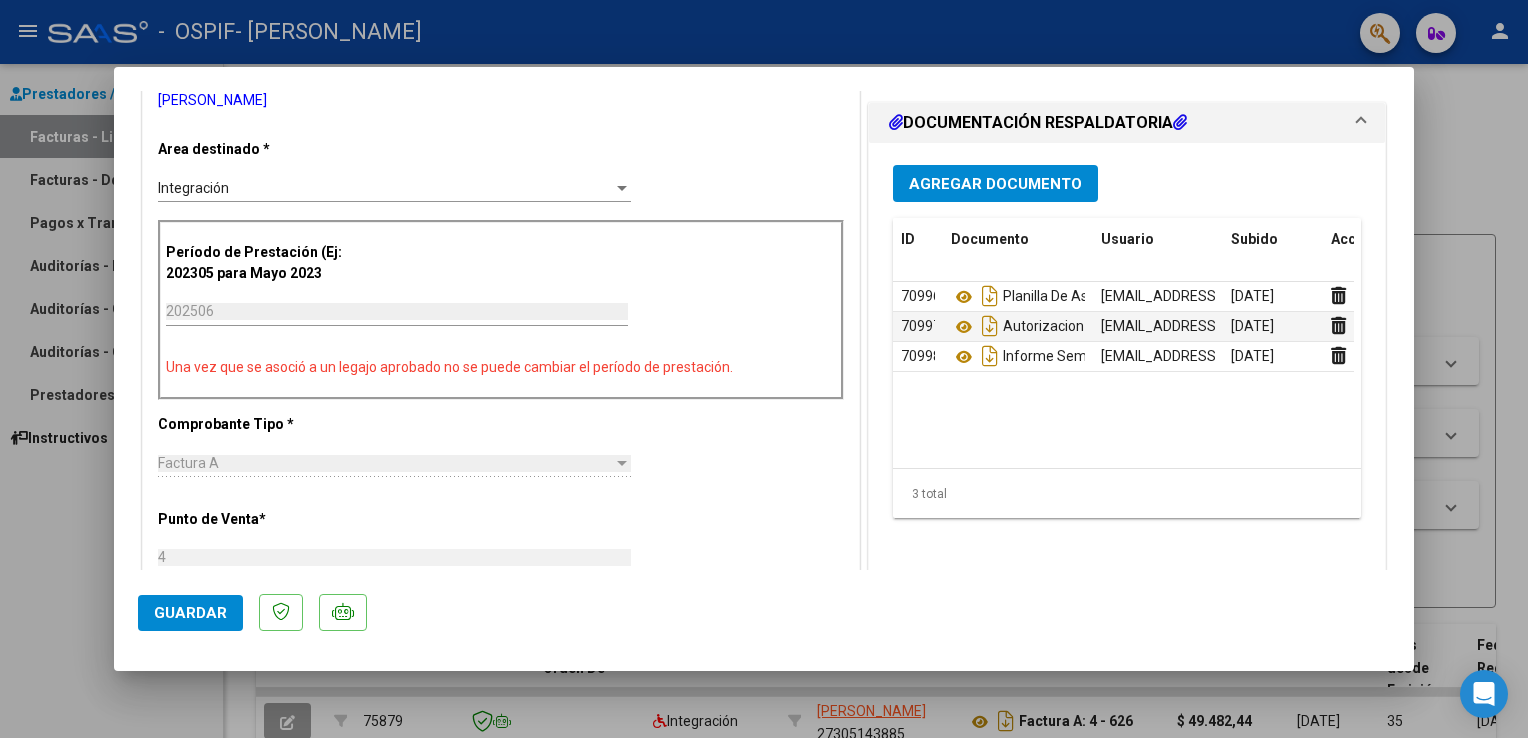 click on "Guardar" 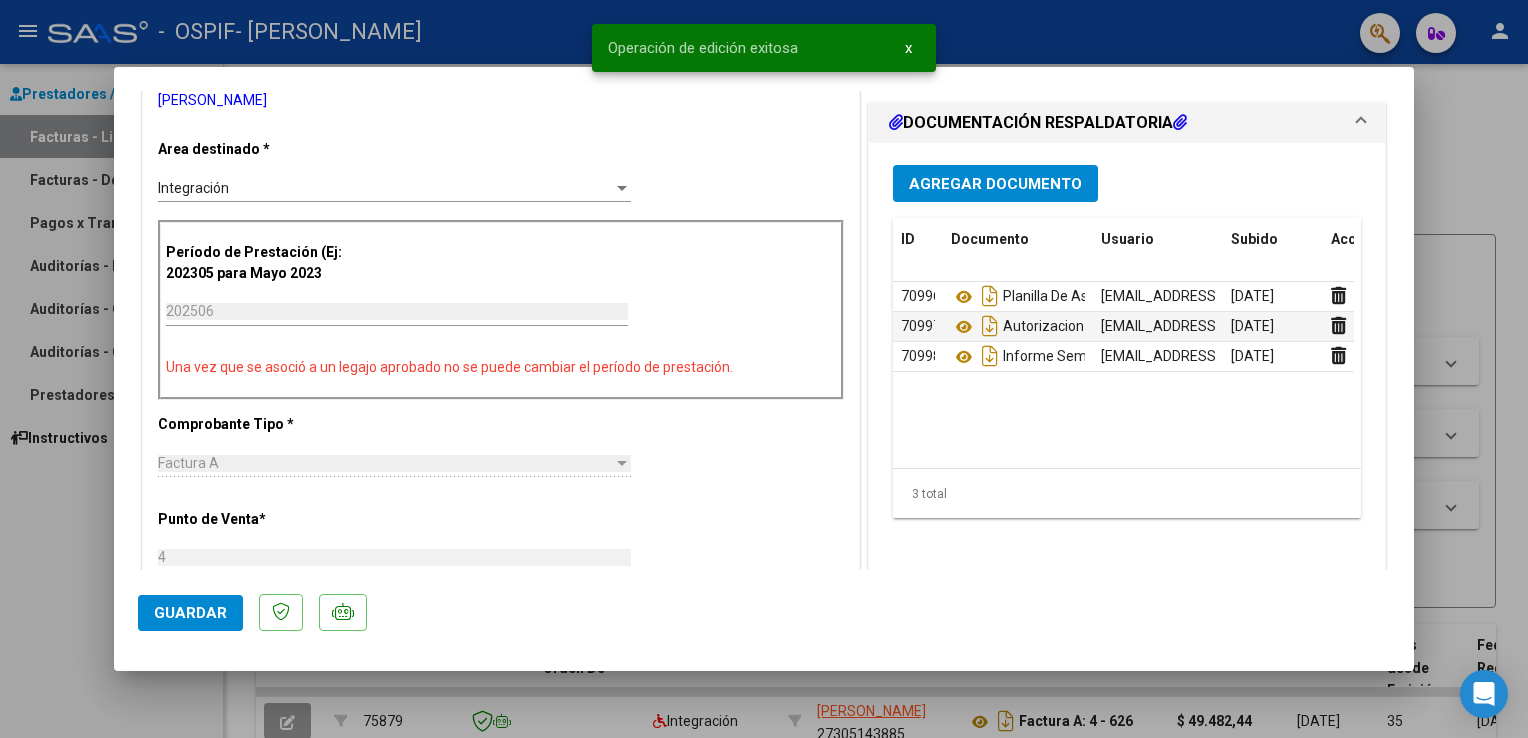 click on "Guardar" 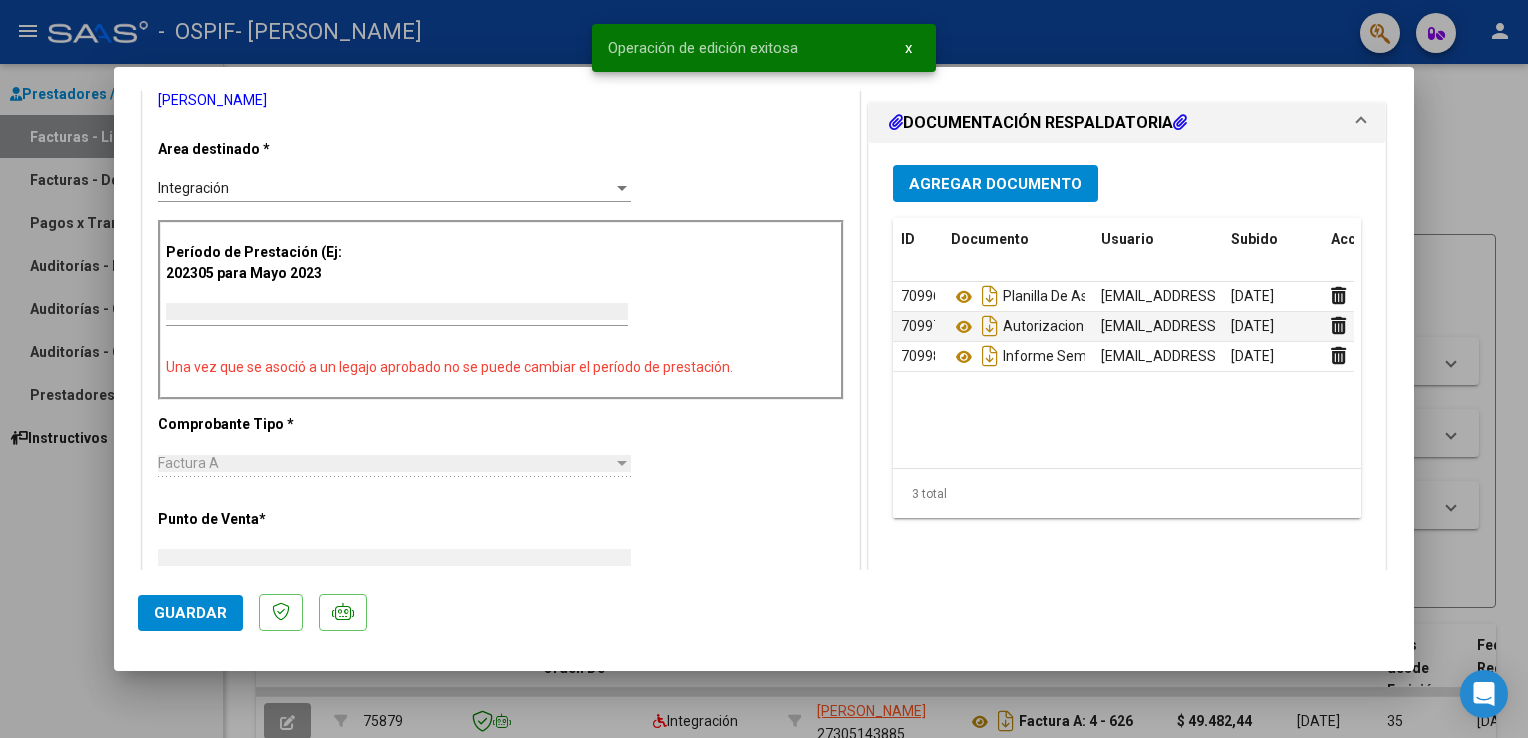 scroll, scrollTop: 0, scrollLeft: 0, axis: both 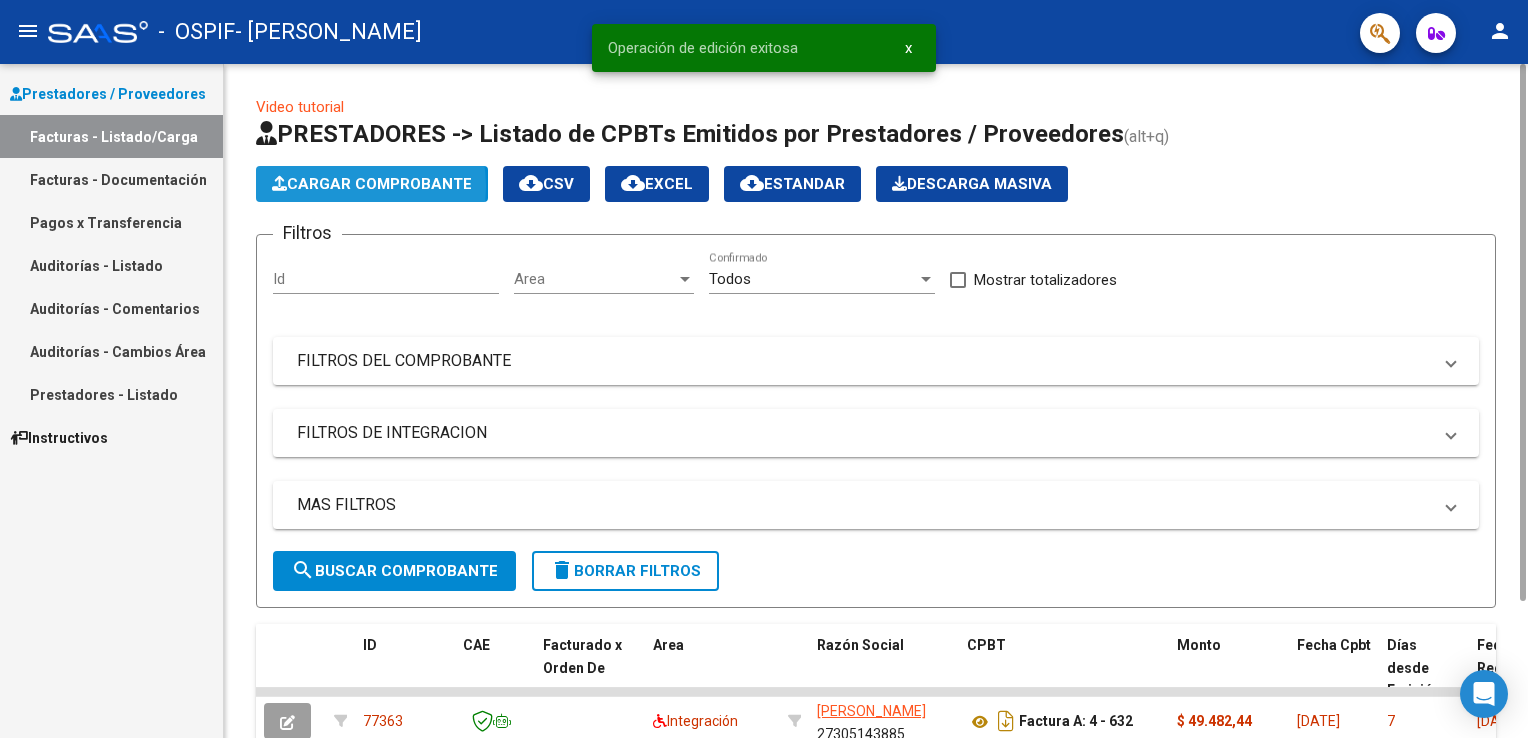 click on "Cargar Comprobante" 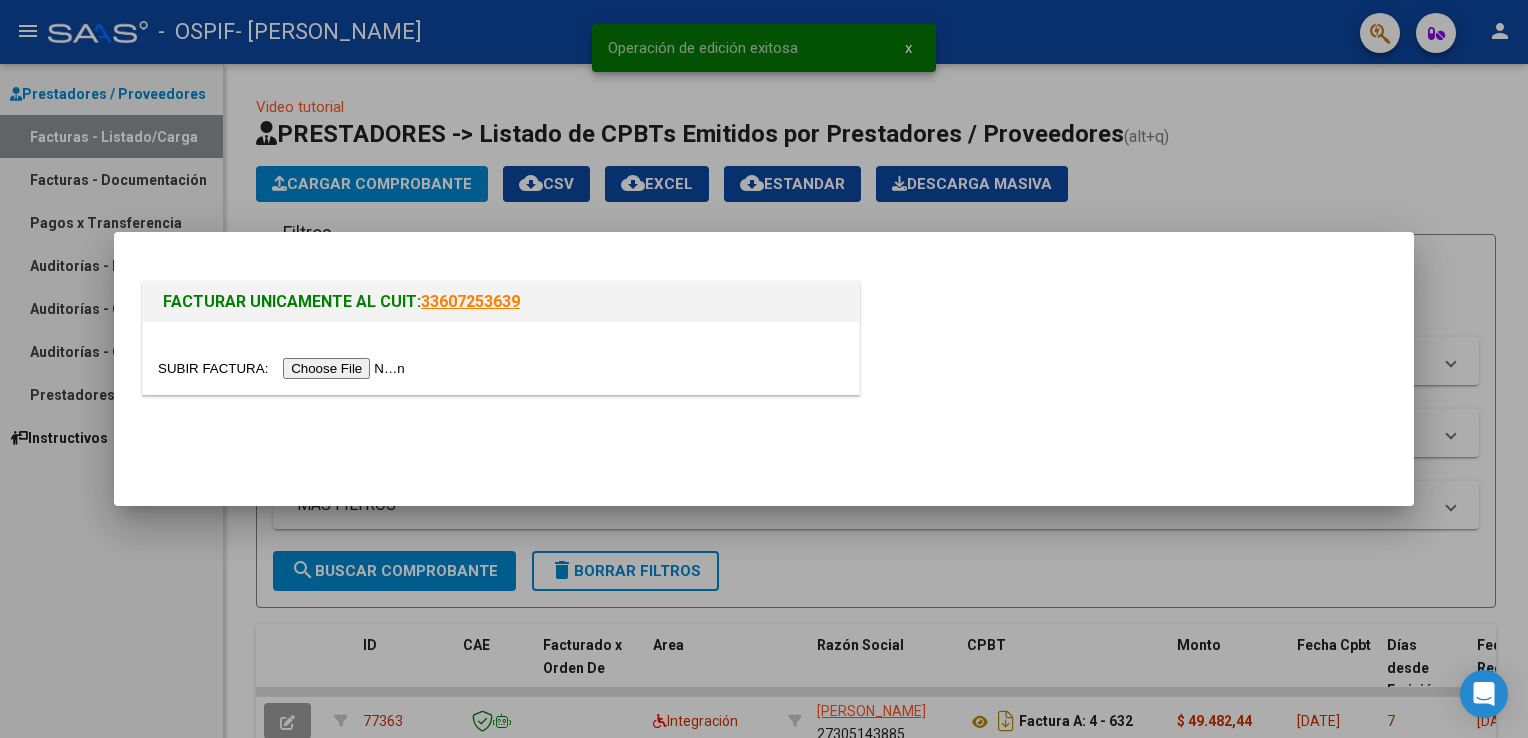 click at bounding box center [284, 368] 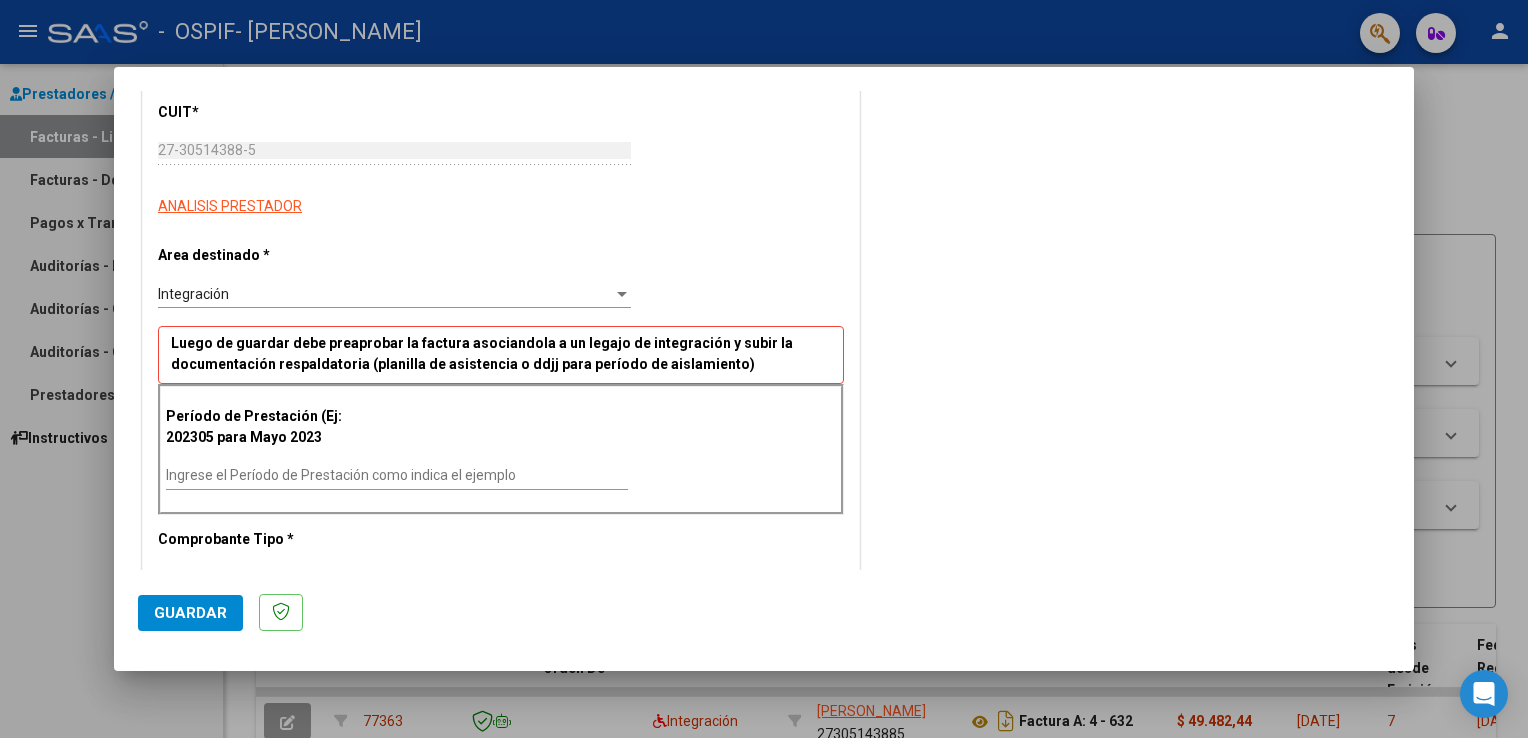 scroll, scrollTop: 280, scrollLeft: 0, axis: vertical 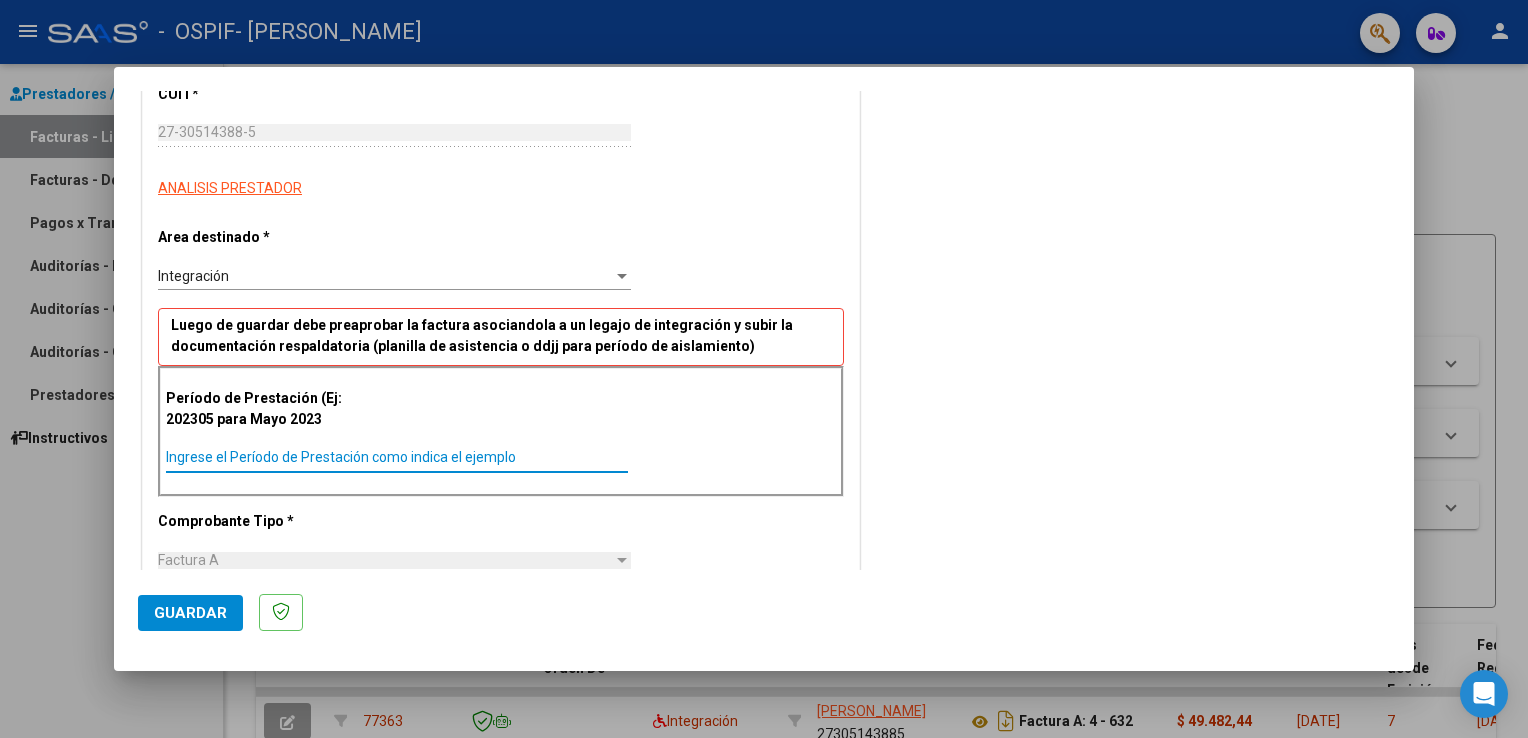 click on "Ingrese el Período de Prestación como indica el ejemplo" at bounding box center [397, 457] 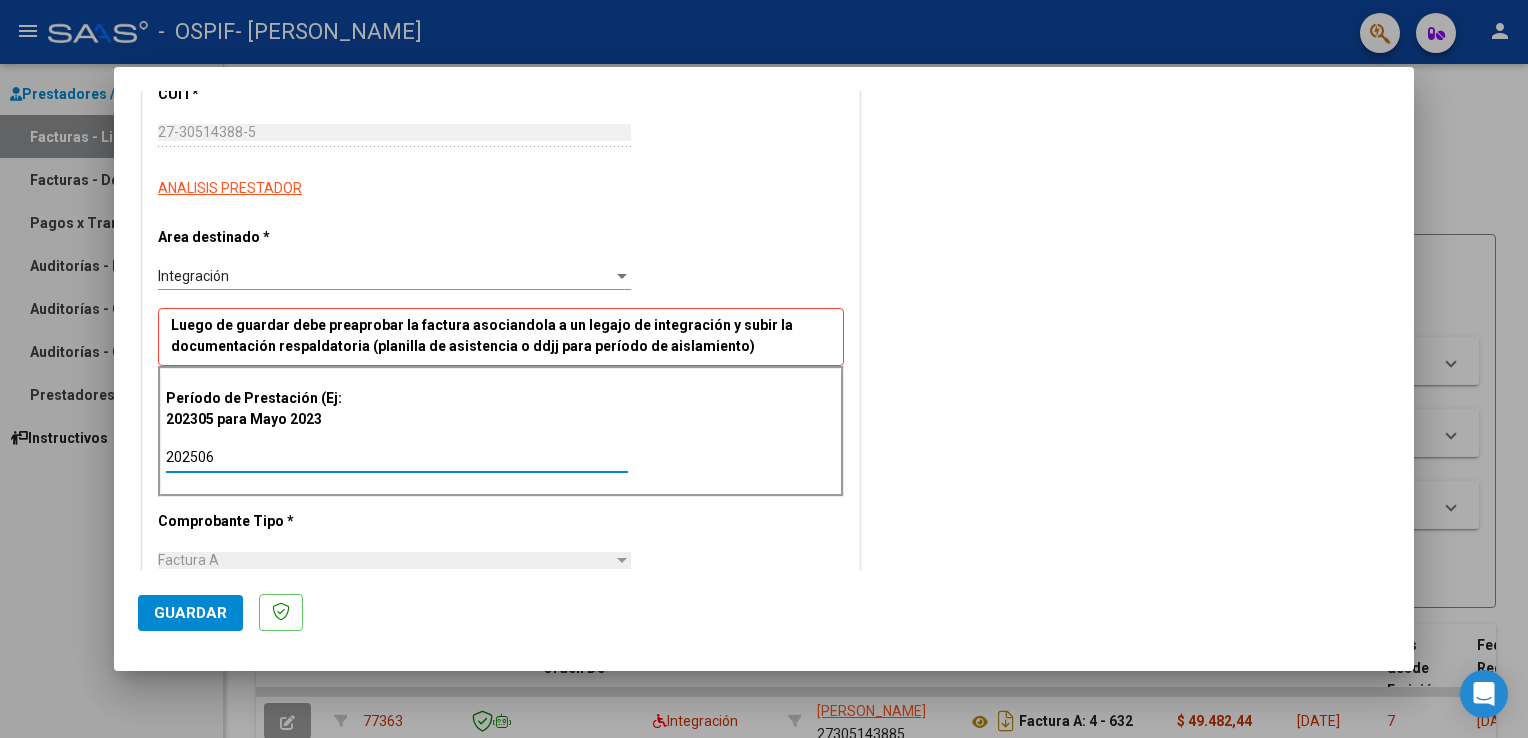 type on "202506" 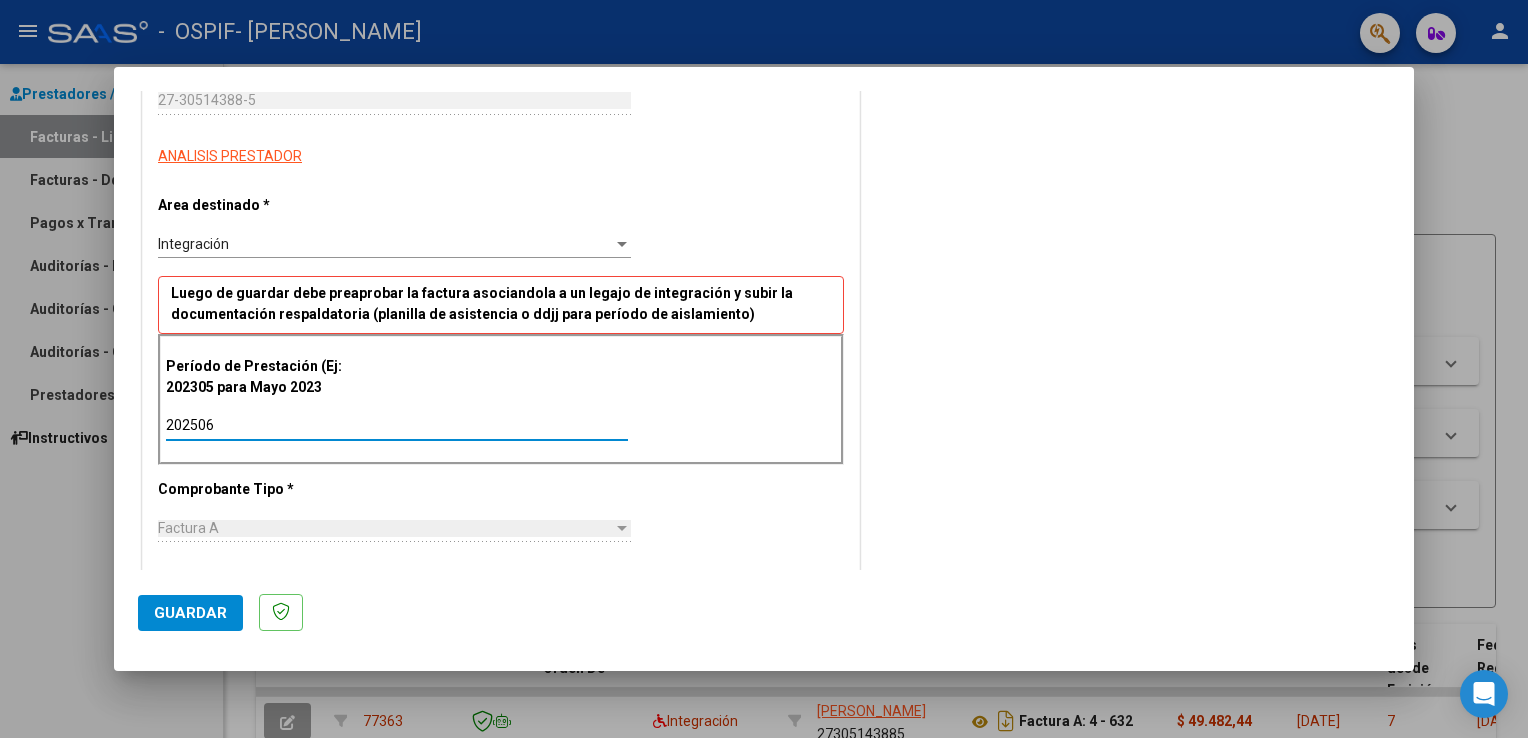 click on "COMPROBANTE VER COMPROBANTE          El comprobante fue leído exitosamente.  DATOS DEL COMPROBANTE CUIT  *   27-30514388-5 Ingresar CUIT  ANALISIS PRESTADOR  Area destinado * Integración Seleccionar Area Luego de guardar debe preaprobar la factura asociandola a un legajo de integración y subir la documentación respaldatoria (planilla de asistencia o ddjj para período de aislamiento)  Período de Prestación (Ej: 202305 para [DATE]    202506 Ingrese el Período de Prestación como indica el ejemplo   Comprobante Tipo * Factura A Seleccionar Tipo Punto de Venta  *   4 Ingresar el Nro.  Número  *   633 Ingresar el Nro.  Monto  *   $ 49.482,44 Ingresar el [GEOGRAPHIC_DATA].  *   [DATE] Ingresar la fecha  CAE / CAEA (no ingrese CAI)    75275951666087 Ingresar el CAE o CAEA (no ingrese CAI)  Fecha de Vencimiento    Ingresar la fecha  Ref. Externa    Ingresar la ref.  N° Liquidación    Ingresar el N° Liquidación  COMENTARIOS Comentarios del Prestador / Gerenciador:" at bounding box center [764, 331] 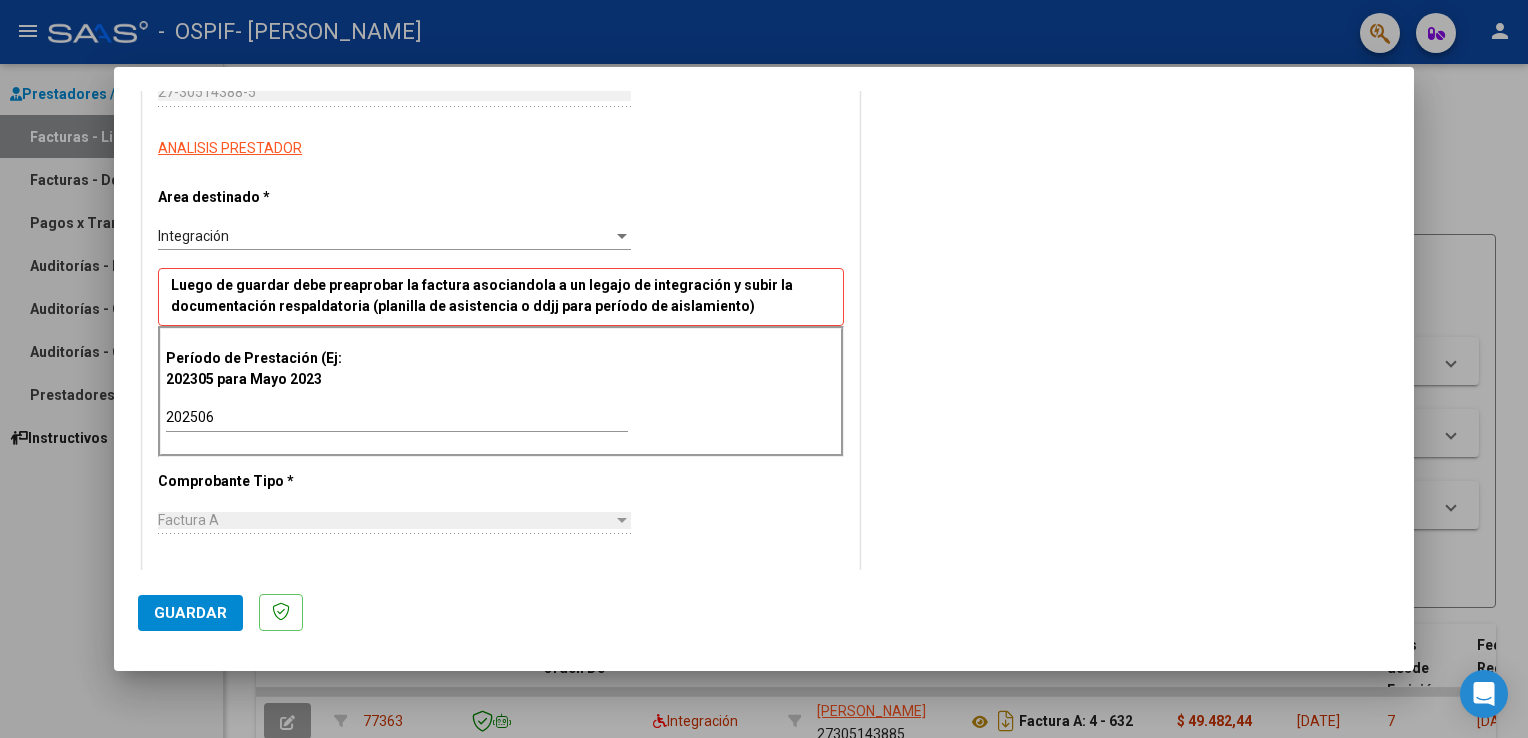 click on "COMPROBANTE VER COMPROBANTE          El comprobante fue leído exitosamente.  DATOS DEL COMPROBANTE CUIT  *   27-30514388-5 Ingresar CUIT  ANALISIS PRESTADOR  Area destinado * Integración Seleccionar Area Luego de guardar debe preaprobar la factura asociandola a un legajo de integración y subir la documentación respaldatoria (planilla de asistencia o ddjj para período de aislamiento)  Período de Prestación (Ej: 202305 para [DATE]    202506 Ingrese el Período de Prestación como indica el ejemplo   Comprobante Tipo * Factura A Seleccionar Tipo Punto de Venta  *   4 Ingresar el Nro.  Número  *   633 Ingresar el Nro.  Monto  *   $ 49.482,44 Ingresar el [GEOGRAPHIC_DATA].  *   [DATE] Ingresar la fecha  CAE / CAEA (no ingrese CAI)    75275951666087 Ingresar el CAE o CAEA (no ingrese CAI)  Fecha de Vencimiento    Ingresar la fecha  Ref. Externa    Ingresar la ref.  N° Liquidación    Ingresar el N° Liquidación  COMENTARIOS Comentarios del Prestador / Gerenciador:" at bounding box center (764, 331) 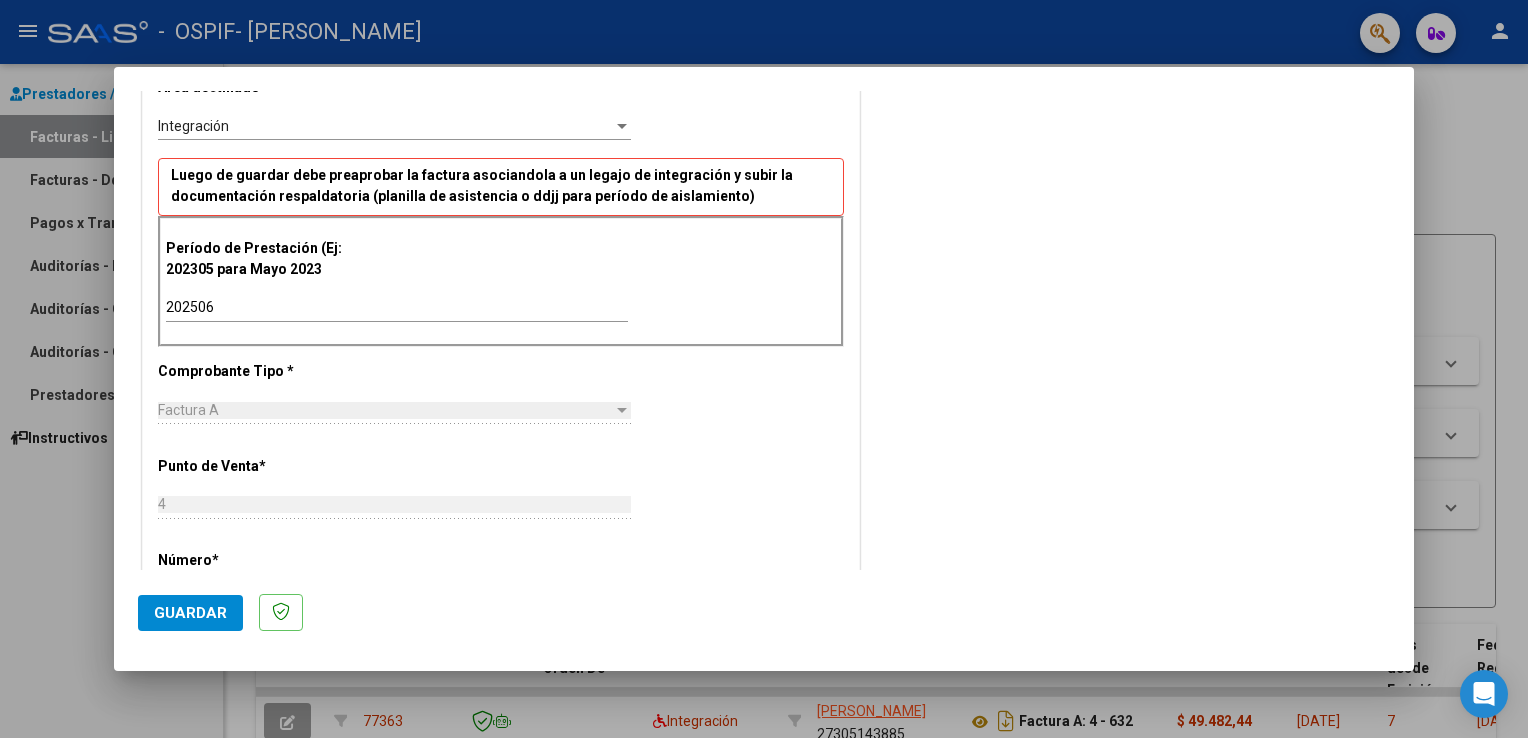 click on "COMPROBANTE VER COMPROBANTE          El comprobante fue leído exitosamente.  DATOS DEL COMPROBANTE CUIT  *   27-30514388-5 Ingresar CUIT  ANALISIS PRESTADOR  Area destinado * Integración Seleccionar Area Luego de guardar debe preaprobar la factura asociandola a un legajo de integración y subir la documentación respaldatoria (planilla de asistencia o ddjj para período de aislamiento)  Período de Prestación (Ej: 202305 para [DATE]    202506 Ingrese el Período de Prestación como indica el ejemplo   Comprobante Tipo * Factura A Seleccionar Tipo Punto de Venta  *   4 Ingresar el Nro.  Número  *   633 Ingresar el Nro.  Monto  *   $ 49.482,44 Ingresar el [GEOGRAPHIC_DATA].  *   [DATE] Ingresar la fecha  CAE / CAEA (no ingrese CAI)    75275951666087 Ingresar el CAE o CAEA (no ingrese CAI)  Fecha de Vencimiento    Ingresar la fecha  Ref. Externa    Ingresar la ref.  N° Liquidación    Ingresar el N° Liquidación  COMENTARIOS Comentarios del Prestador / Gerenciador:" at bounding box center (764, 331) 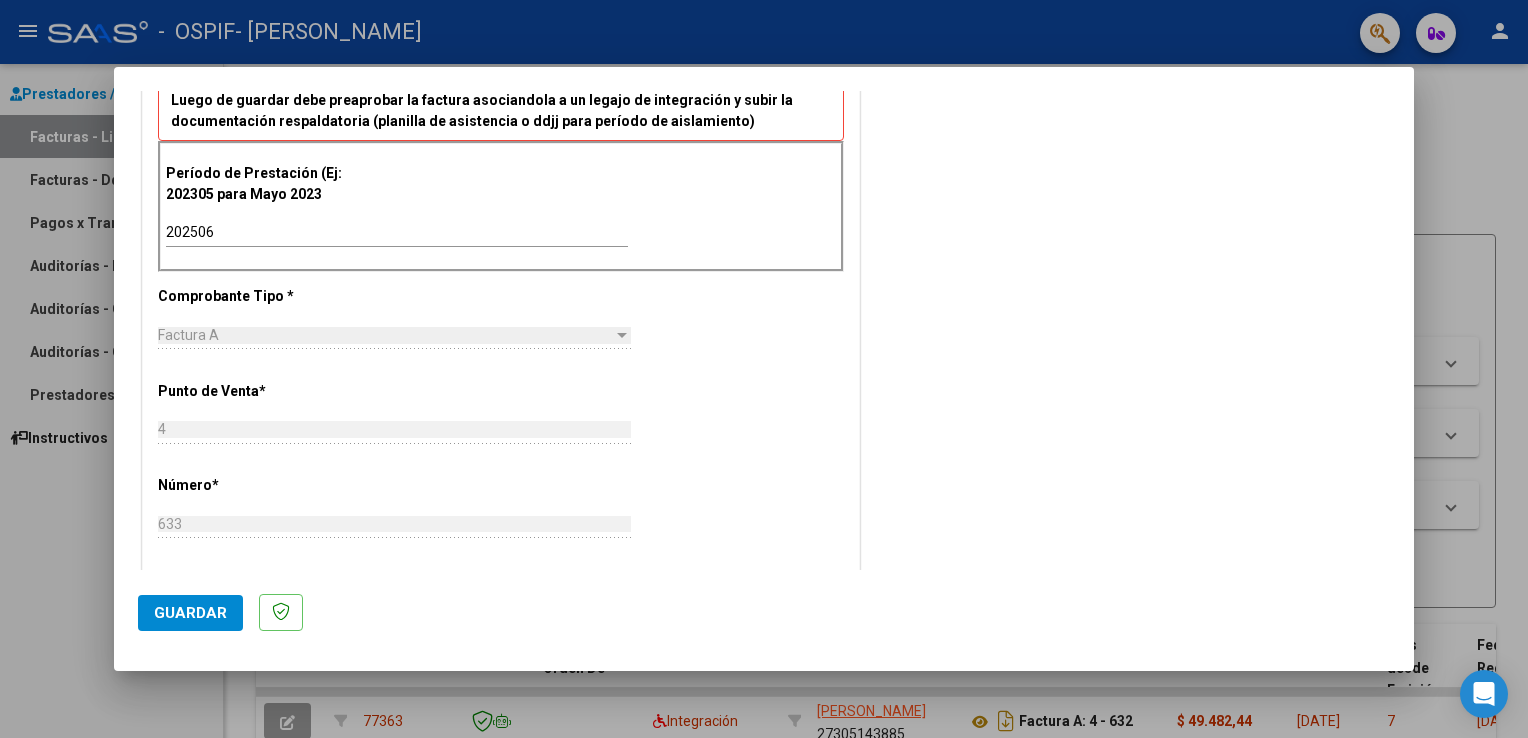 click on "COMPROBANTE VER COMPROBANTE          El comprobante fue leído exitosamente.  DATOS DEL COMPROBANTE CUIT  *   27-30514388-5 Ingresar CUIT  ANALISIS PRESTADOR  Area destinado * Integración Seleccionar Area Luego de guardar debe preaprobar la factura asociandola a un legajo de integración y subir la documentación respaldatoria (planilla de asistencia o ddjj para período de aislamiento)  Período de Prestación (Ej: 202305 para [DATE]    202506 Ingrese el Período de Prestación como indica el ejemplo   Comprobante Tipo * Factura A Seleccionar Tipo Punto de Venta  *   4 Ingresar el Nro.  Número  *   633 Ingresar el Nro.  Monto  *   $ 49.482,44 Ingresar el [GEOGRAPHIC_DATA].  *   [DATE] Ingresar la fecha  CAE / CAEA (no ingrese CAI)    75275951666087 Ingresar el CAE o CAEA (no ingrese CAI)  Fecha de Vencimiento    Ingresar la fecha  Ref. Externa    Ingresar la ref.  N° Liquidación    Ingresar el N° Liquidación  COMENTARIOS Comentarios del Prestador / Gerenciador:" at bounding box center [764, 331] 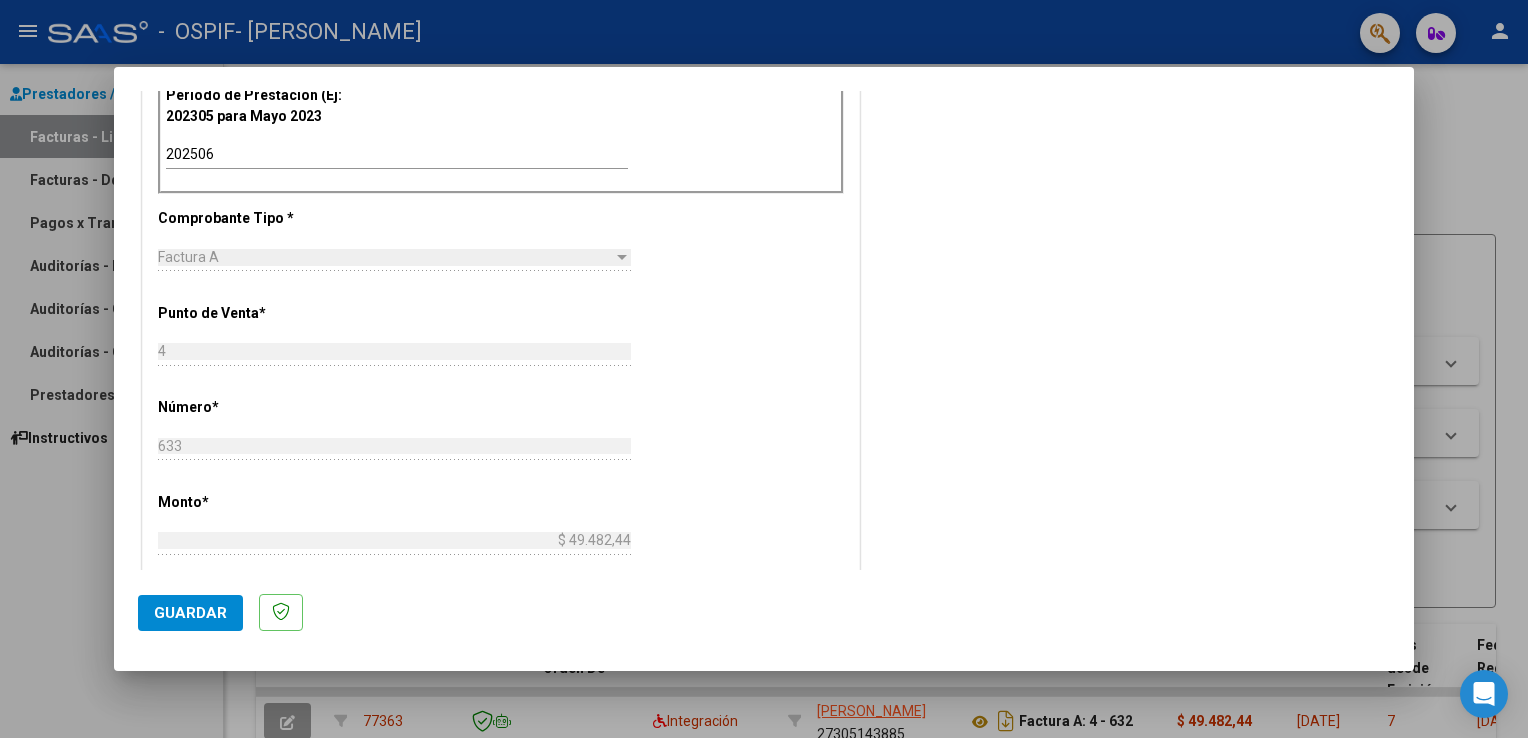 click on "COMPROBANTE VER COMPROBANTE          El comprobante fue leído exitosamente.  DATOS DEL COMPROBANTE CUIT  *   27-30514388-5 Ingresar CUIT  ANALISIS PRESTADOR  Area destinado * Integración Seleccionar Area Luego de guardar debe preaprobar la factura asociandola a un legajo de integración y subir la documentación respaldatoria (planilla de asistencia o ddjj para período de aislamiento)  Período de Prestación (Ej: 202305 para [DATE]    202506 Ingrese el Período de Prestación como indica el ejemplo   Comprobante Tipo * Factura A Seleccionar Tipo Punto de Venta  *   4 Ingresar el Nro.  Número  *   633 Ingresar el Nro.  Monto  *   $ 49.482,44 Ingresar el [GEOGRAPHIC_DATA].  *   [DATE] Ingresar la fecha  CAE / CAEA (no ingrese CAI)    75275951666087 Ingresar el CAE o CAEA (no ingrese CAI)  Fecha de Vencimiento    Ingresar la fecha  Ref. Externa    Ingresar la ref.  N° Liquidación    Ingresar el N° Liquidación  COMENTARIOS Comentarios del Prestador / Gerenciador:" at bounding box center [764, 331] 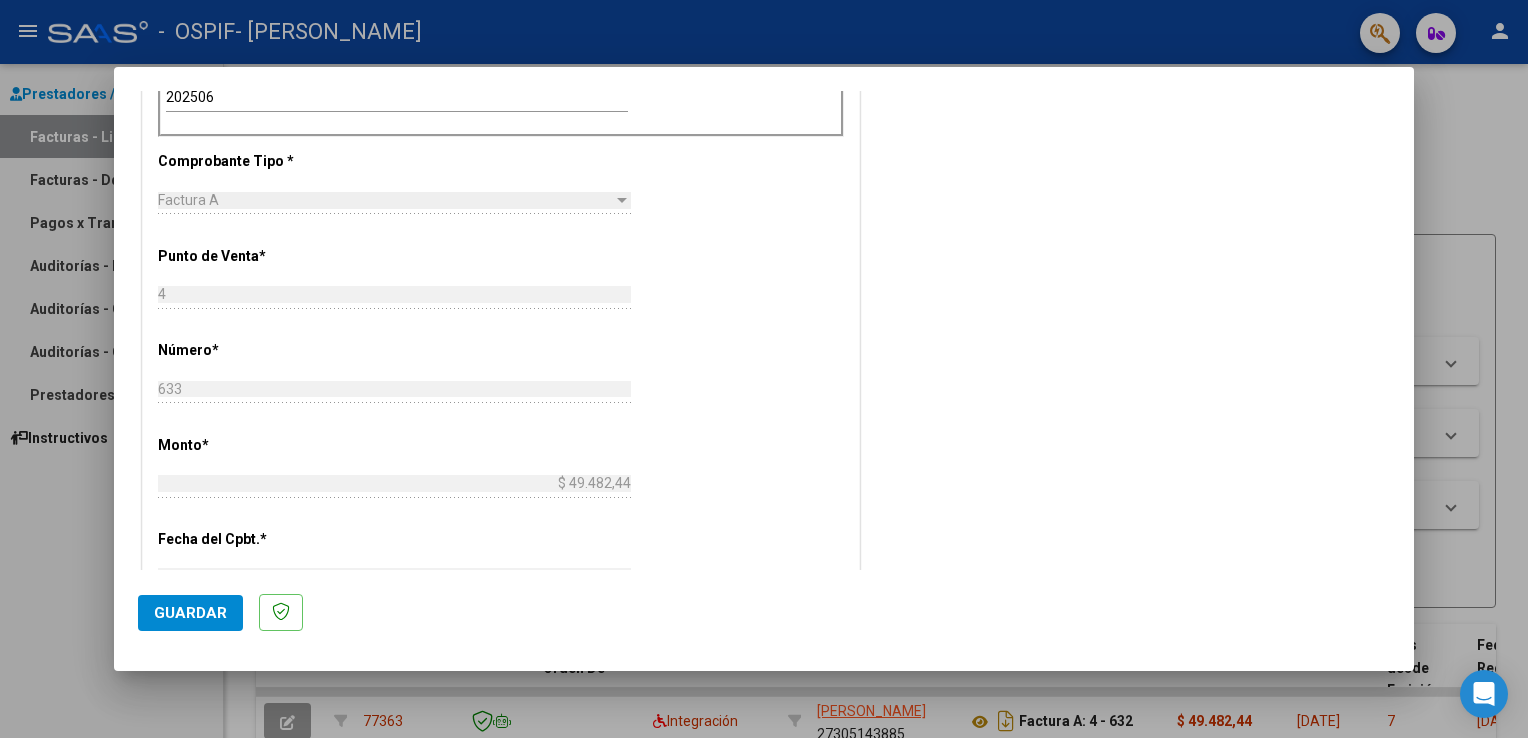 click on "COMPROBANTE VER COMPROBANTE          El comprobante fue leído exitosamente.  DATOS DEL COMPROBANTE CUIT  *   27-30514388-5 Ingresar CUIT  ANALISIS PRESTADOR  Area destinado * Integración Seleccionar Area Luego de guardar debe preaprobar la factura asociandola a un legajo de integración y subir la documentación respaldatoria (planilla de asistencia o ddjj para período de aislamiento)  Período de Prestación (Ej: 202305 para [DATE]    202506 Ingrese el Período de Prestación como indica el ejemplo   Comprobante Tipo * Factura A Seleccionar Tipo Punto de Venta  *   4 Ingresar el Nro.  Número  *   633 Ingresar el Nro.  Monto  *   $ 49.482,44 Ingresar el [GEOGRAPHIC_DATA].  *   [DATE] Ingresar la fecha  CAE / CAEA (no ingrese CAI)    75275951666087 Ingresar el CAE o CAEA (no ingrese CAI)  Fecha de Vencimiento    Ingresar la fecha  Ref. Externa    Ingresar la ref.  N° Liquidación    Ingresar el N° Liquidación  COMENTARIOS Comentarios del Prestador / Gerenciador:" at bounding box center (764, 331) 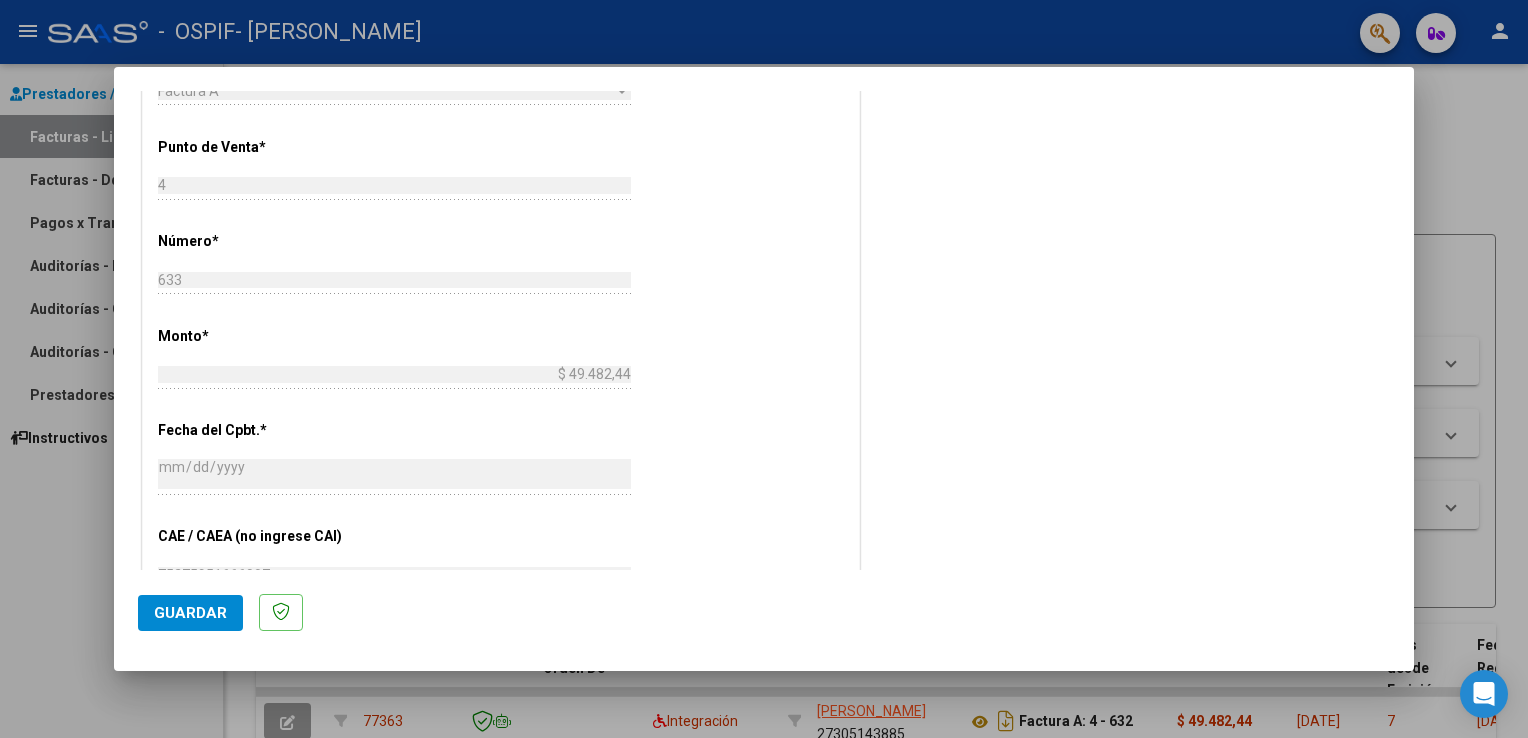 click on "COMPROBANTE VER COMPROBANTE          El comprobante fue leído exitosamente.  DATOS DEL COMPROBANTE CUIT  *   27-30514388-5 Ingresar CUIT  ANALISIS PRESTADOR  Area destinado * Integración Seleccionar Area Luego de guardar debe preaprobar la factura asociandola a un legajo de integración y subir la documentación respaldatoria (planilla de asistencia o ddjj para período de aislamiento)  Período de Prestación (Ej: 202305 para [DATE]    202506 Ingrese el Período de Prestación como indica el ejemplo   Comprobante Tipo * Factura A Seleccionar Tipo Punto de Venta  *   4 Ingresar el Nro.  Número  *   633 Ingresar el Nro.  Monto  *   $ 49.482,44 Ingresar el [GEOGRAPHIC_DATA].  *   [DATE] Ingresar la fecha  CAE / CAEA (no ingrese CAI)    75275951666087 Ingresar el CAE o CAEA (no ingrese CAI)  Fecha de Vencimiento    Ingresar la fecha  Ref. Externa    Ingresar la ref.  N° Liquidación    Ingresar el N° Liquidación  COMENTARIOS Comentarios del Prestador / Gerenciador:" at bounding box center [764, 331] 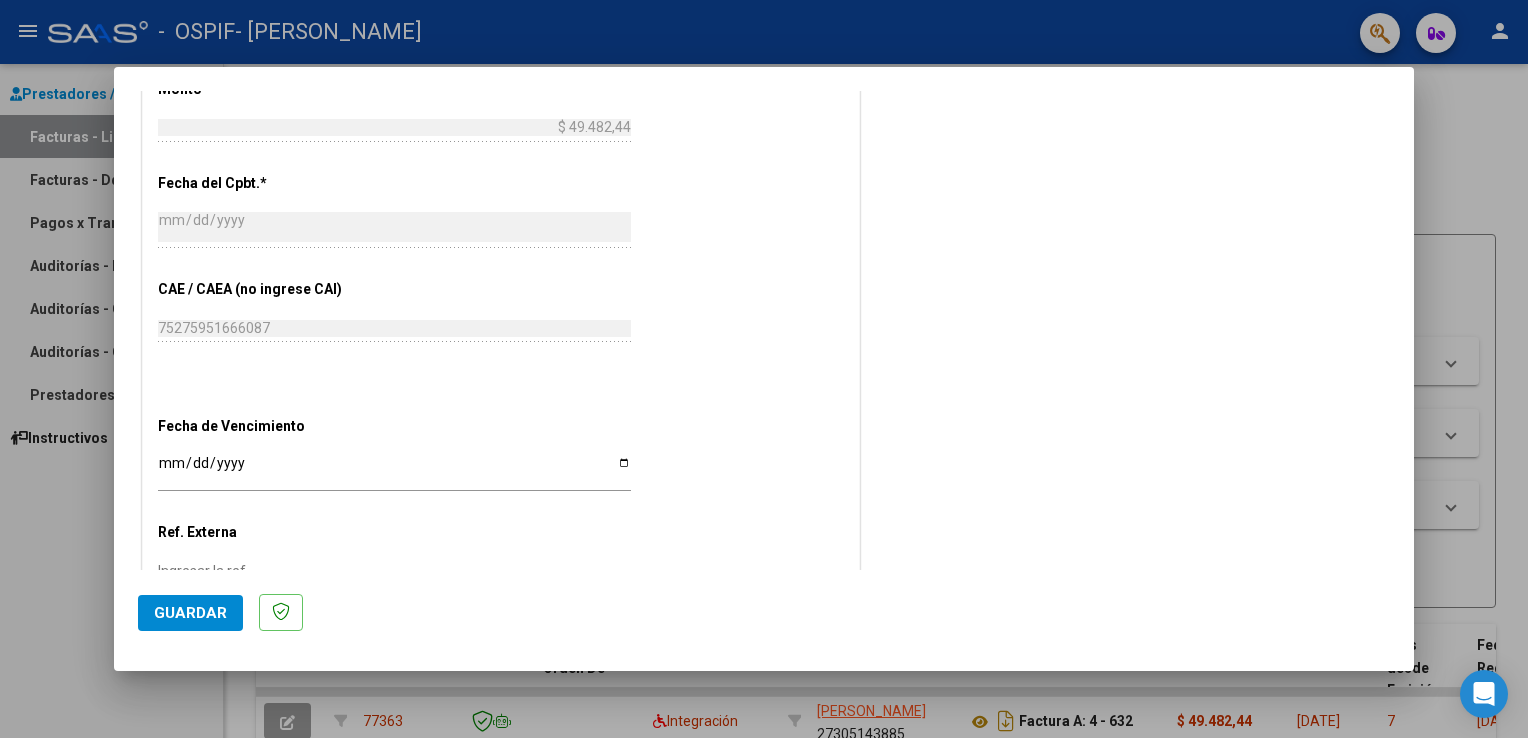 scroll, scrollTop: 1000, scrollLeft: 0, axis: vertical 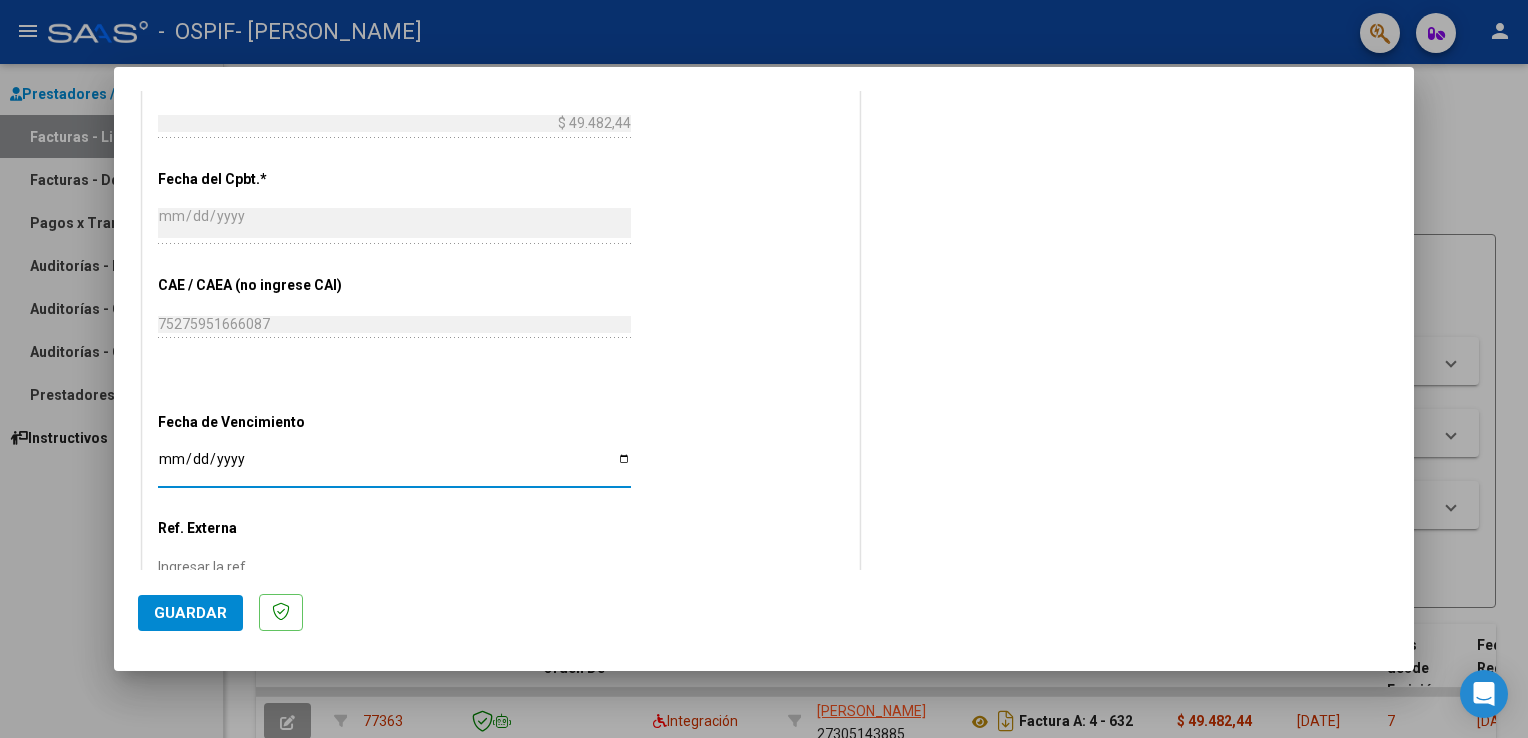 click on "Ingresar la fecha" at bounding box center (394, 466) 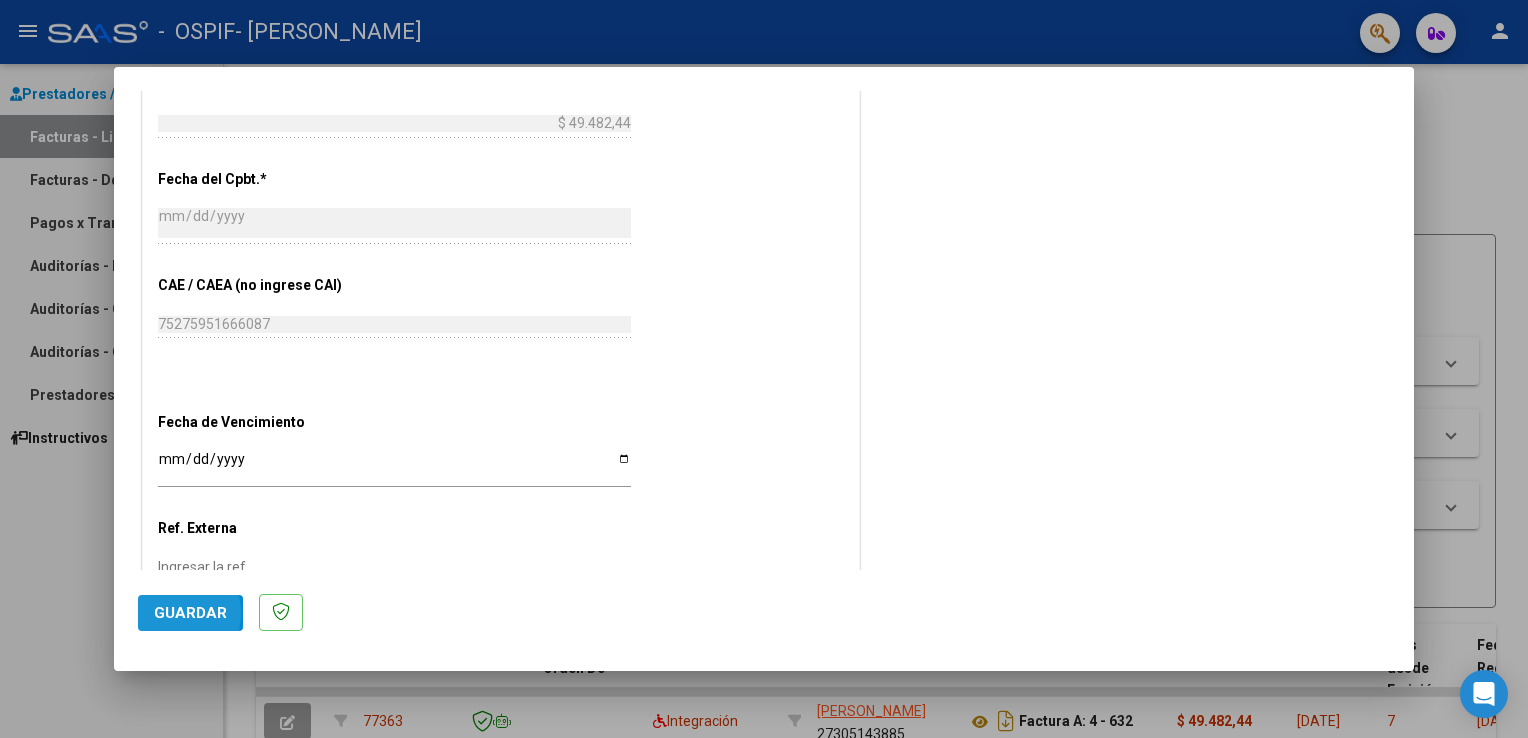 click on "Guardar" 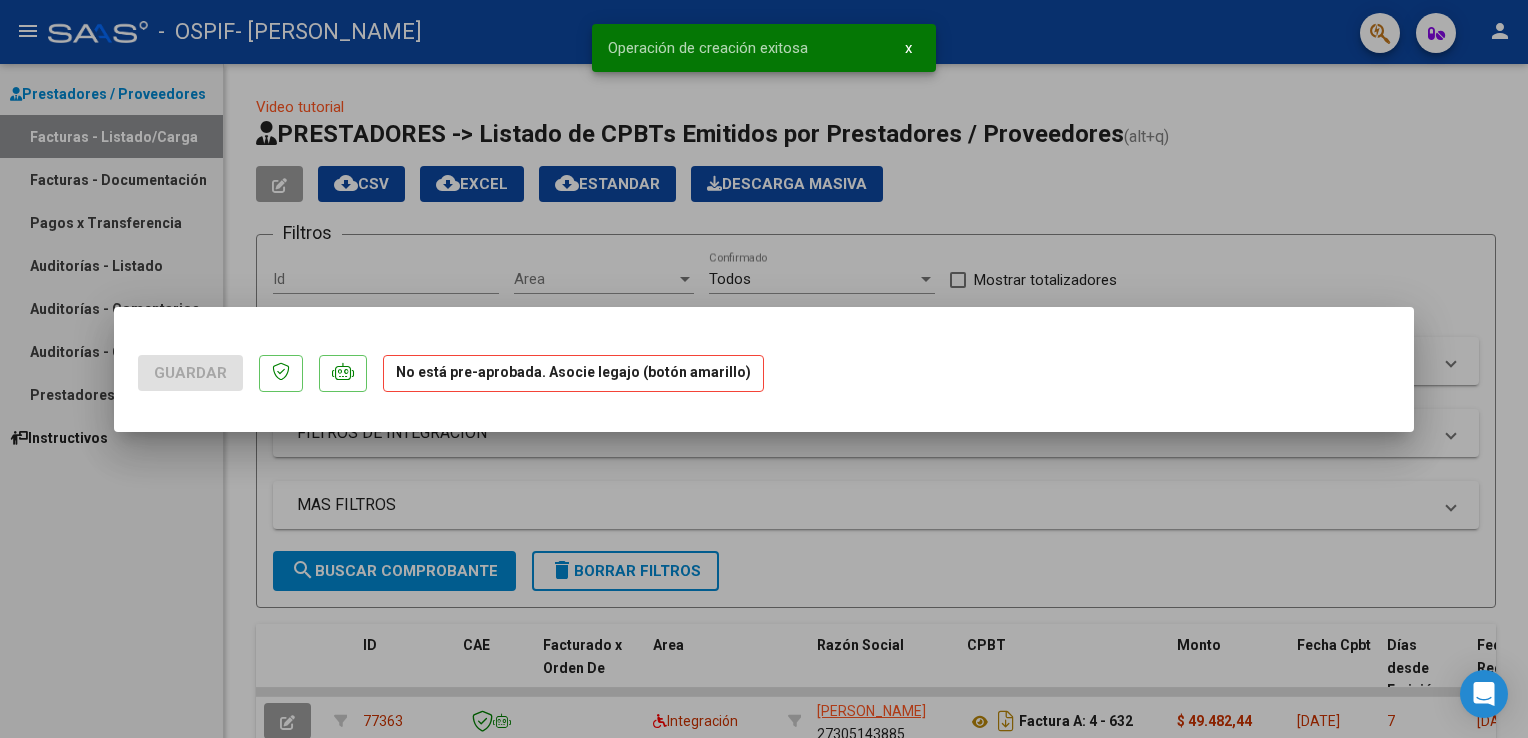scroll, scrollTop: 0, scrollLeft: 0, axis: both 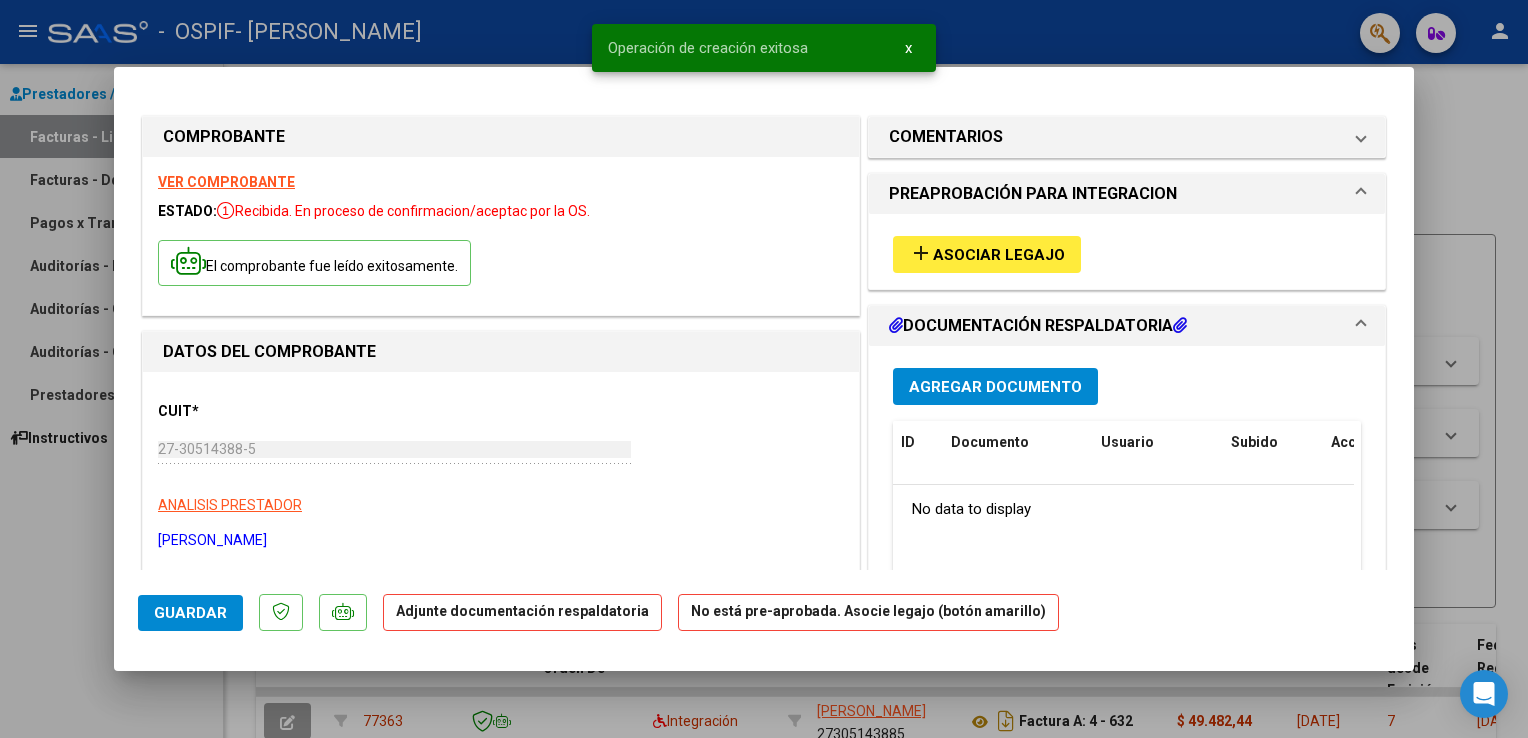 click on "add Asociar Legajo" at bounding box center [987, 254] 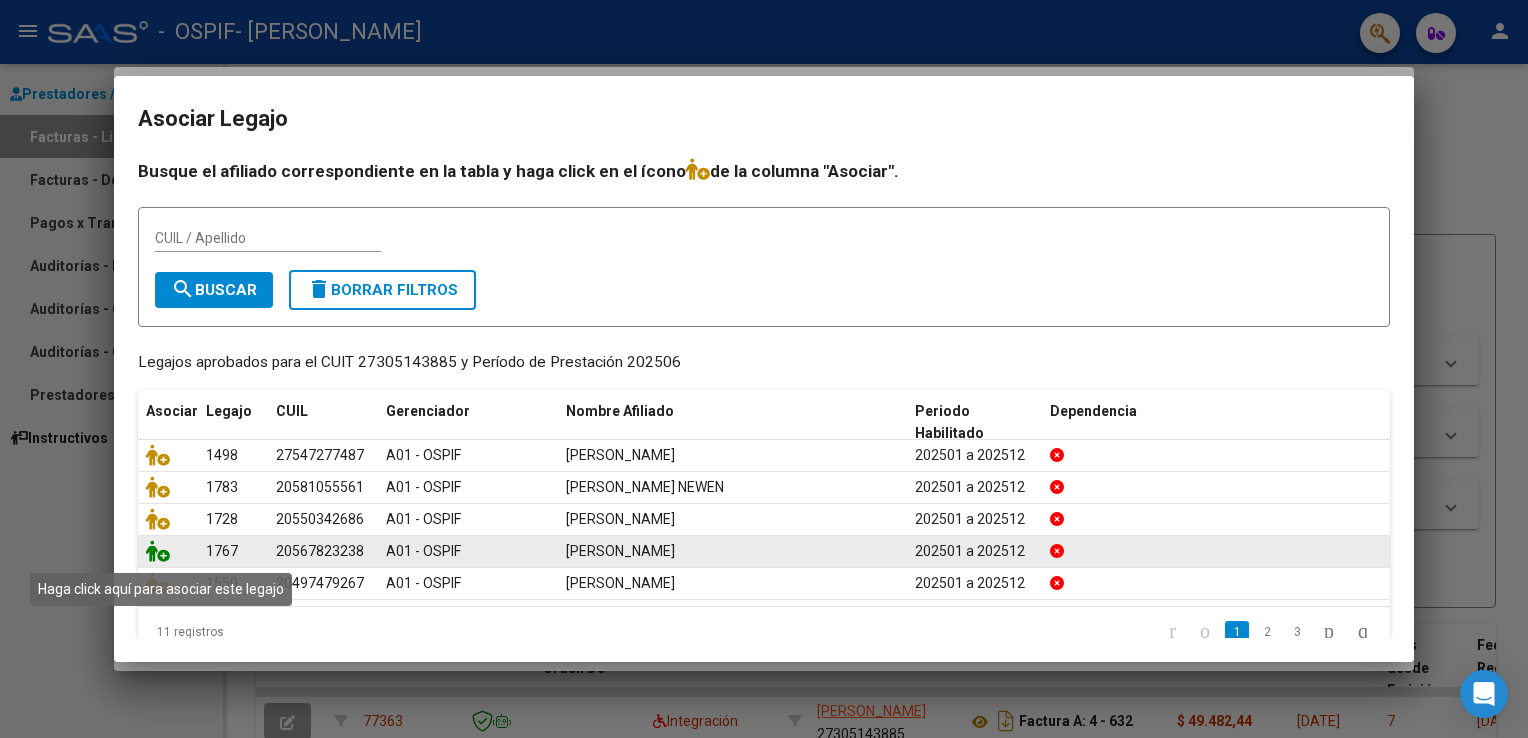 click 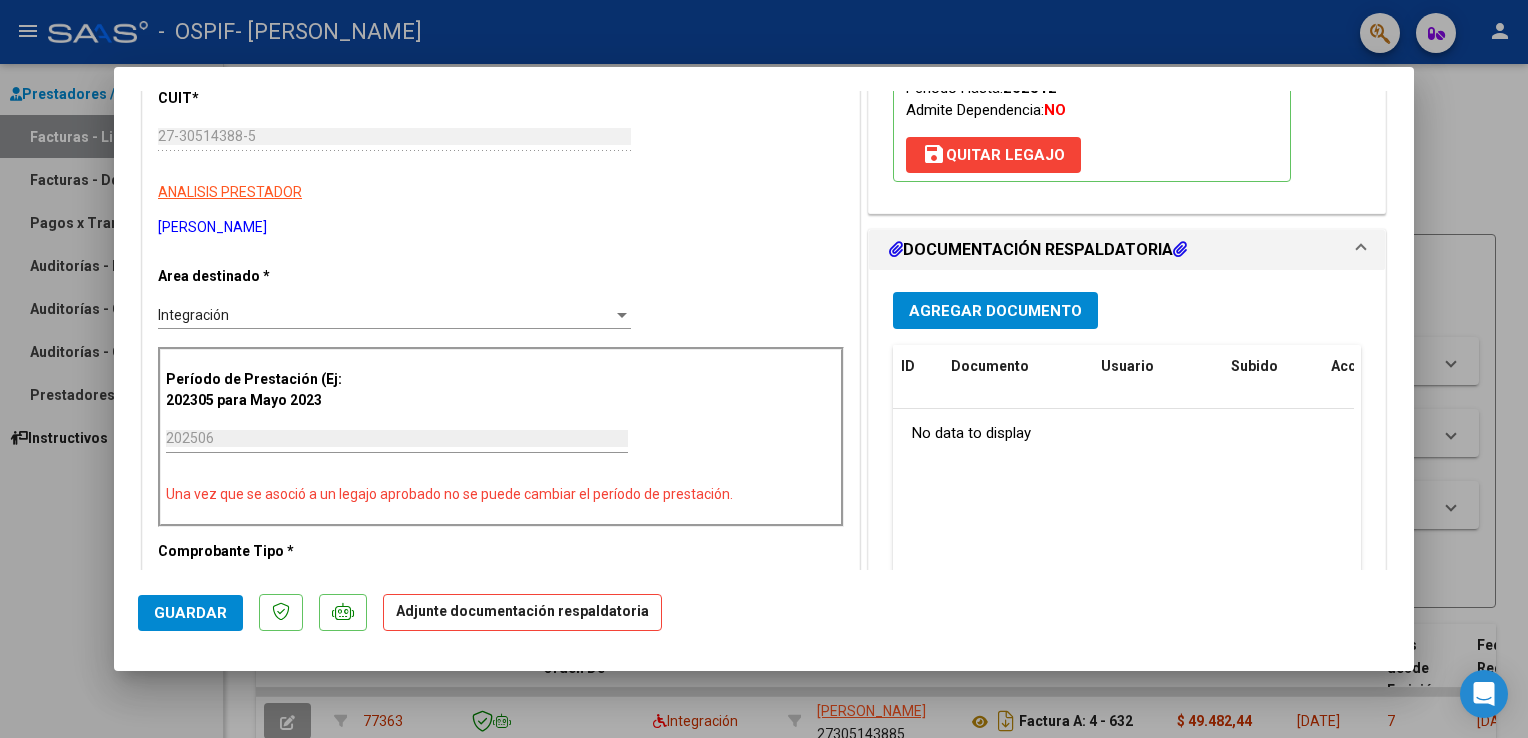 scroll, scrollTop: 320, scrollLeft: 0, axis: vertical 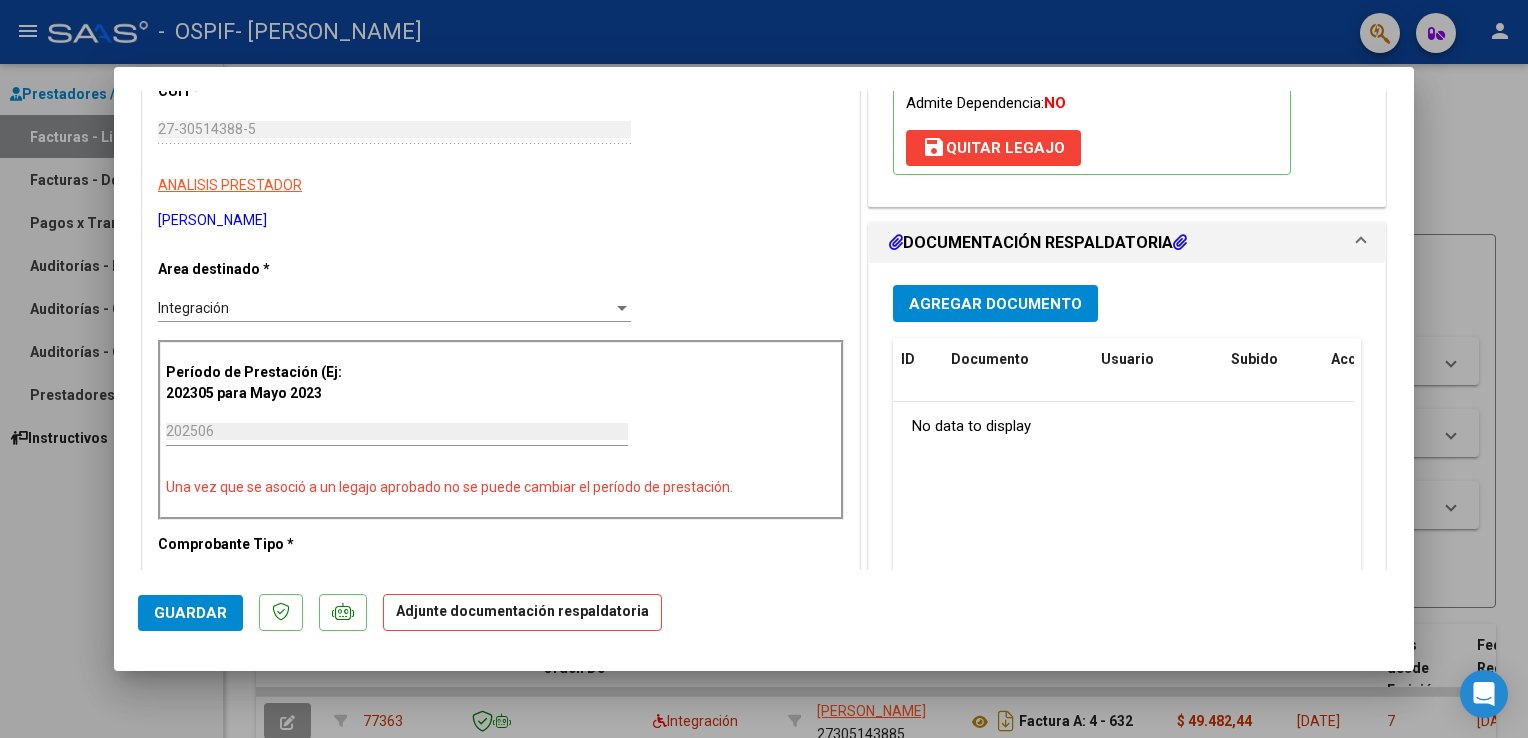 click on "Agregar Documento" at bounding box center [995, 304] 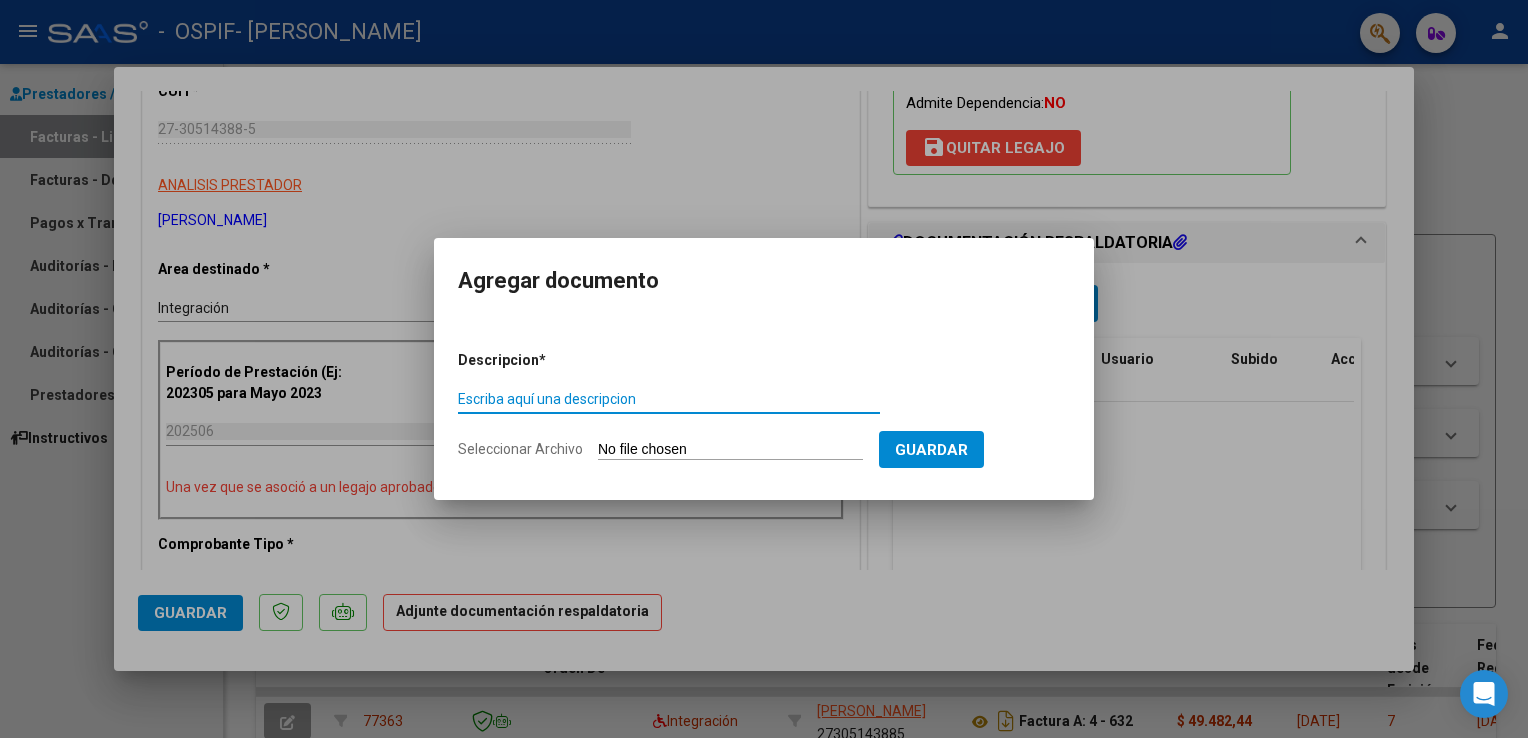 click on "Escriba aquí una descripcion" at bounding box center (669, 399) 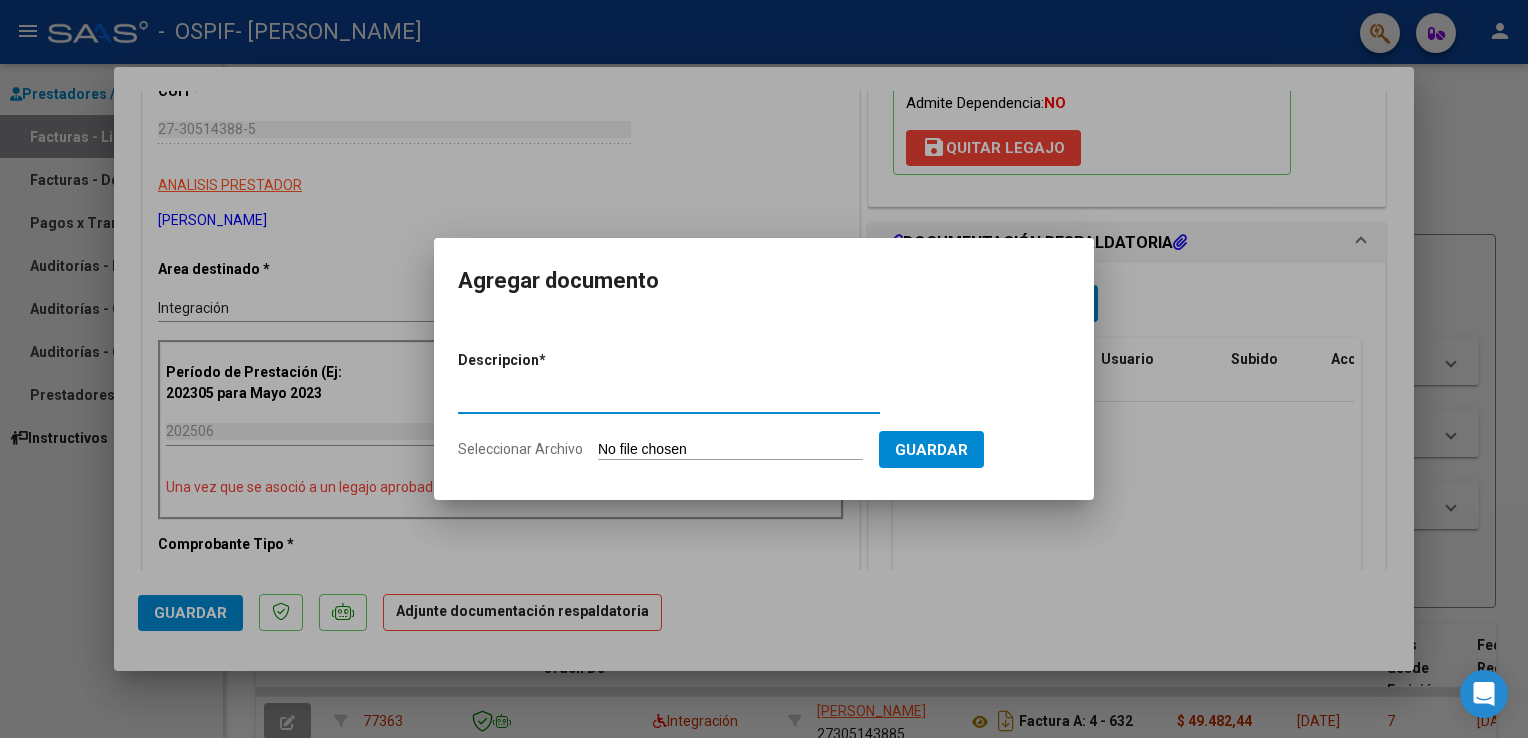 type on "PLANILLA DE ASISTENCIA" 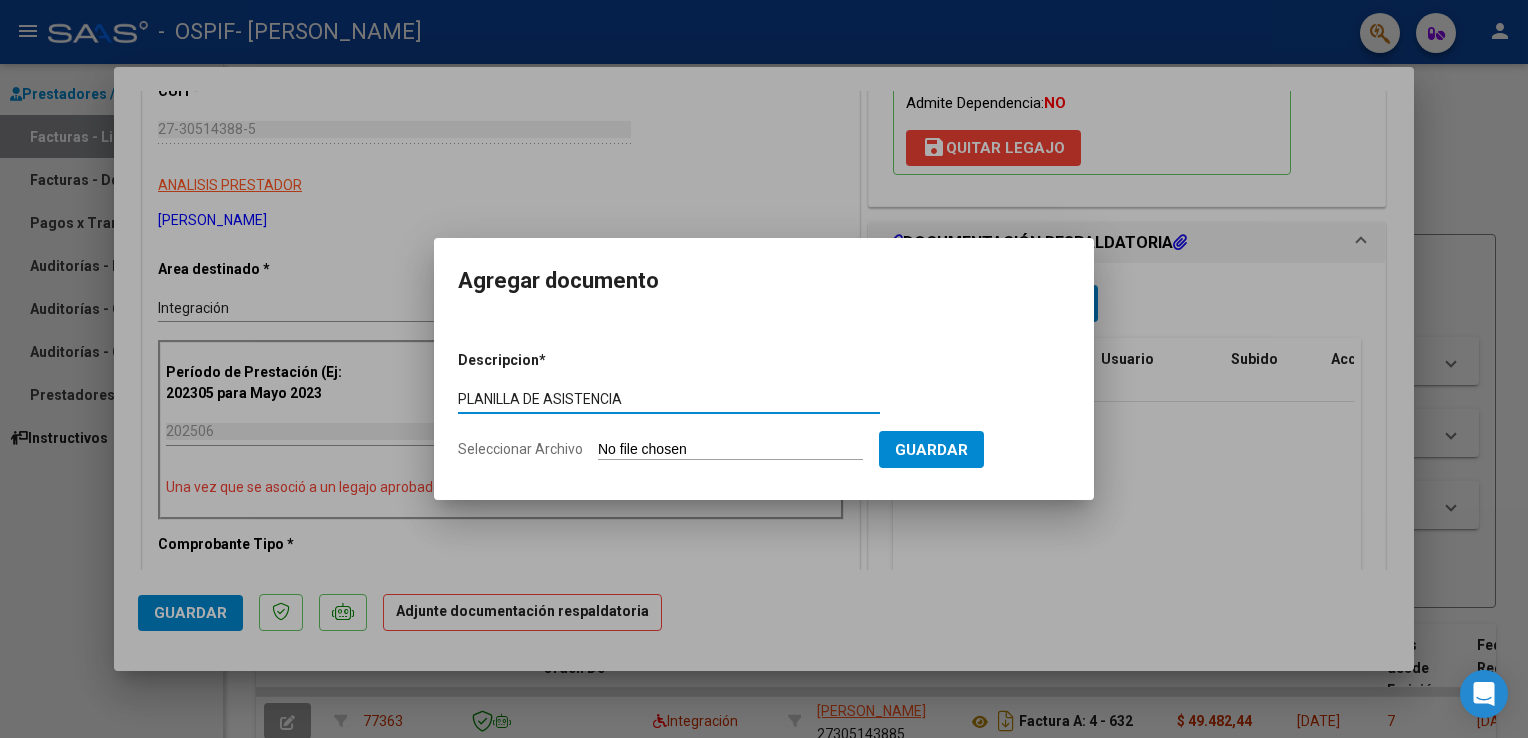 click on "Seleccionar Archivo" at bounding box center [730, 450] 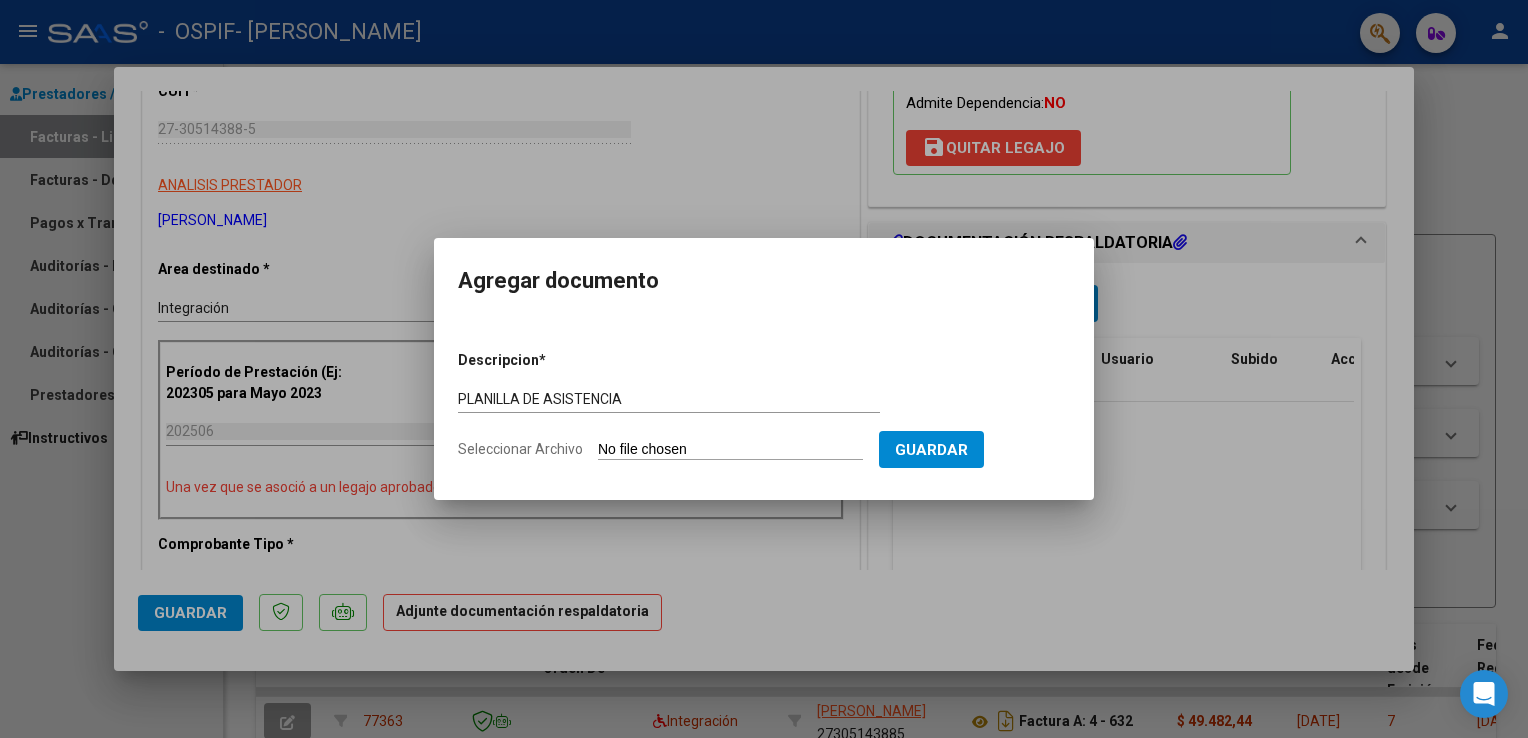 type on "C:\fakepath\062025asistRUIZ.pdf" 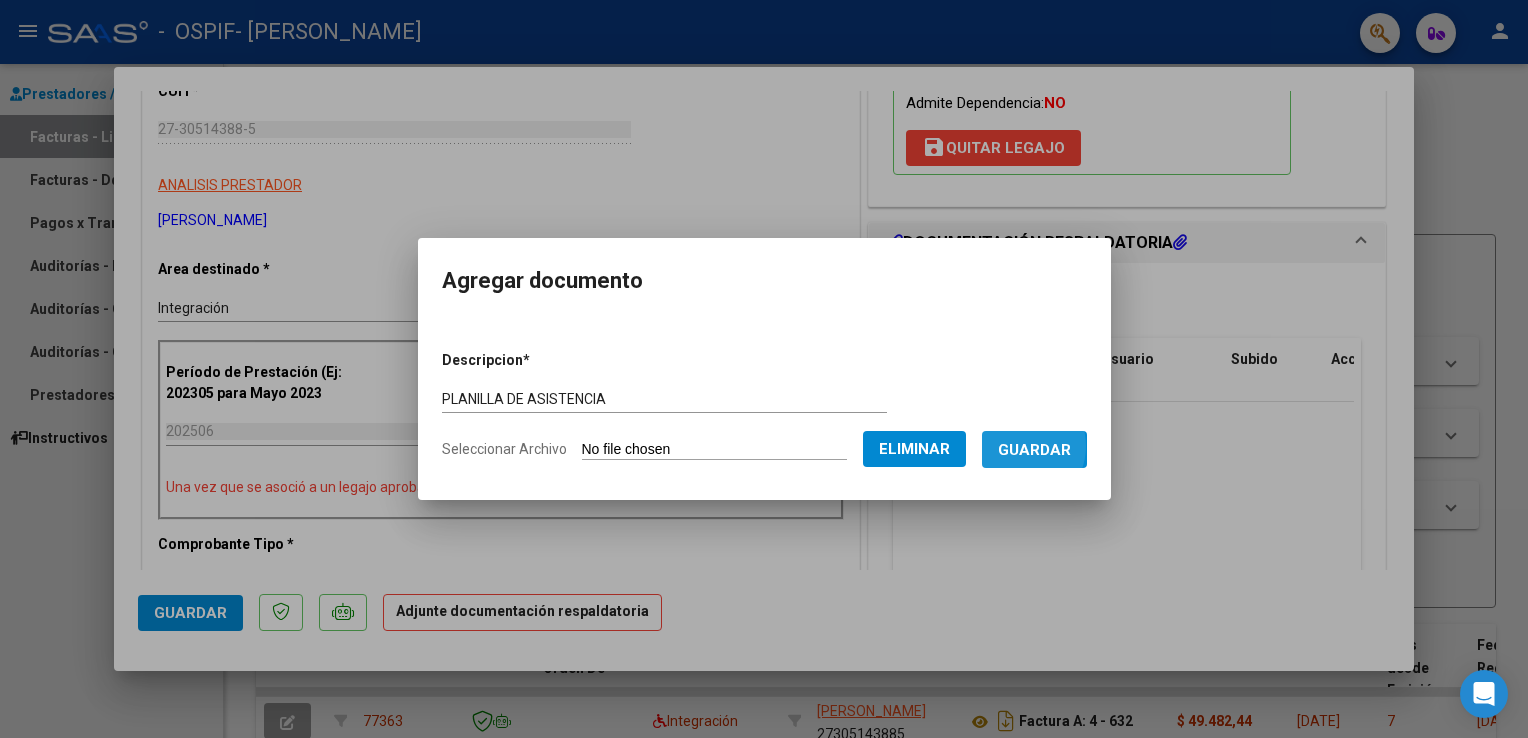 click on "Guardar" at bounding box center (1034, 450) 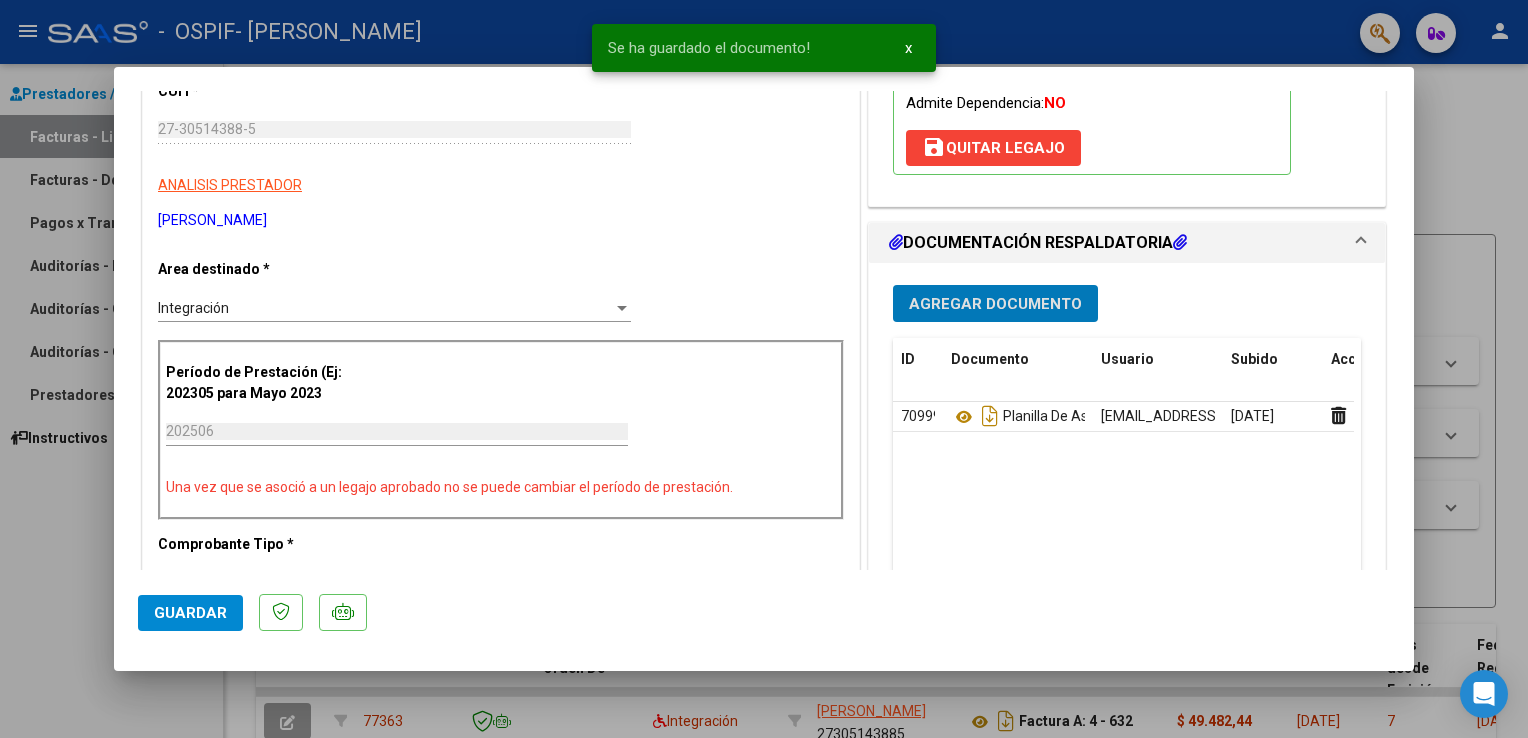 click on "Agregar Documento" at bounding box center (995, 304) 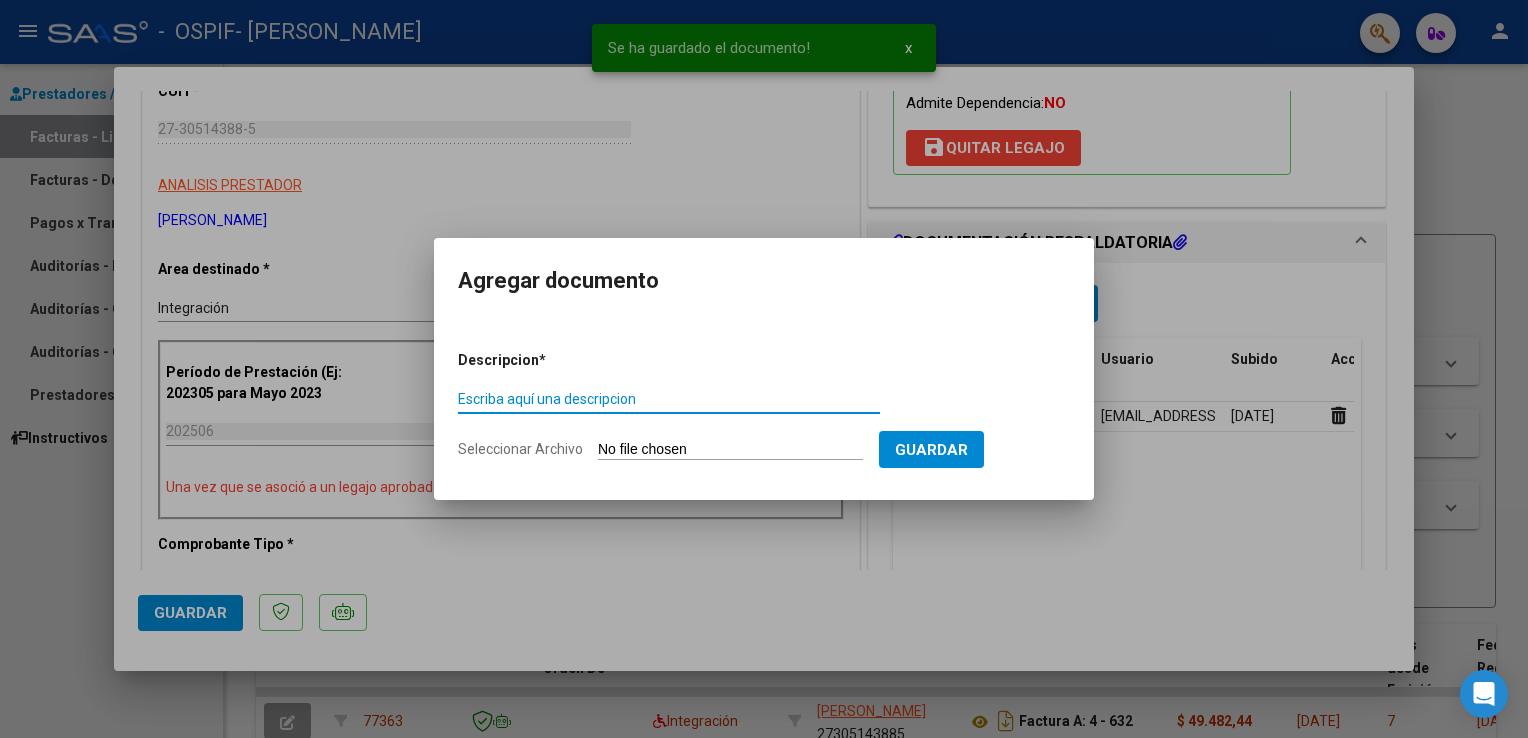 click on "Escriba aquí una descripcion" at bounding box center [669, 399] 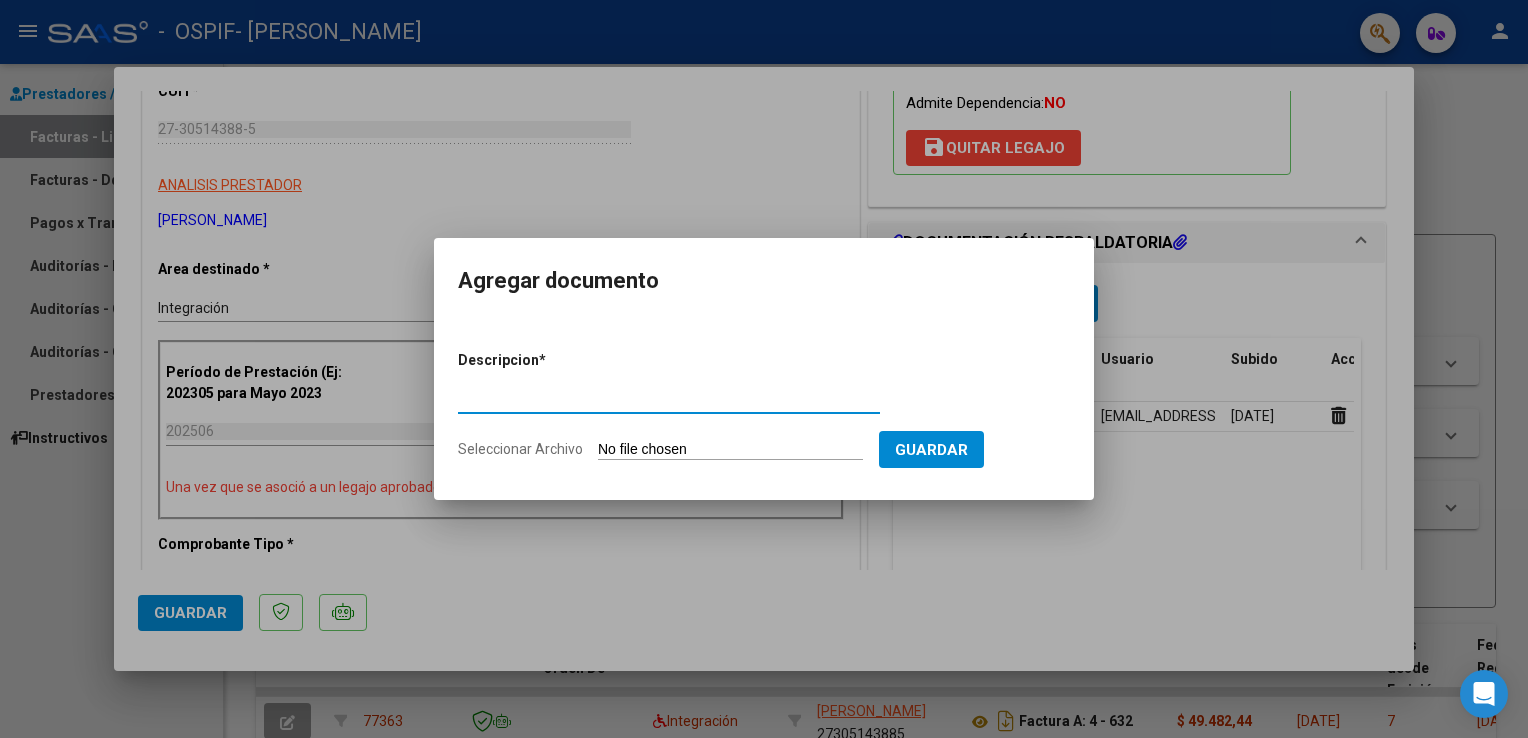 type on "AUTORIZACION" 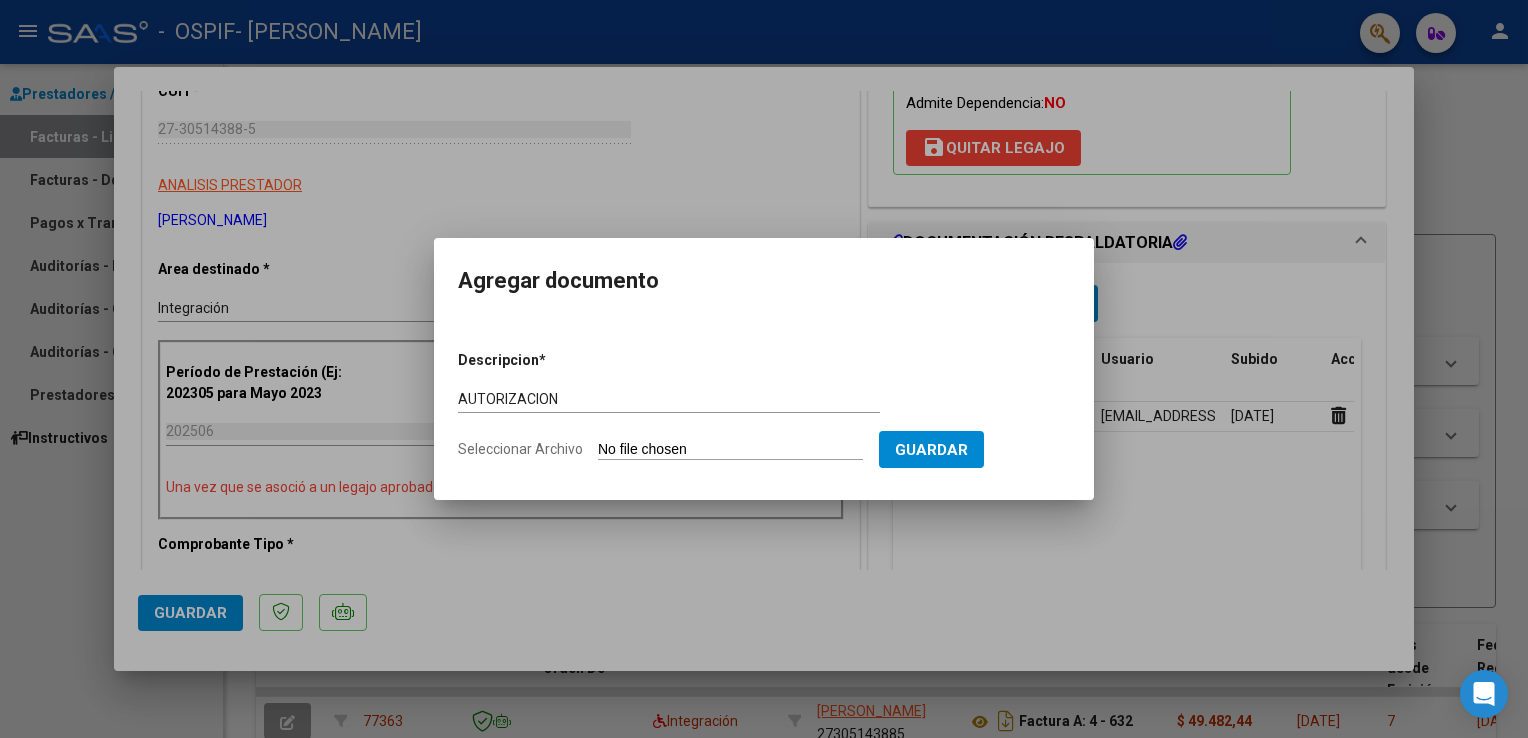 click on "Seleccionar Archivo" at bounding box center (730, 450) 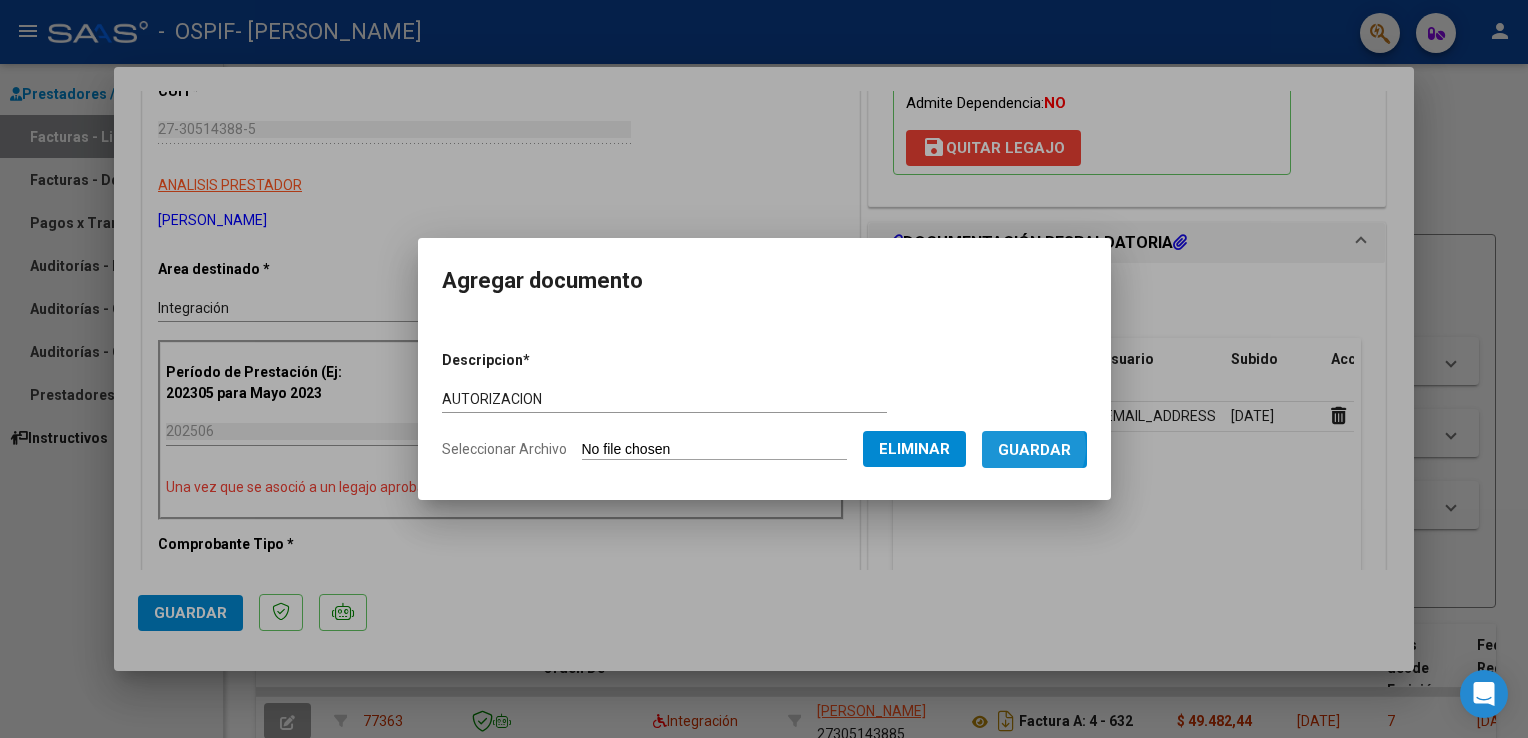 click on "Guardar" at bounding box center [1034, 450] 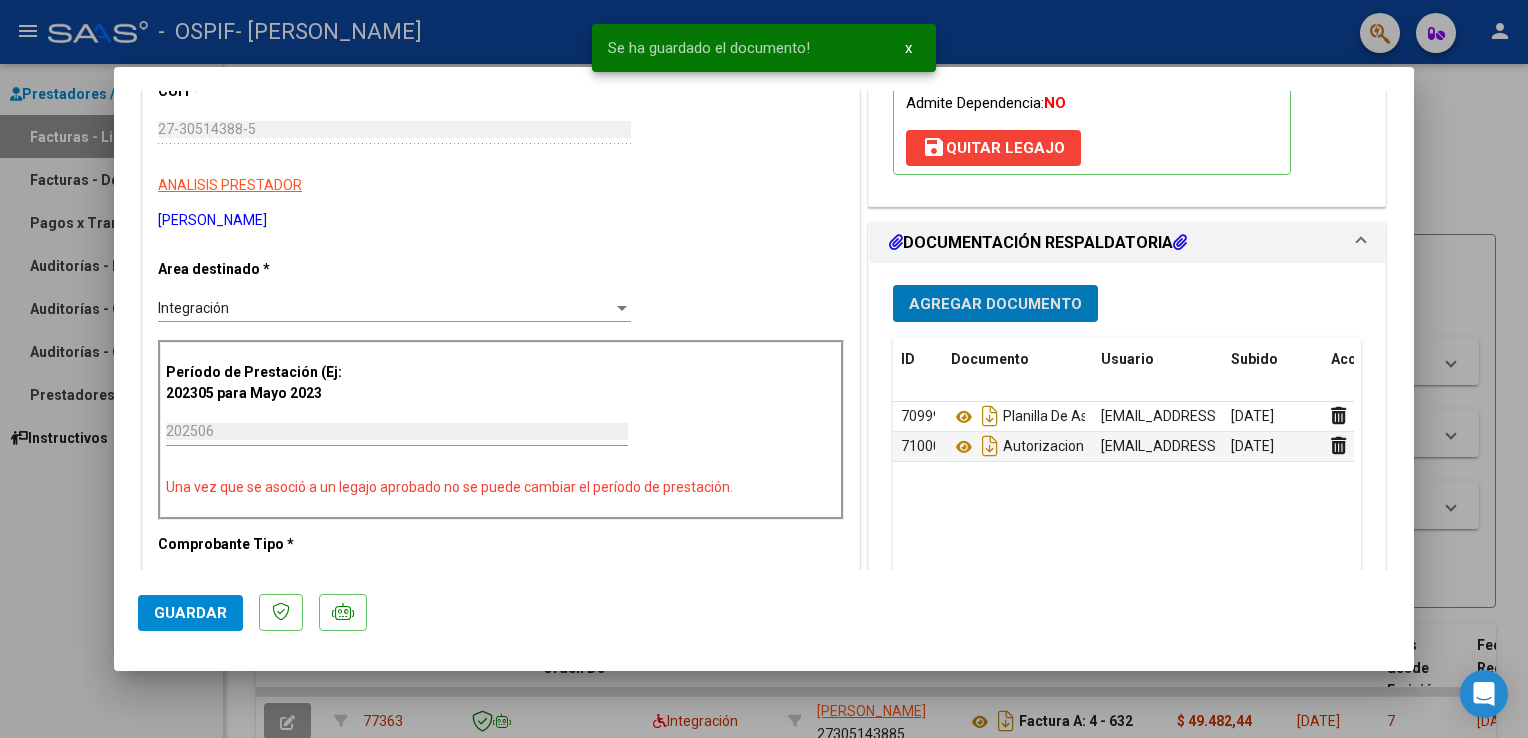 click on "Agregar Documento" at bounding box center (995, 303) 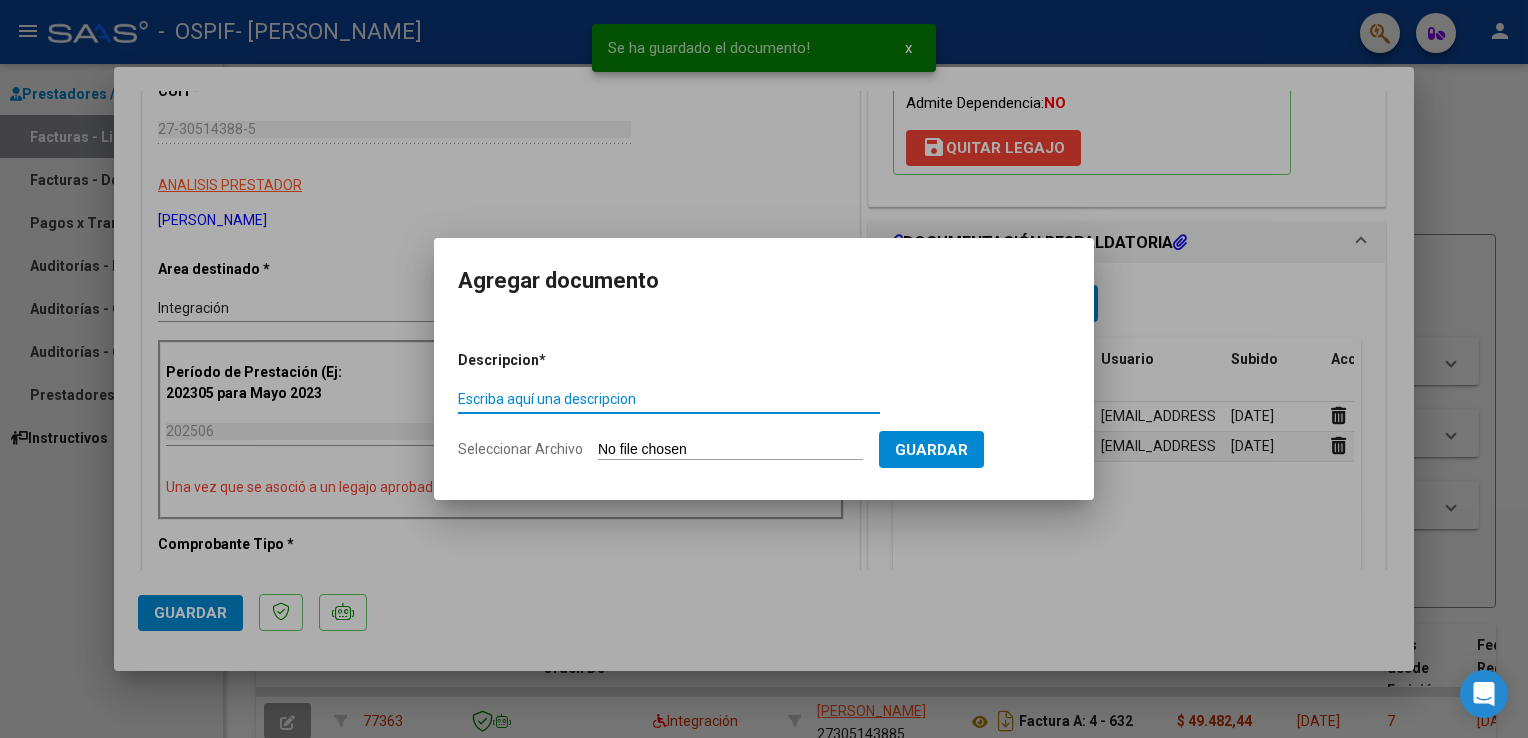 click on "Escriba aquí una descripcion" at bounding box center [669, 399] 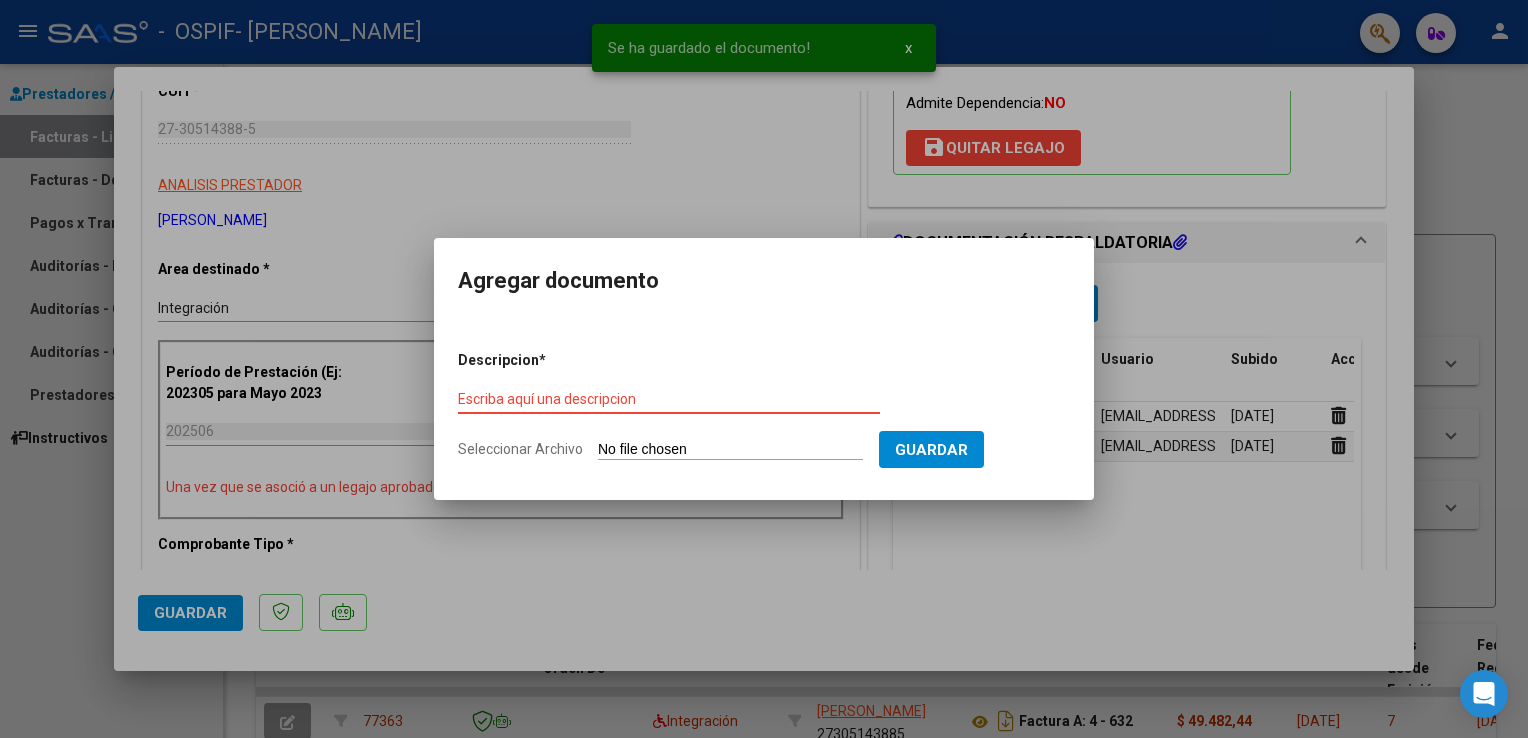 click on "Escriba aquí una descripcion" at bounding box center (669, 399) 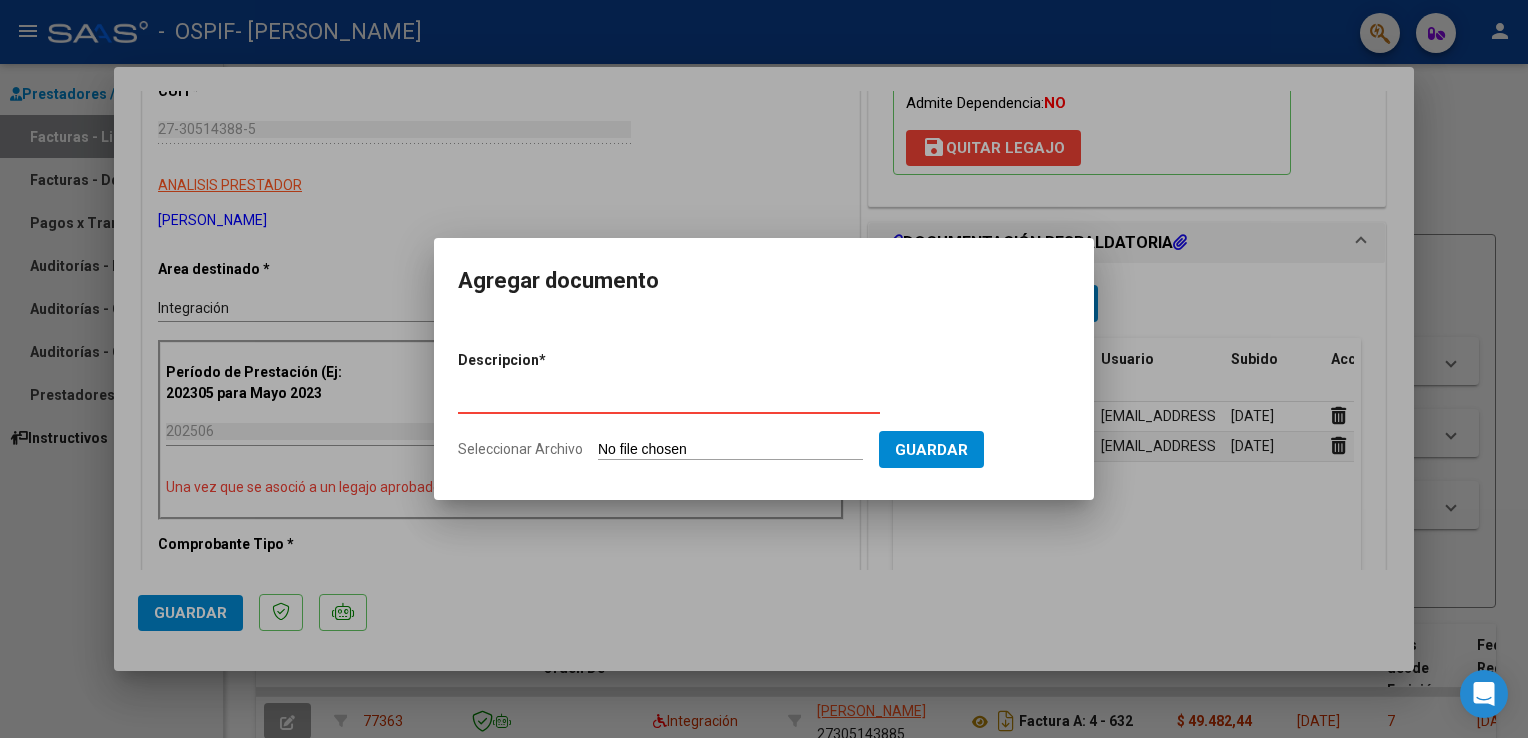 type on "INFORME SEMESTRAL" 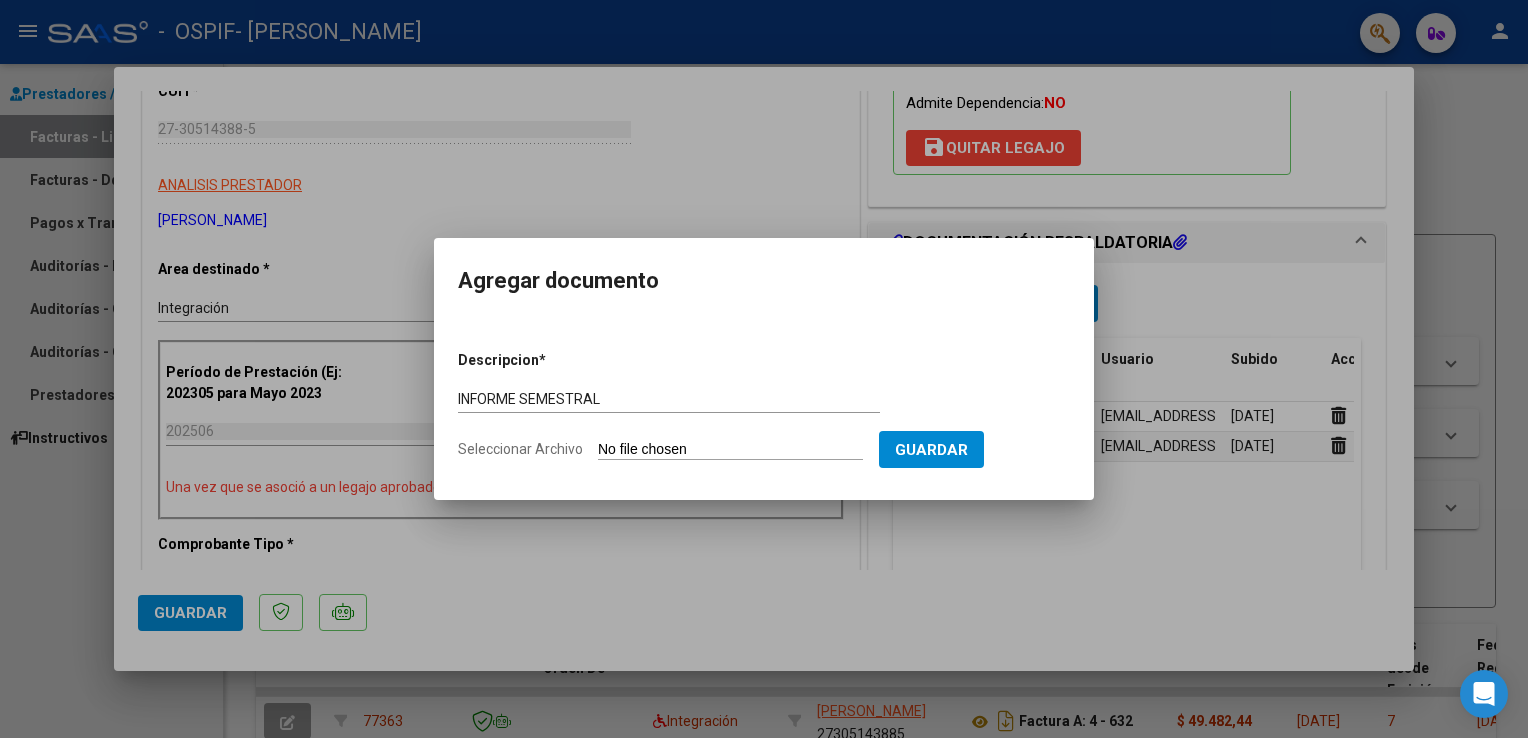 click on "Seleccionar Archivo" at bounding box center [730, 450] 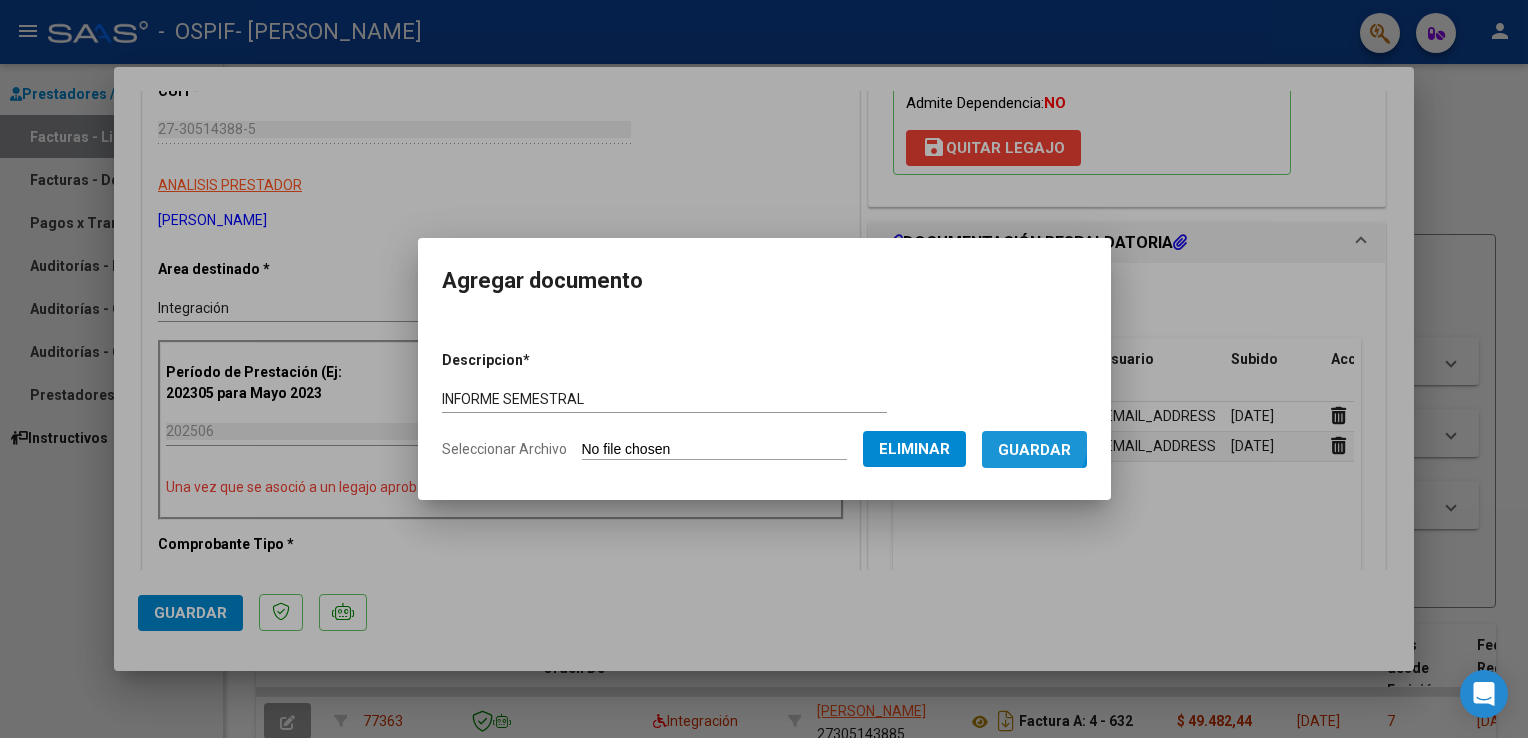 click on "Guardar" at bounding box center (1034, 450) 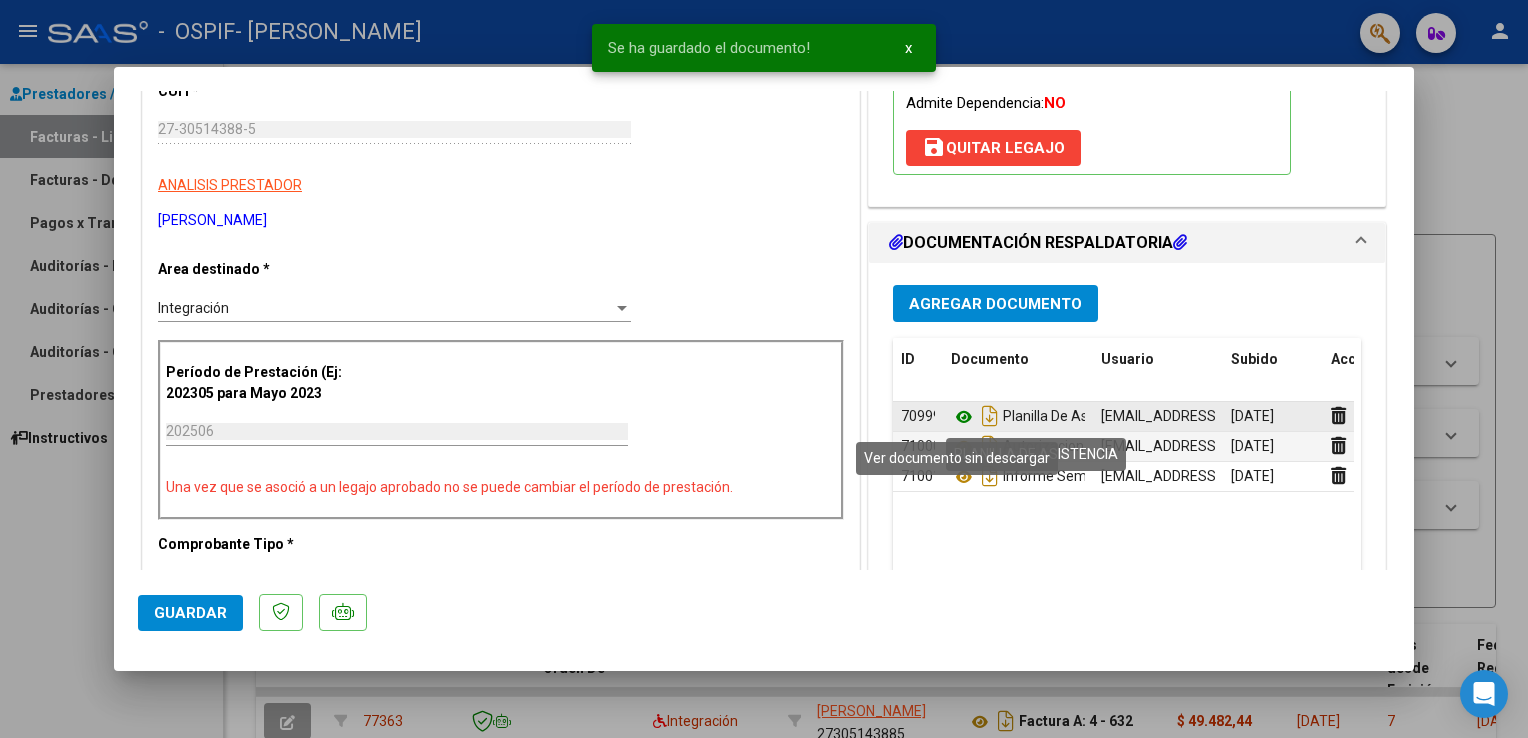 click 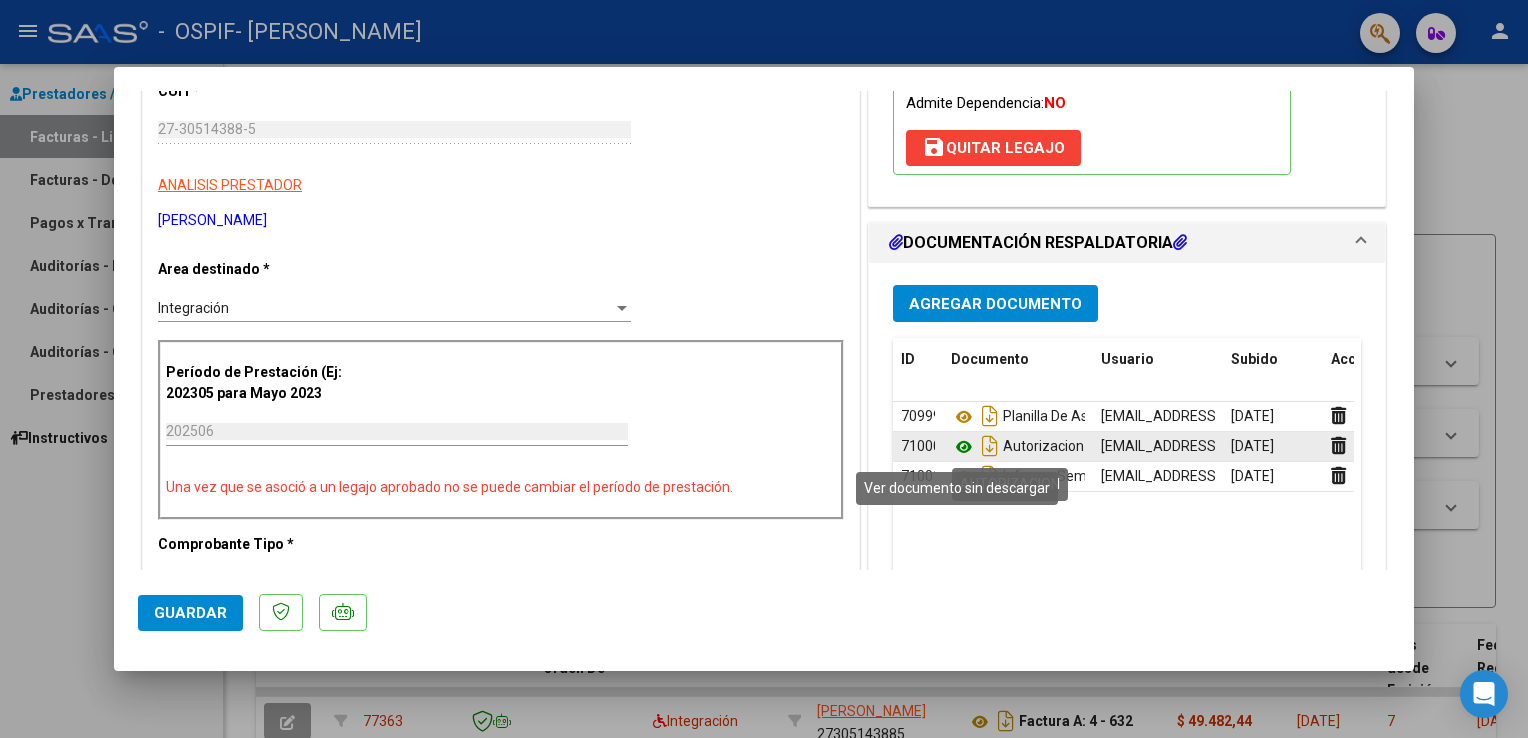 click 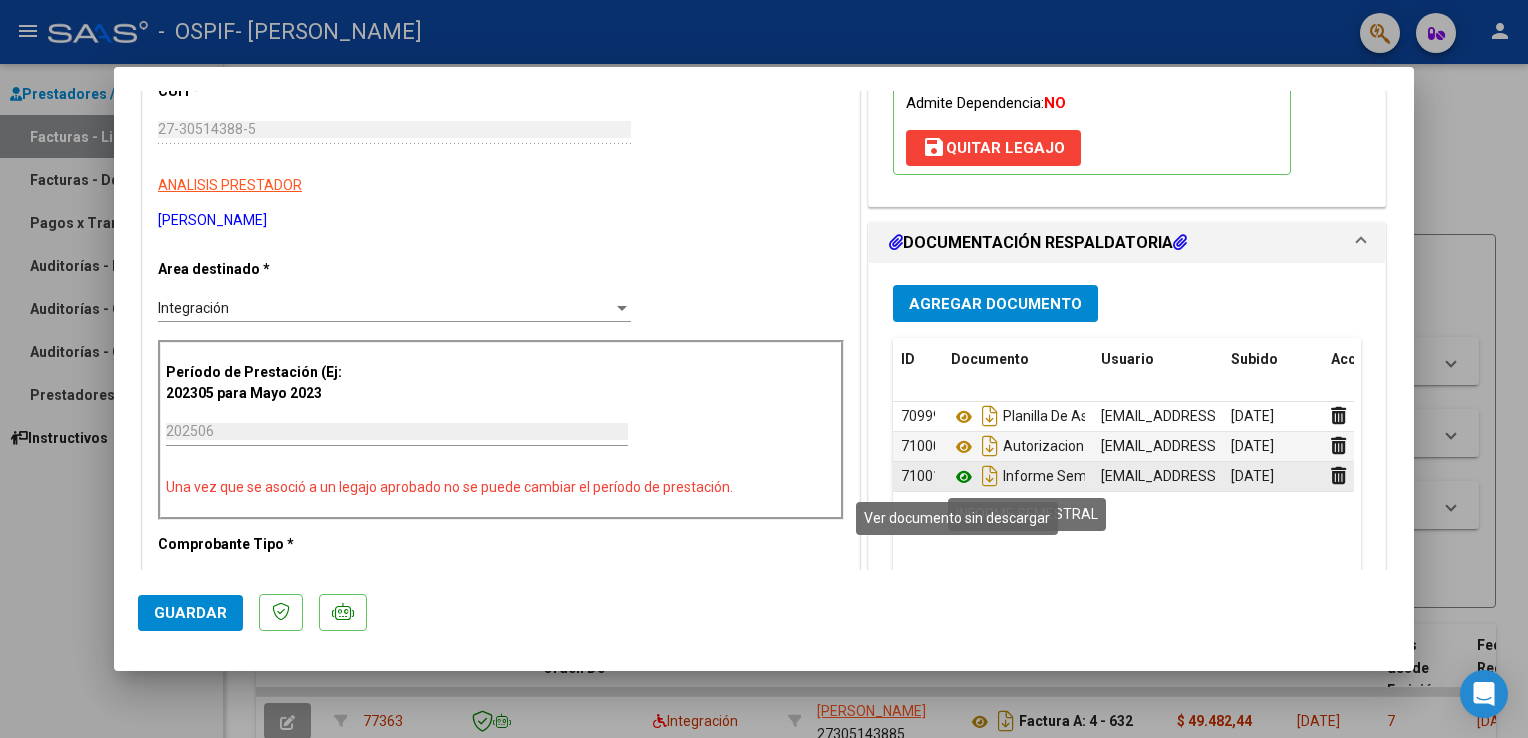 click 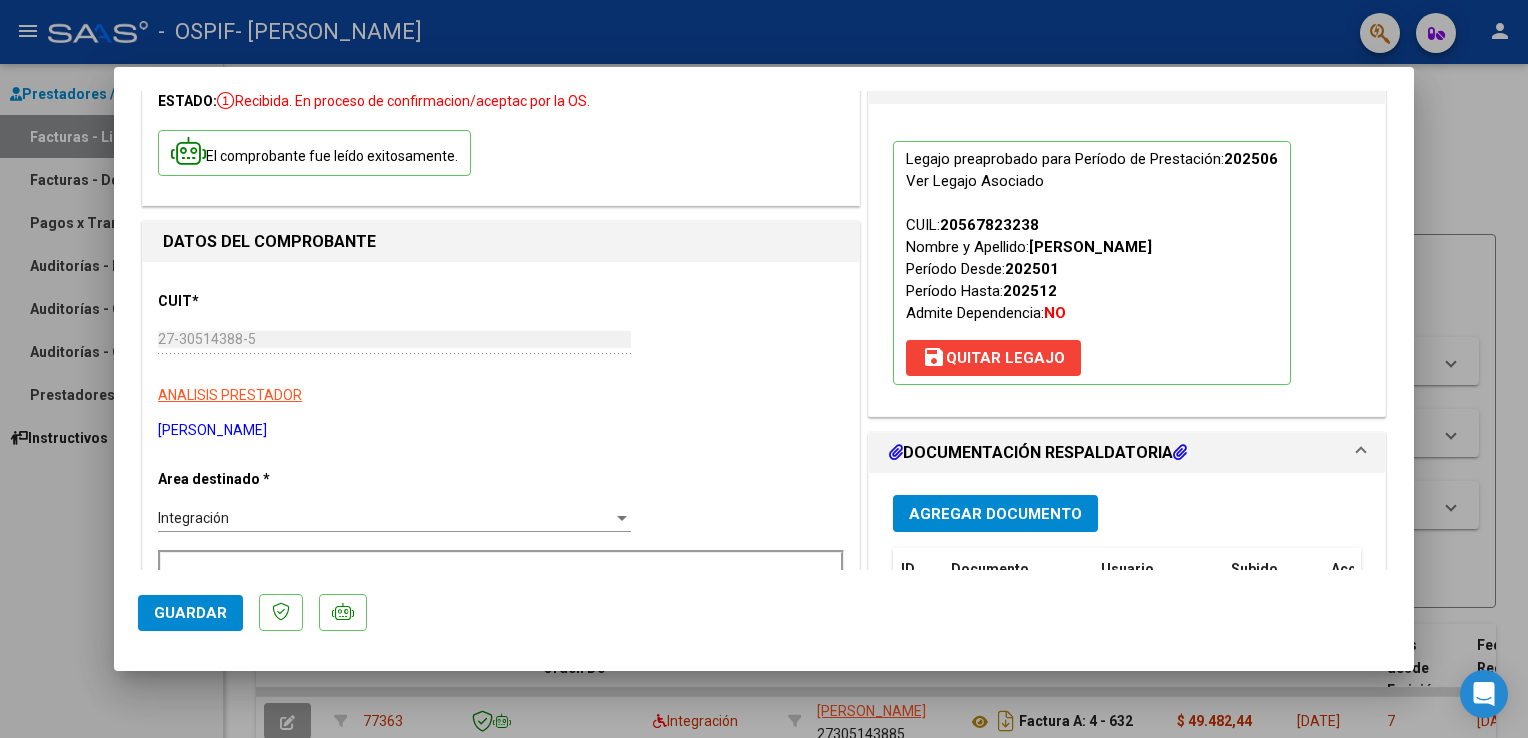 scroll, scrollTop: 0, scrollLeft: 0, axis: both 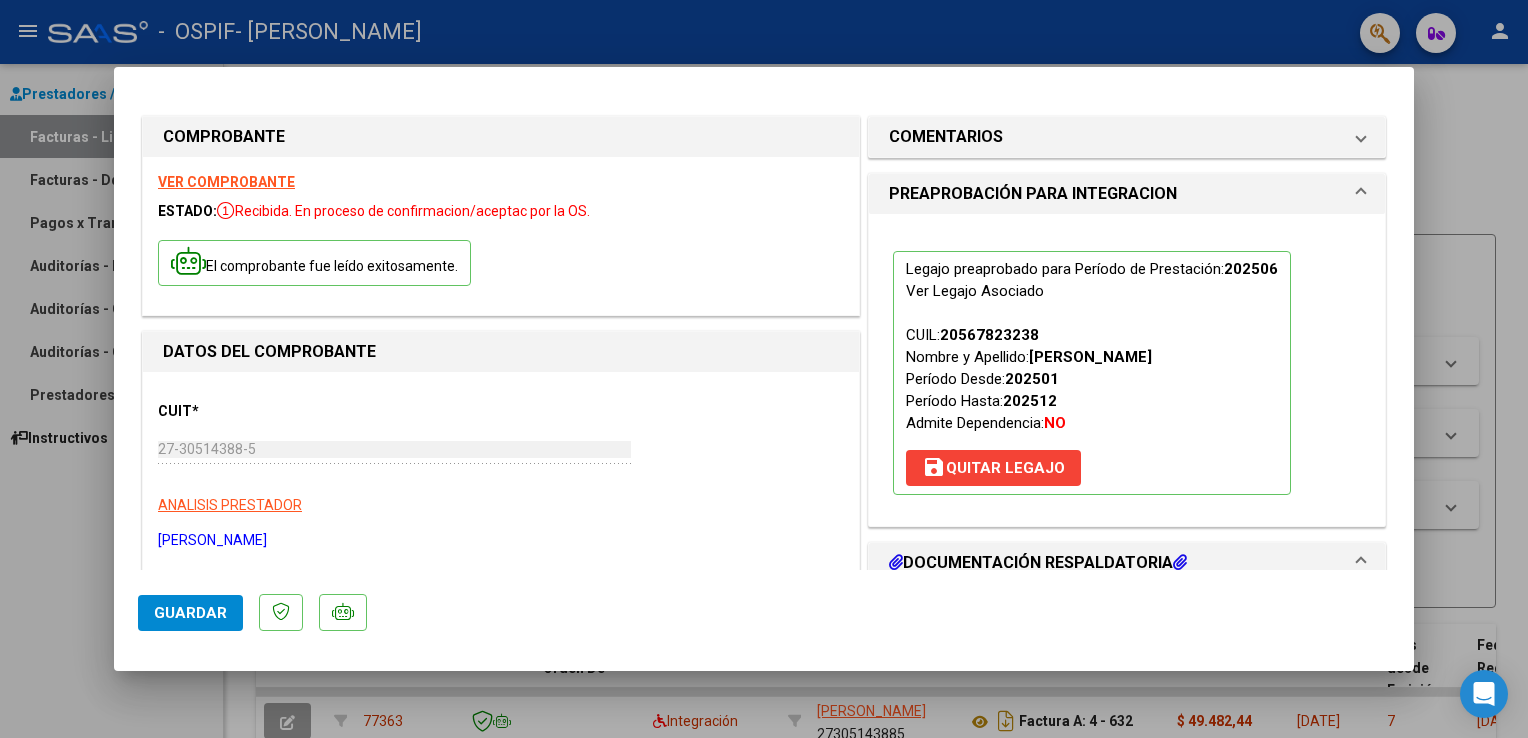 click on "VER COMPROBANTE" at bounding box center [226, 182] 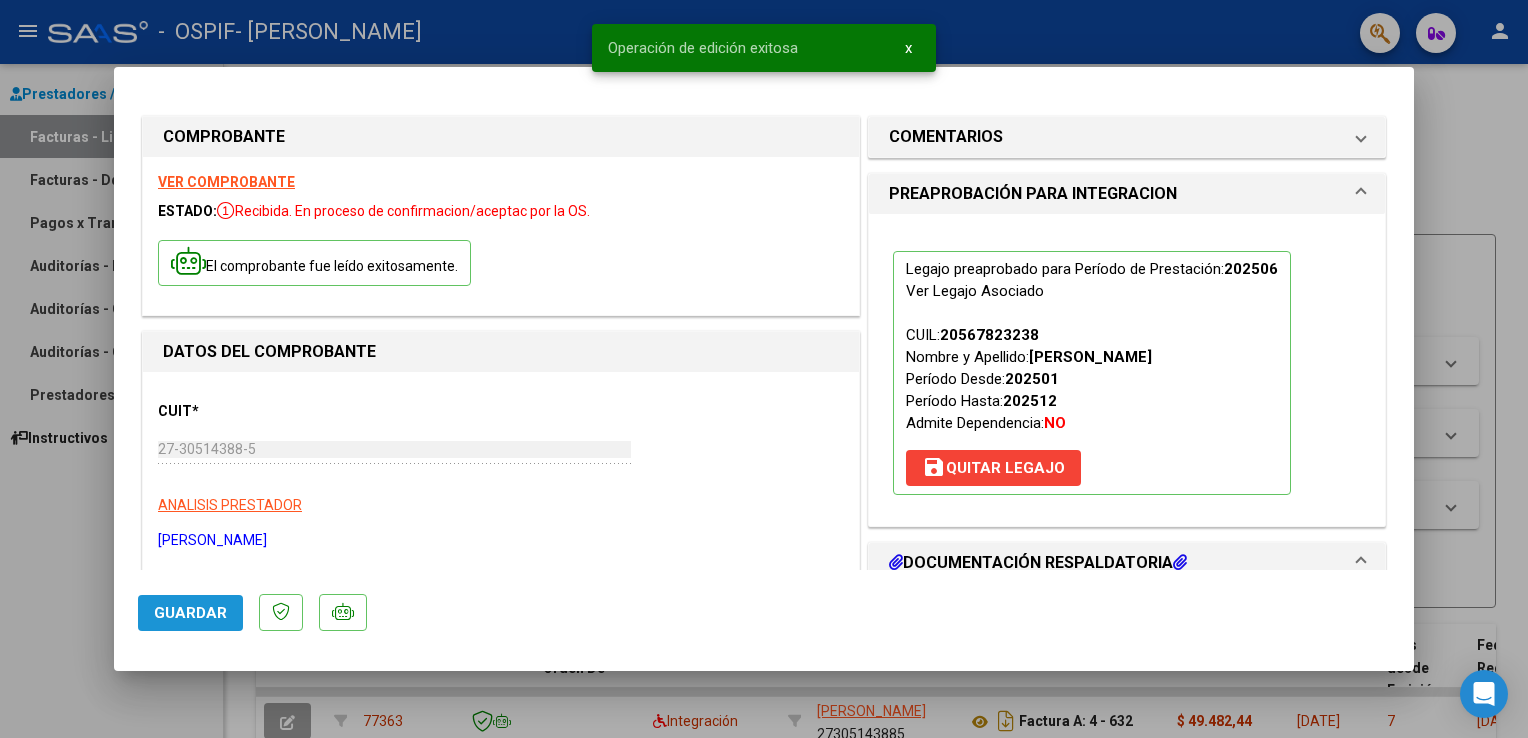 click on "Guardar" 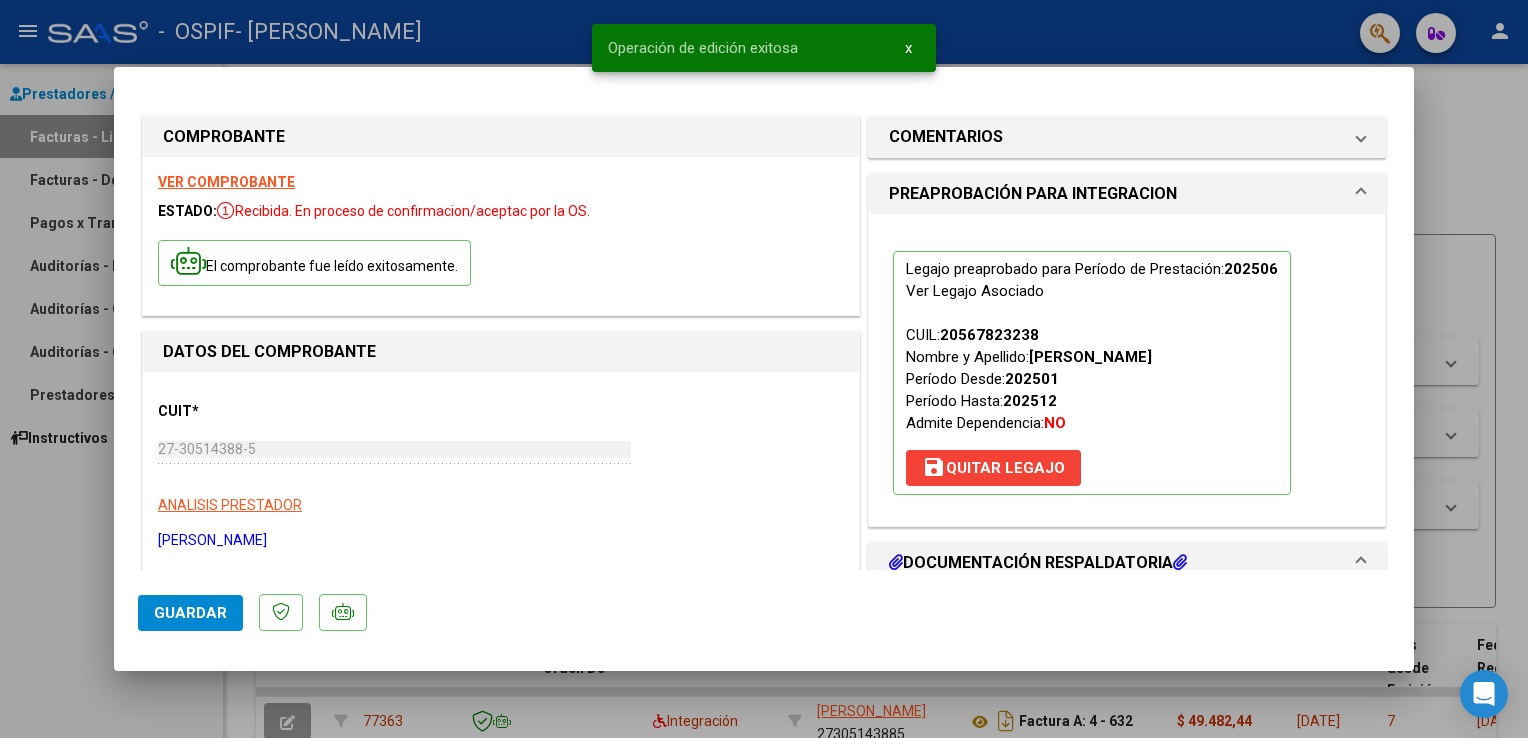 click at bounding box center [764, 369] 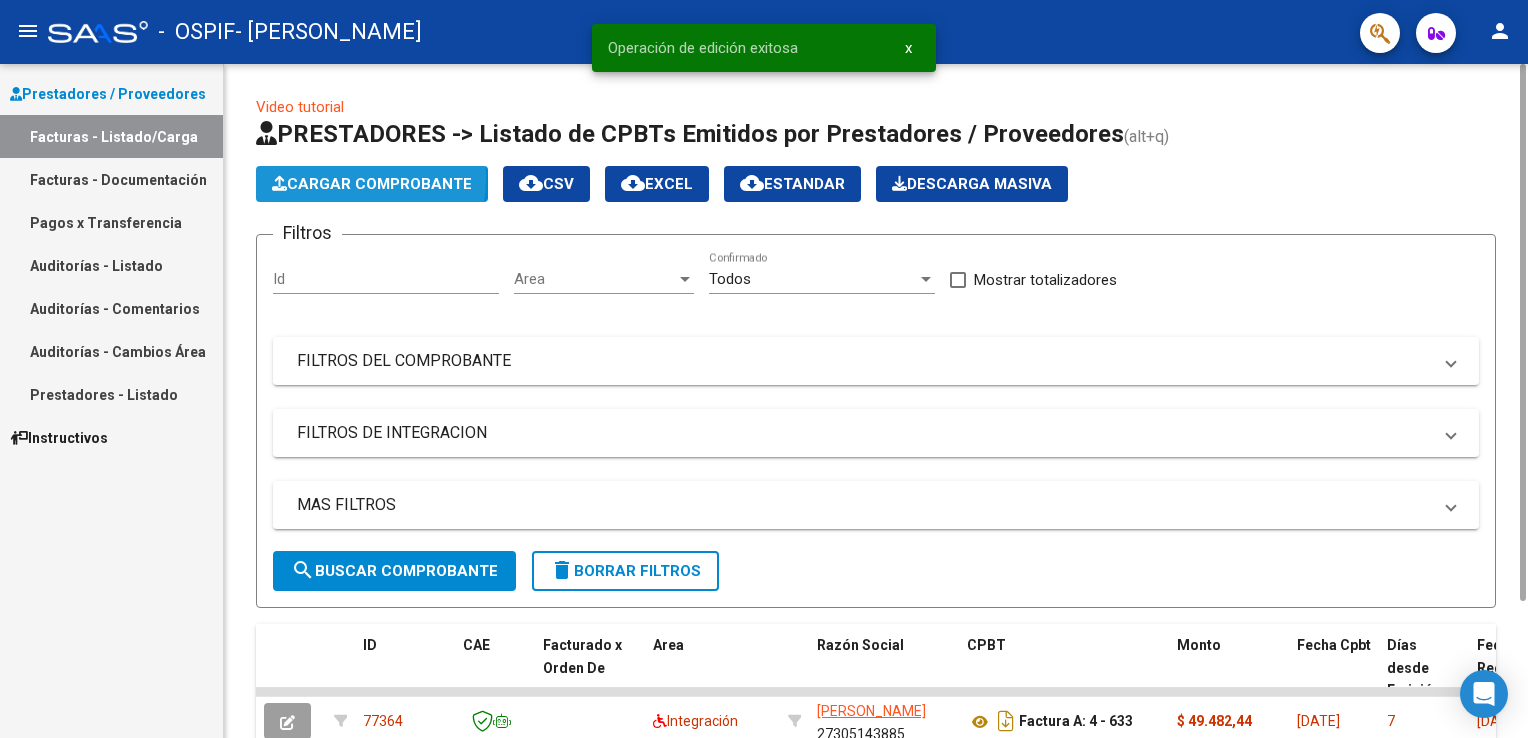 click on "Cargar Comprobante" 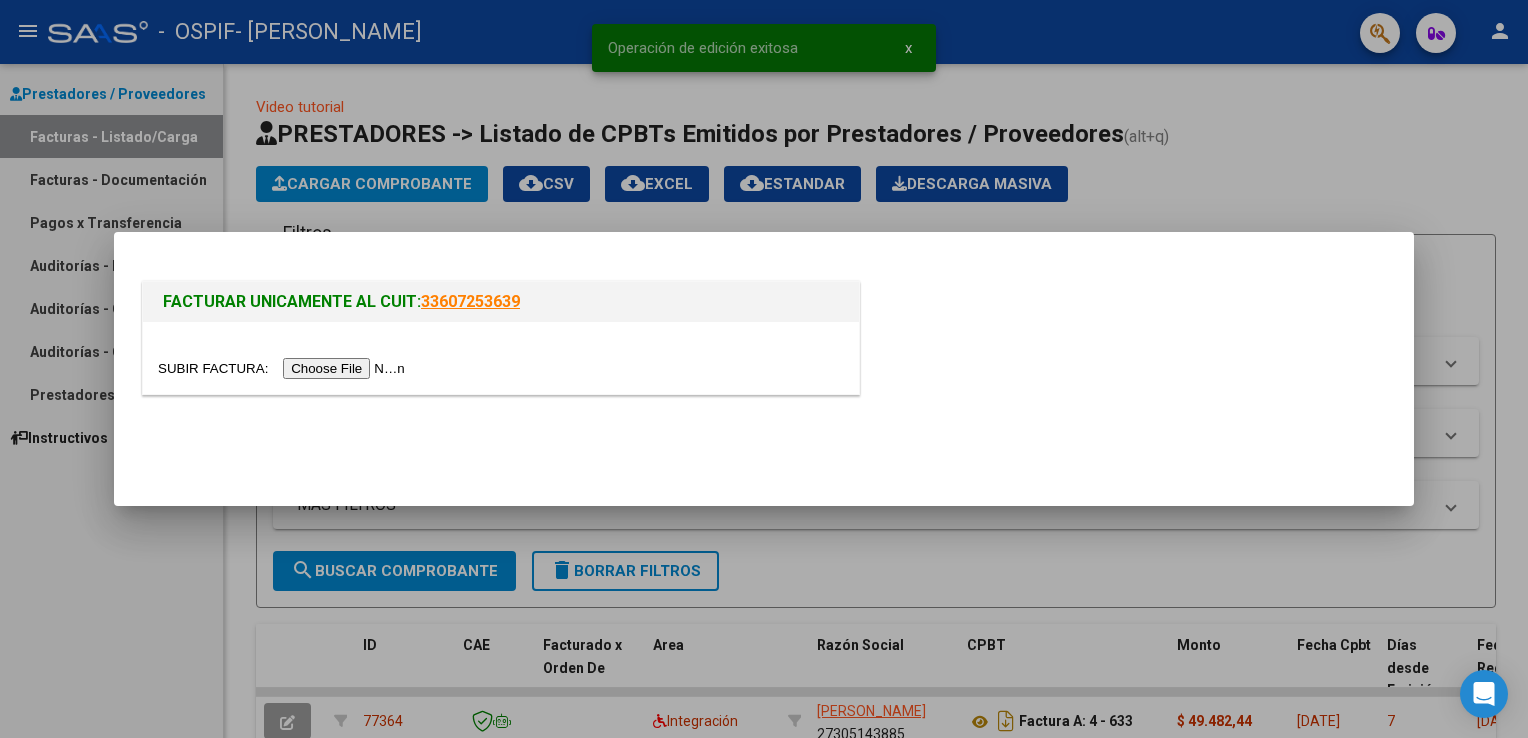 click at bounding box center [284, 368] 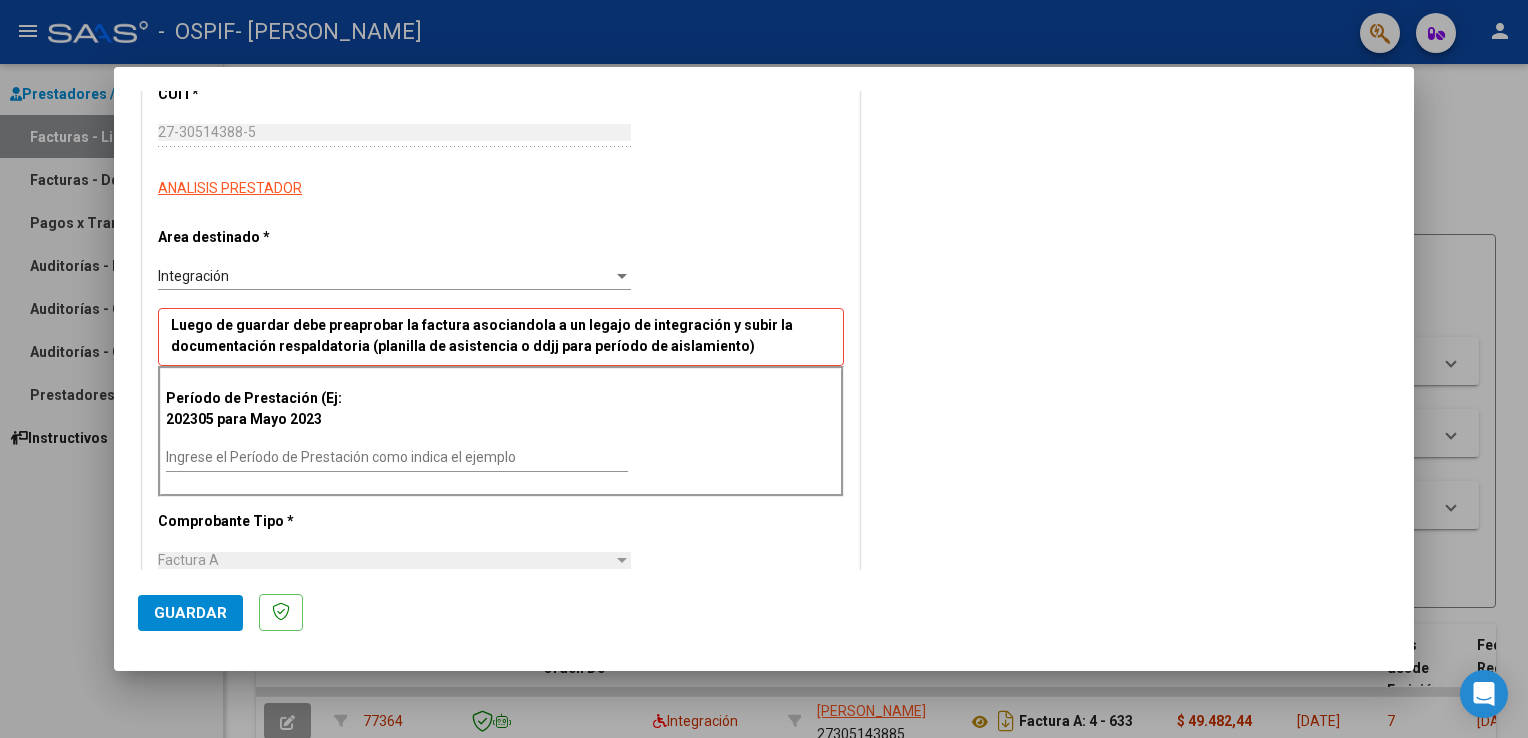 scroll, scrollTop: 320, scrollLeft: 0, axis: vertical 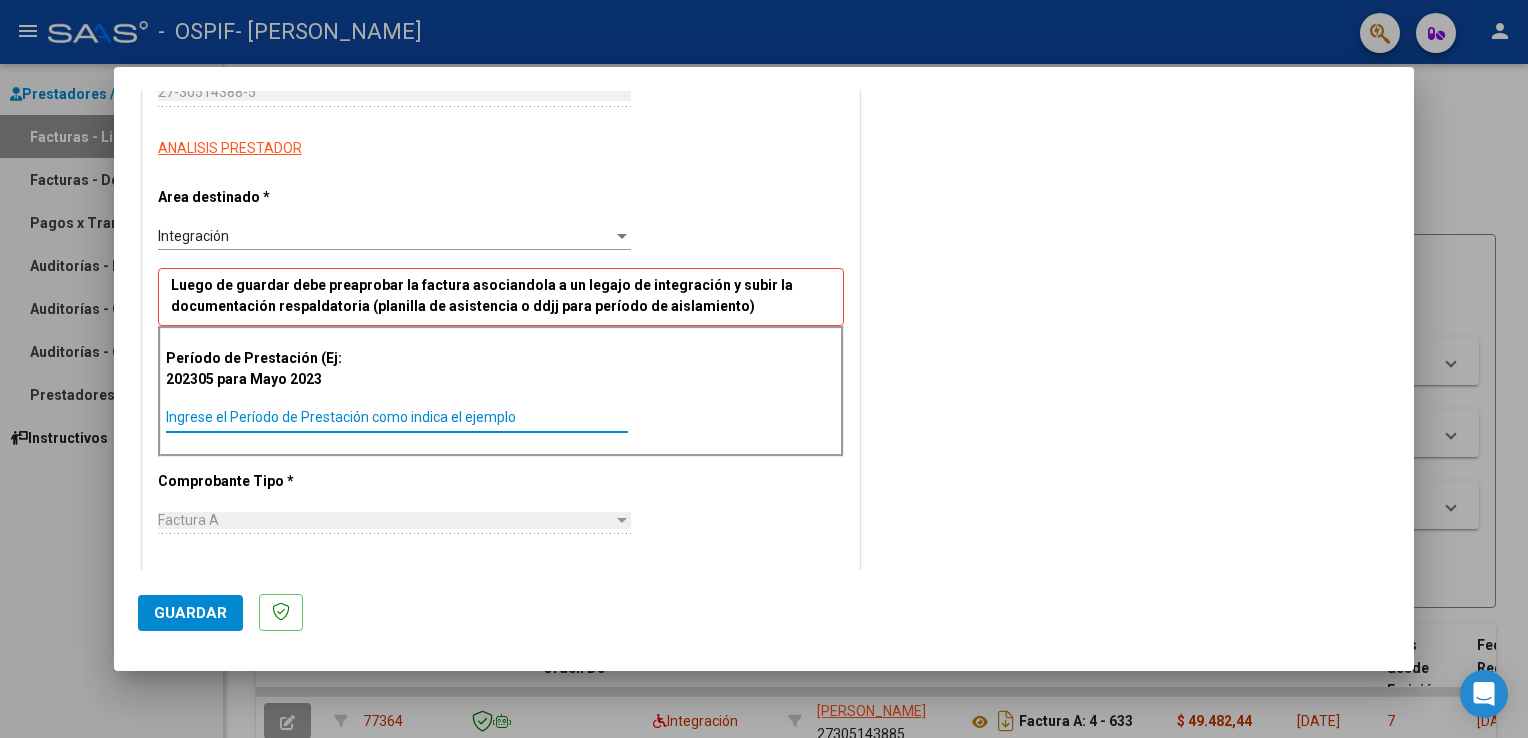 click on "Ingrese el Período de Prestación como indica el ejemplo" at bounding box center [397, 417] 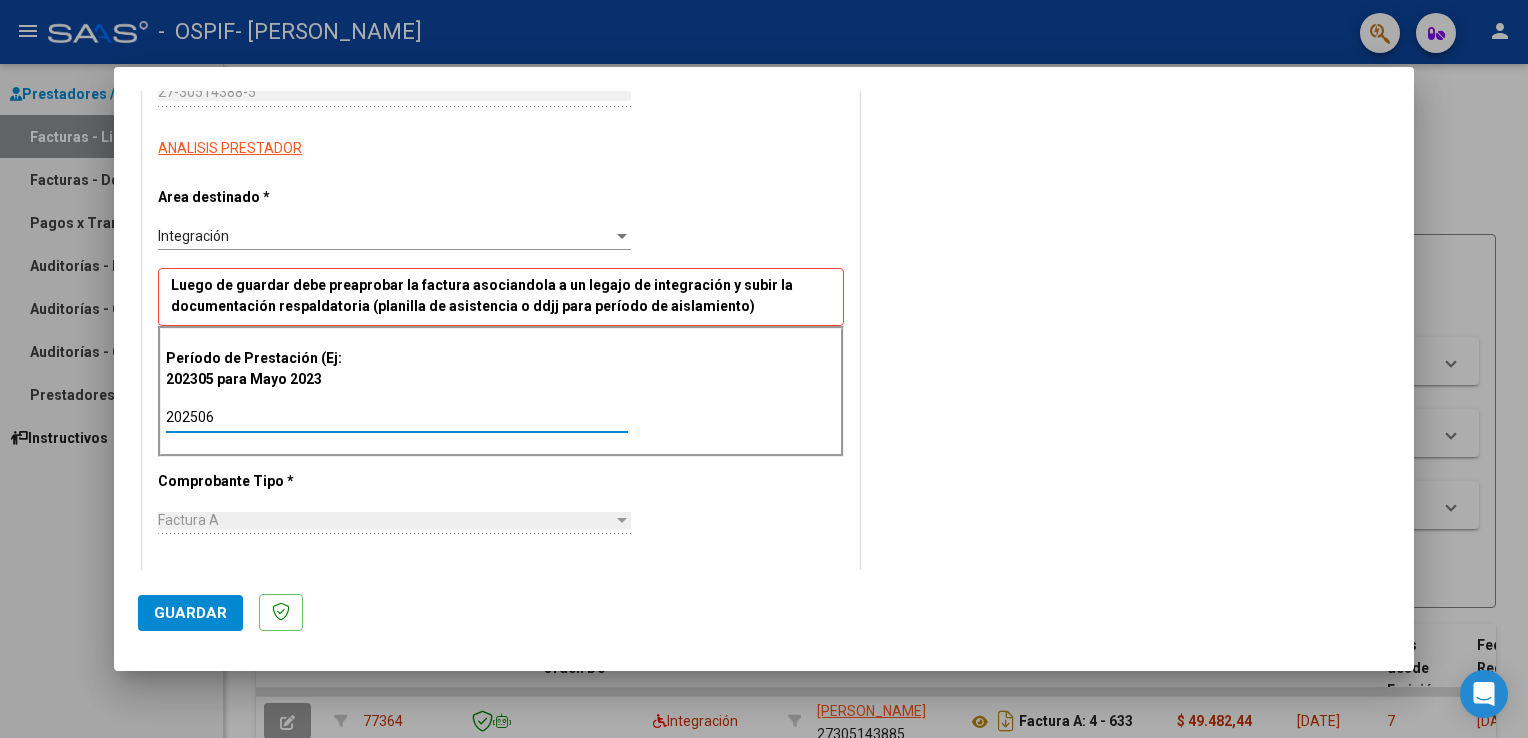 type on "202506" 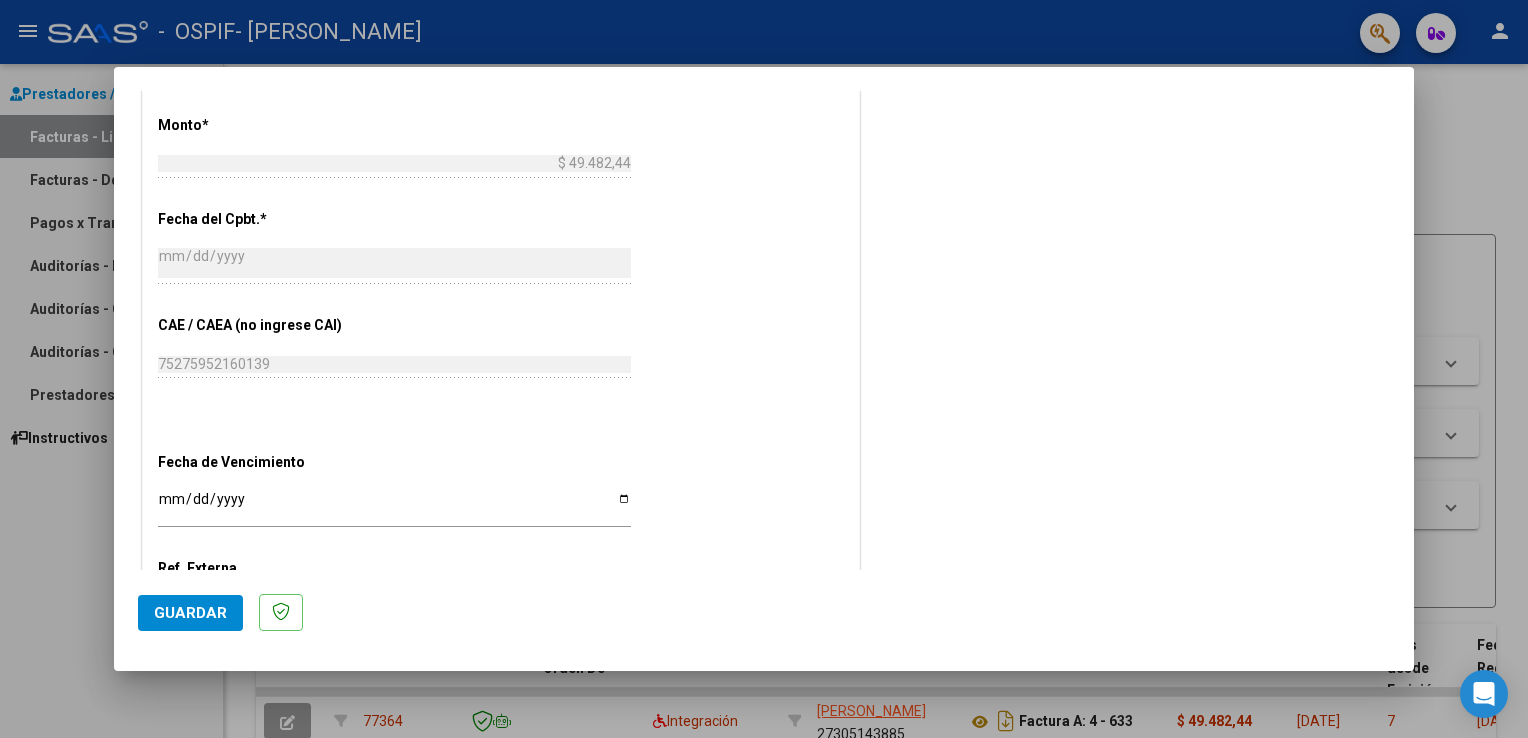 scroll, scrollTop: 1000, scrollLeft: 0, axis: vertical 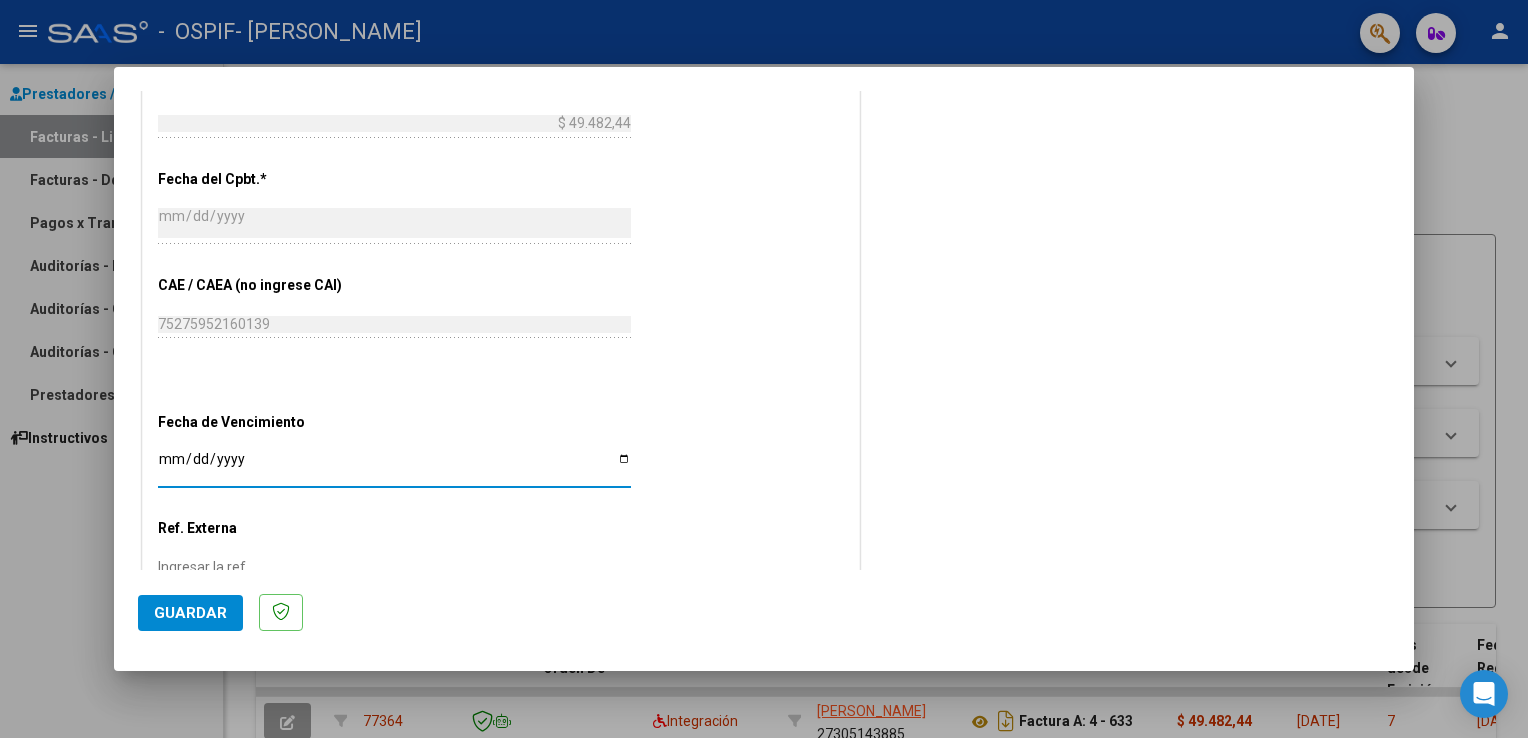 click on "Ingresar la fecha" at bounding box center (394, 466) 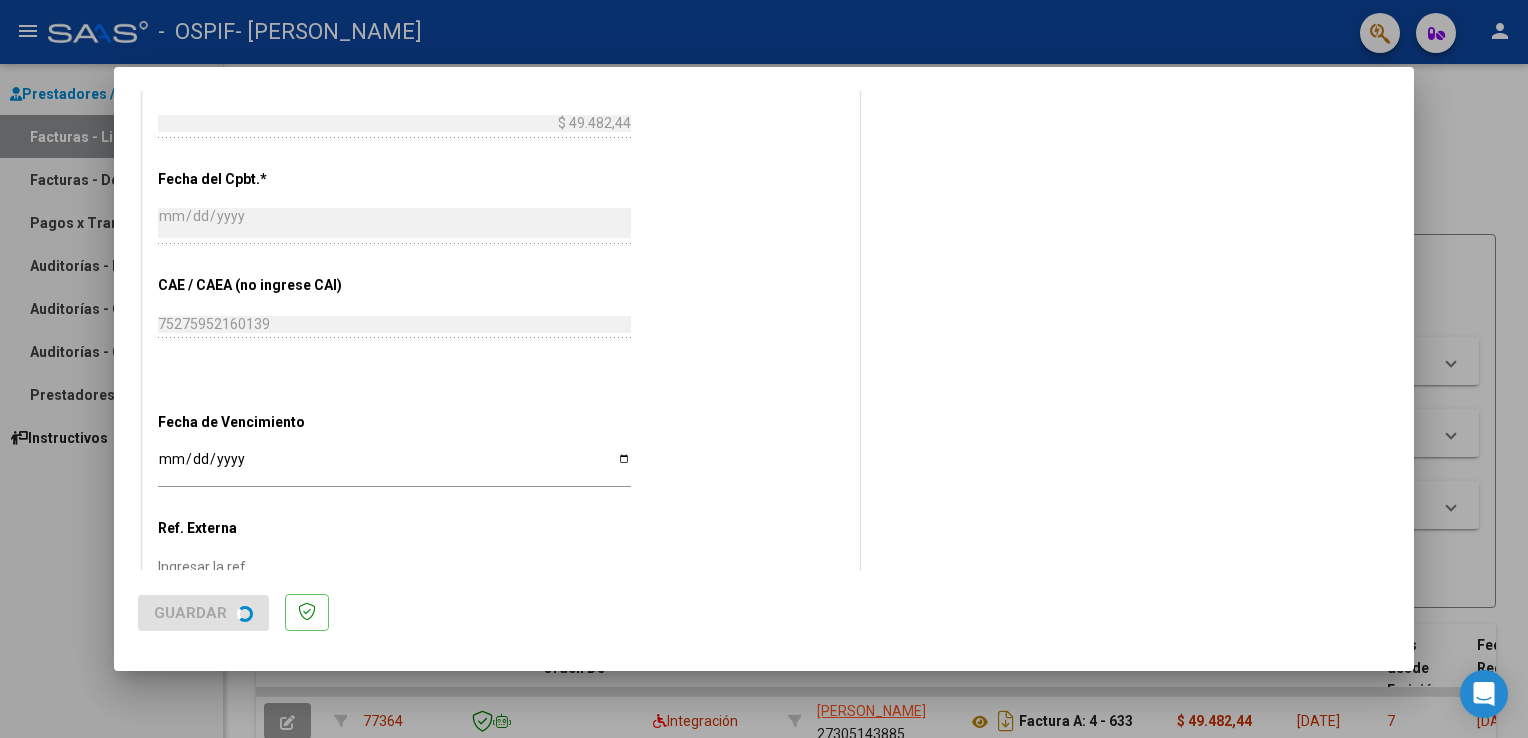 scroll, scrollTop: 0, scrollLeft: 0, axis: both 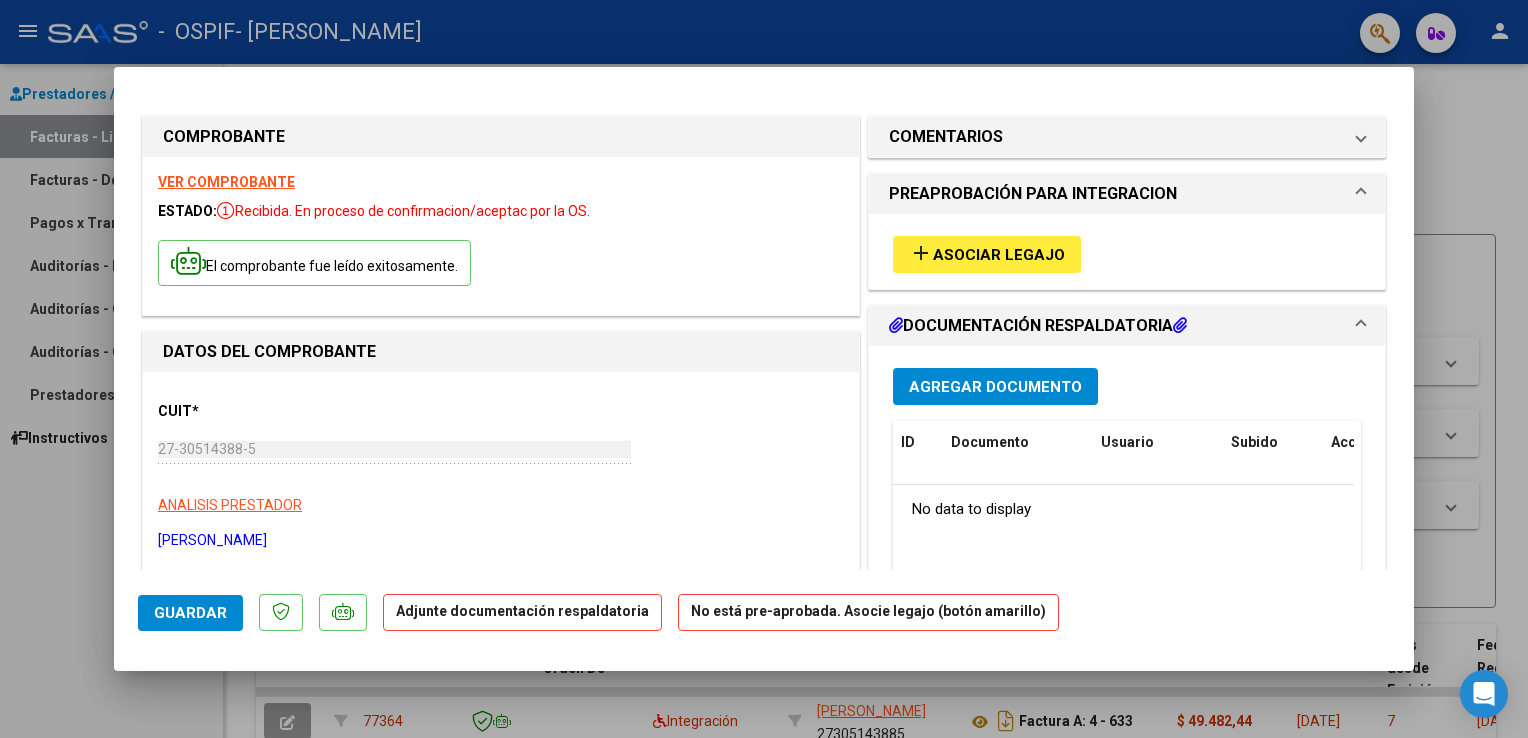 click on "VER COMPROBANTE" at bounding box center [226, 182] 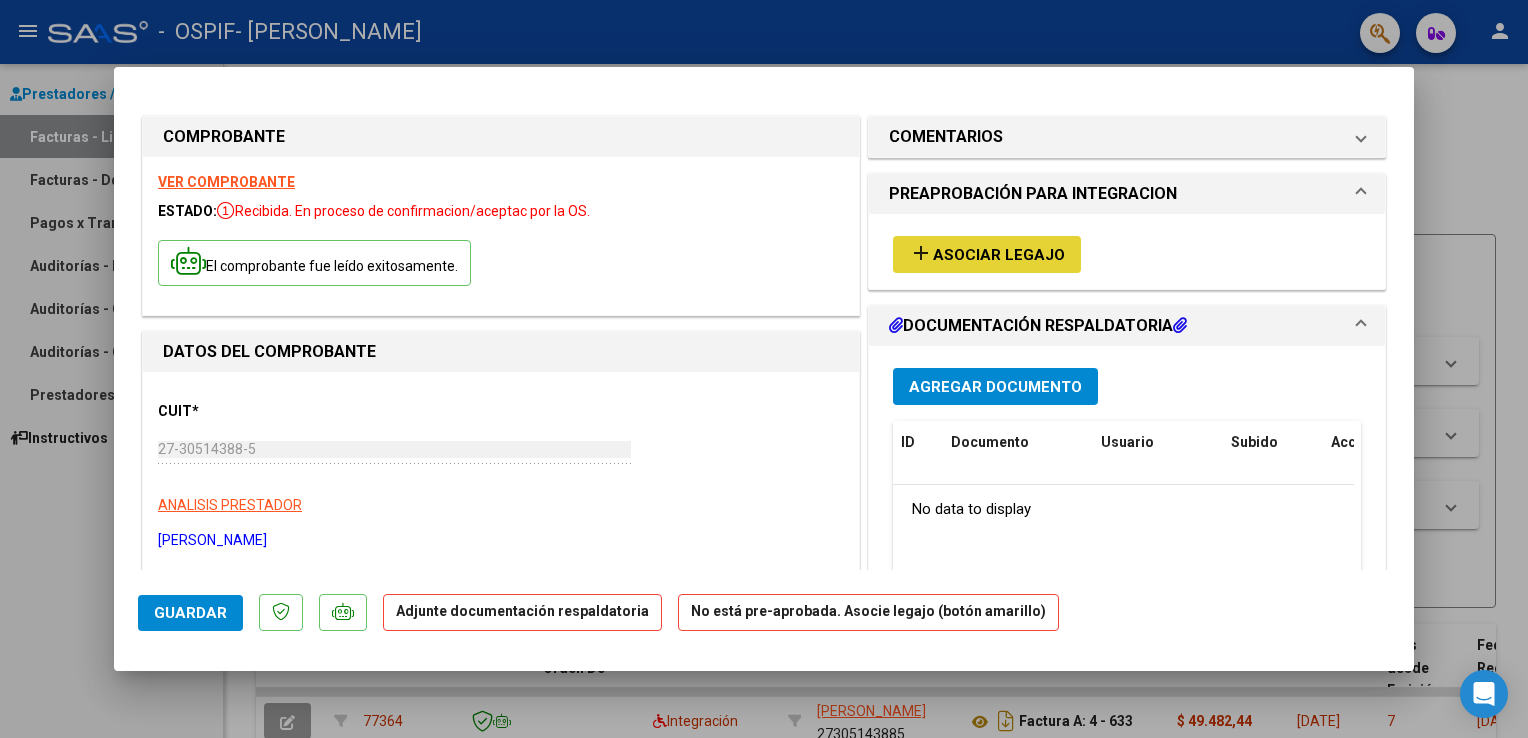 click on "Asociar Legajo" at bounding box center [999, 255] 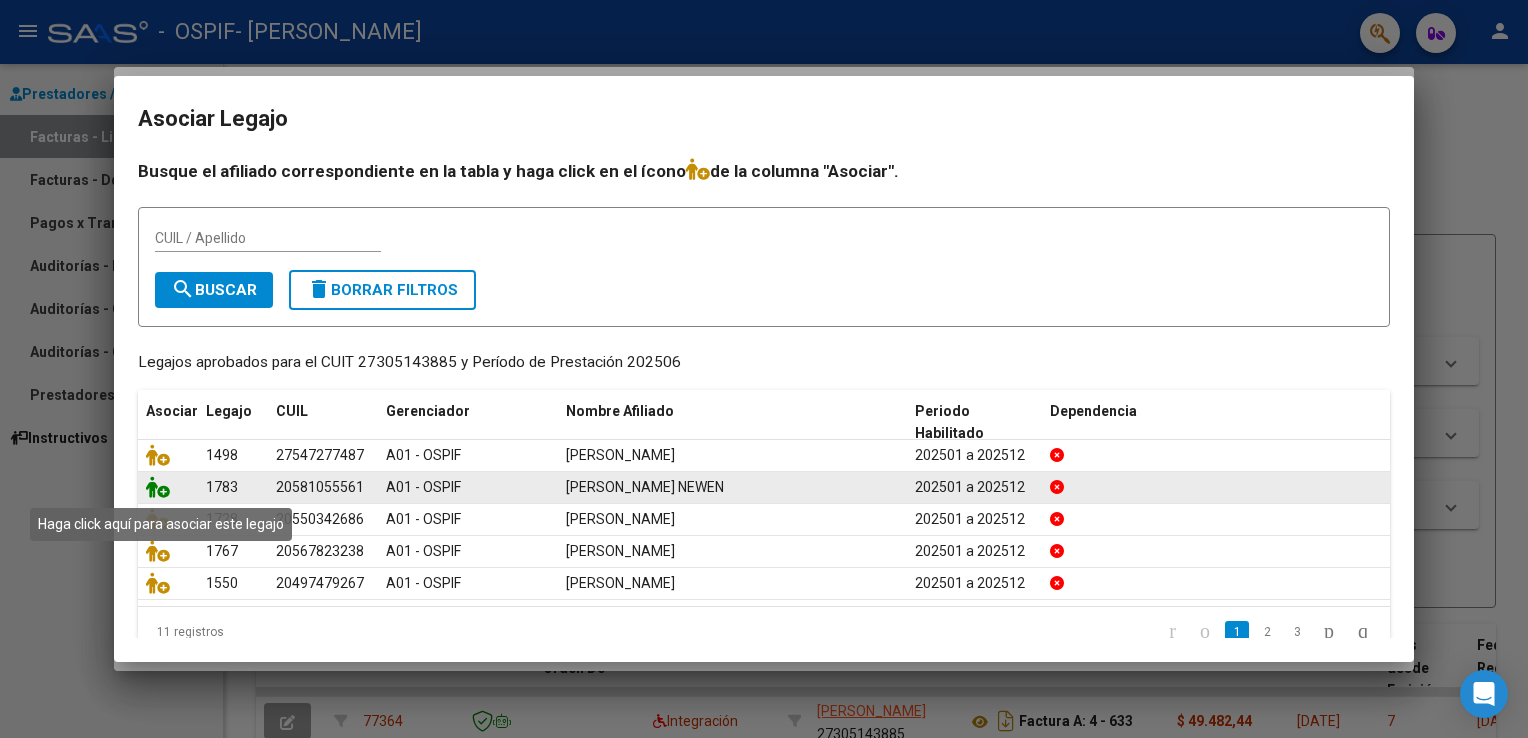 click 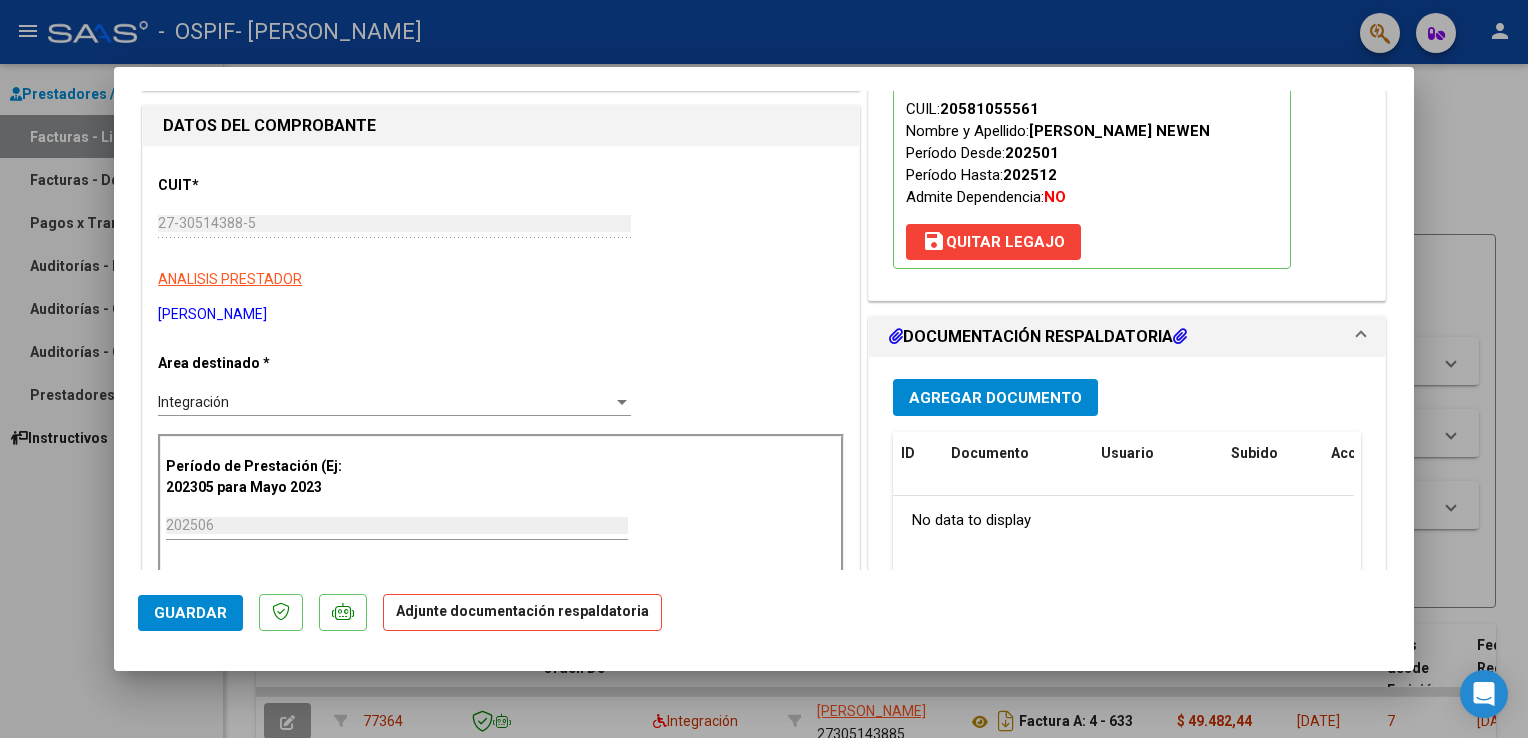 scroll, scrollTop: 320, scrollLeft: 0, axis: vertical 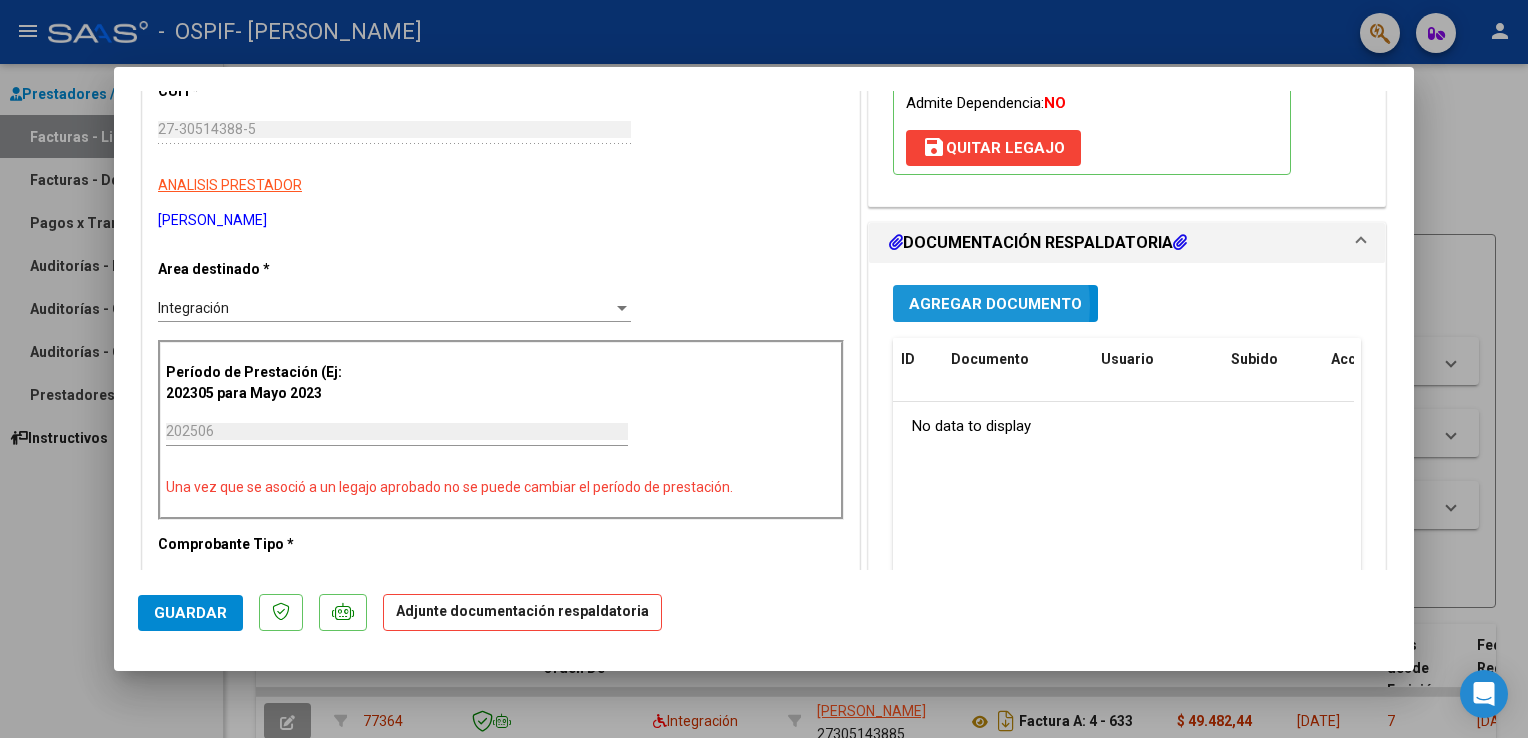 click on "Agregar Documento" at bounding box center (995, 304) 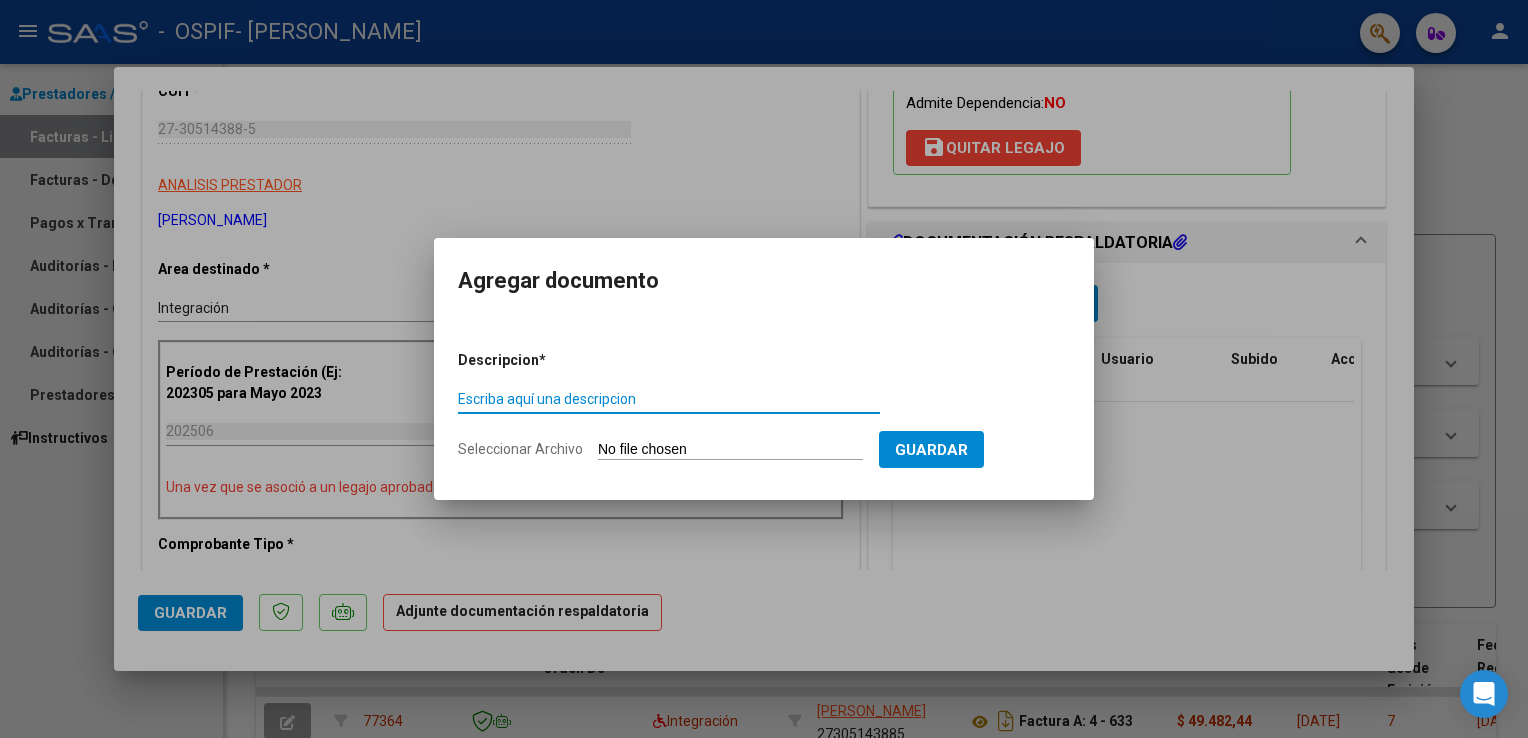 click on "Escriba aquí una descripcion" at bounding box center [669, 399] 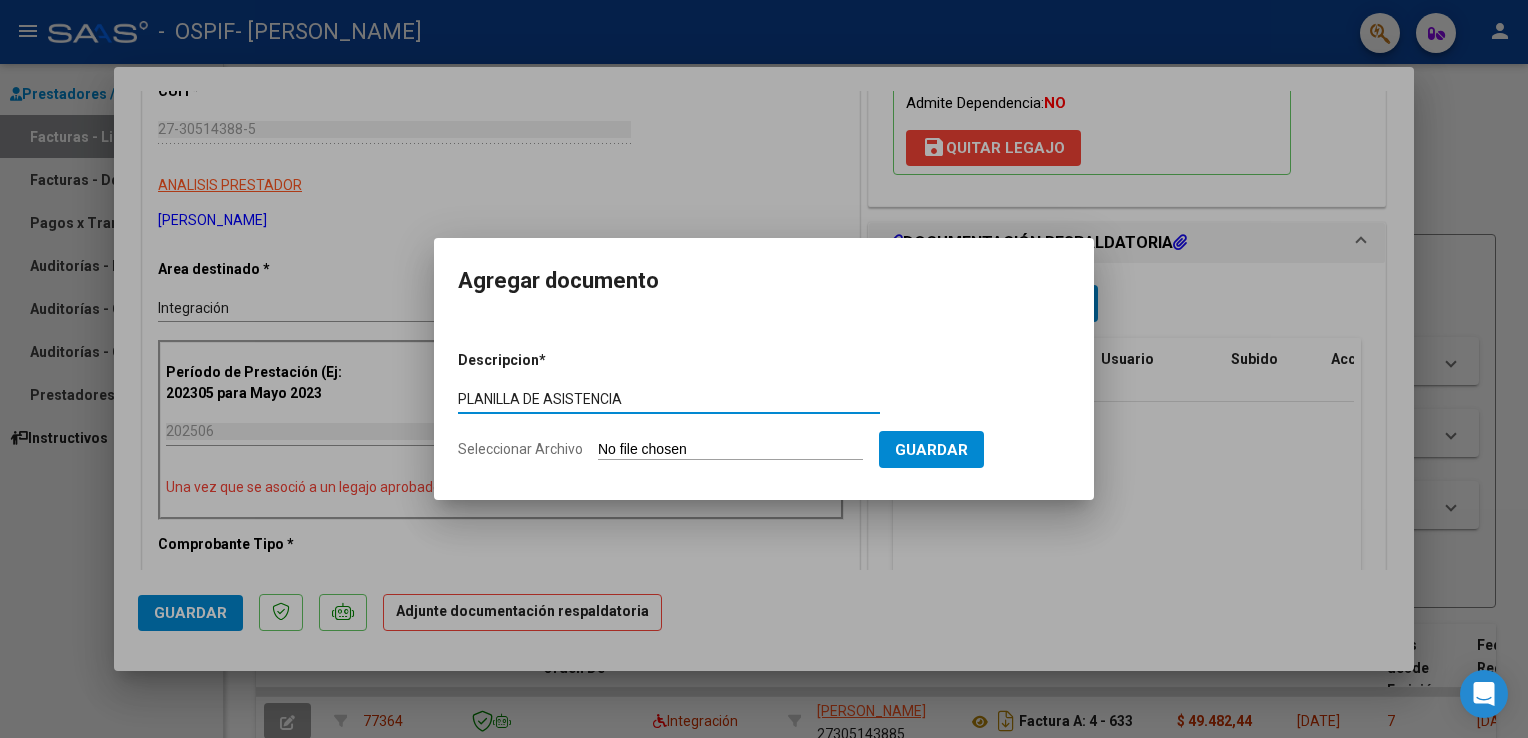 type on "PLANILLA DE ASISTENCIA" 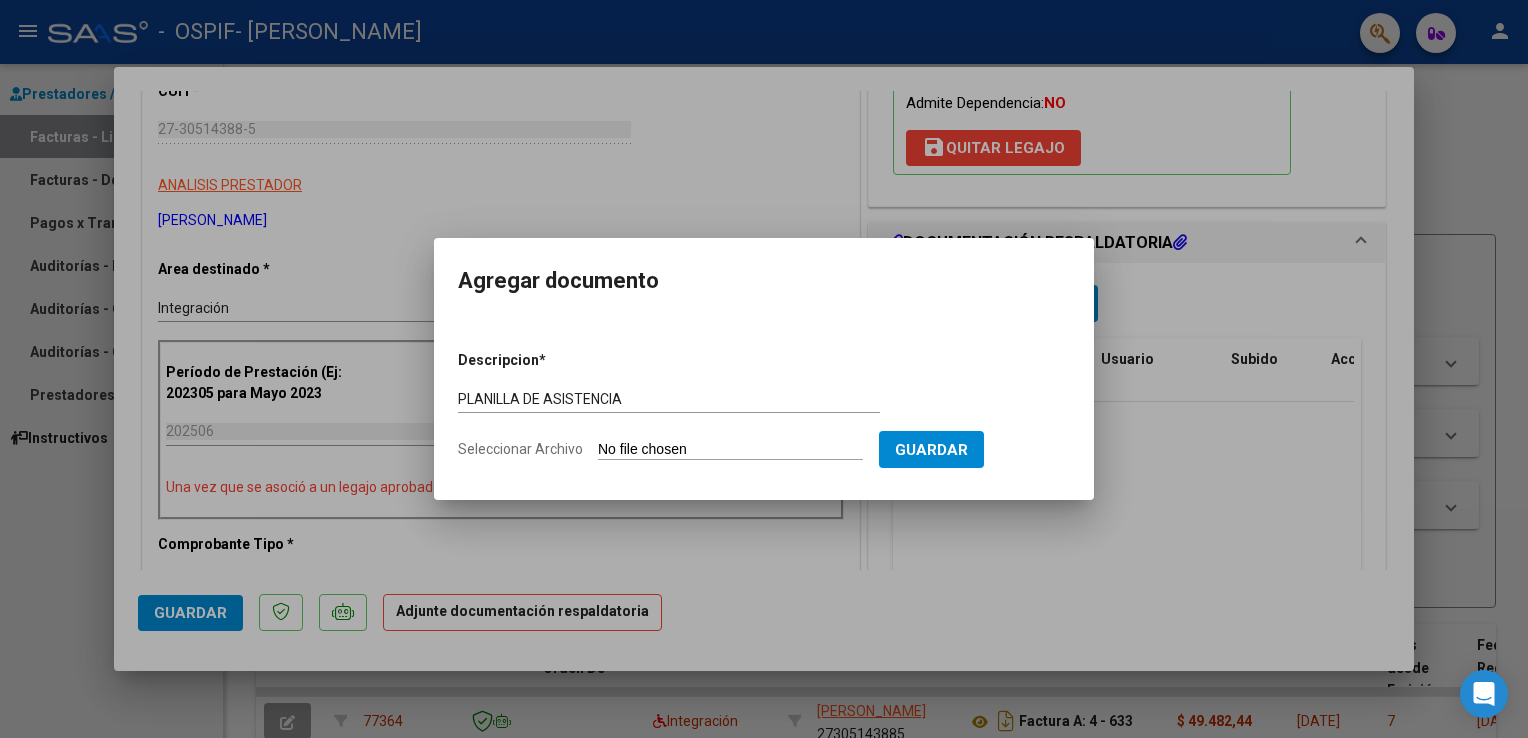 type on "C:\fakepath\062025asistLEDESMA.pdf" 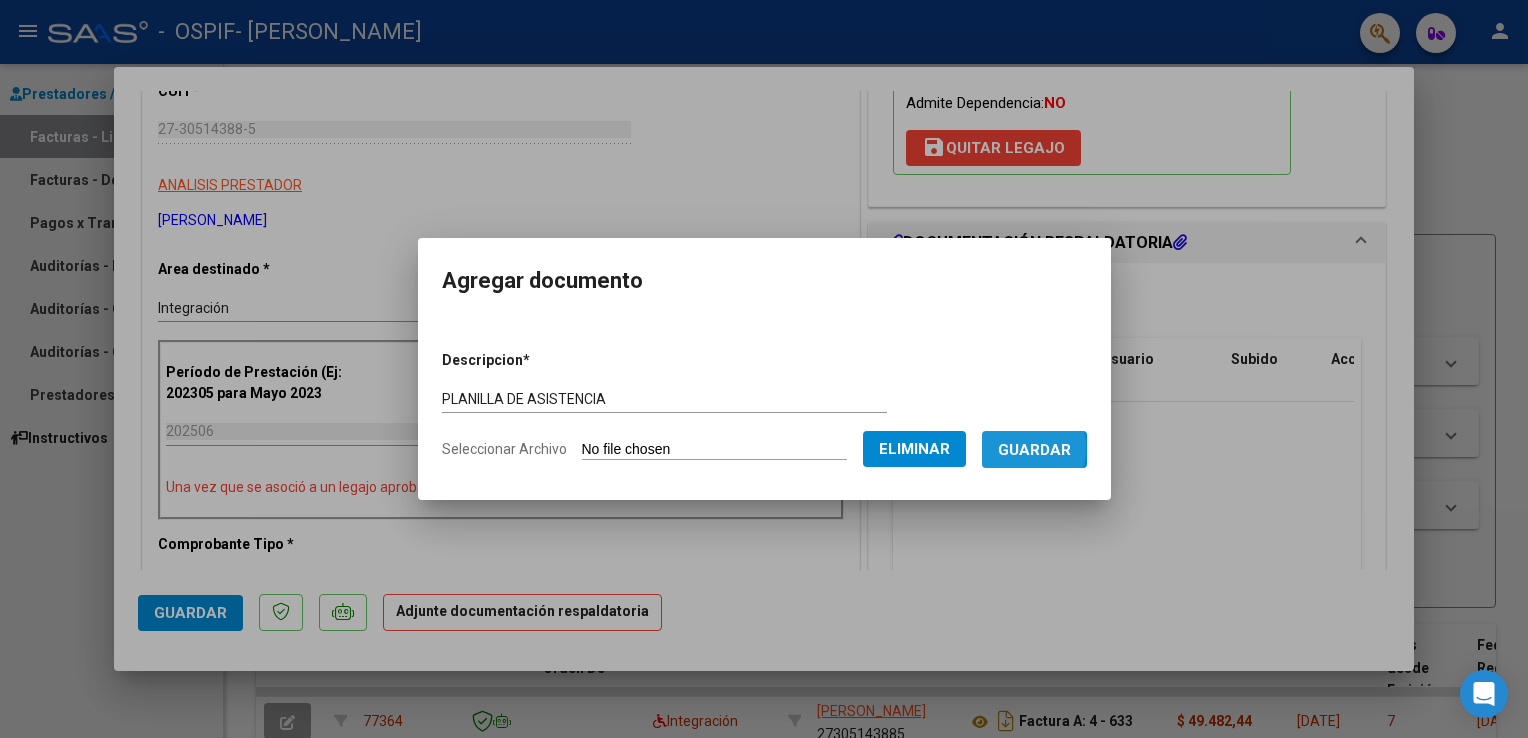 click on "Guardar" at bounding box center [1034, 450] 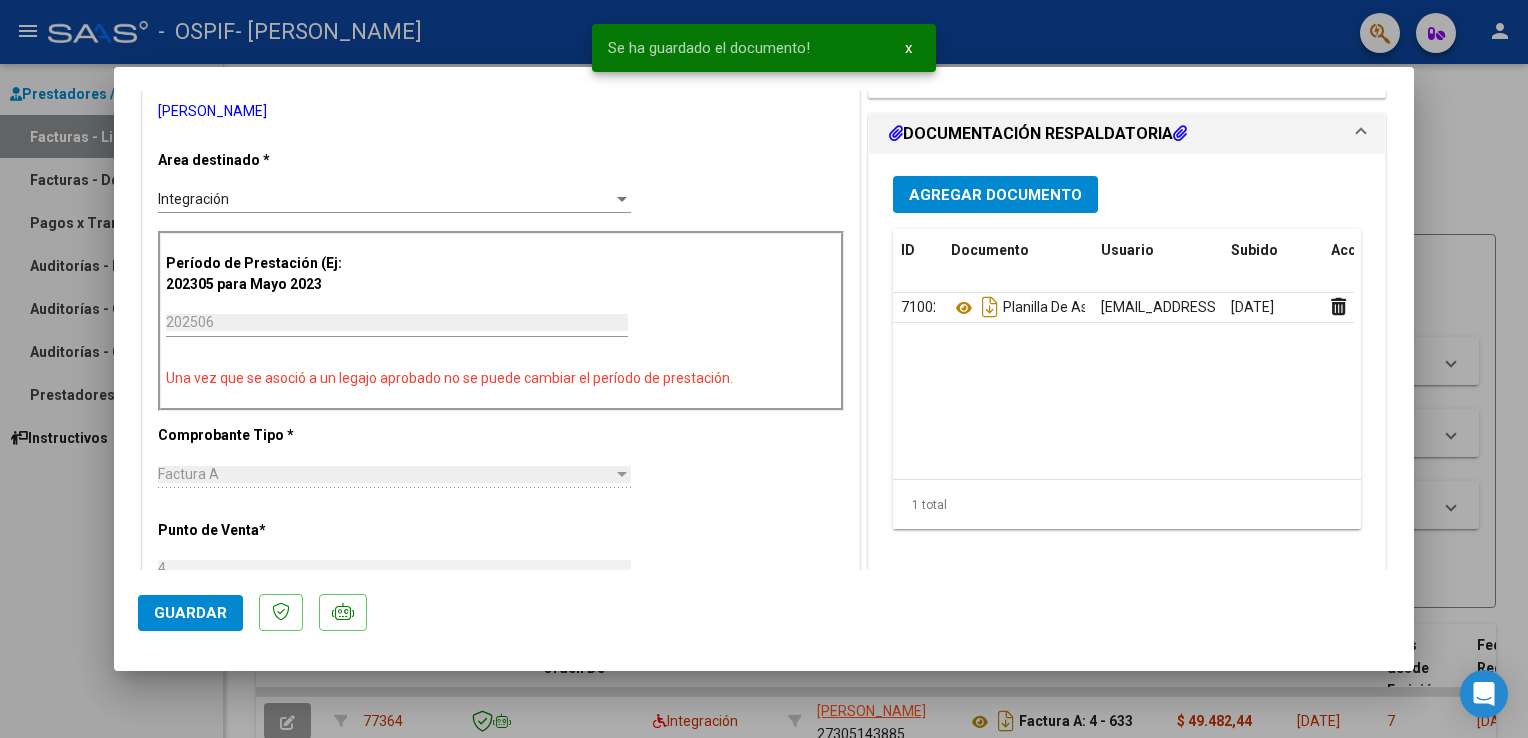 scroll, scrollTop: 432, scrollLeft: 0, axis: vertical 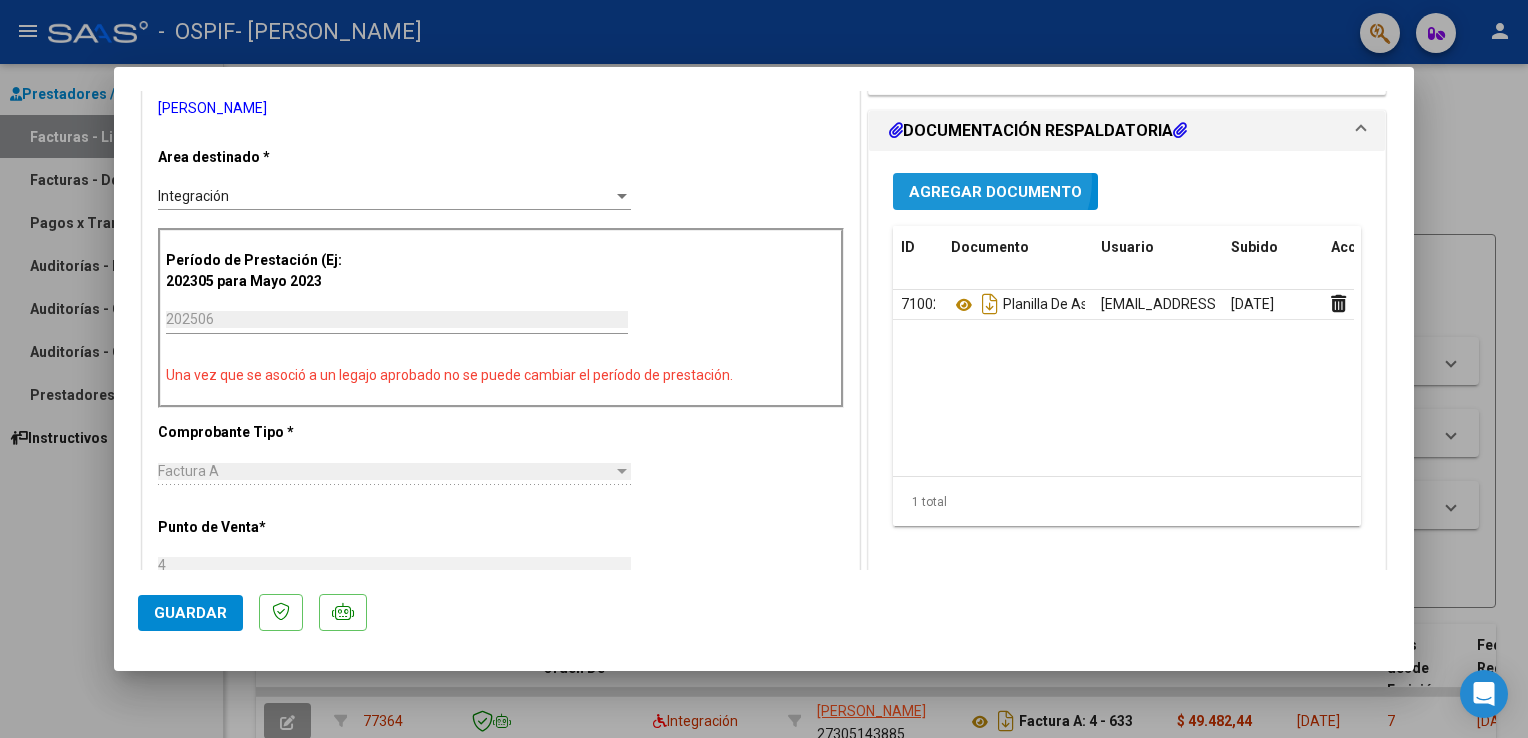click on "Agregar Documento" at bounding box center (995, 191) 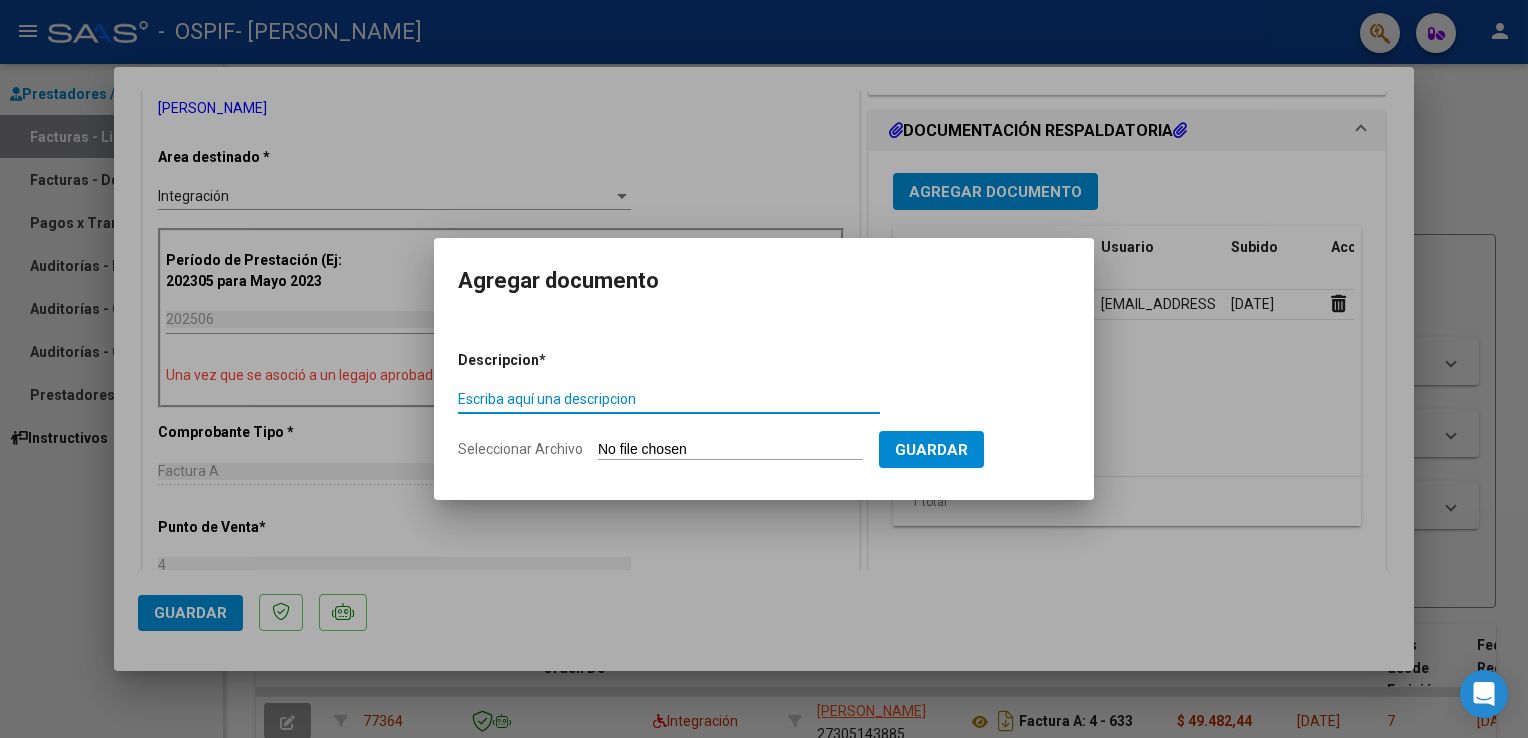 click on "Escriba aquí una descripcion" at bounding box center [669, 399] 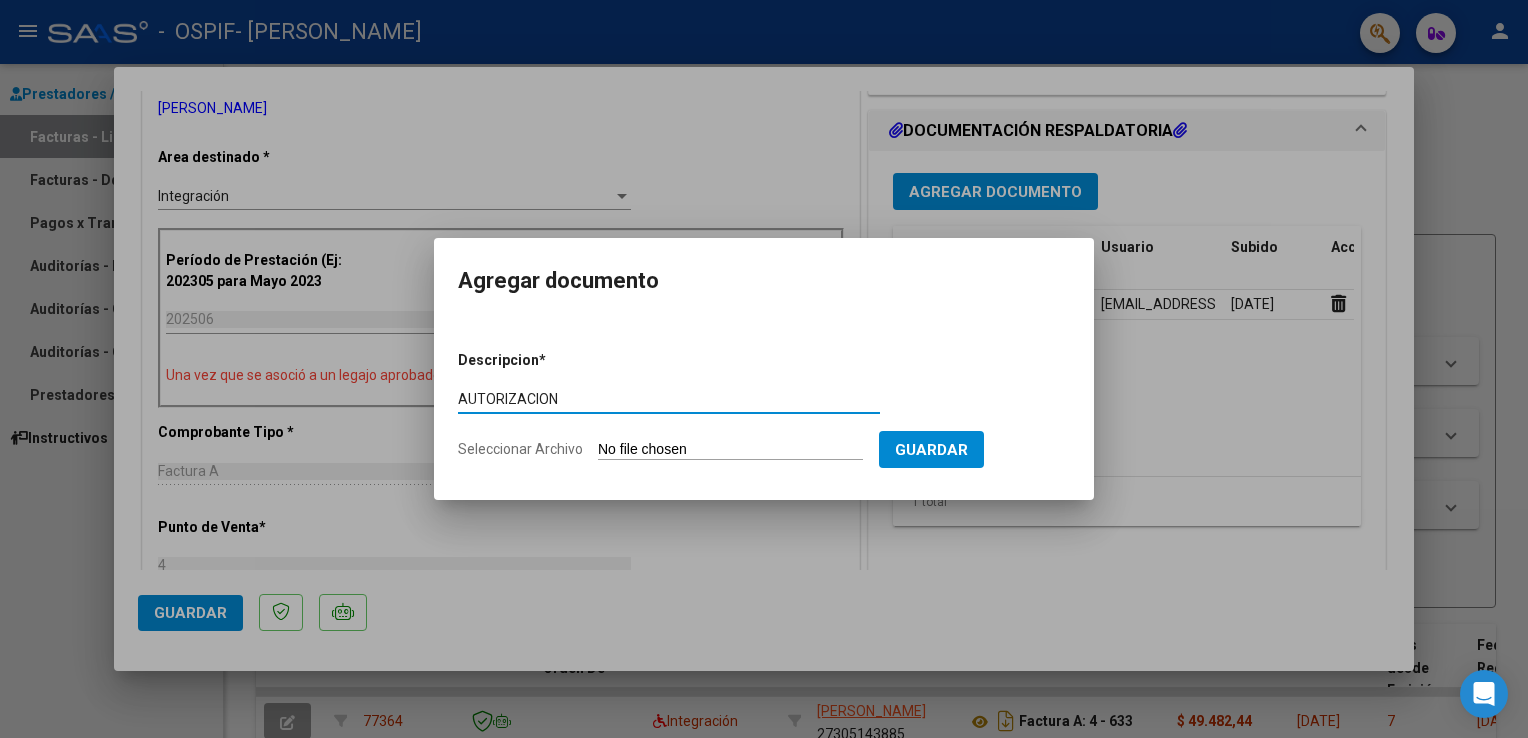 type on "AUTORIZACION" 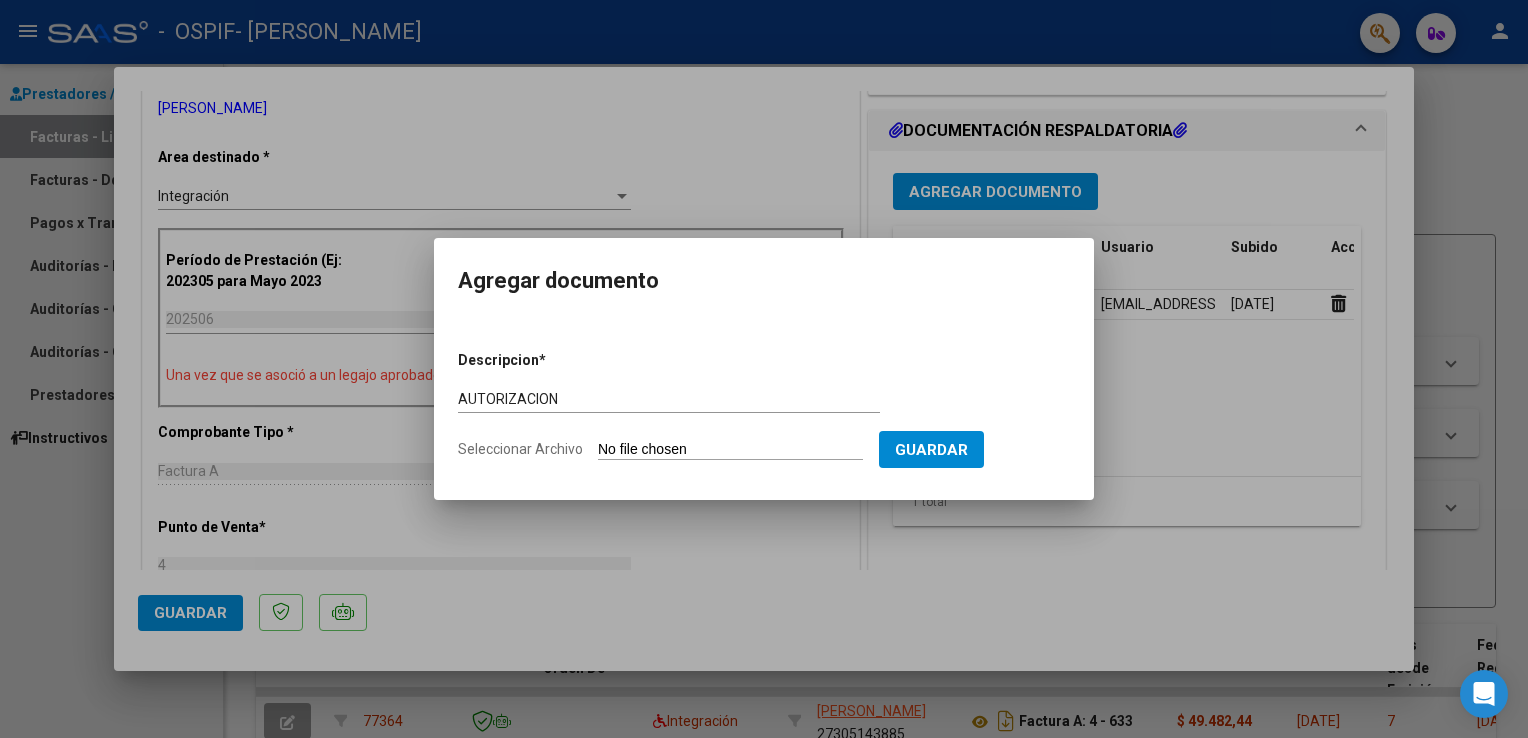 click on "Seleccionar Archivo" at bounding box center [730, 450] 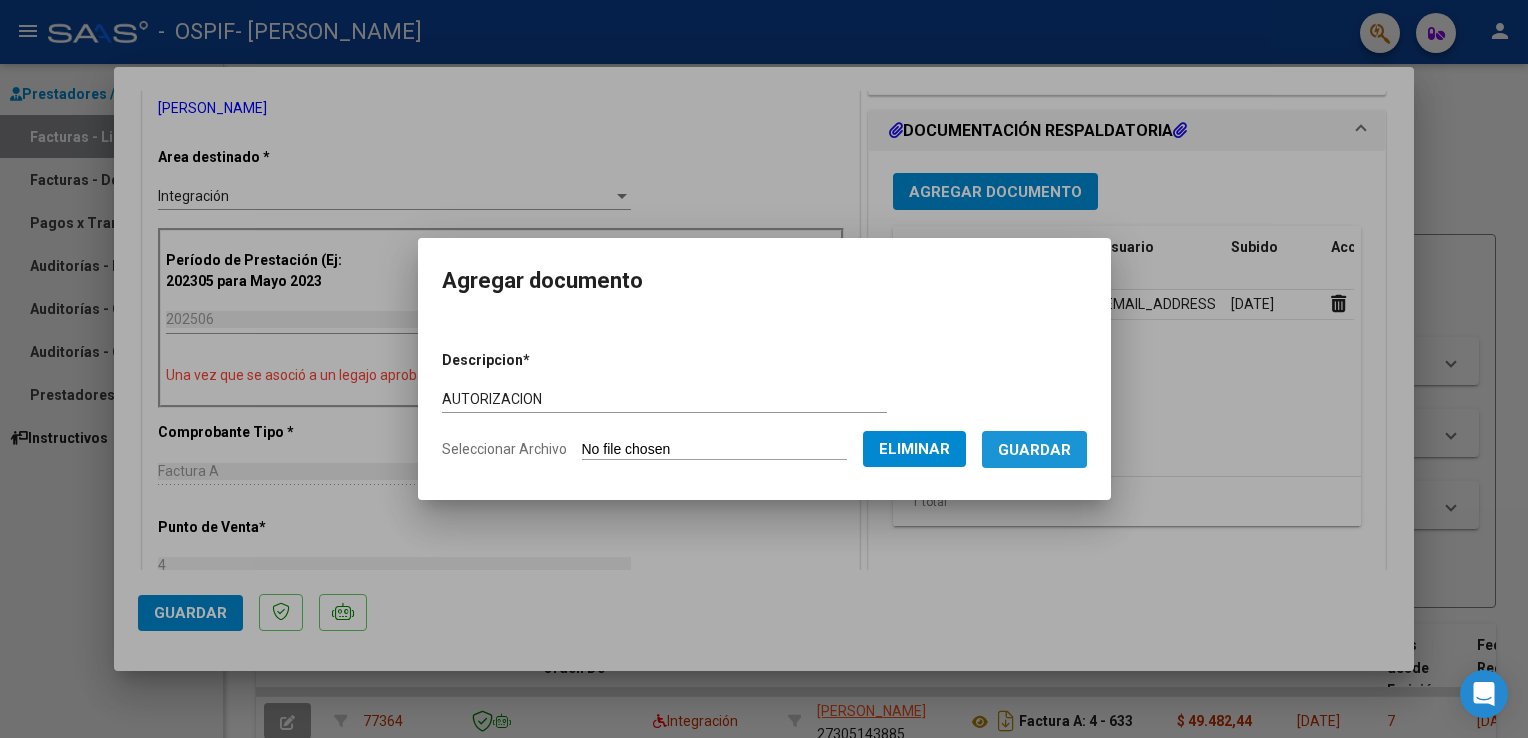 click on "Guardar" at bounding box center [1034, 450] 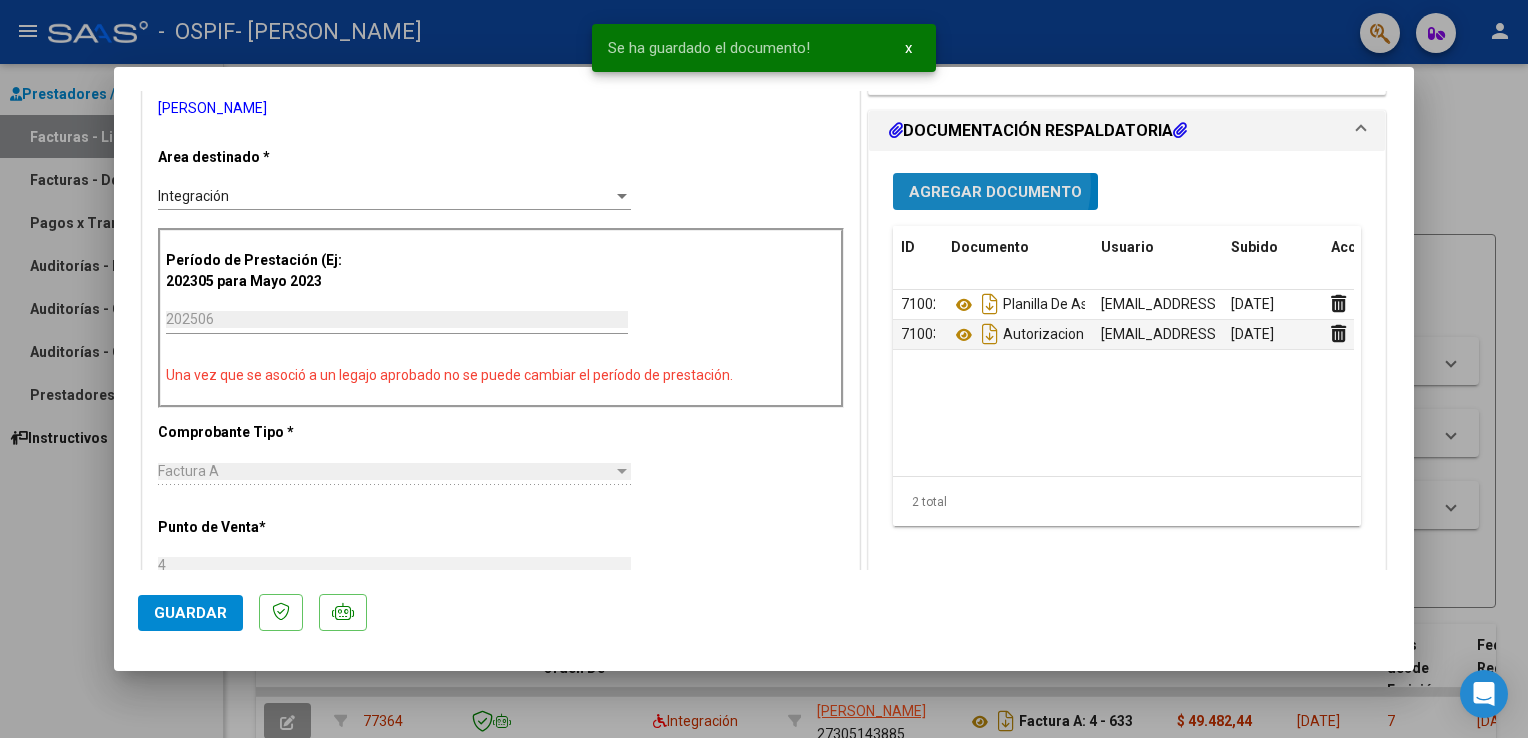 click on "Agregar Documento" at bounding box center (995, 192) 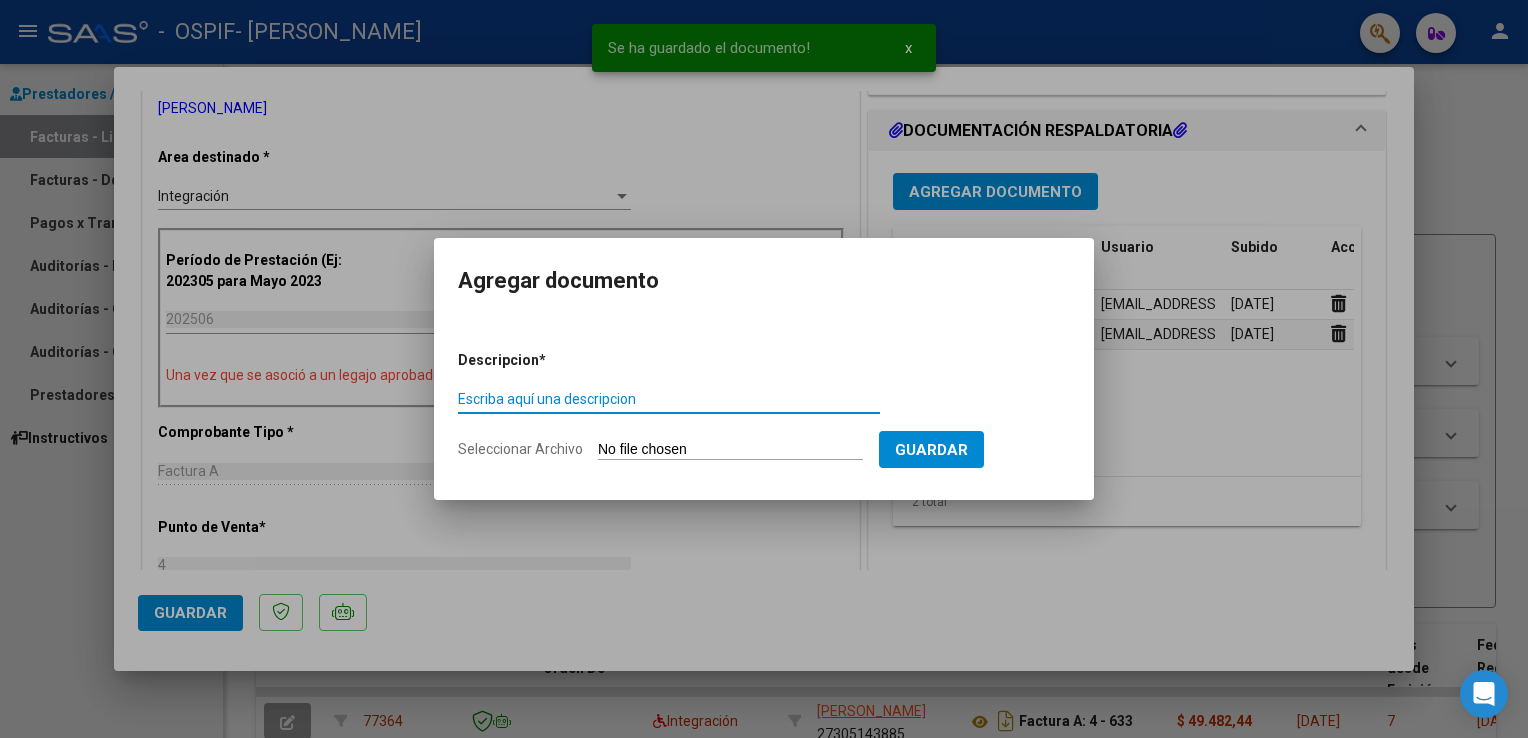 click on "Escriba aquí una descripcion" at bounding box center (669, 399) 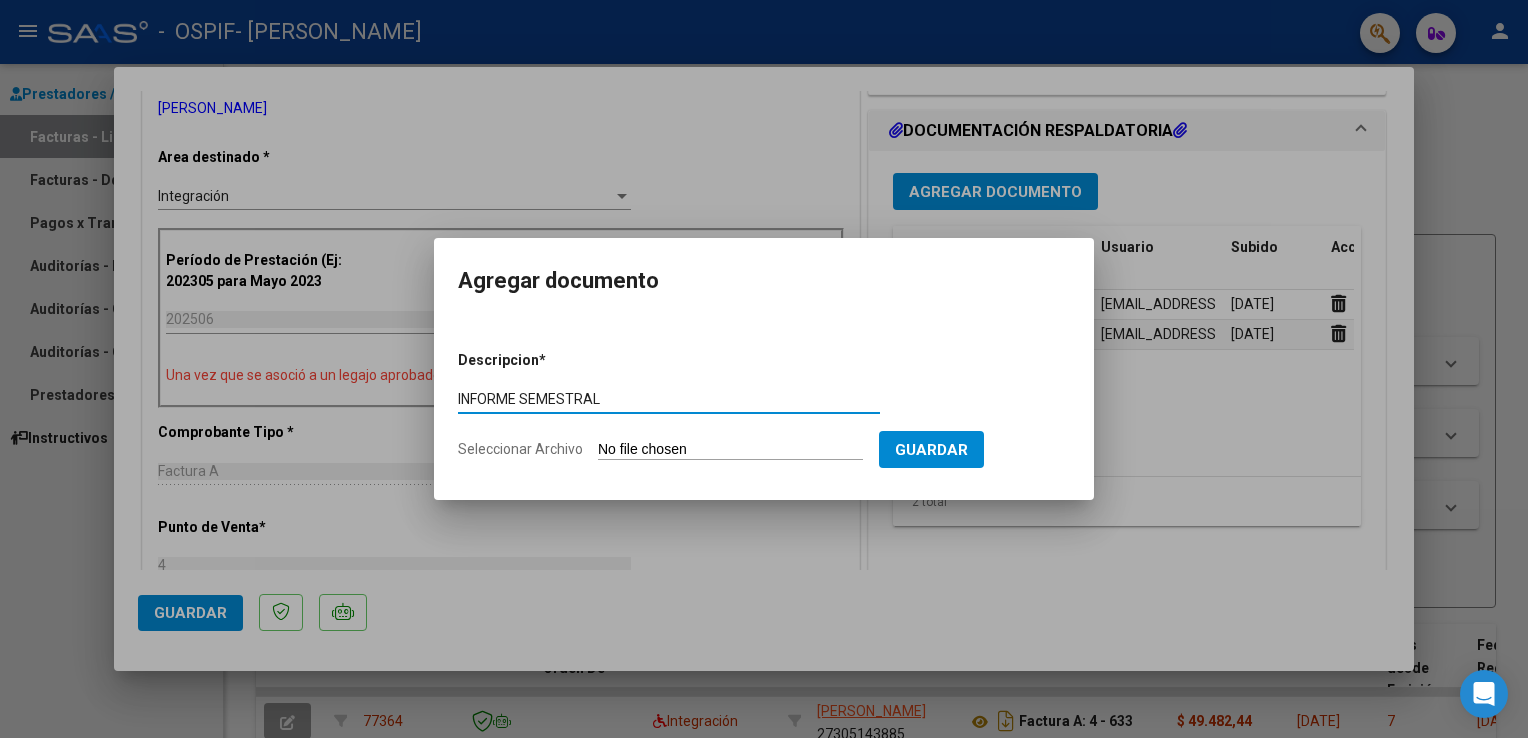 type on "INFORME SEMESTRAL" 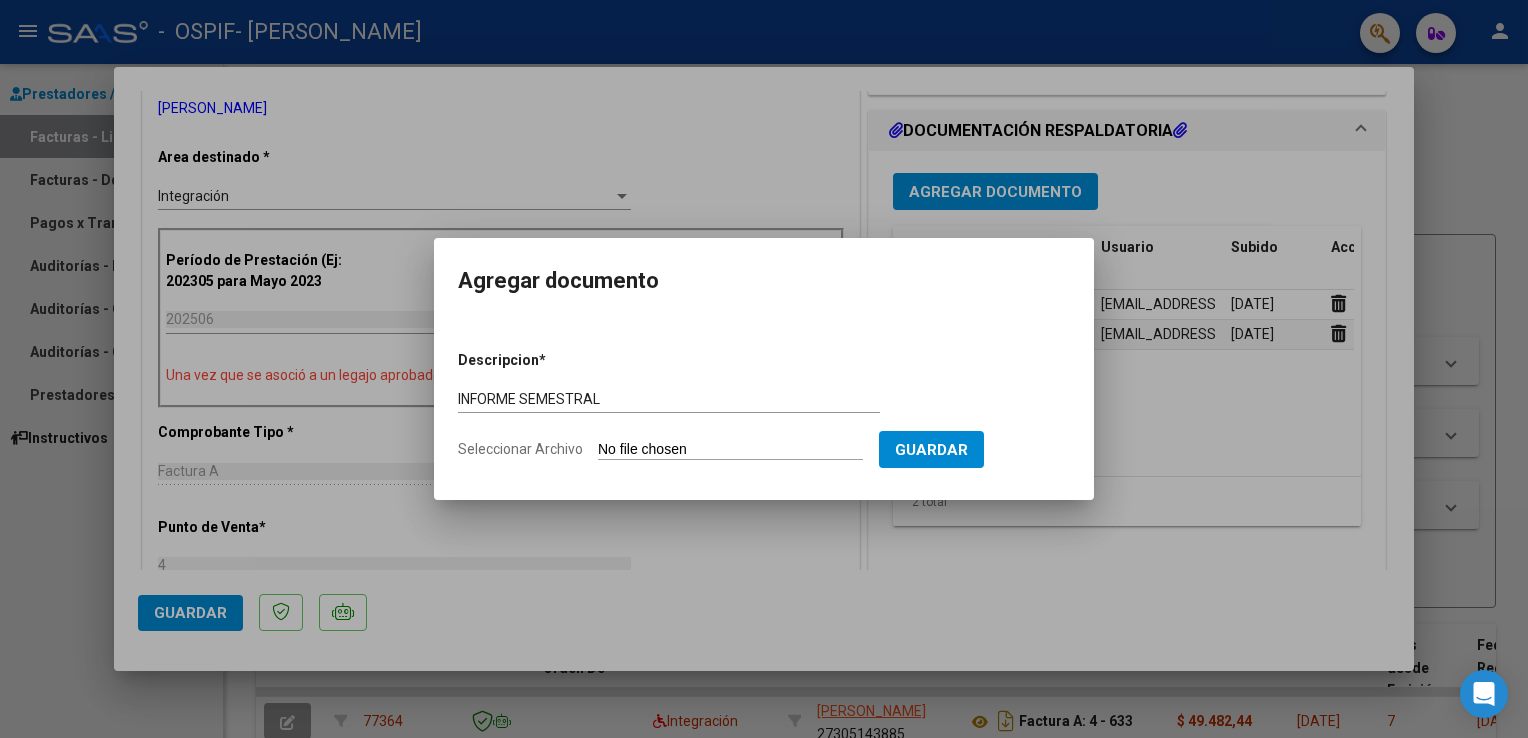 type on "C:\fakepath\062025InformeSemestralLedesmaJeremias.pdf" 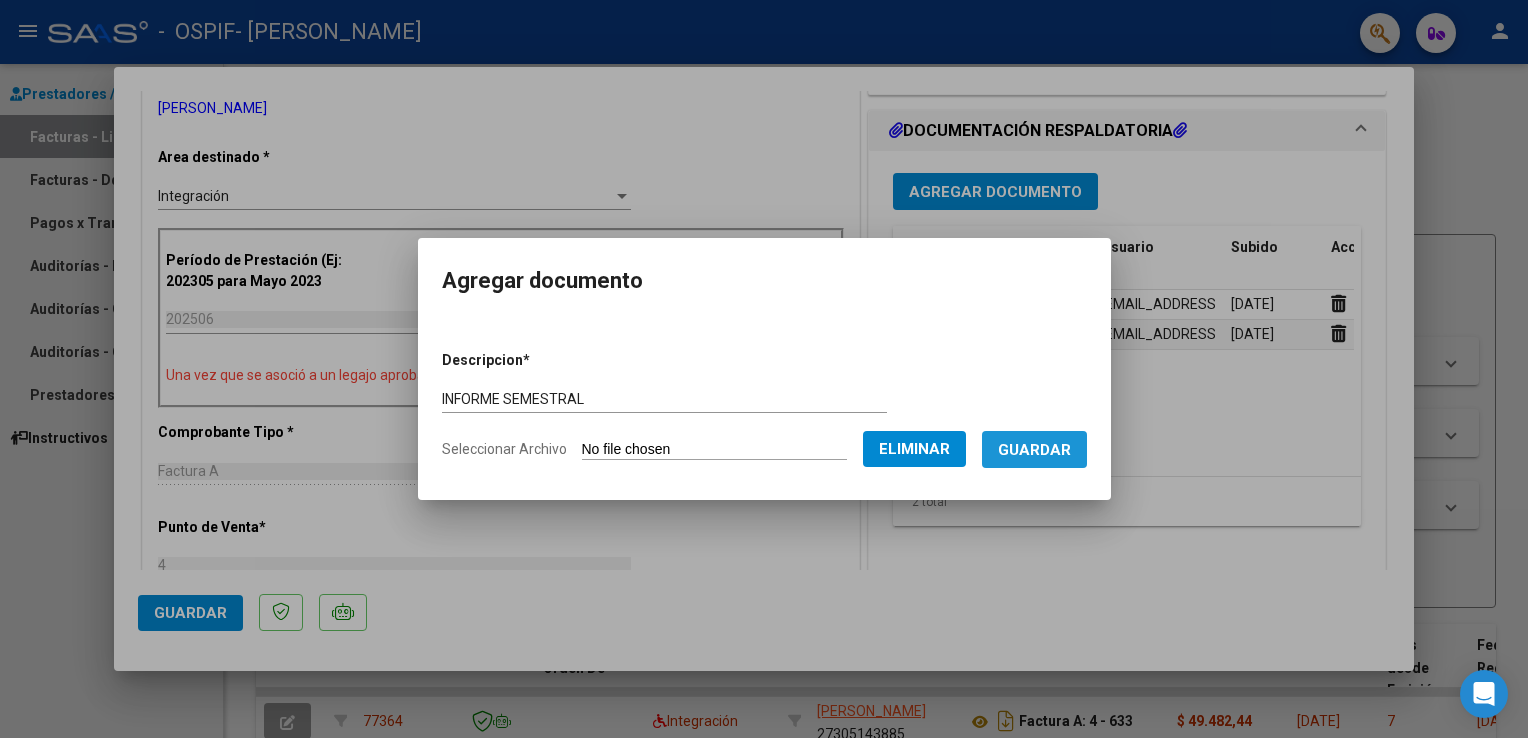click on "Guardar" at bounding box center [1034, 450] 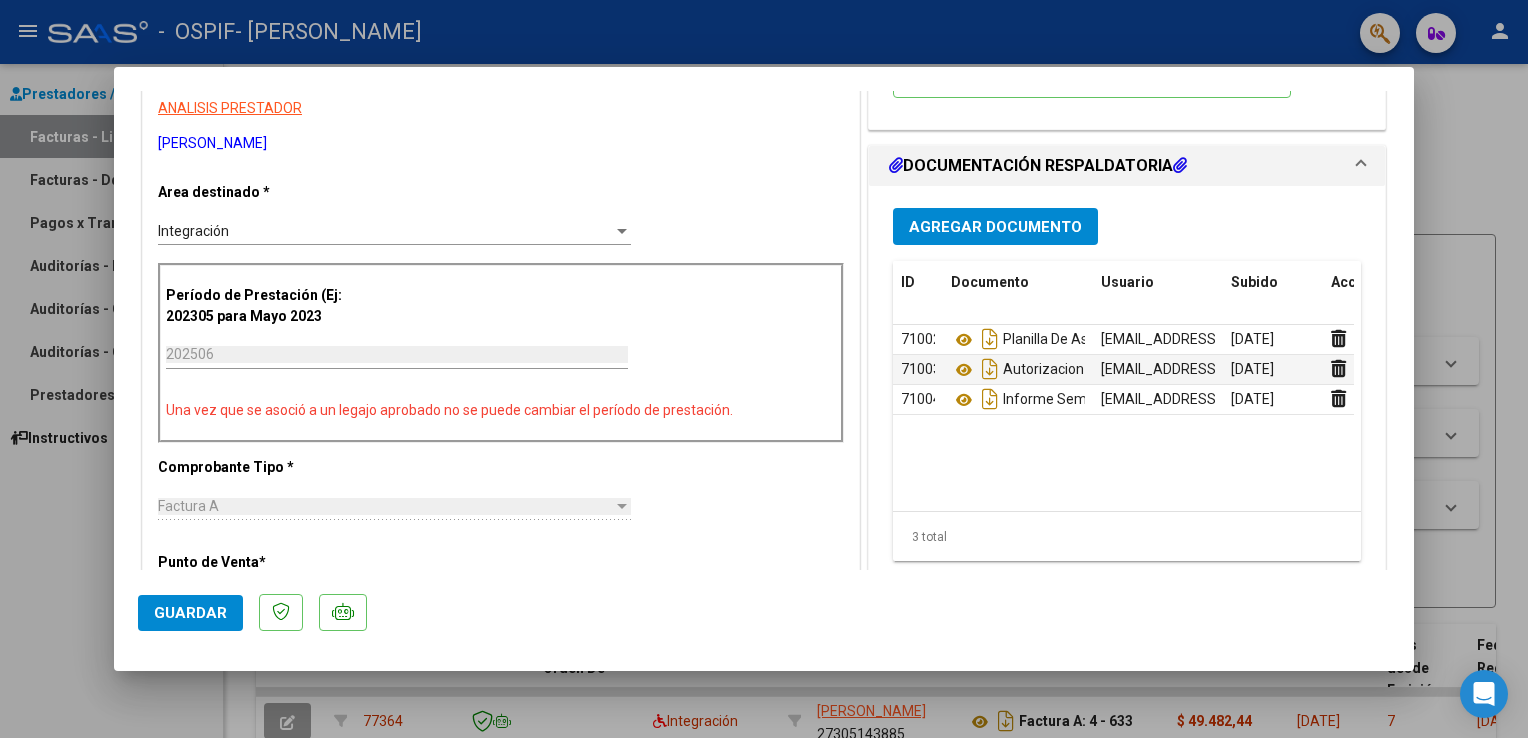 scroll, scrollTop: 412, scrollLeft: 0, axis: vertical 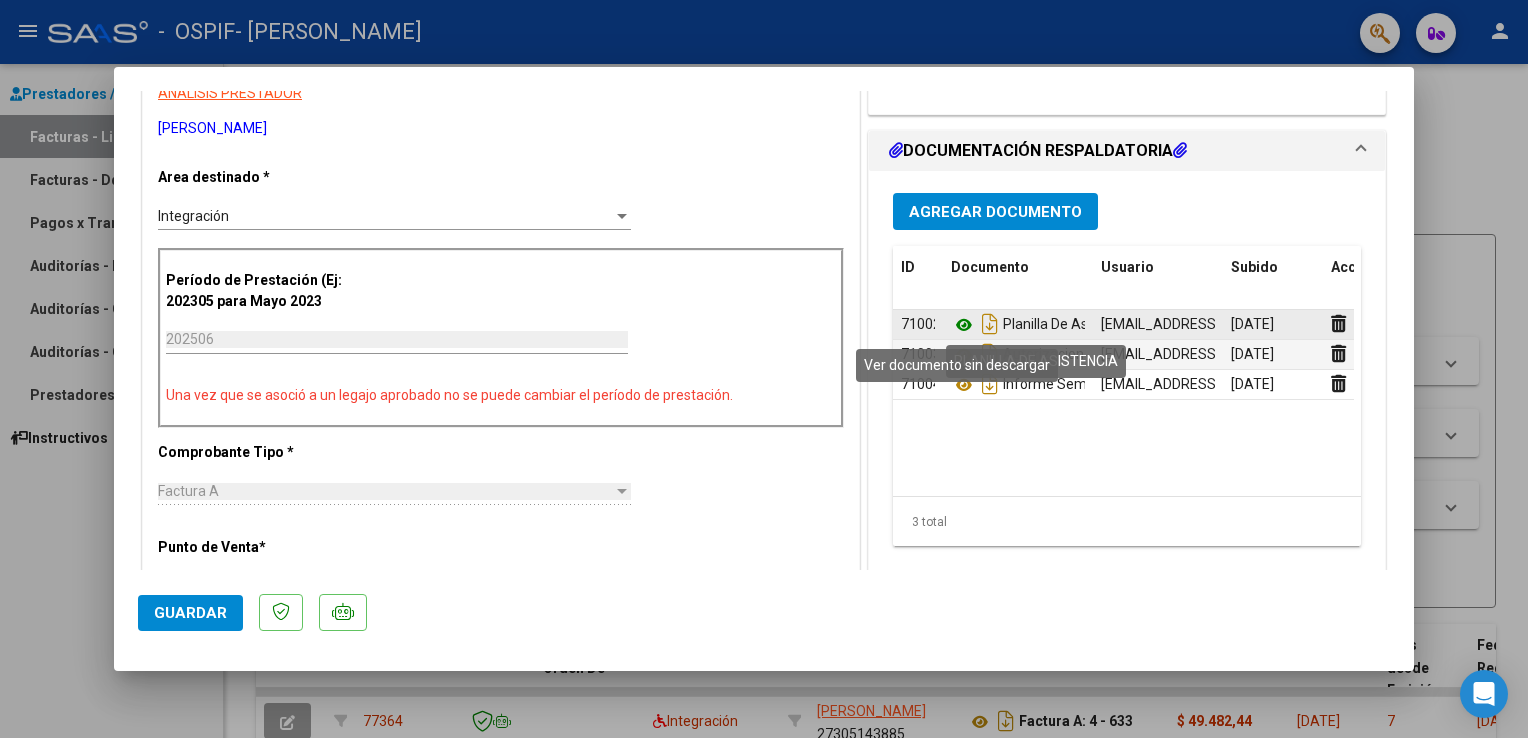 click 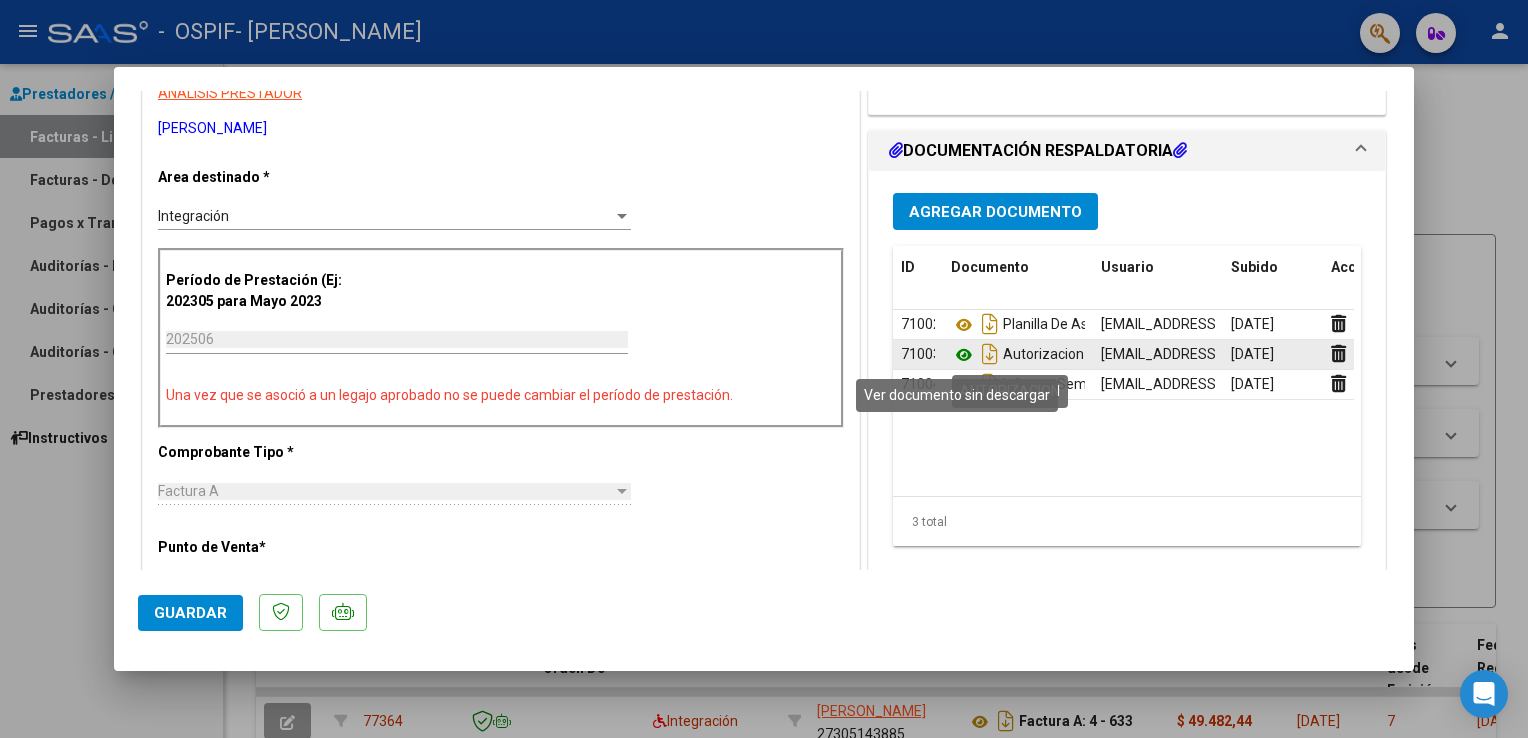 click 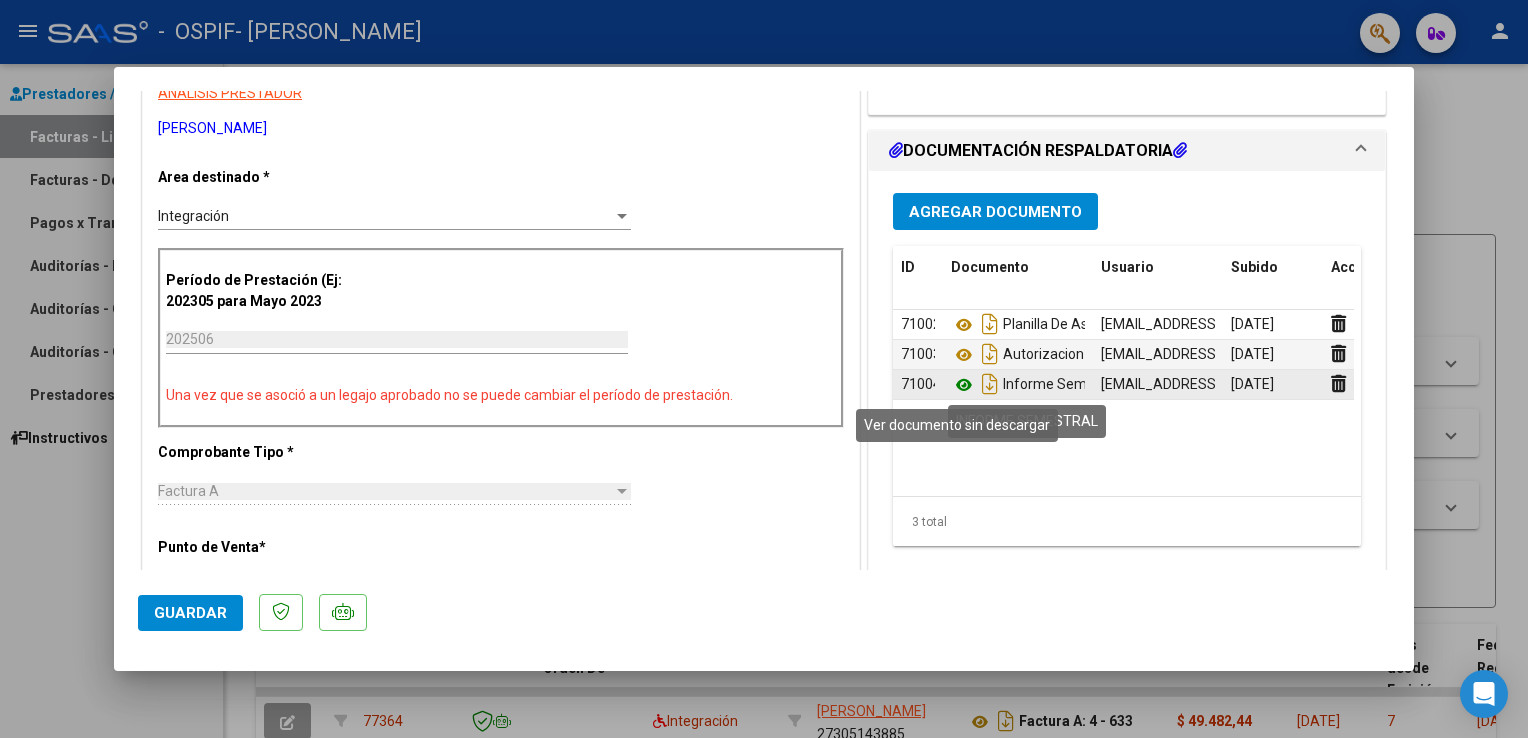 click 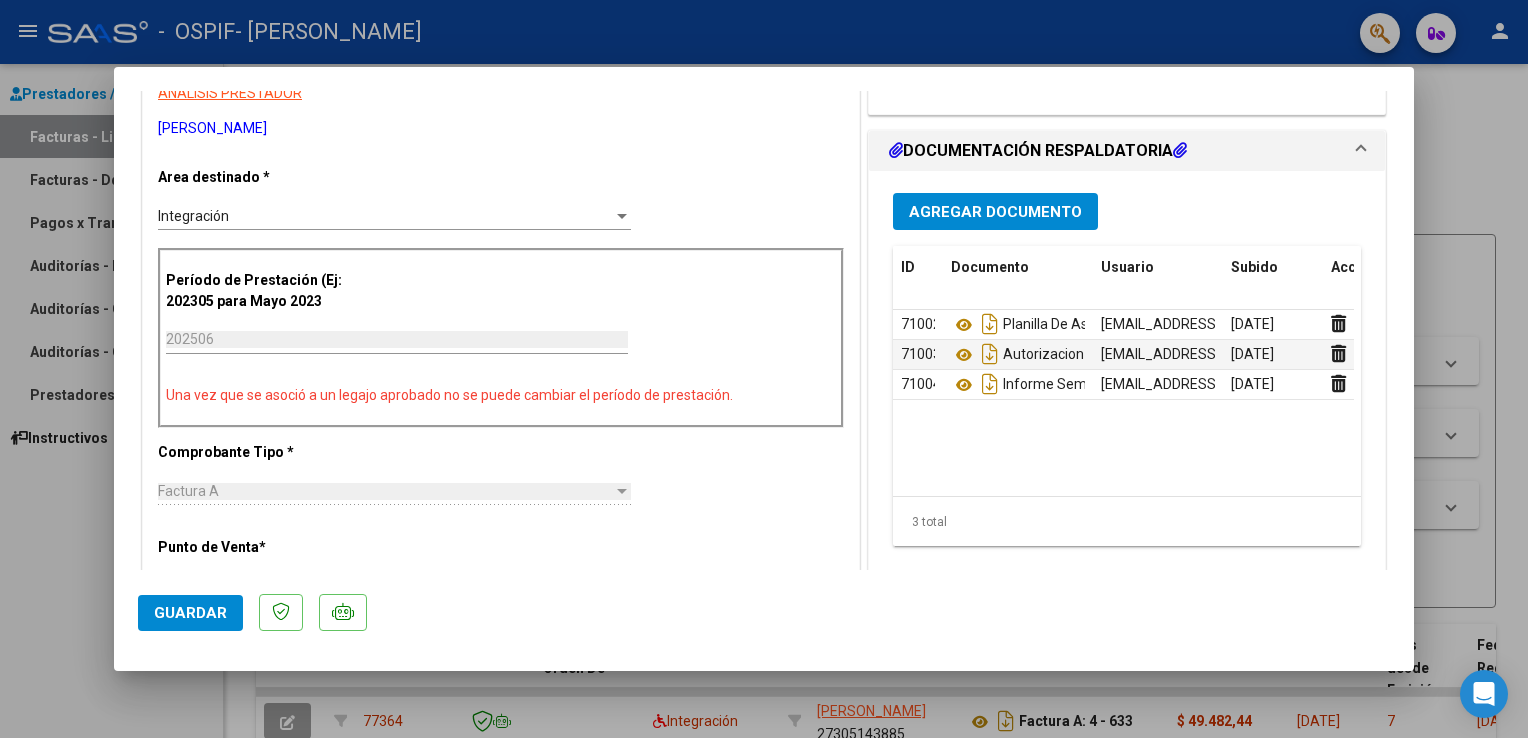 click on "Guardar" 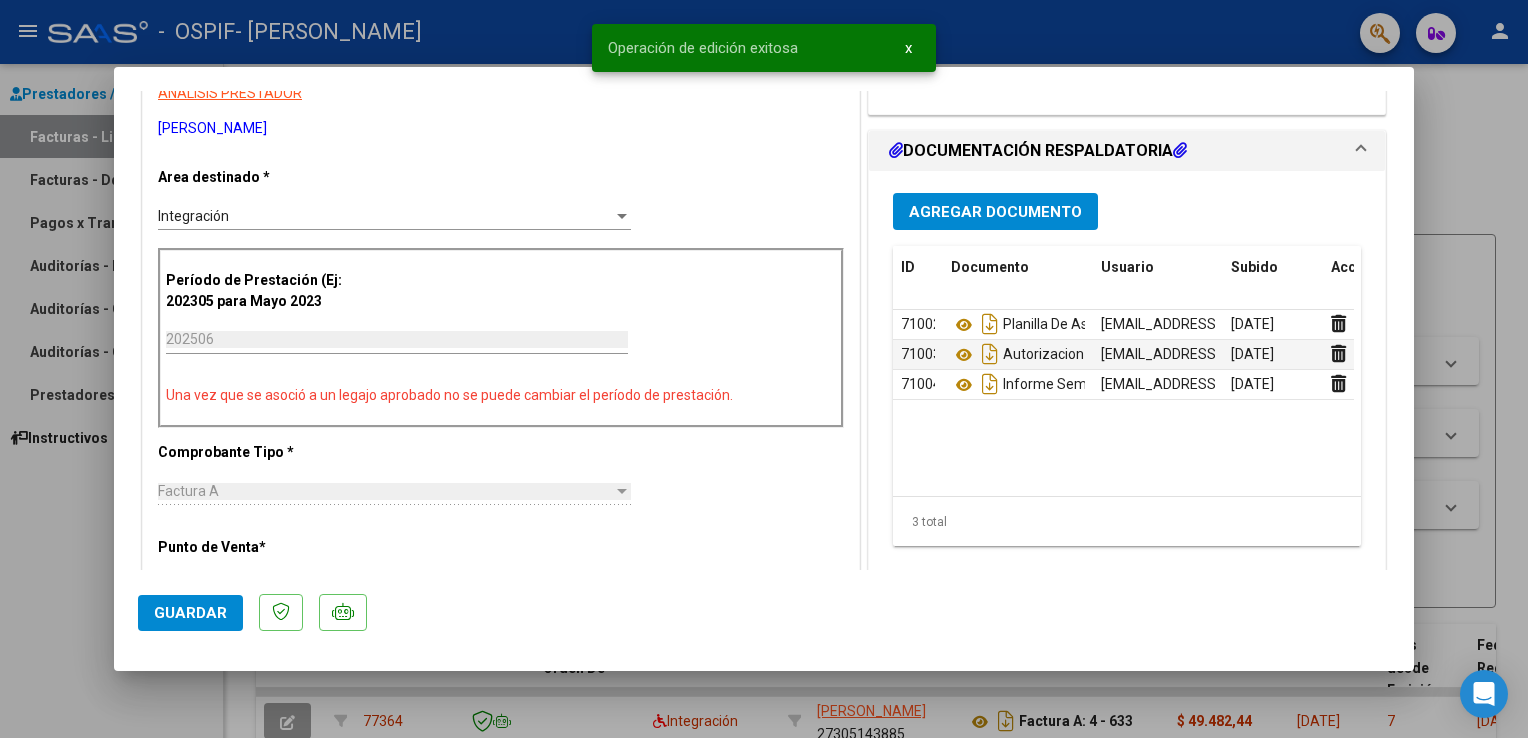 click at bounding box center [764, 369] 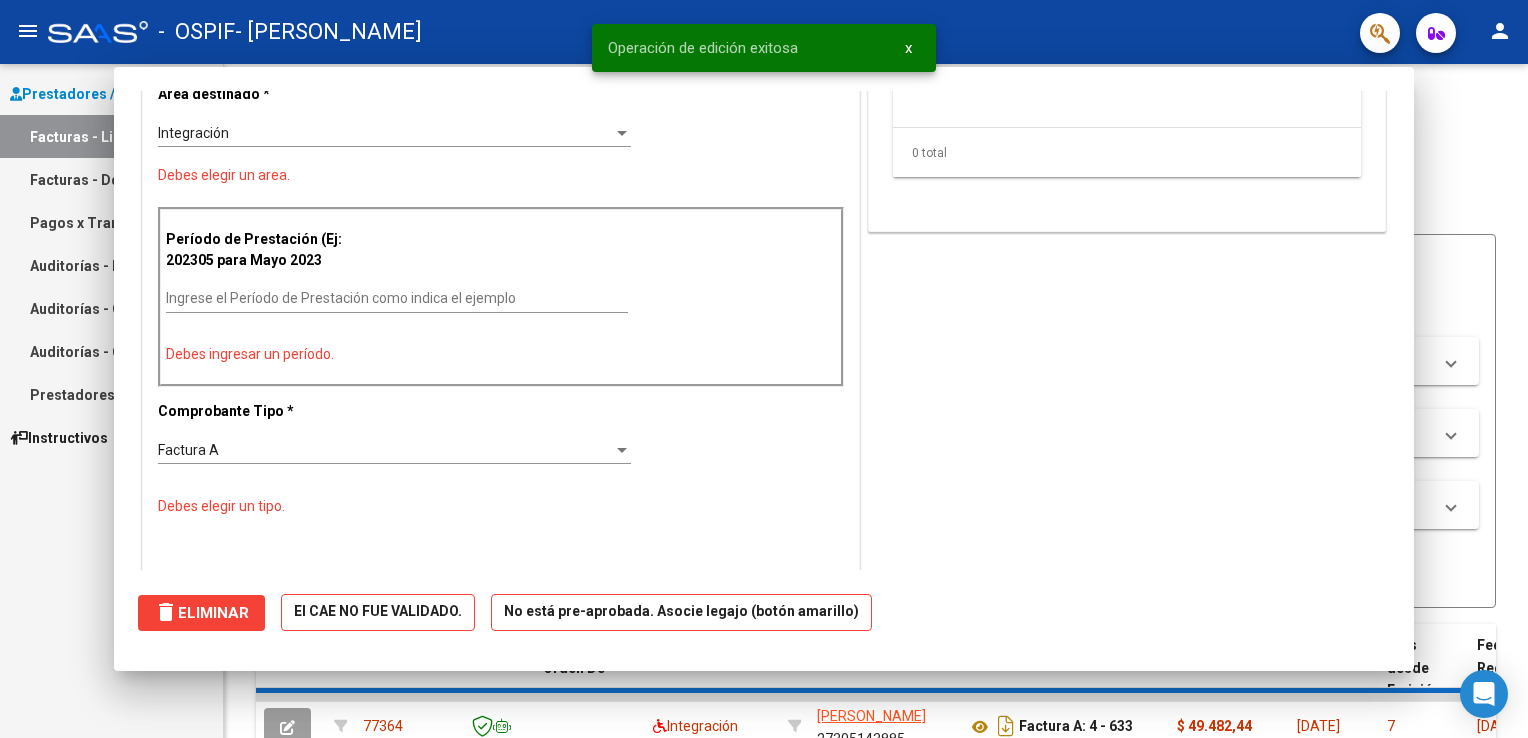 scroll, scrollTop: 0, scrollLeft: 0, axis: both 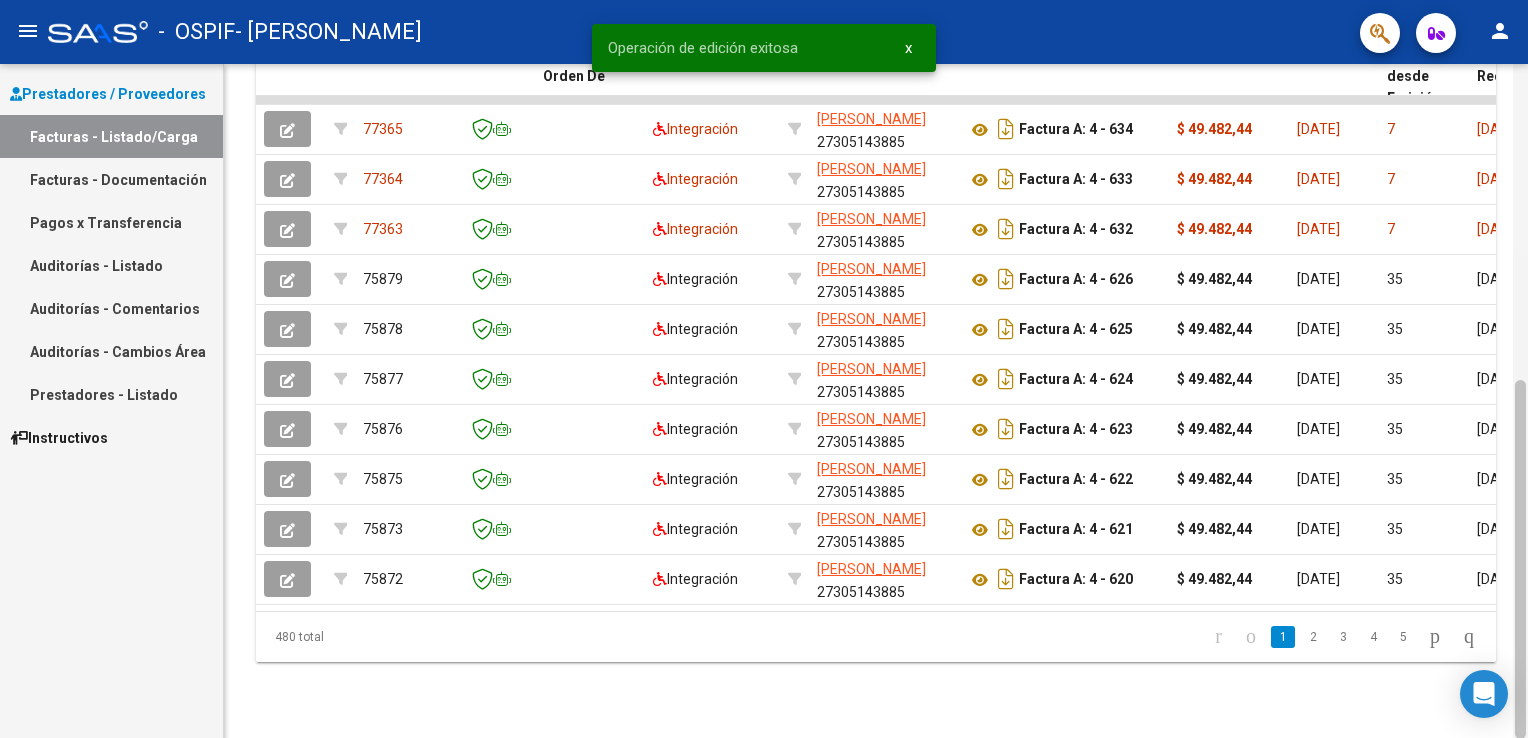 drag, startPoint x: 1513, startPoint y: 518, endPoint x: 1512, endPoint y: 555, distance: 37.01351 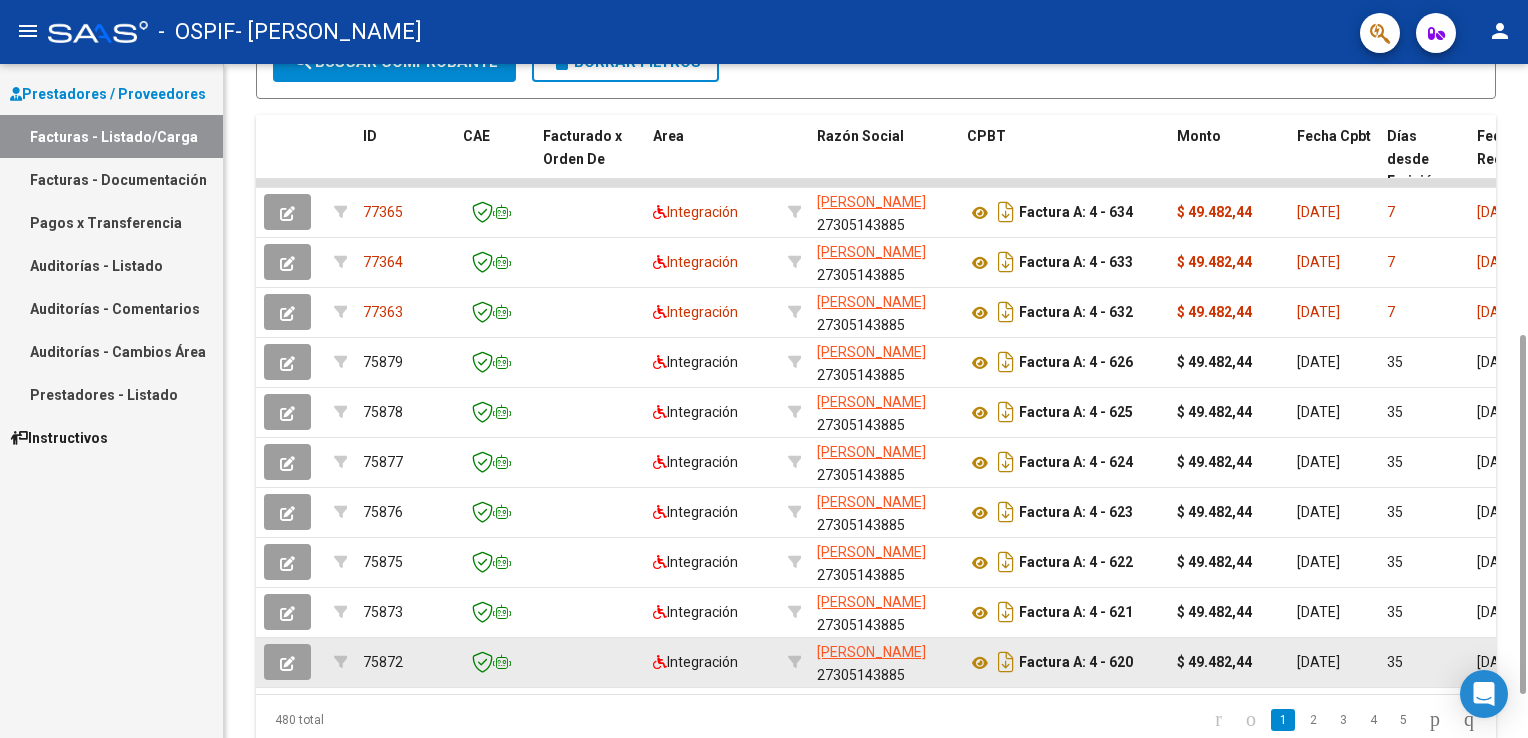 scroll, scrollTop: 592, scrollLeft: 0, axis: vertical 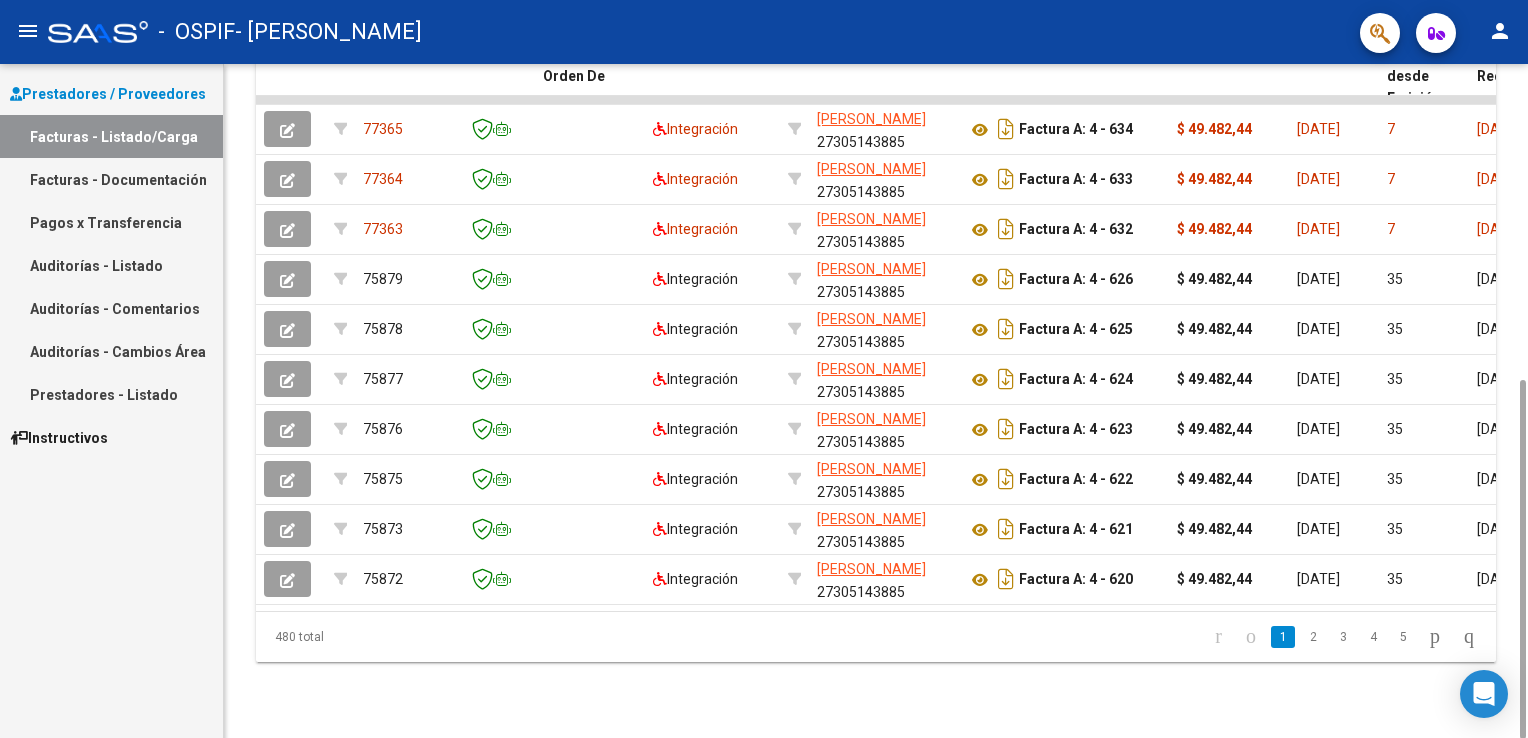 drag, startPoint x: 1516, startPoint y: 547, endPoint x: 1172, endPoint y: 670, distance: 365.3286 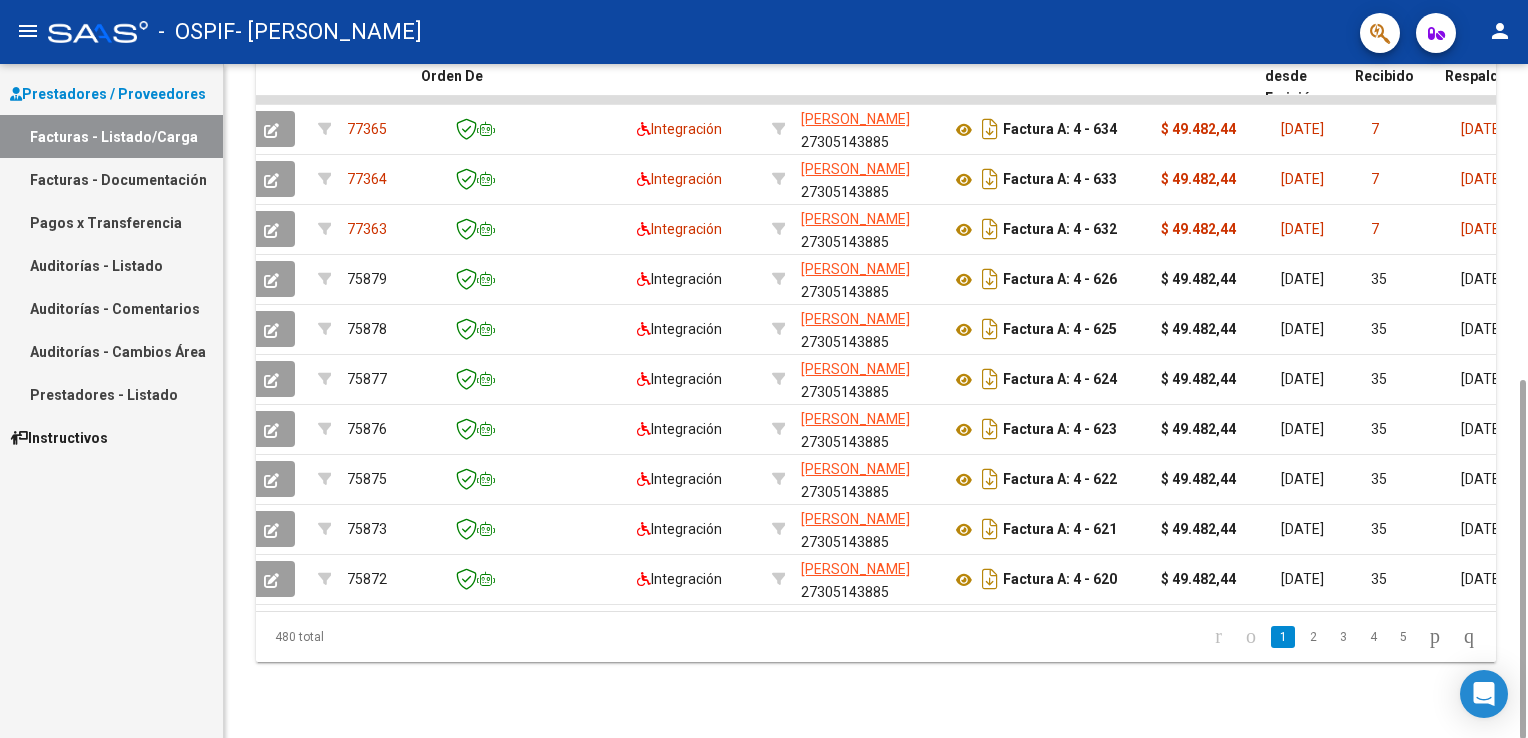 scroll, scrollTop: 0, scrollLeft: 0, axis: both 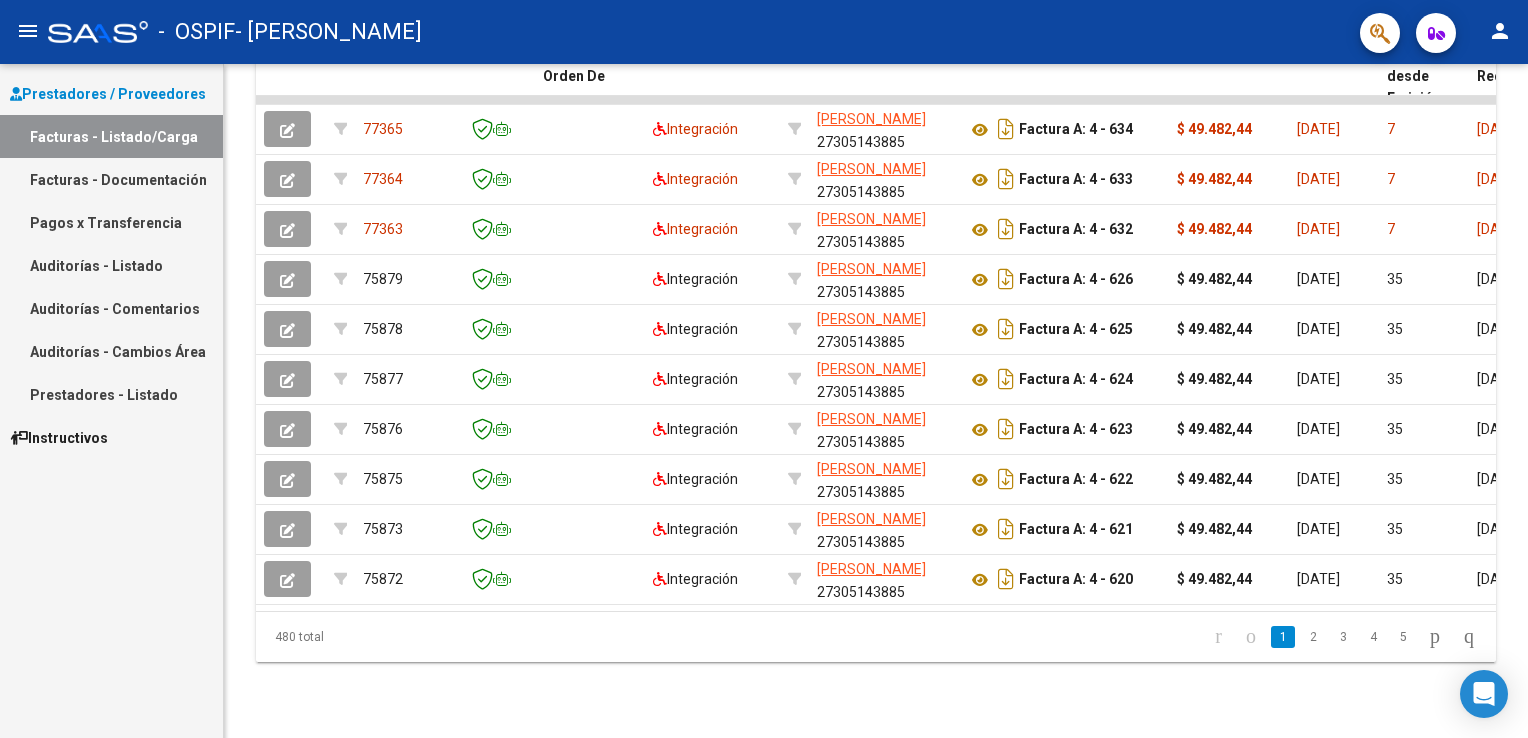 drag, startPoint x: 1526, startPoint y: 495, endPoint x: 1530, endPoint y: 352, distance: 143.05594 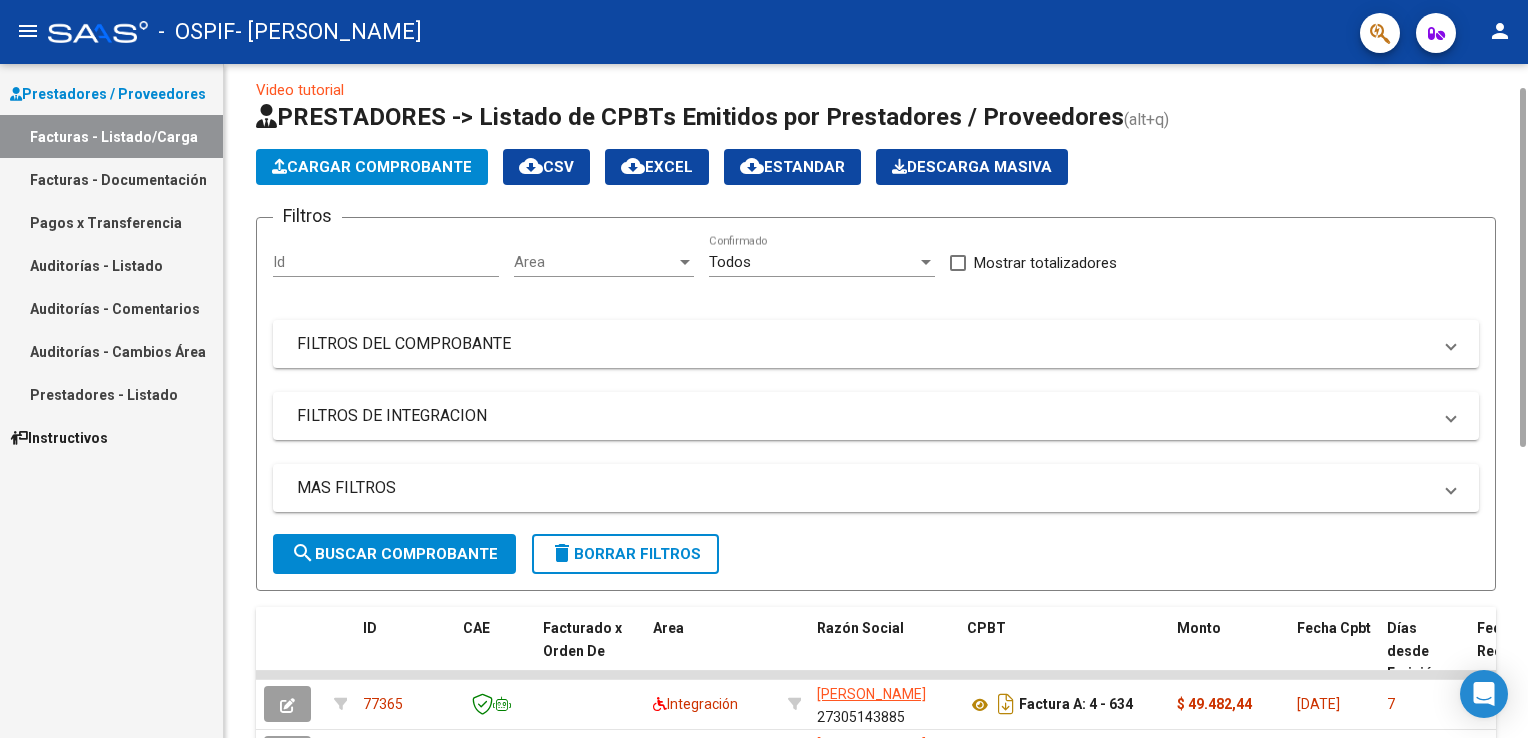 scroll, scrollTop: 0, scrollLeft: 0, axis: both 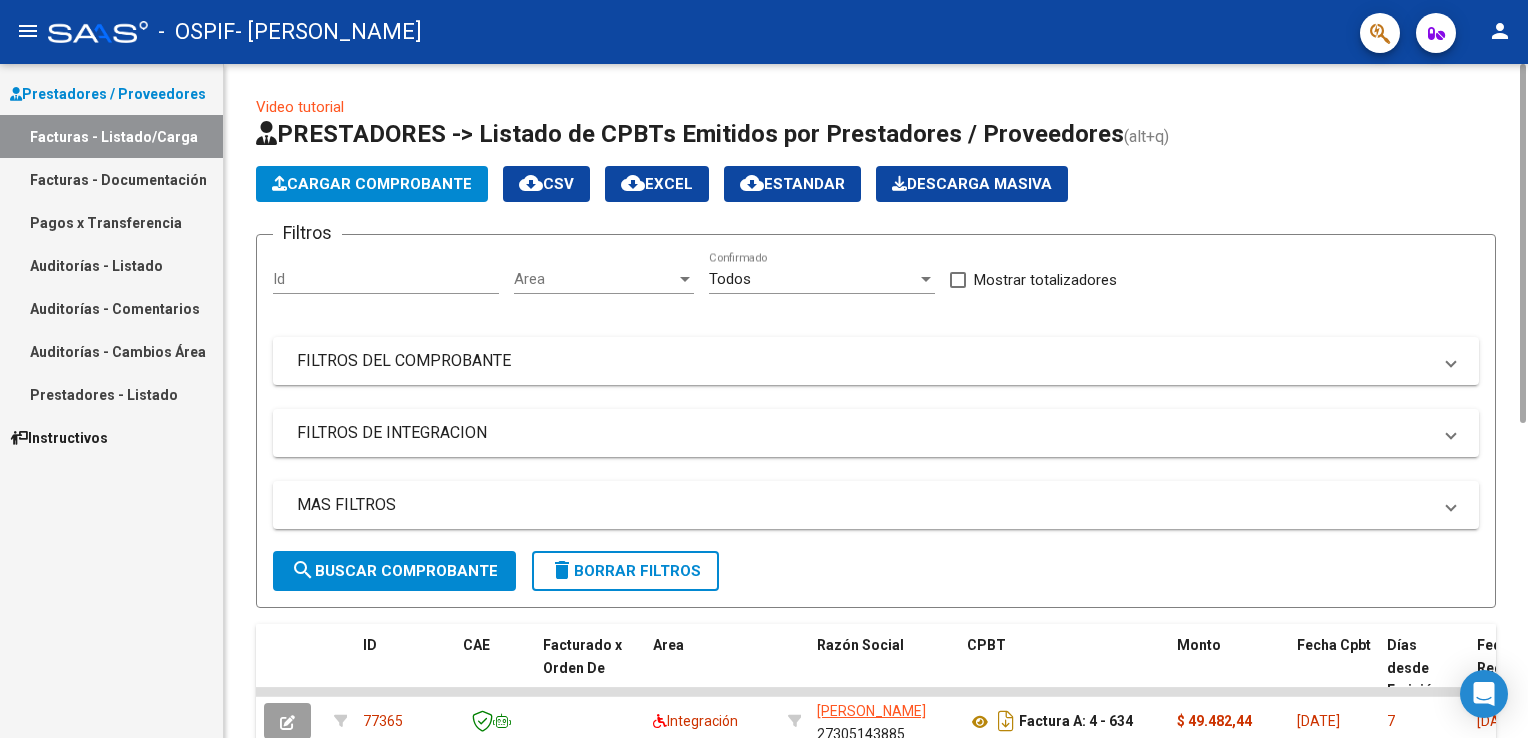 drag, startPoint x: 1518, startPoint y: 482, endPoint x: 1472, endPoint y: 93, distance: 391.71036 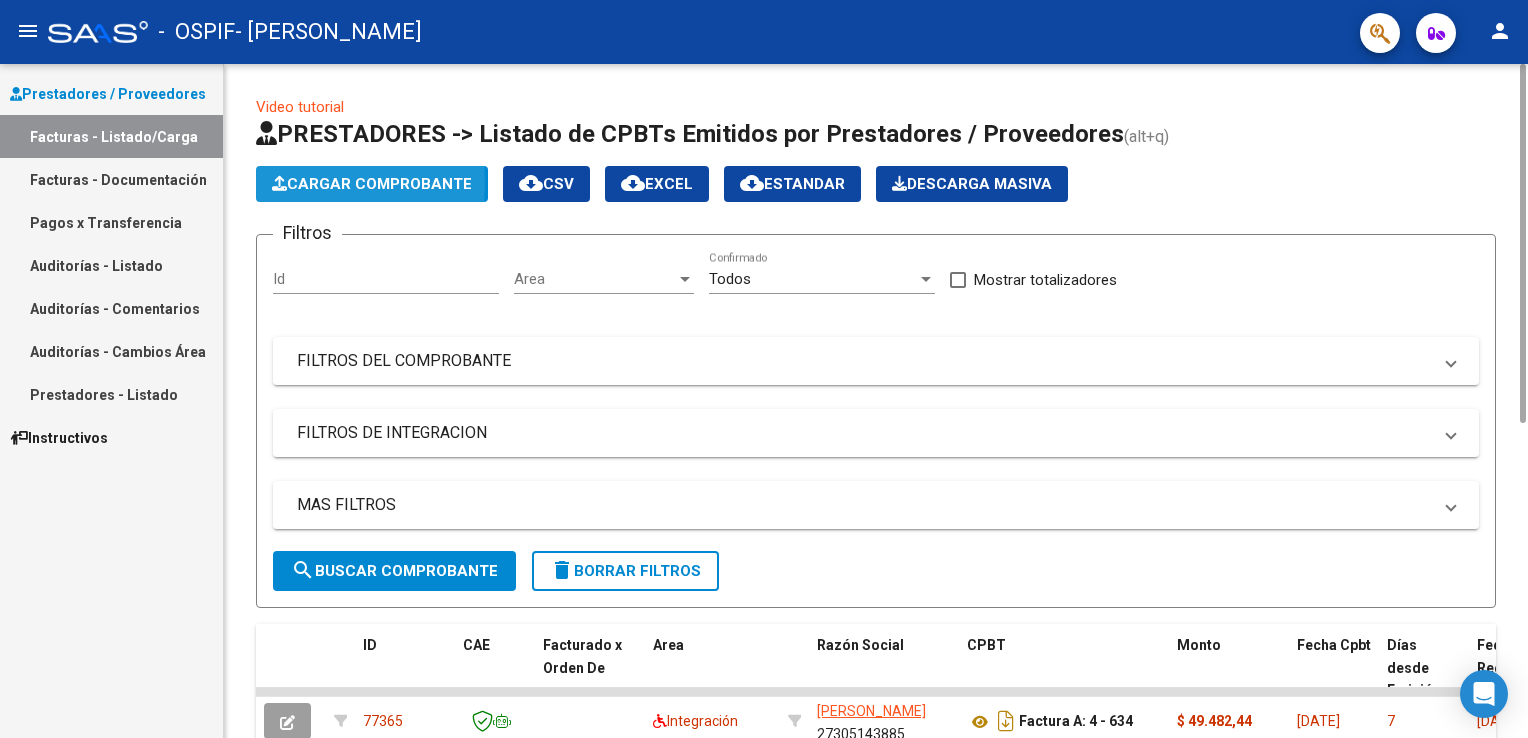 click on "Cargar Comprobante" 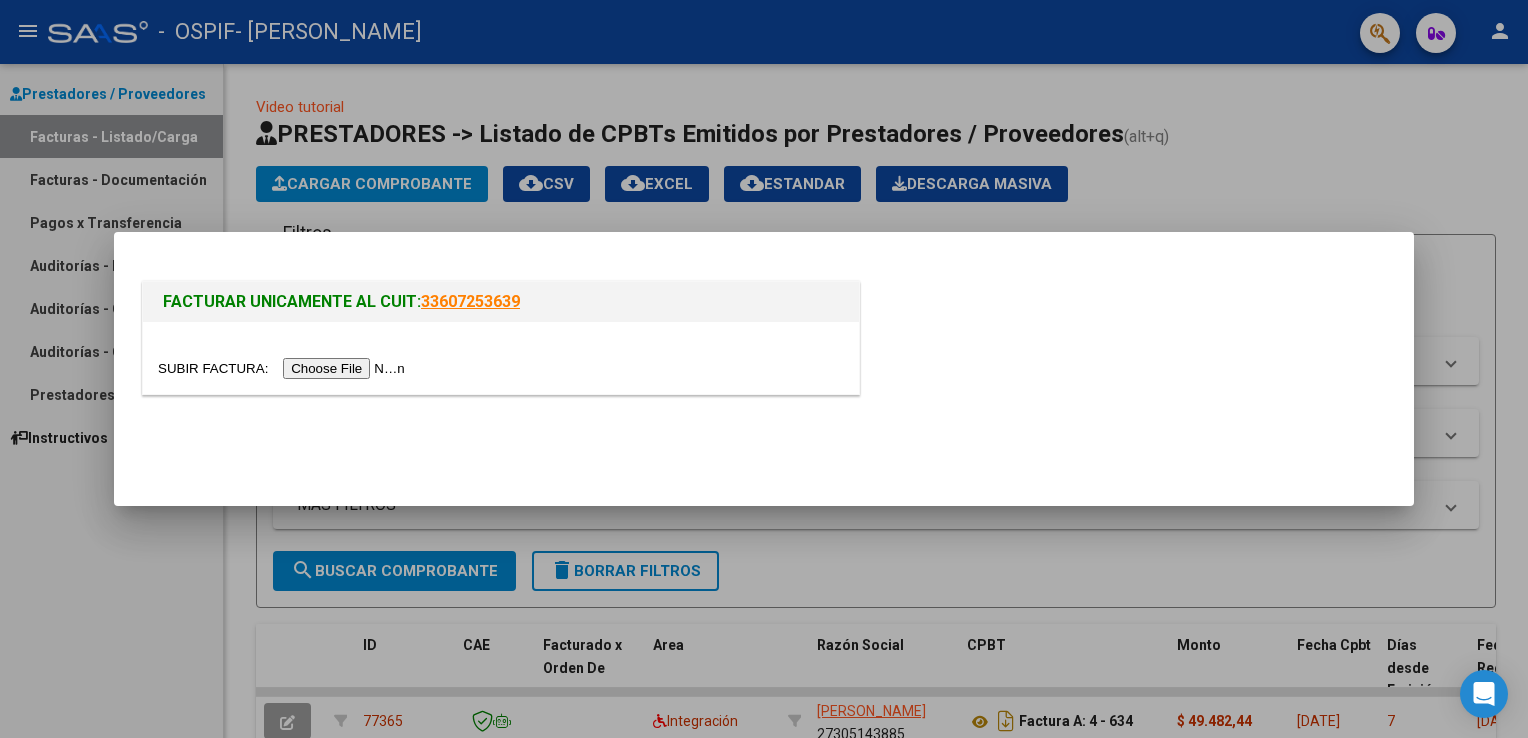 click at bounding box center [284, 368] 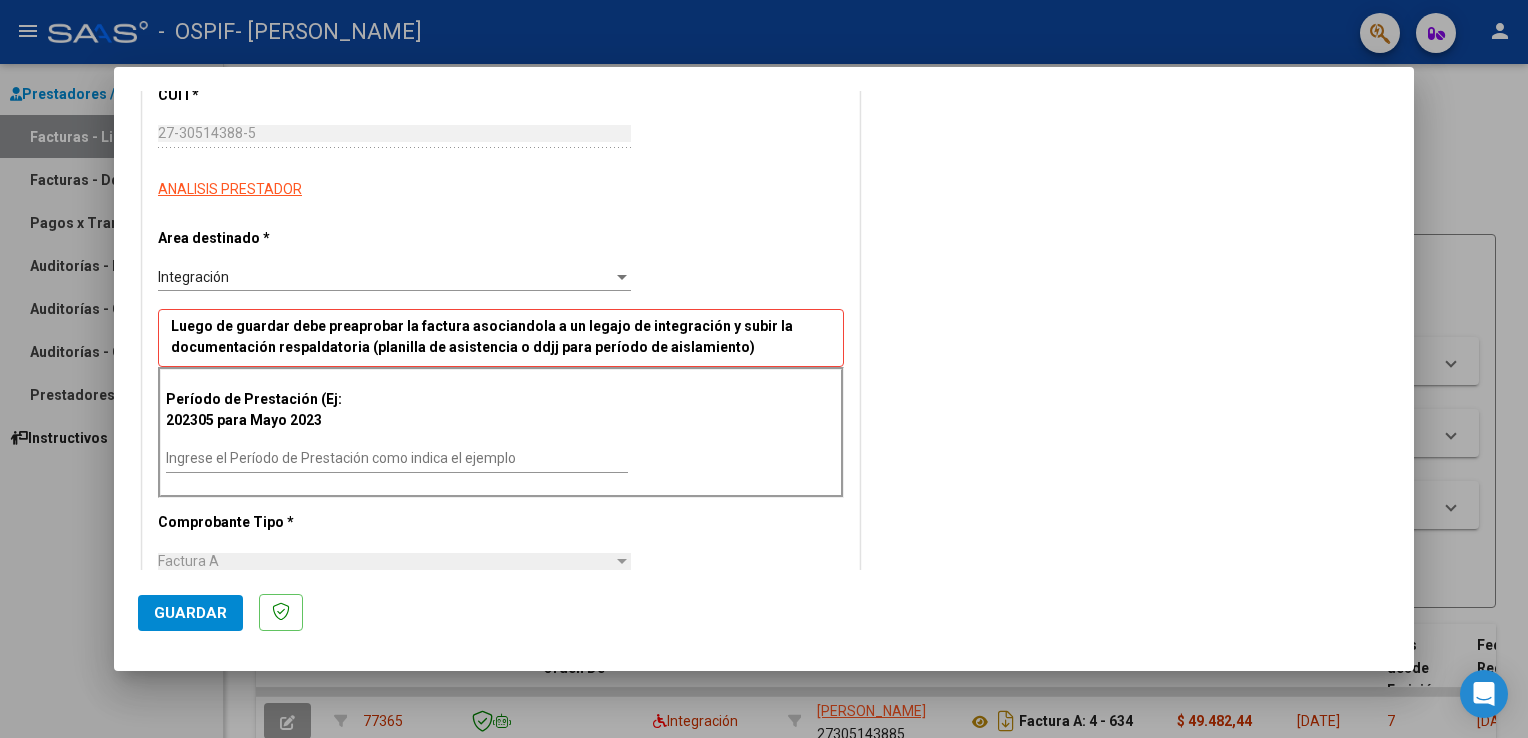 scroll, scrollTop: 280, scrollLeft: 0, axis: vertical 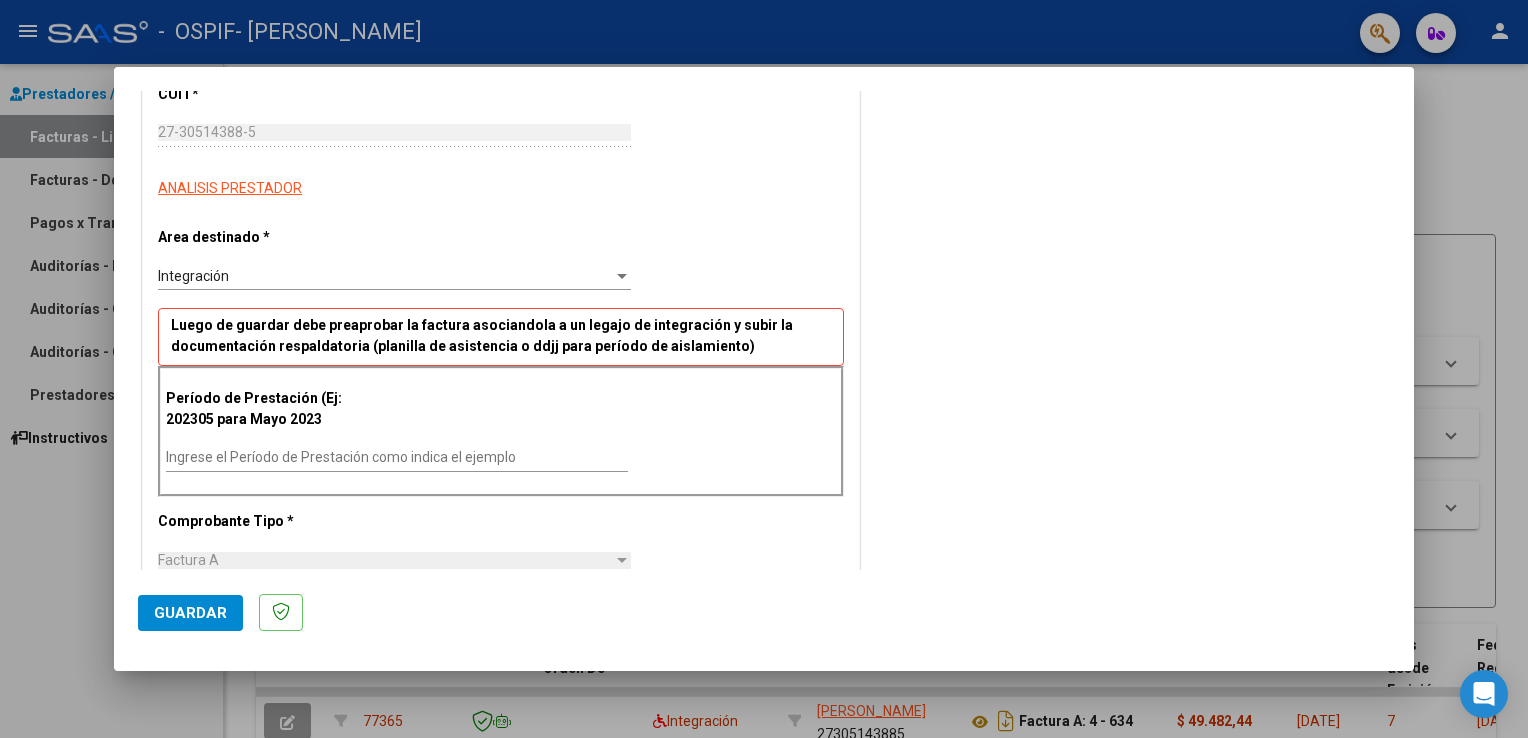 click on "Ingrese el Período de Prestación como indica el ejemplo" at bounding box center [397, 457] 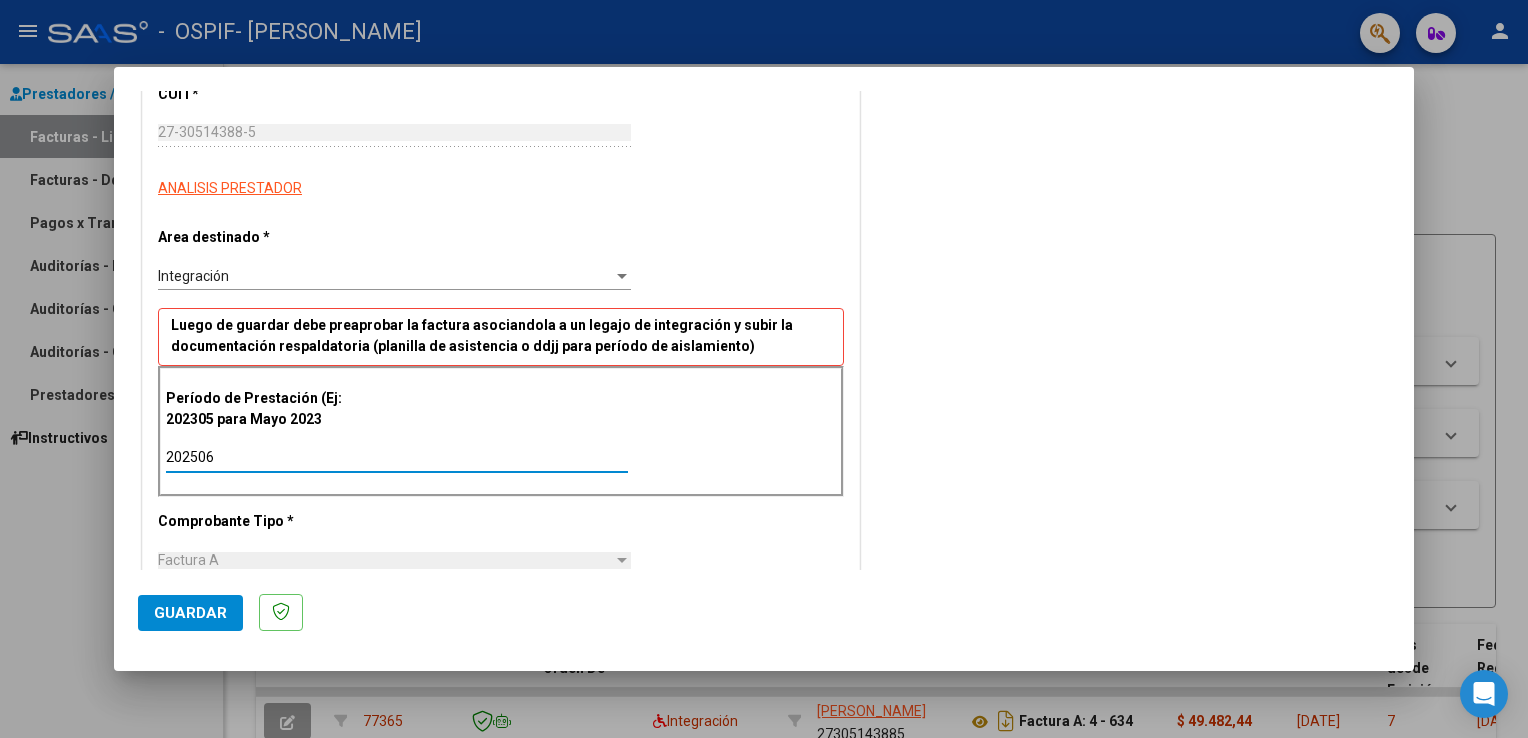 type on "202506" 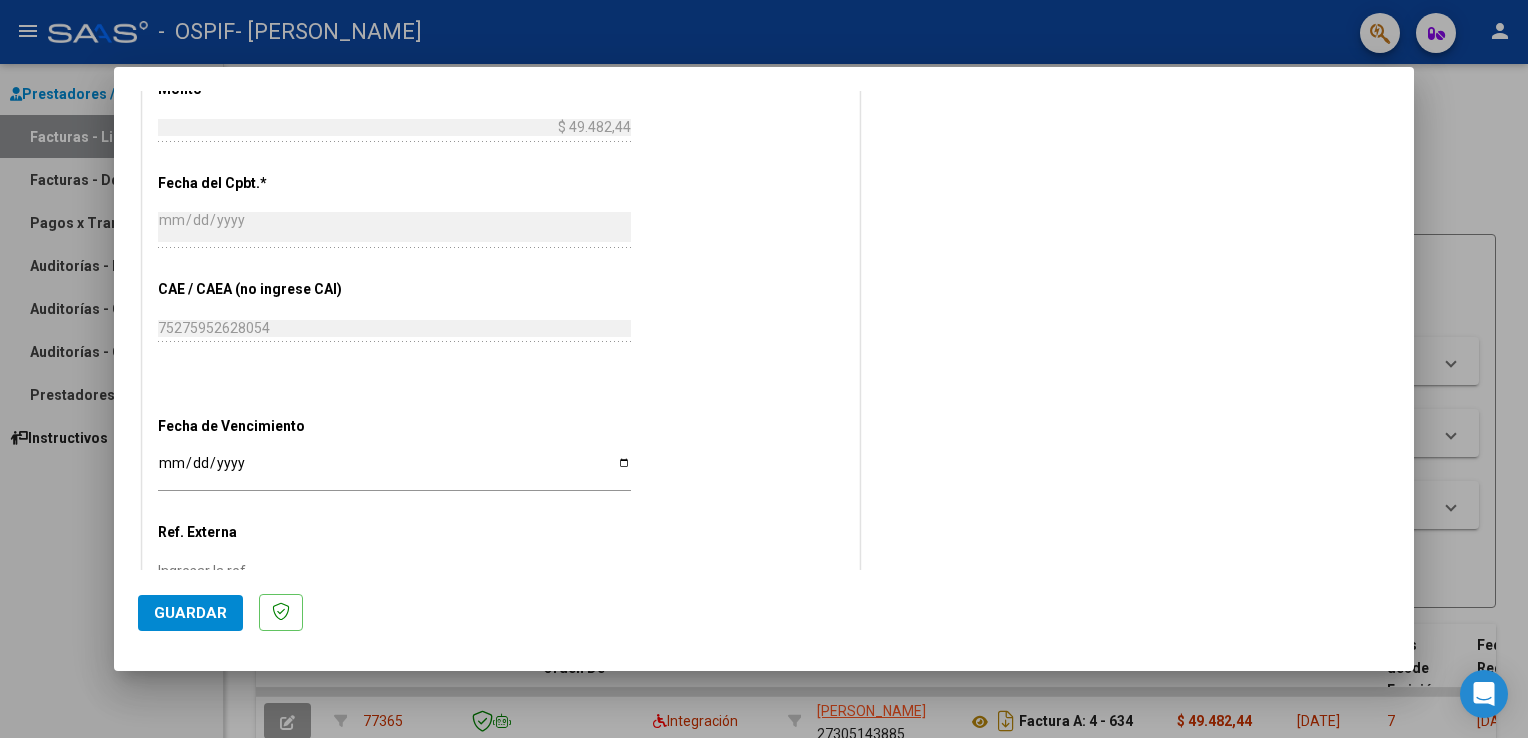 scroll, scrollTop: 1000, scrollLeft: 0, axis: vertical 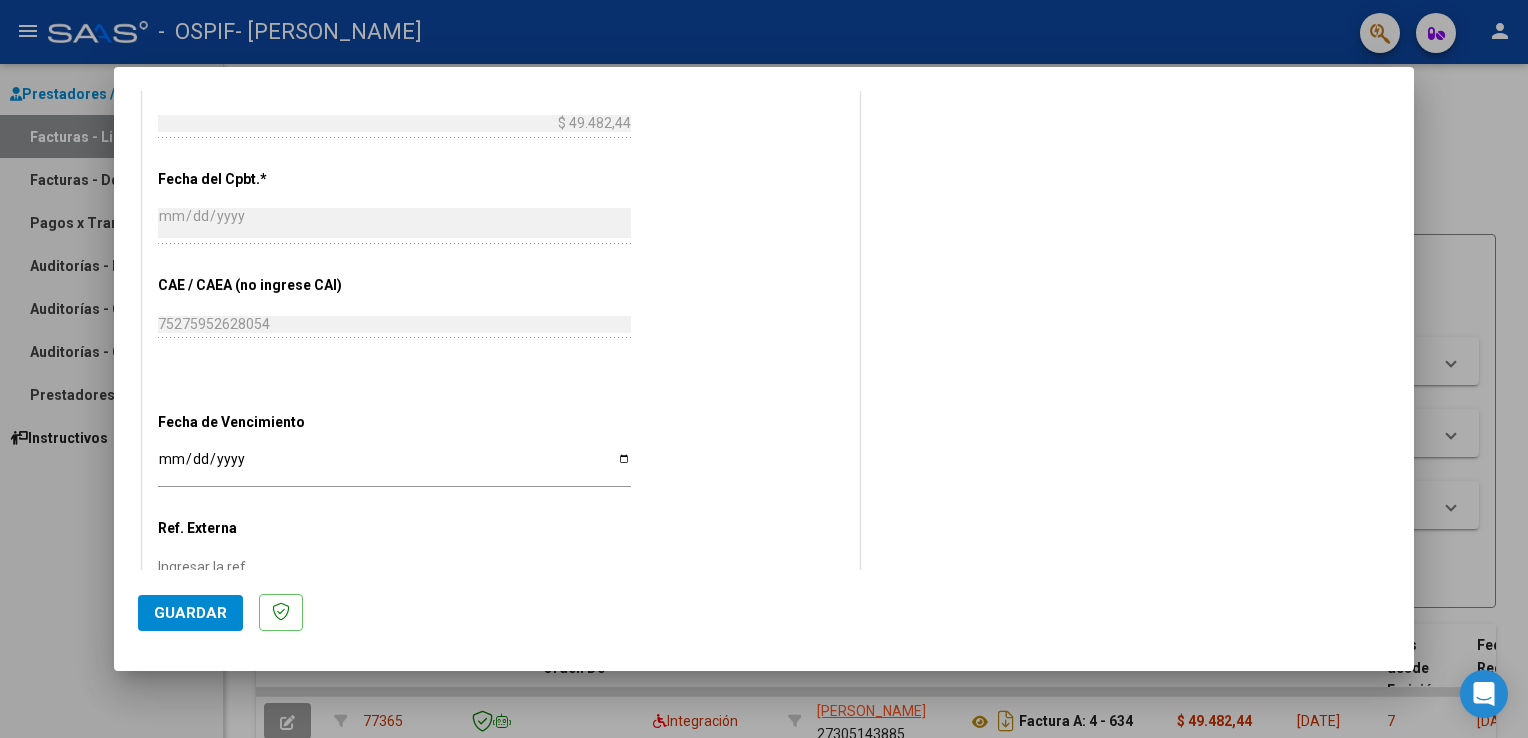 click on "Ingresar la fecha" at bounding box center (394, 466) 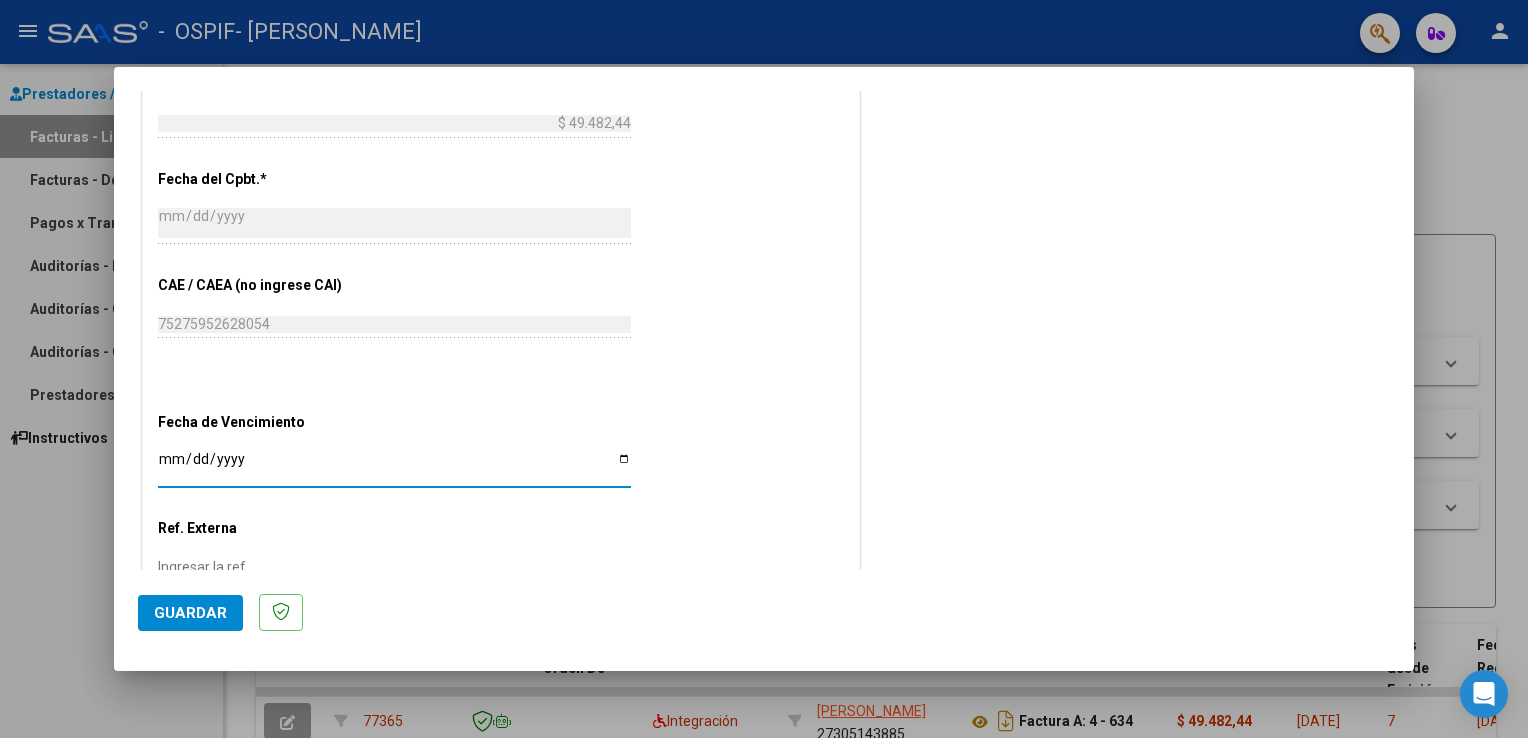type on "[DATE]" 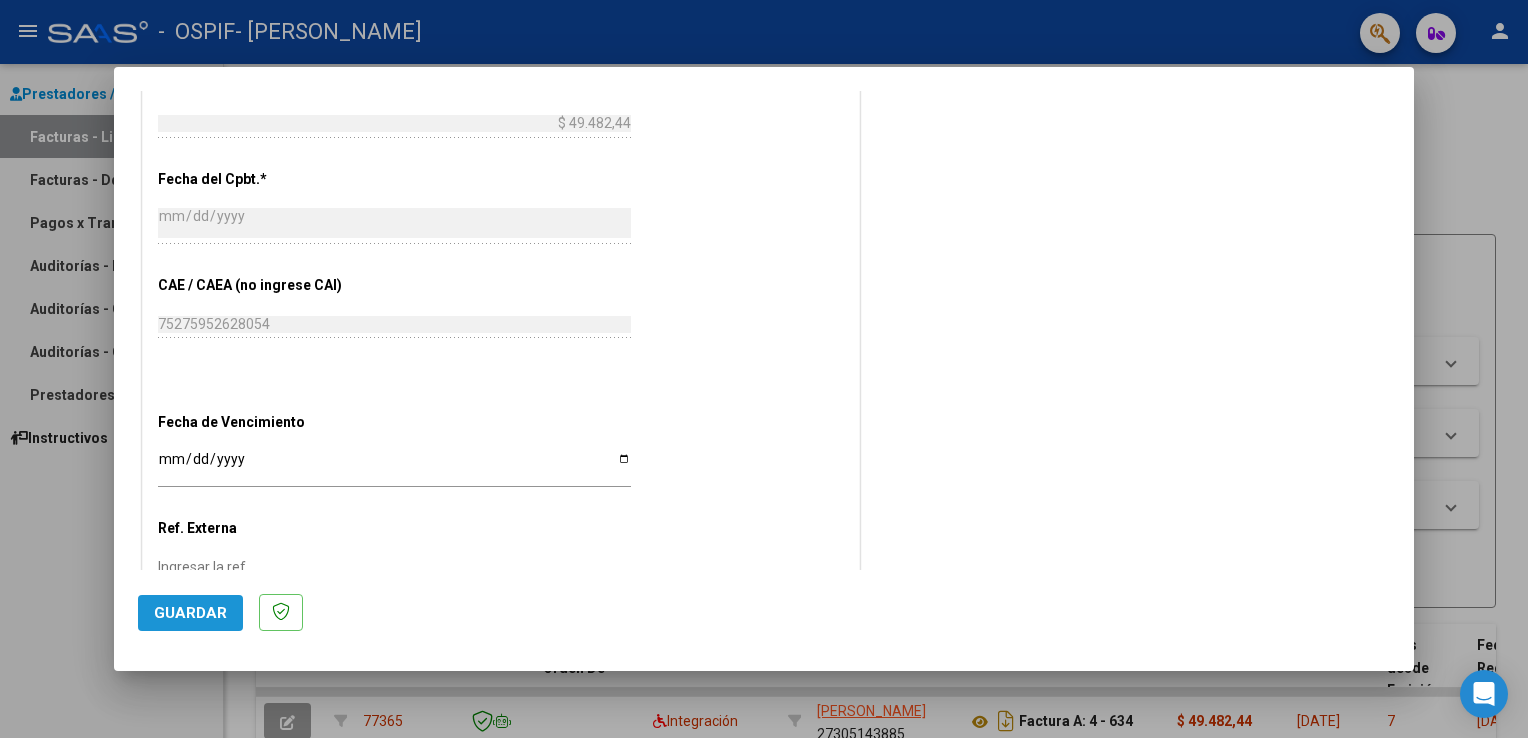 click on "Guardar" 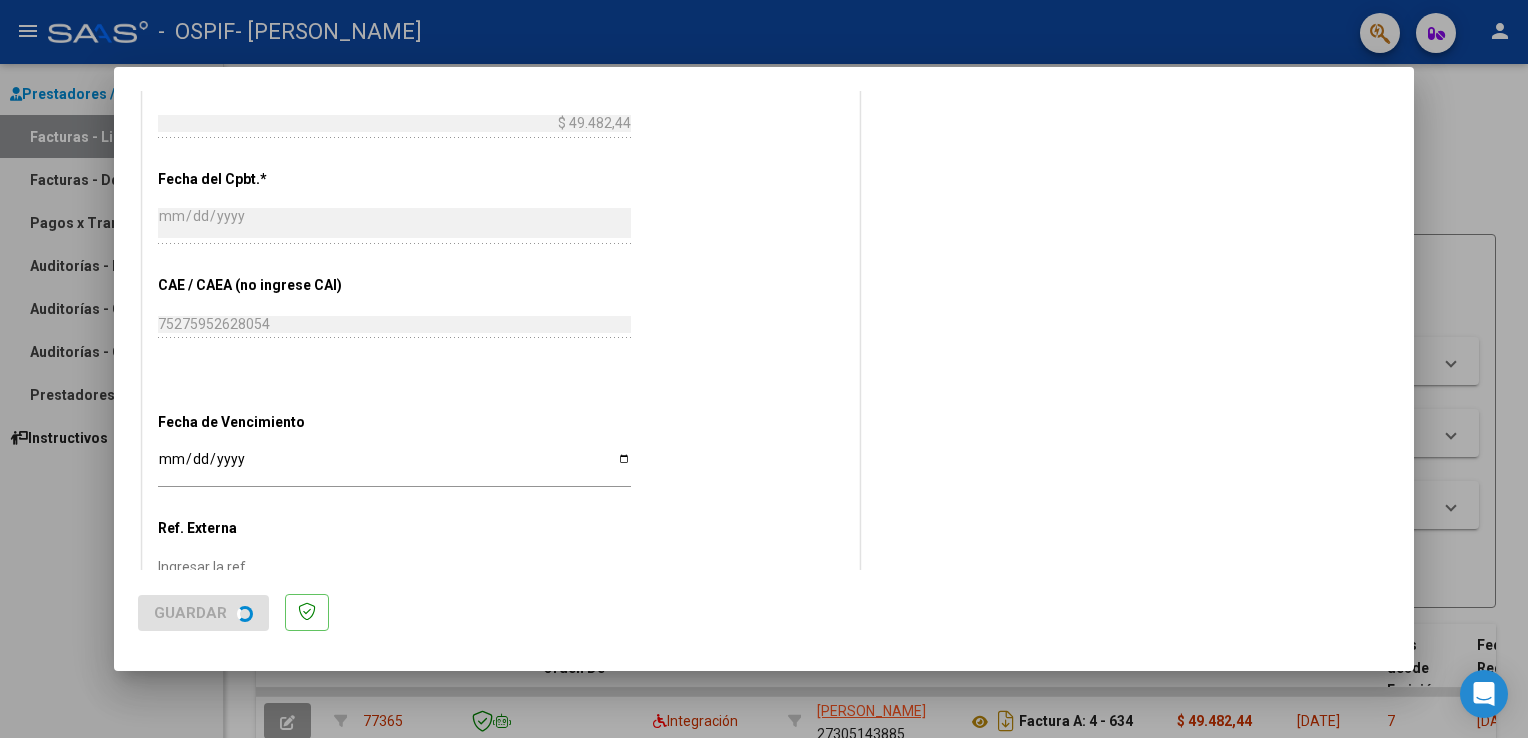 scroll, scrollTop: 0, scrollLeft: 0, axis: both 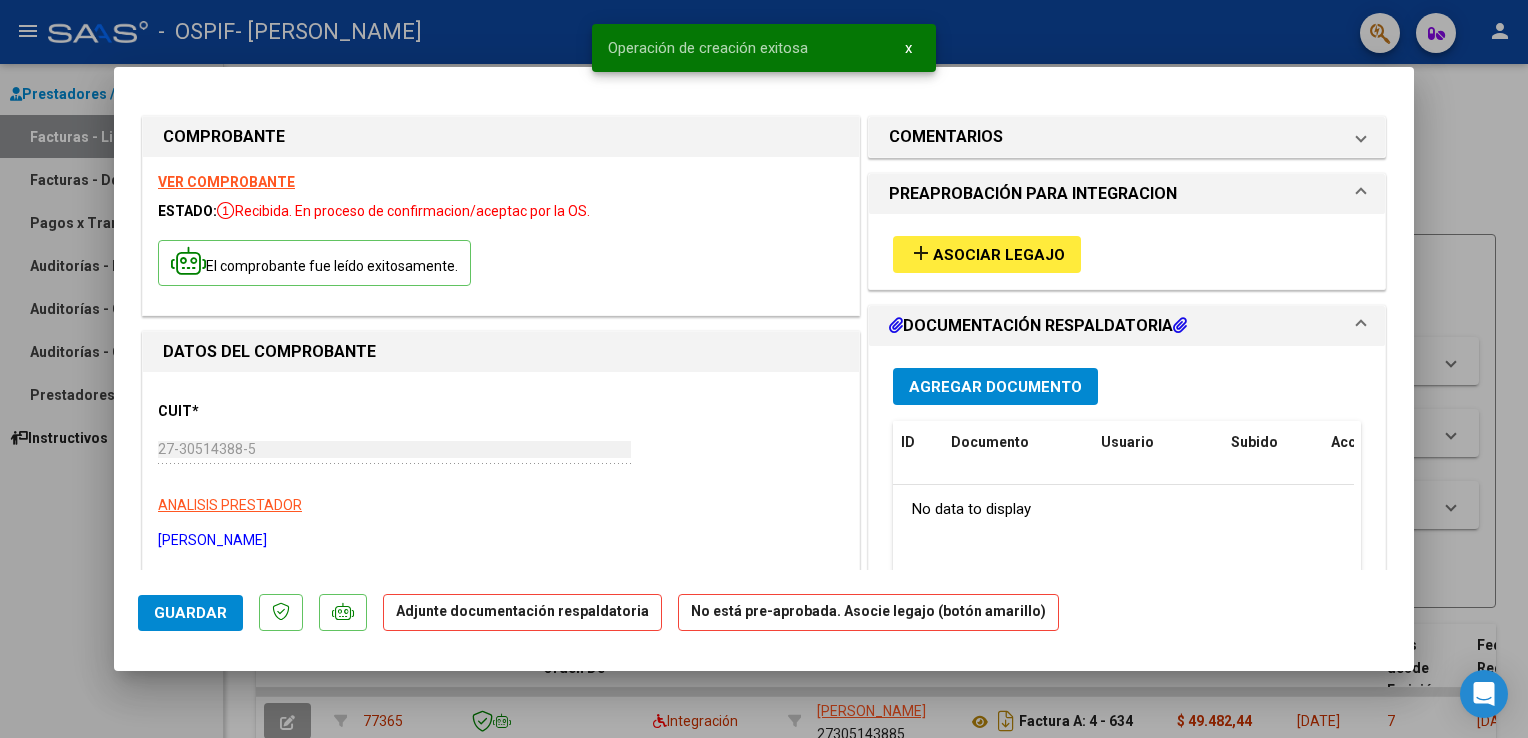 click on "Asociar Legajo" at bounding box center (999, 255) 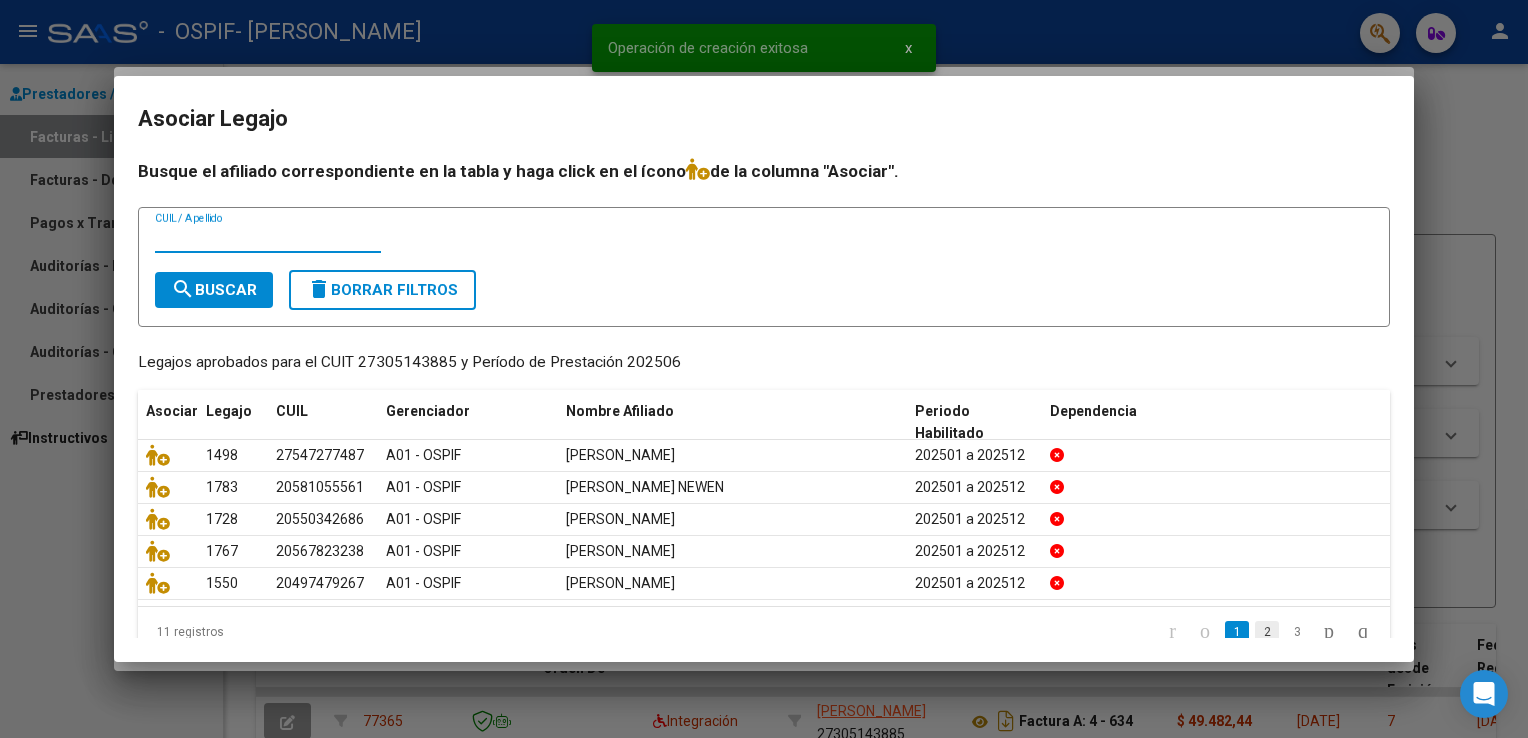 click on "2" 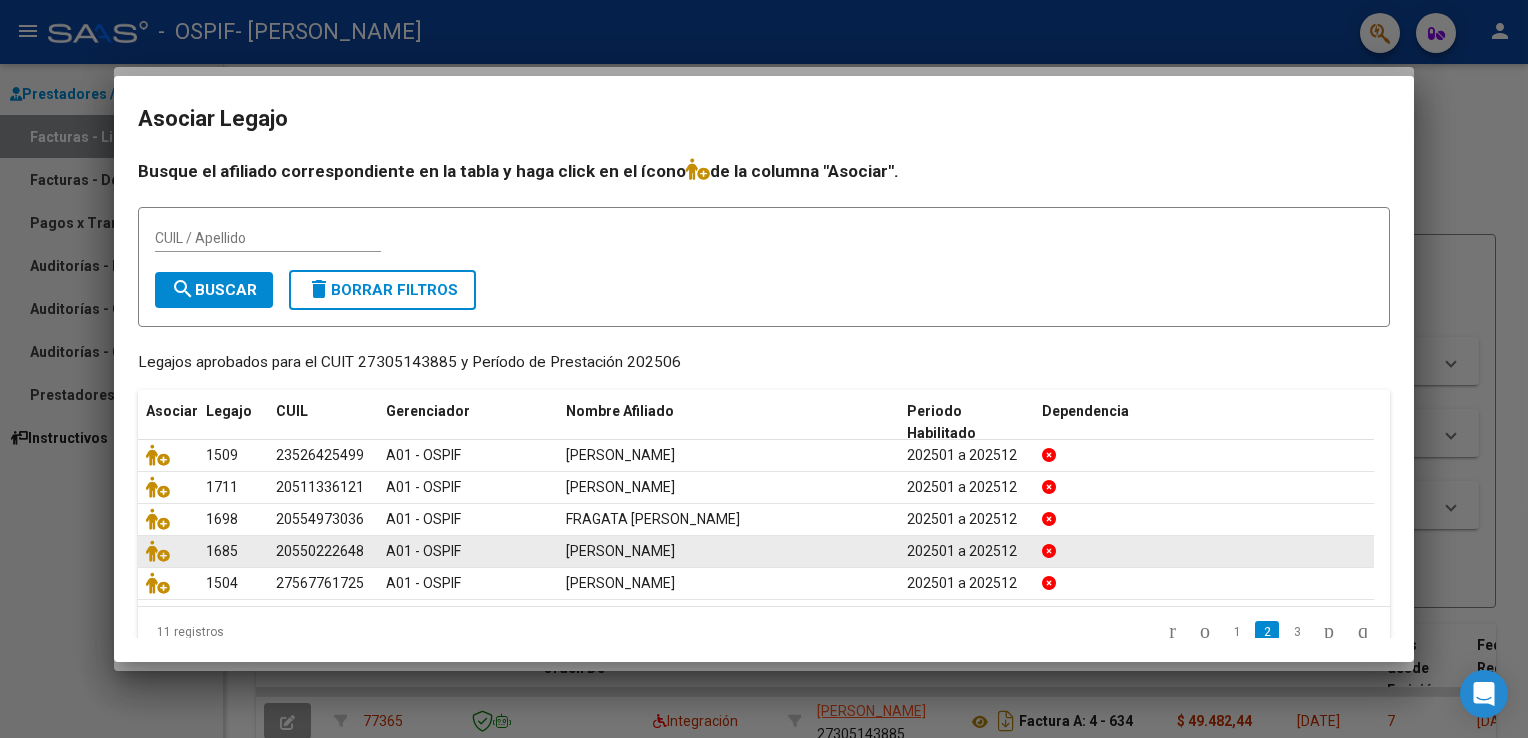 click on "1685" 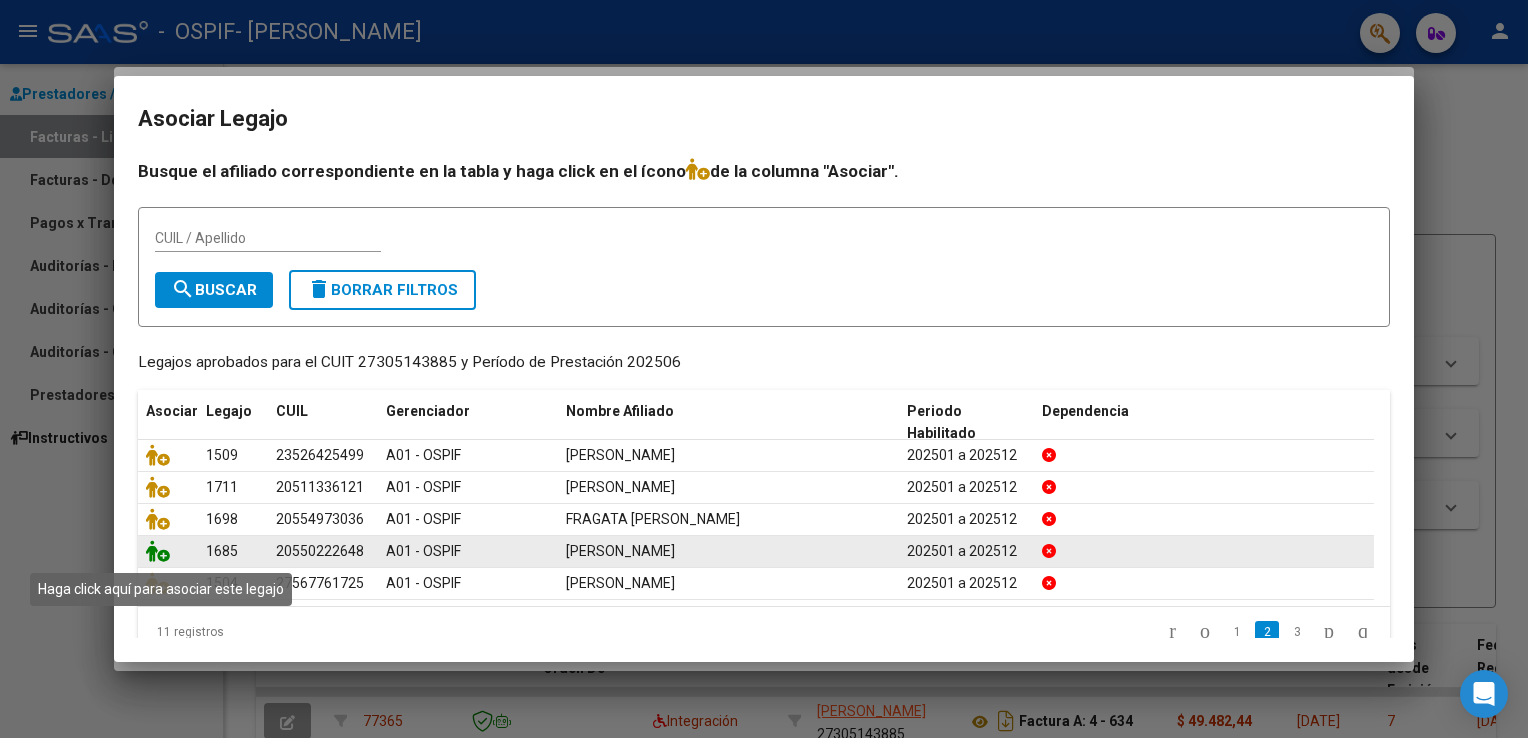 click 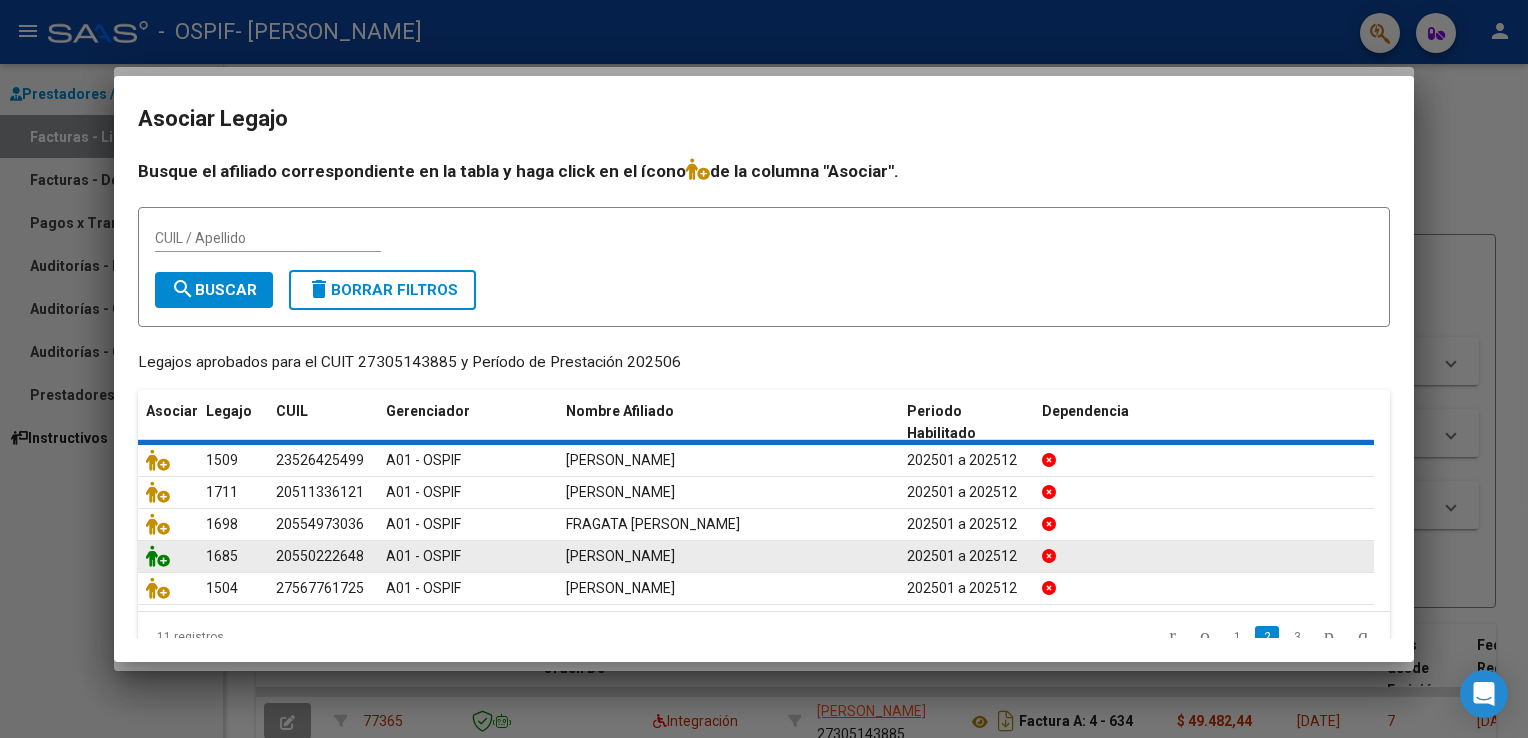 click 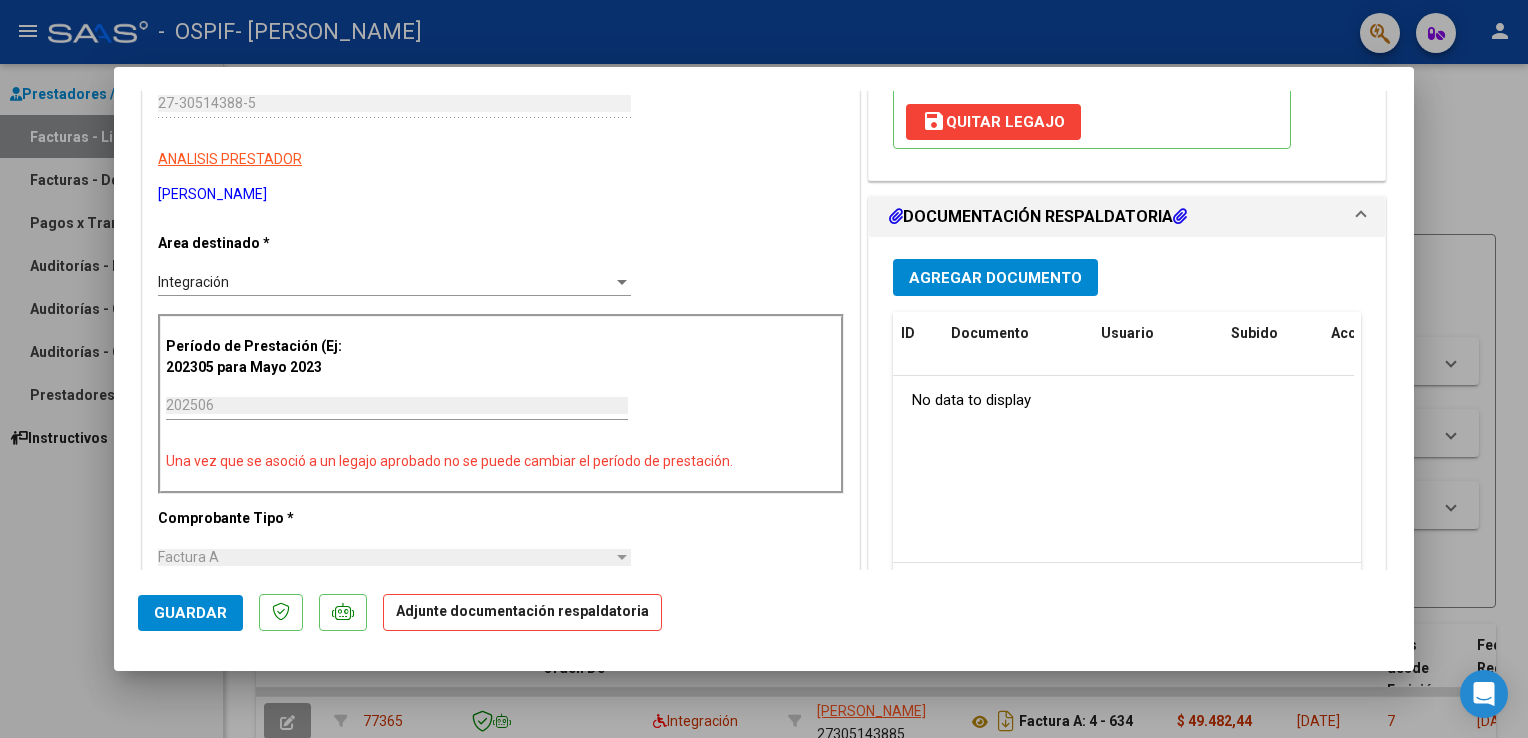 scroll, scrollTop: 359, scrollLeft: 0, axis: vertical 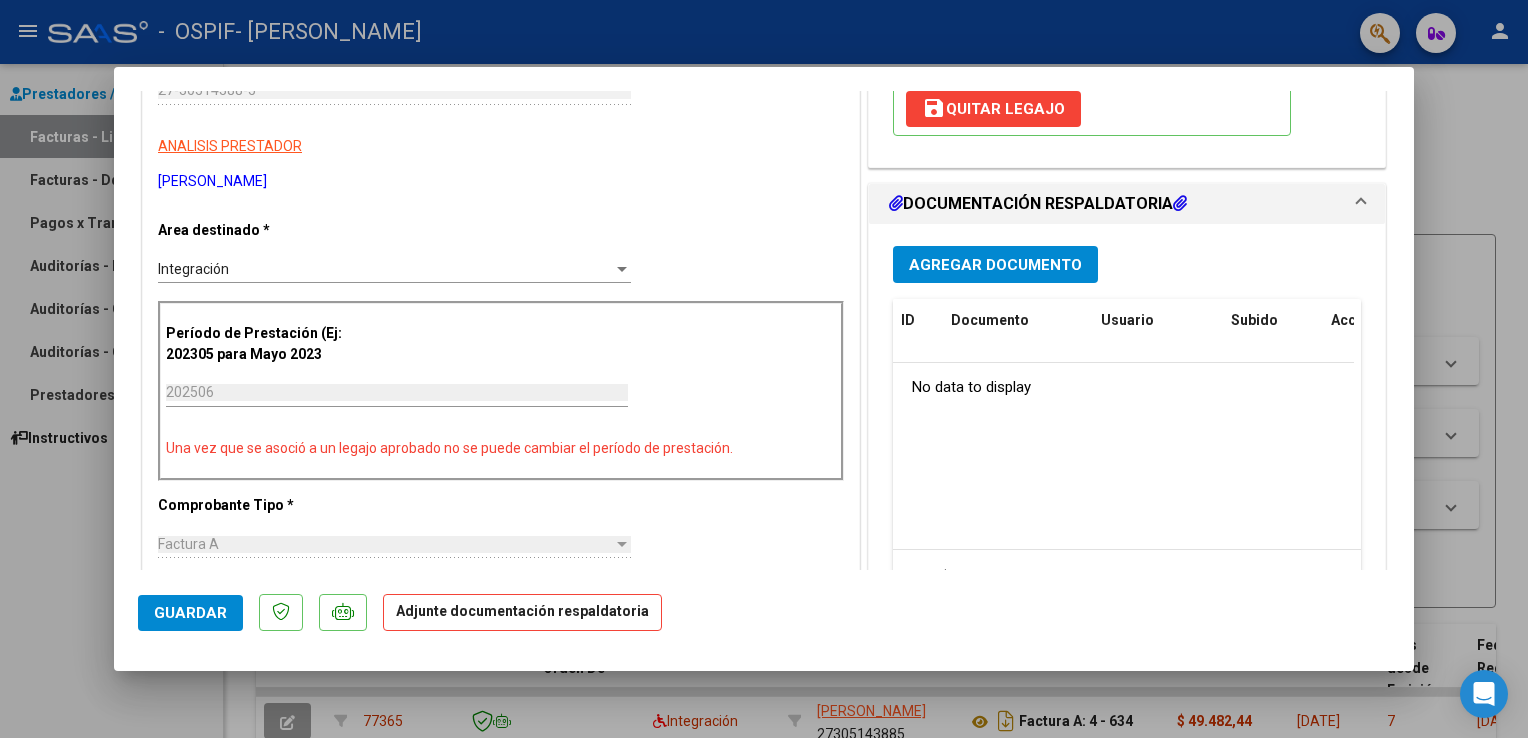 click on "Agregar Documento" at bounding box center [995, 265] 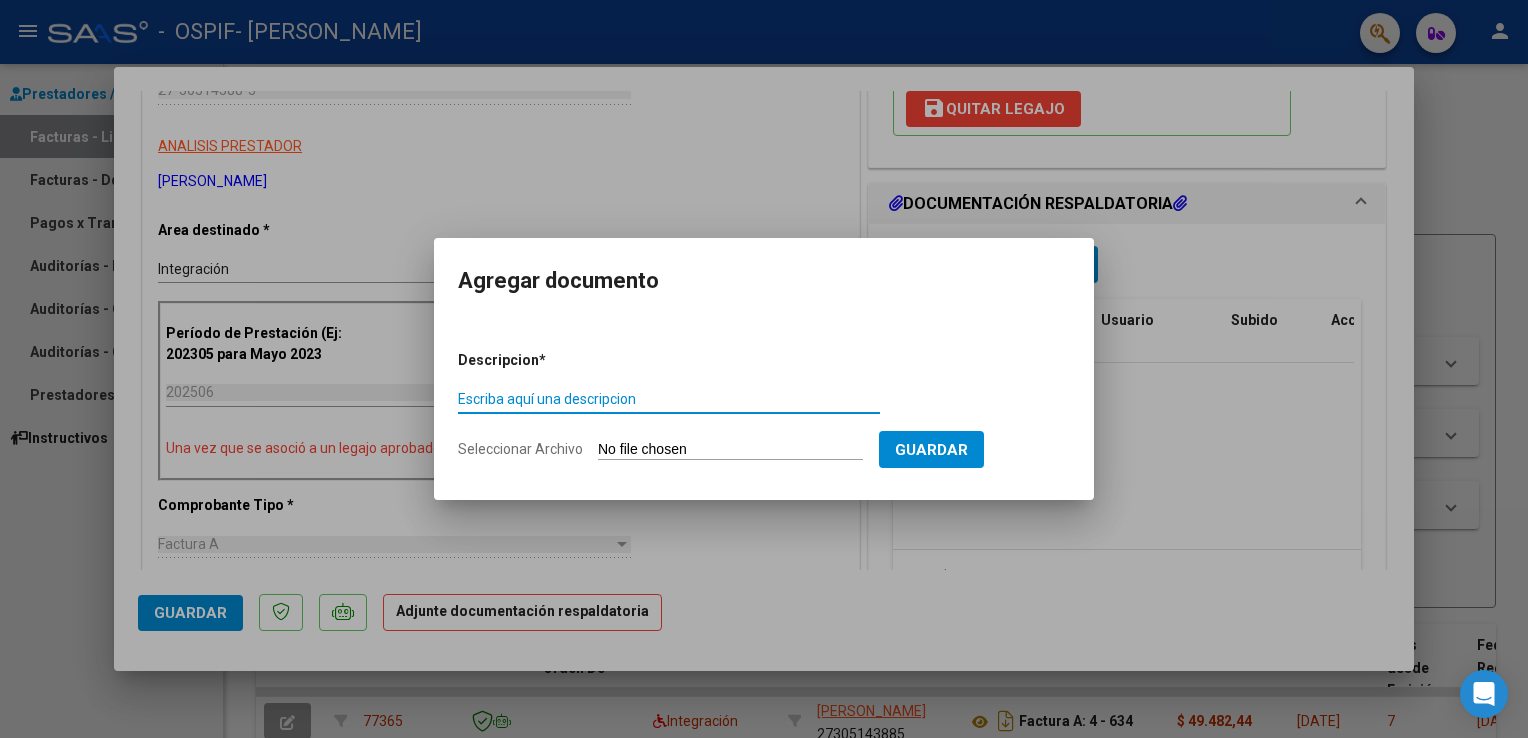 click on "Escriba aquí una descripcion" at bounding box center [669, 399] 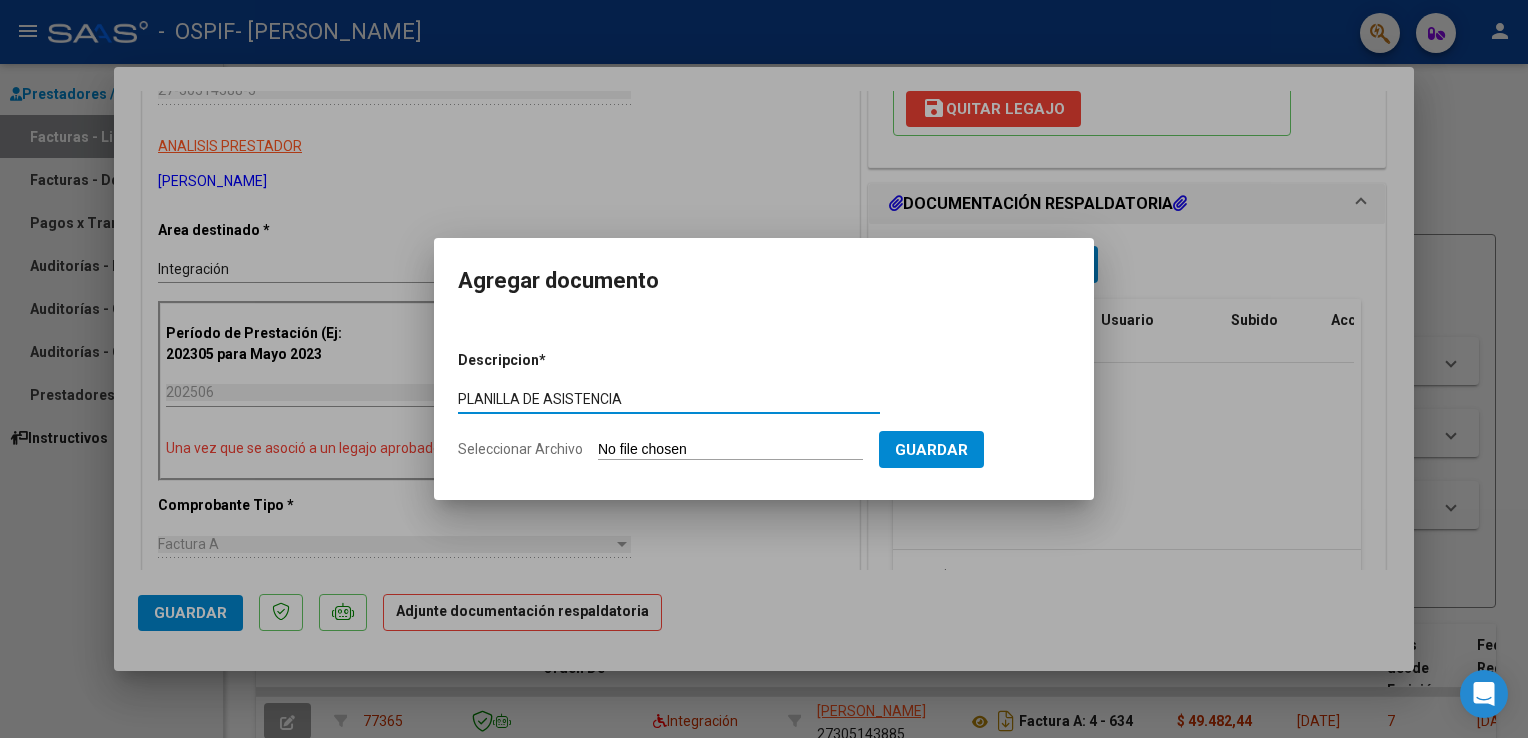 type on "PLANILLA DE ASISTENCIA" 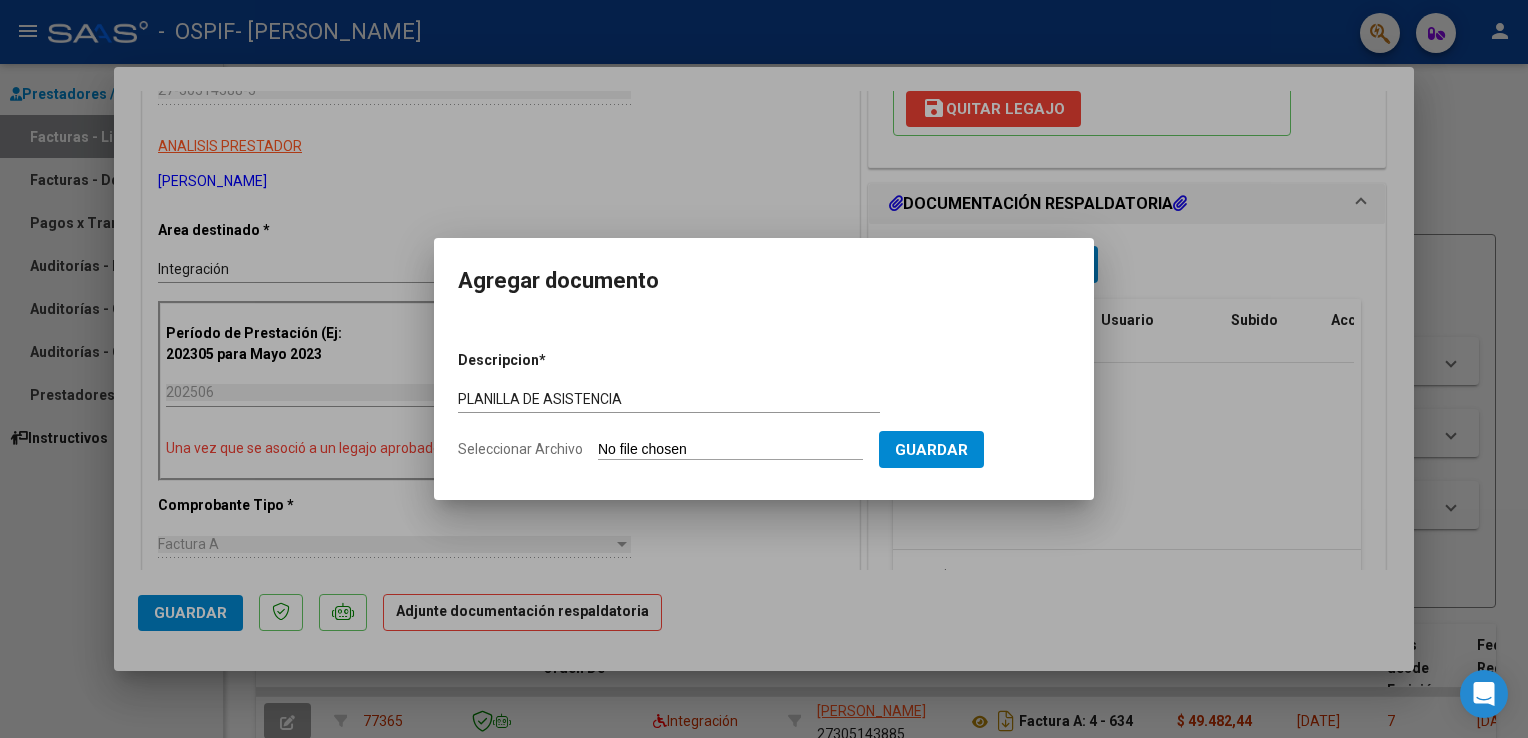 click on "Seleccionar Archivo" at bounding box center [730, 450] 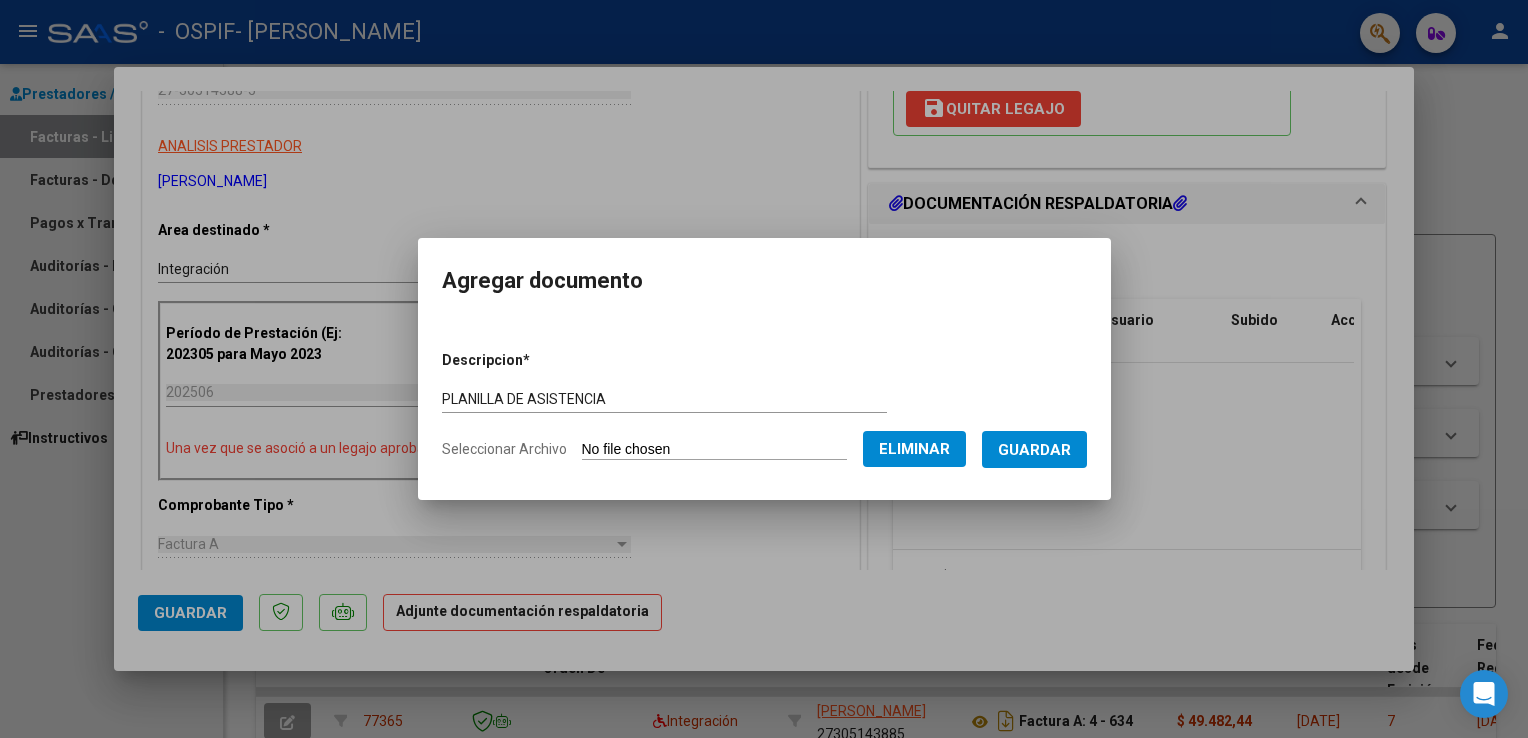 click on "Guardar" at bounding box center (1034, 450) 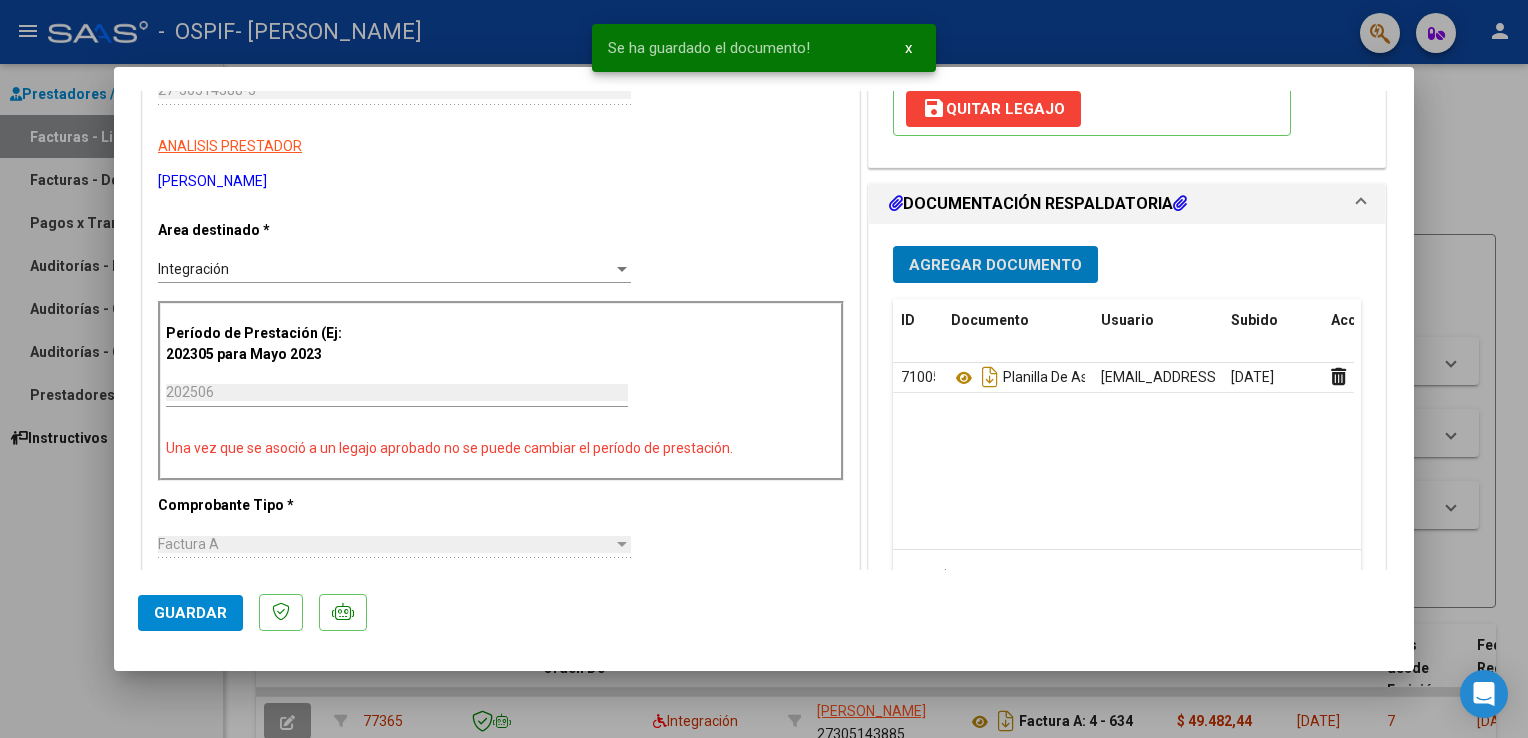 click on "Agregar Documento" at bounding box center (995, 265) 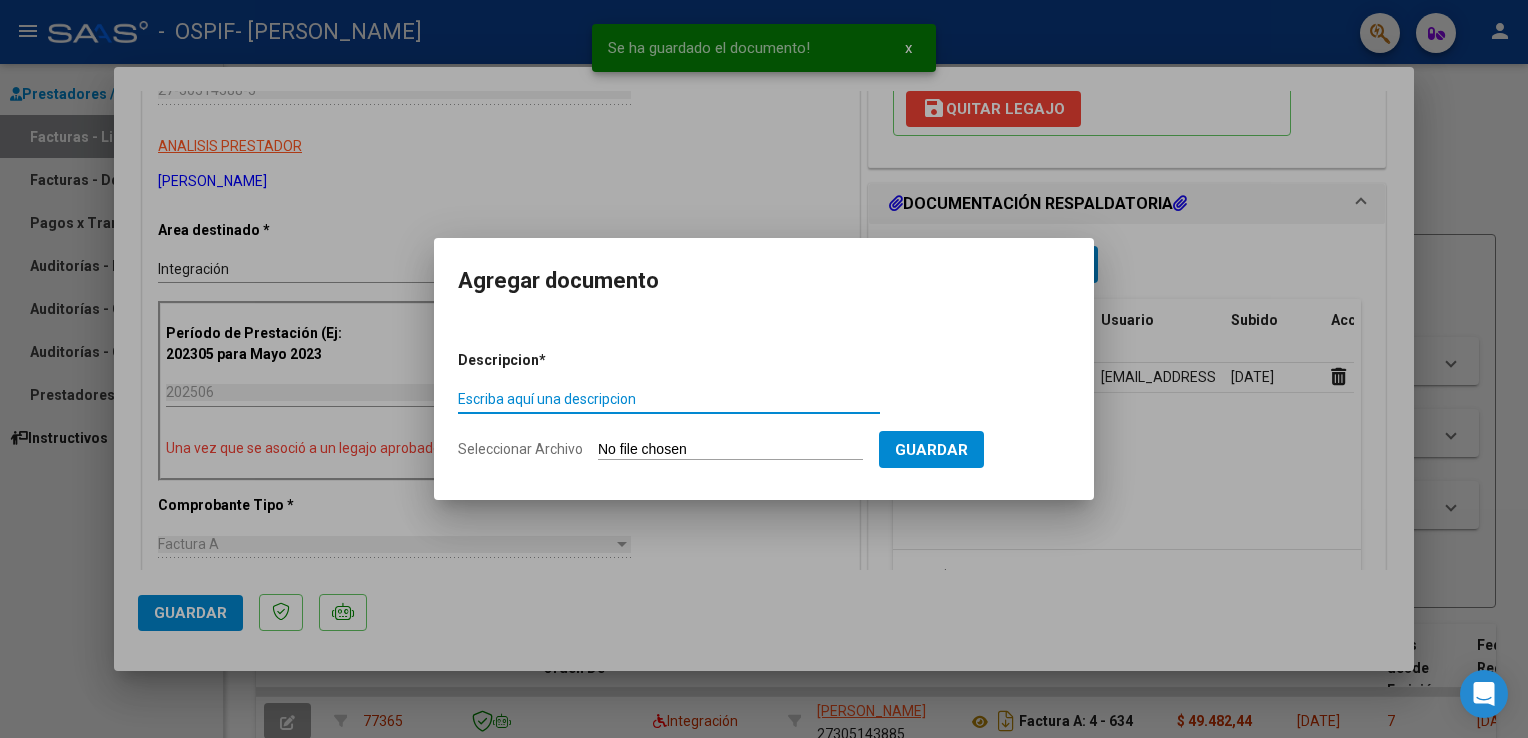 click on "Escriba aquí una descripcion" at bounding box center [669, 399] 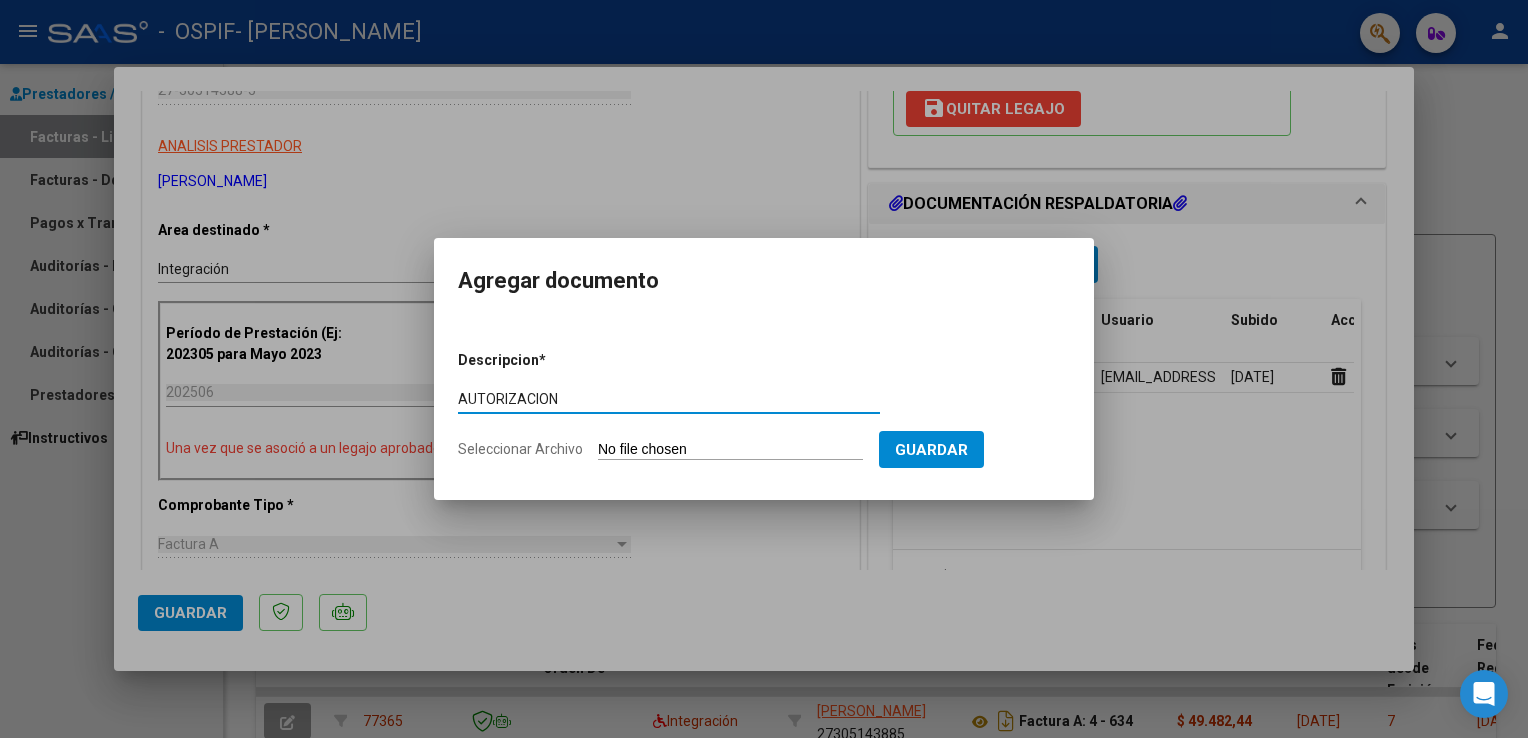 type on "AUTORIZACION" 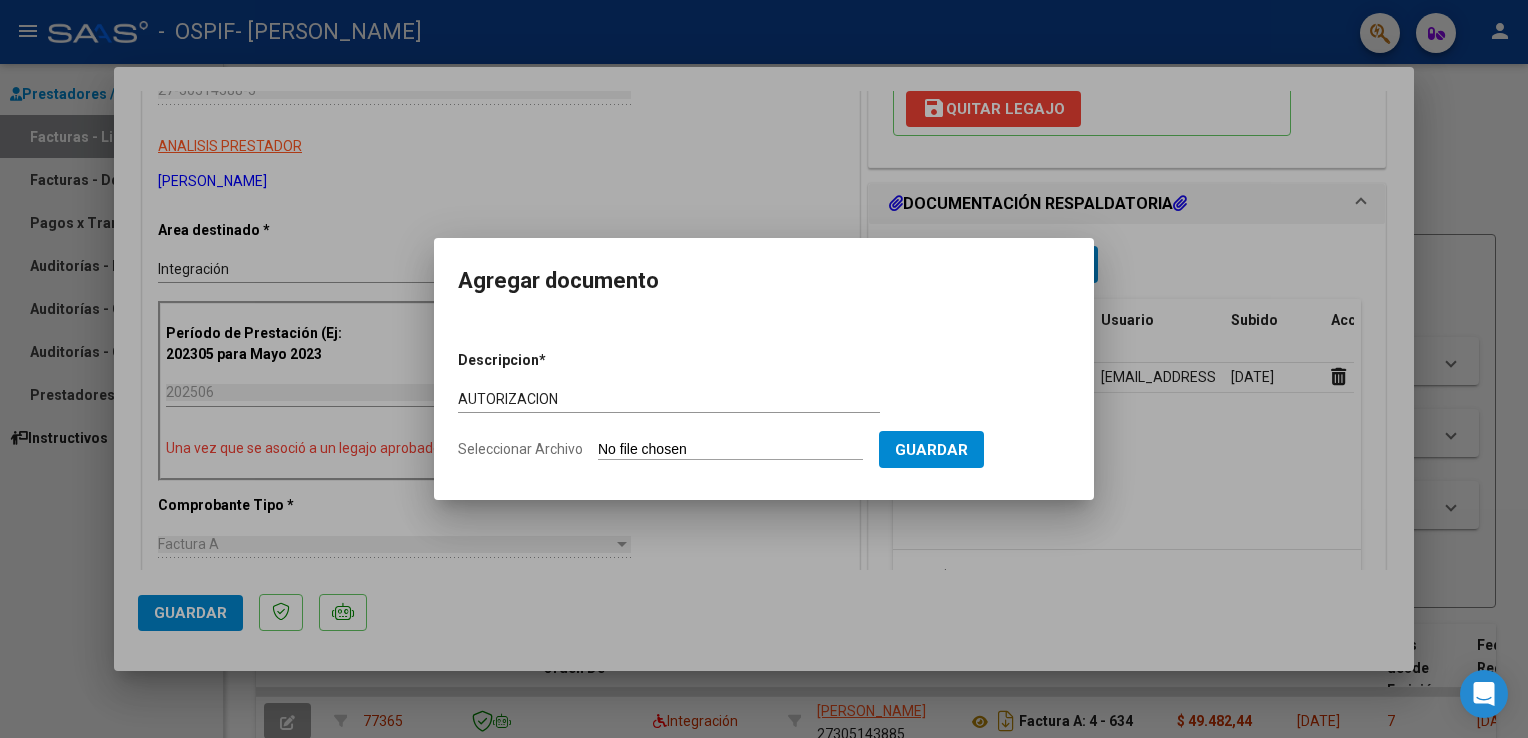 click on "Seleccionar Archivo" at bounding box center [730, 450] 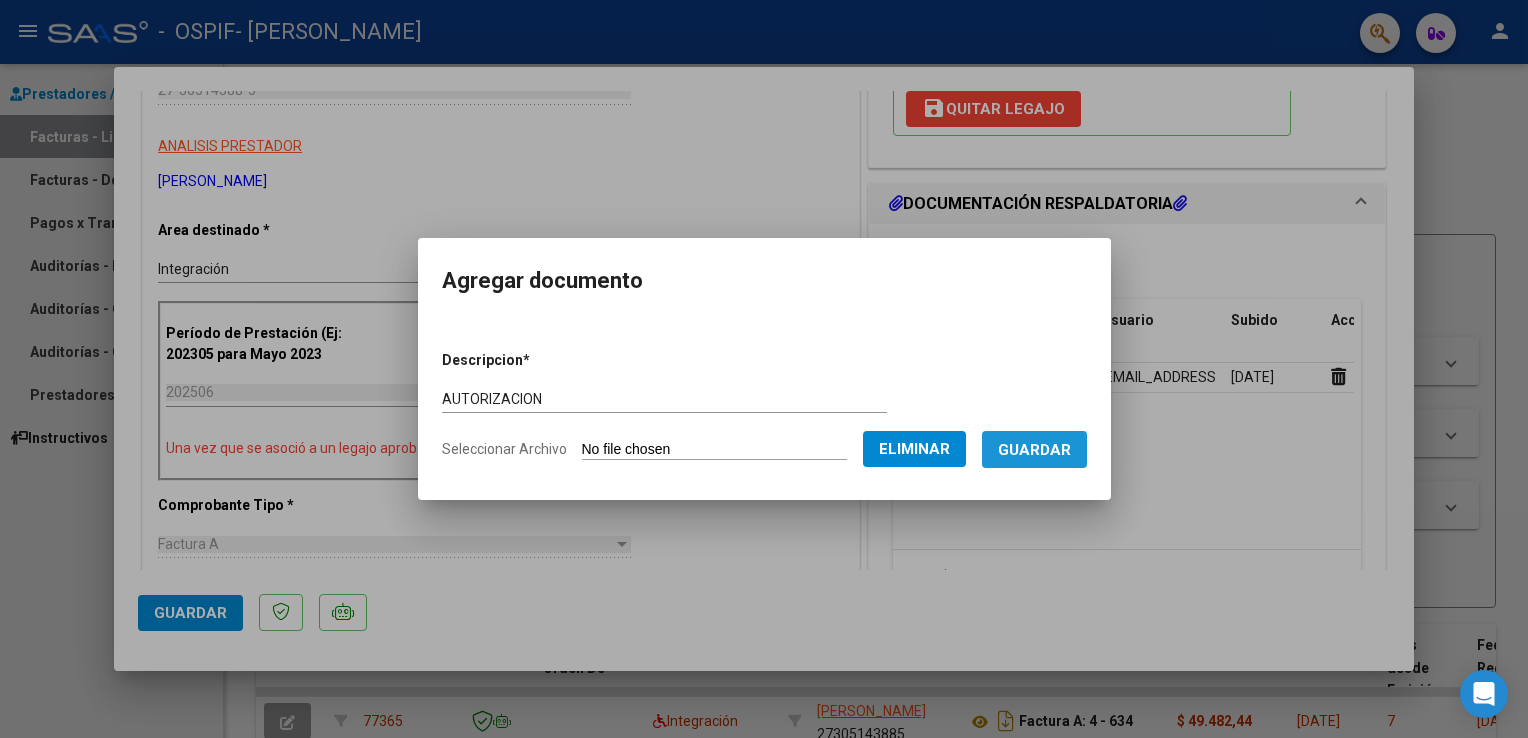click on "Guardar" at bounding box center (1034, 450) 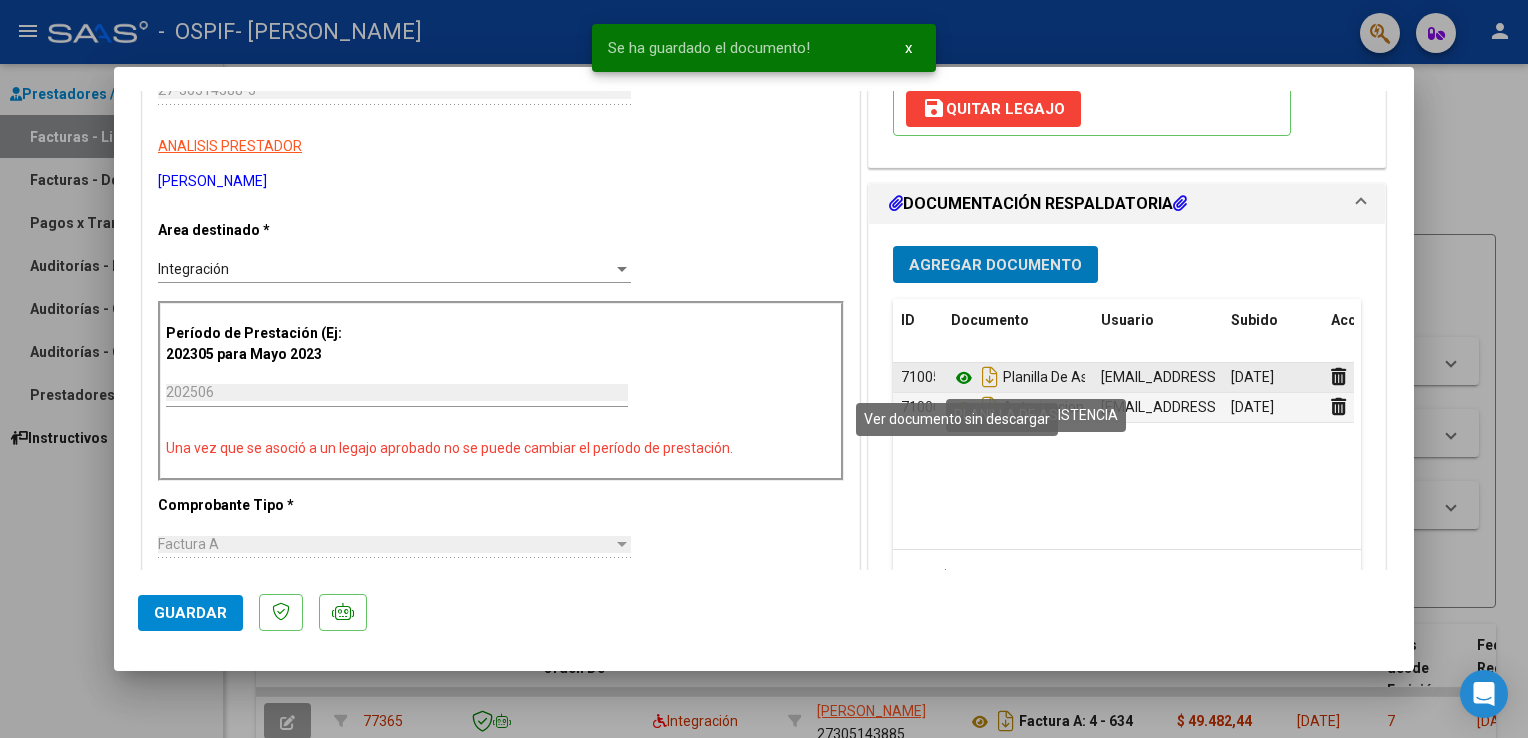 click 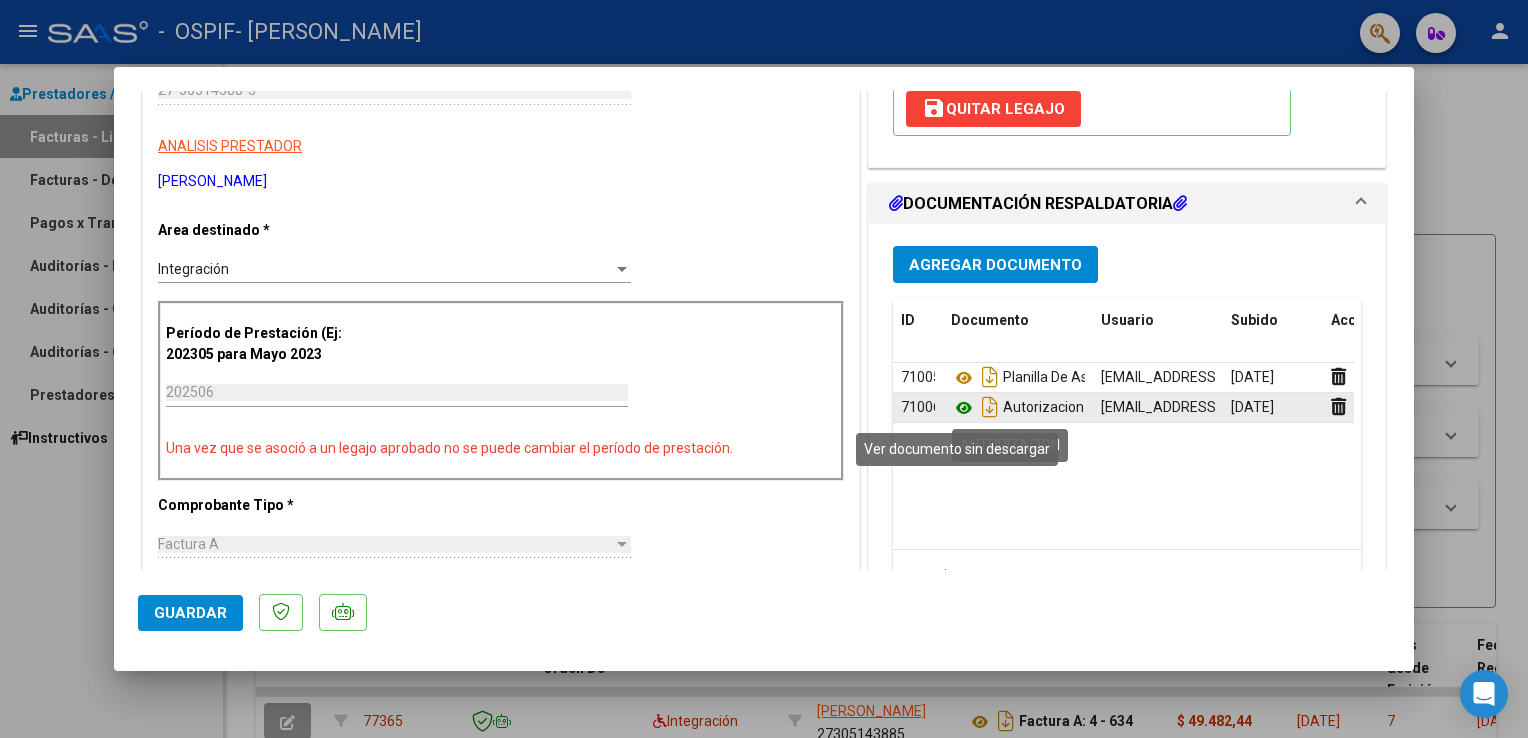 click 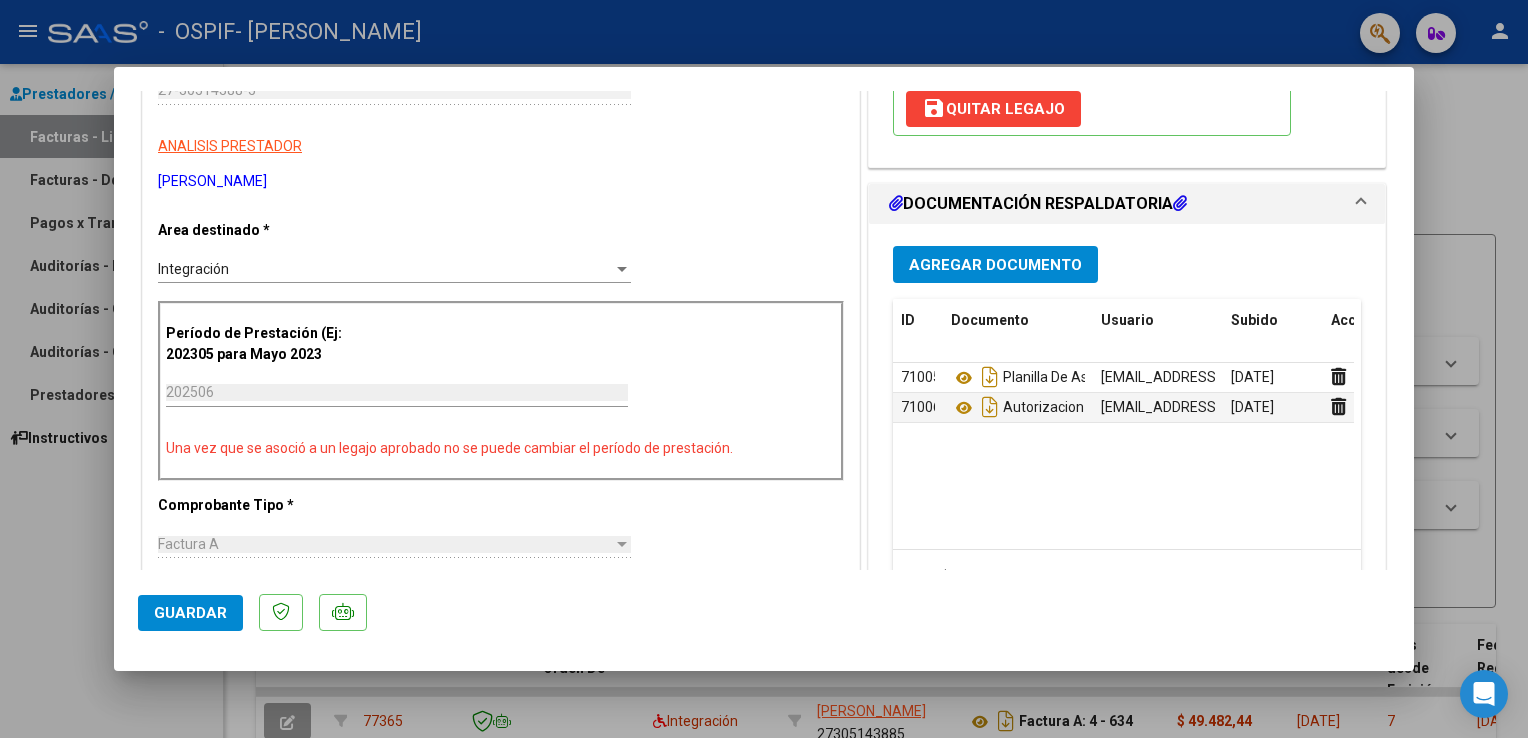 click on "Agregar Documento" at bounding box center (995, 265) 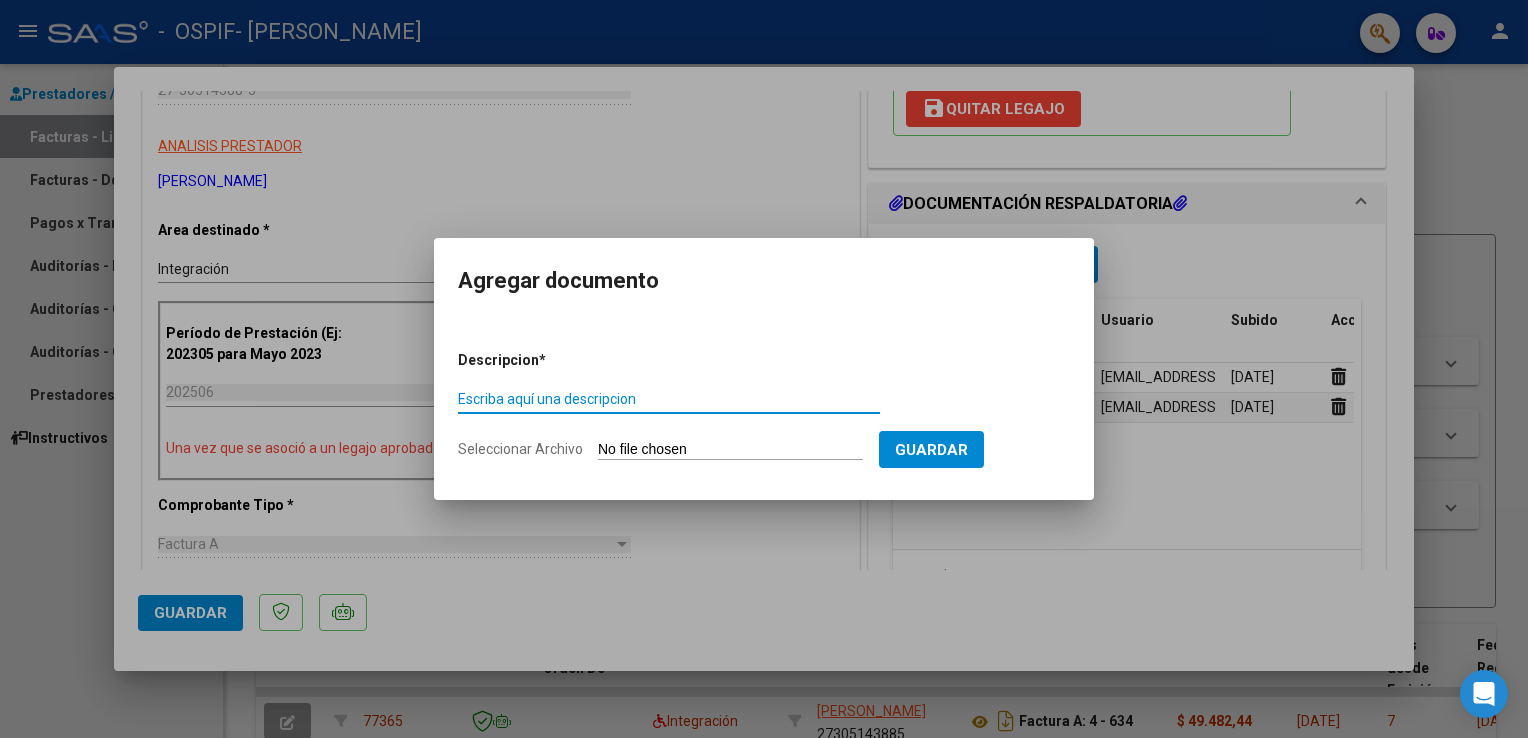 click on "Escriba aquí una descripcion" at bounding box center (669, 399) 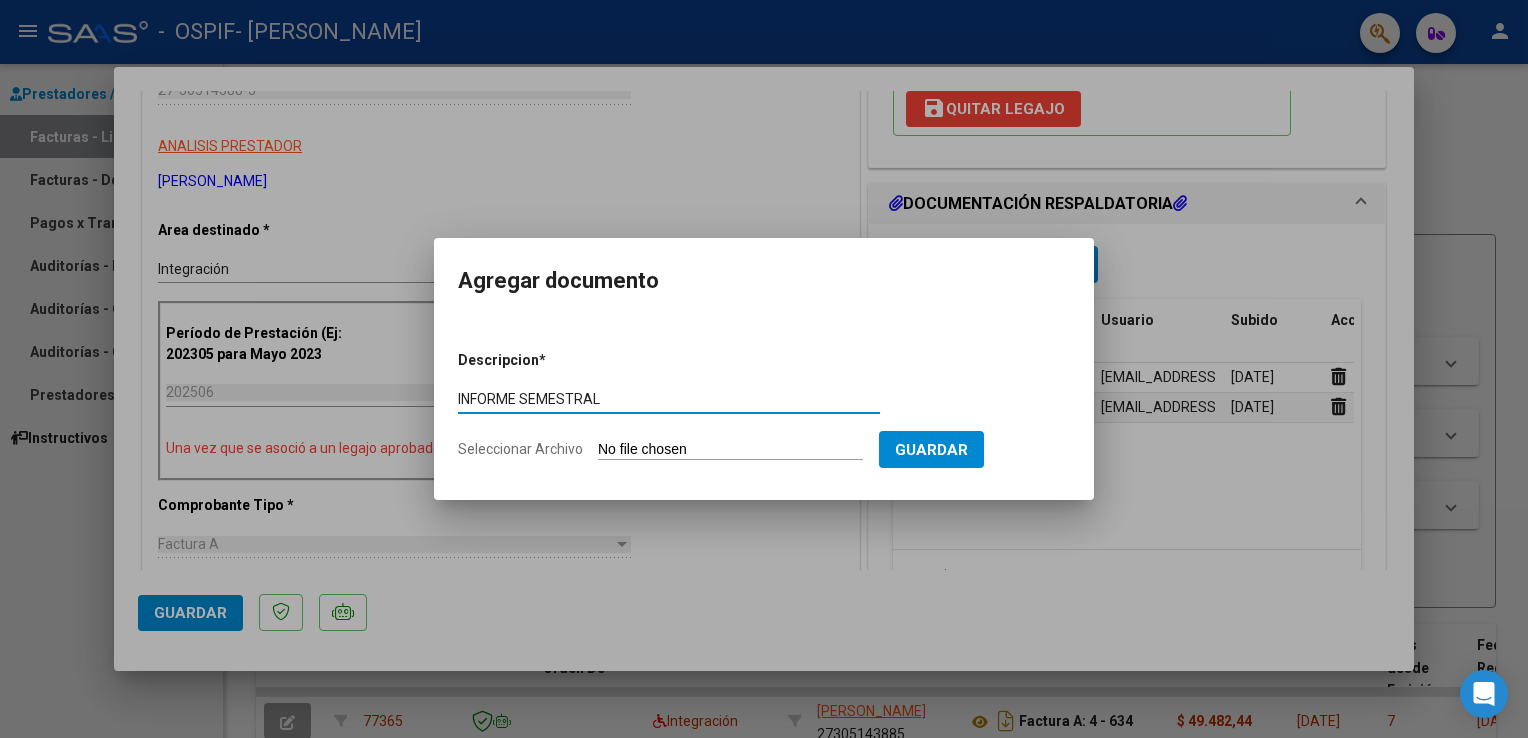 type on "INFORME SEMESTRAL" 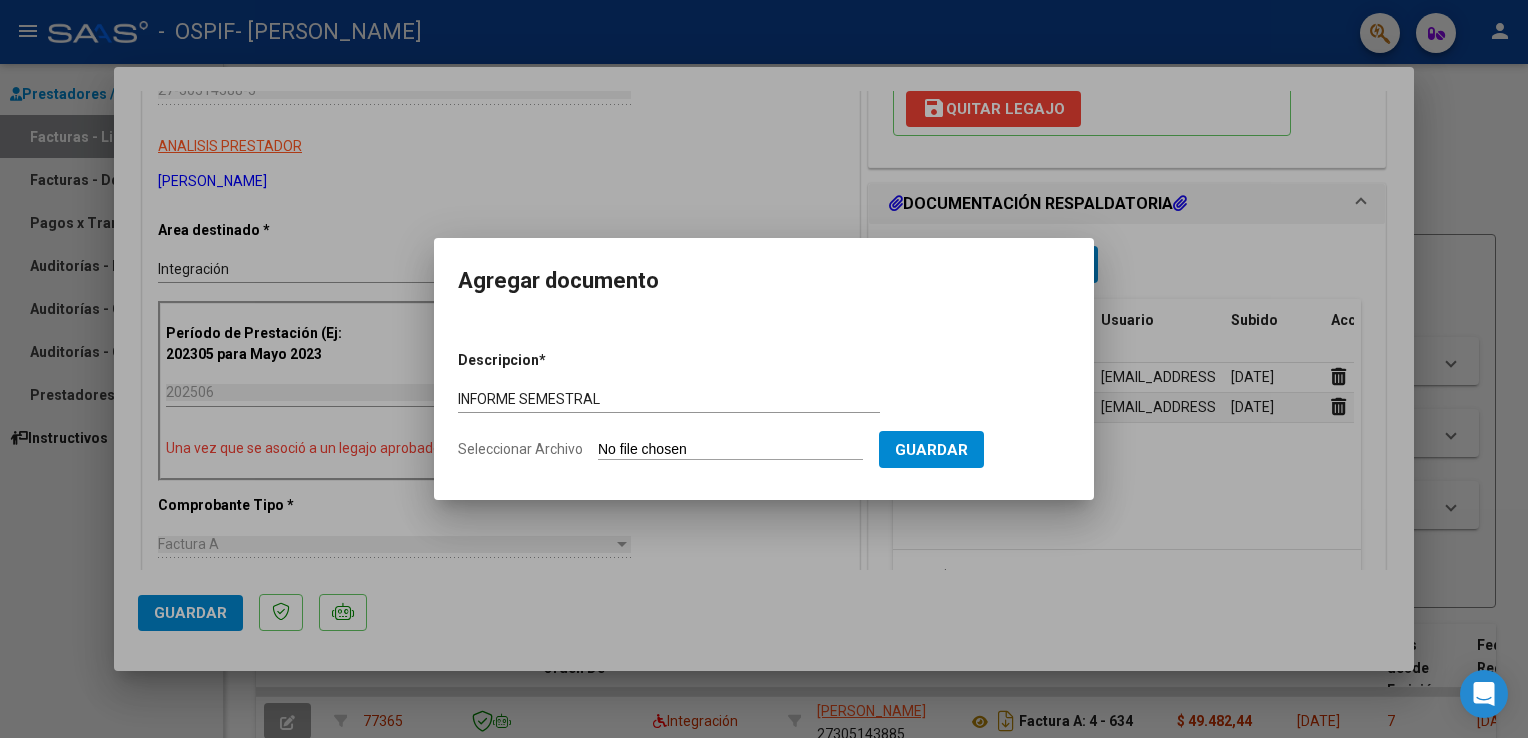 type on "C:\fakepath\062025InformeSemestralYañezBenicio.pdf" 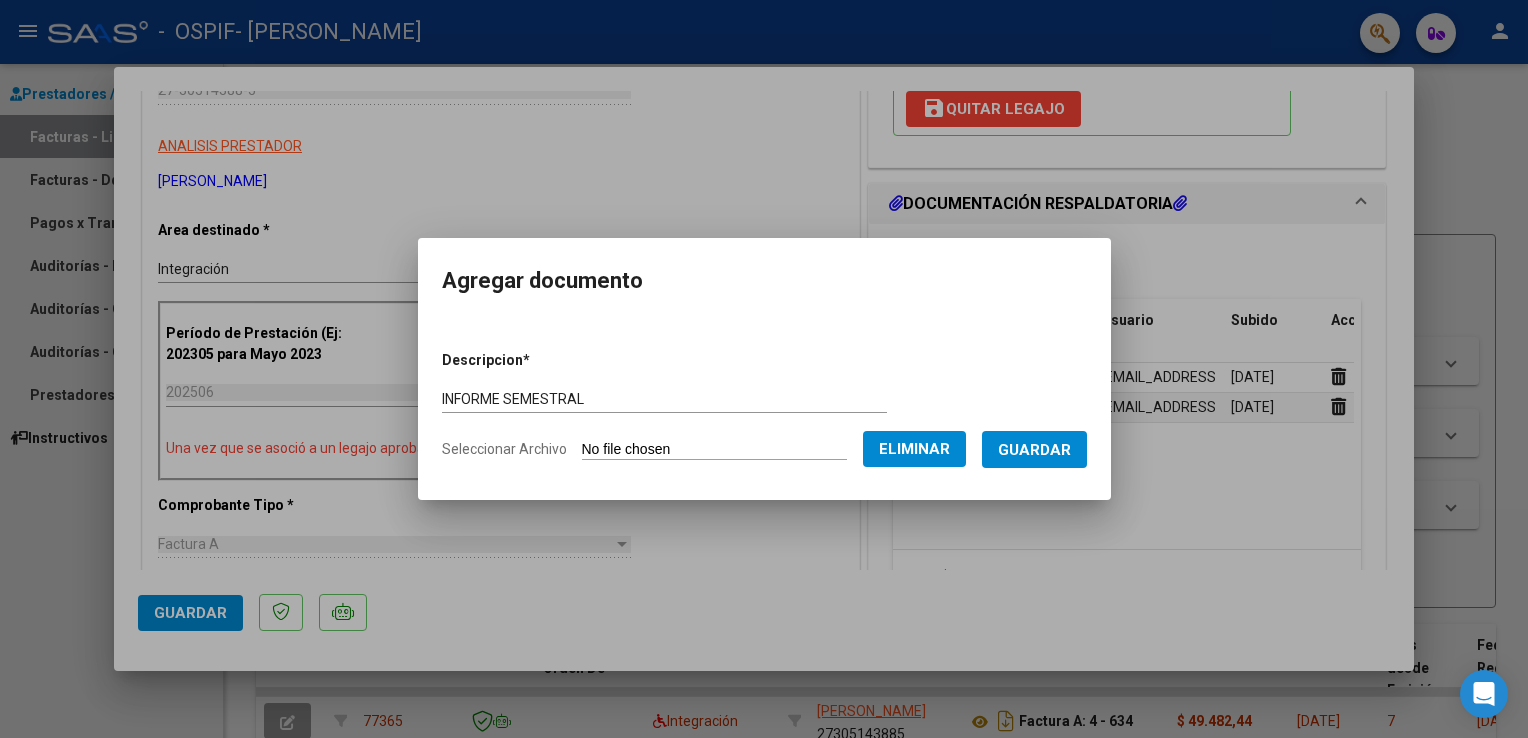 click on "Guardar" at bounding box center (1034, 450) 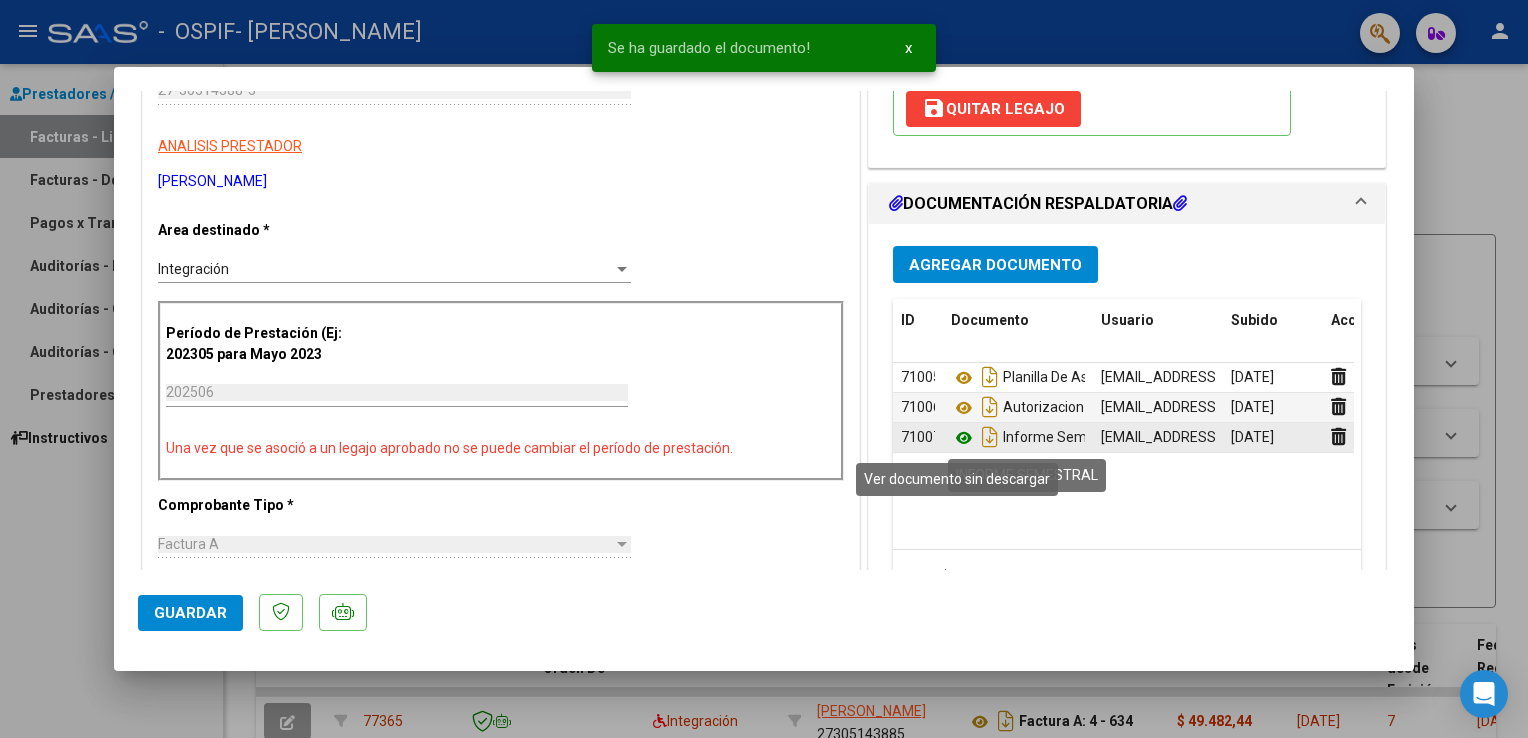 click 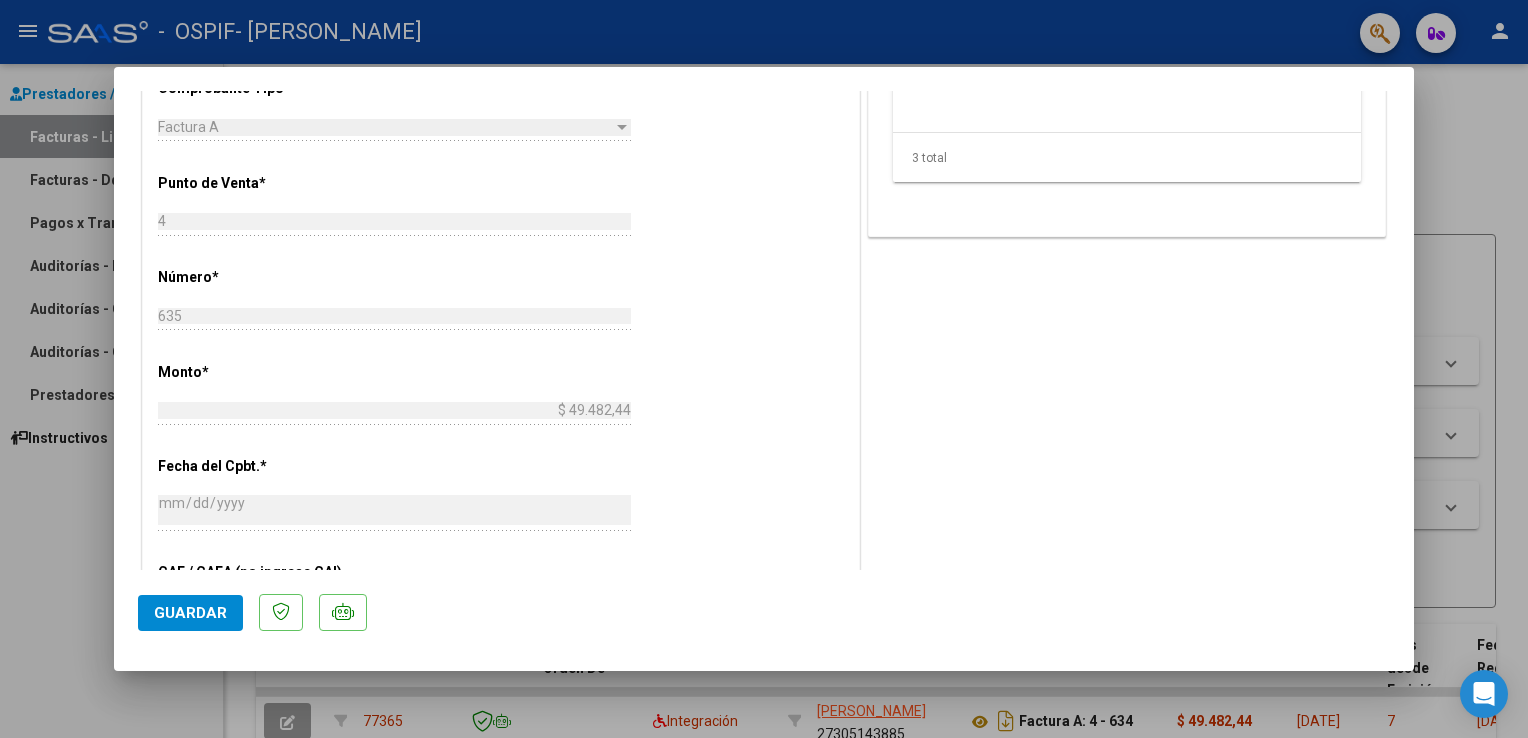 scroll, scrollTop: 888, scrollLeft: 0, axis: vertical 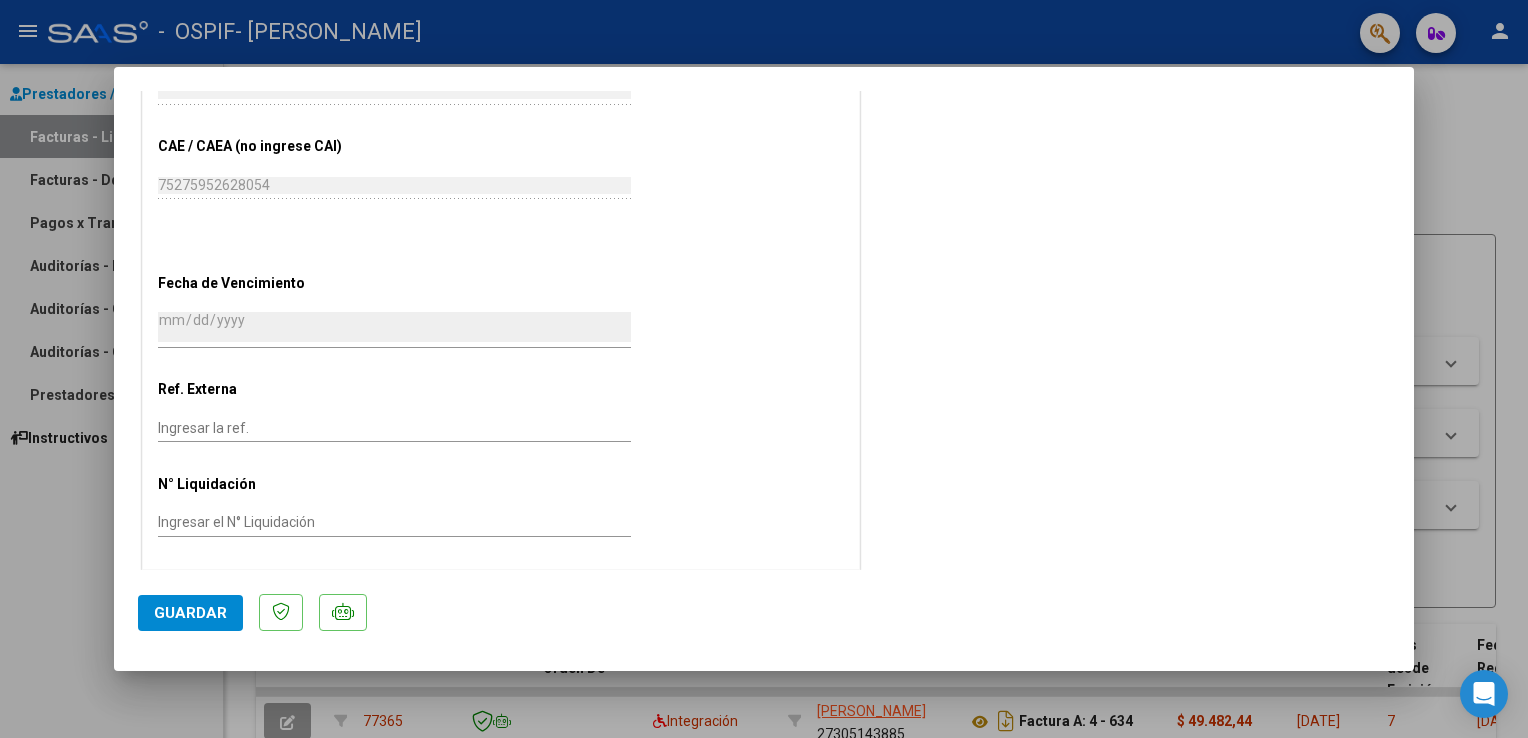 click on "Guardar" 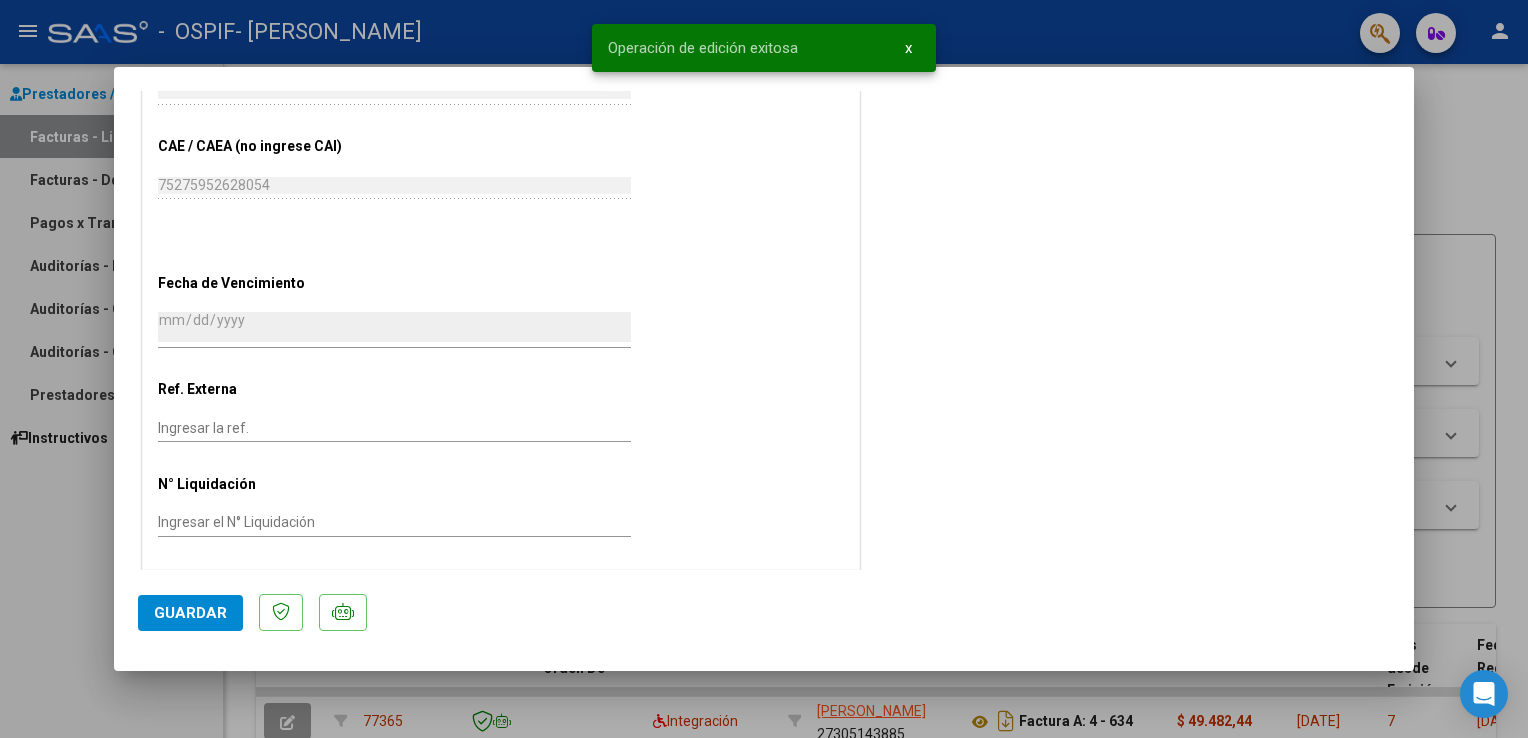 click at bounding box center (764, 369) 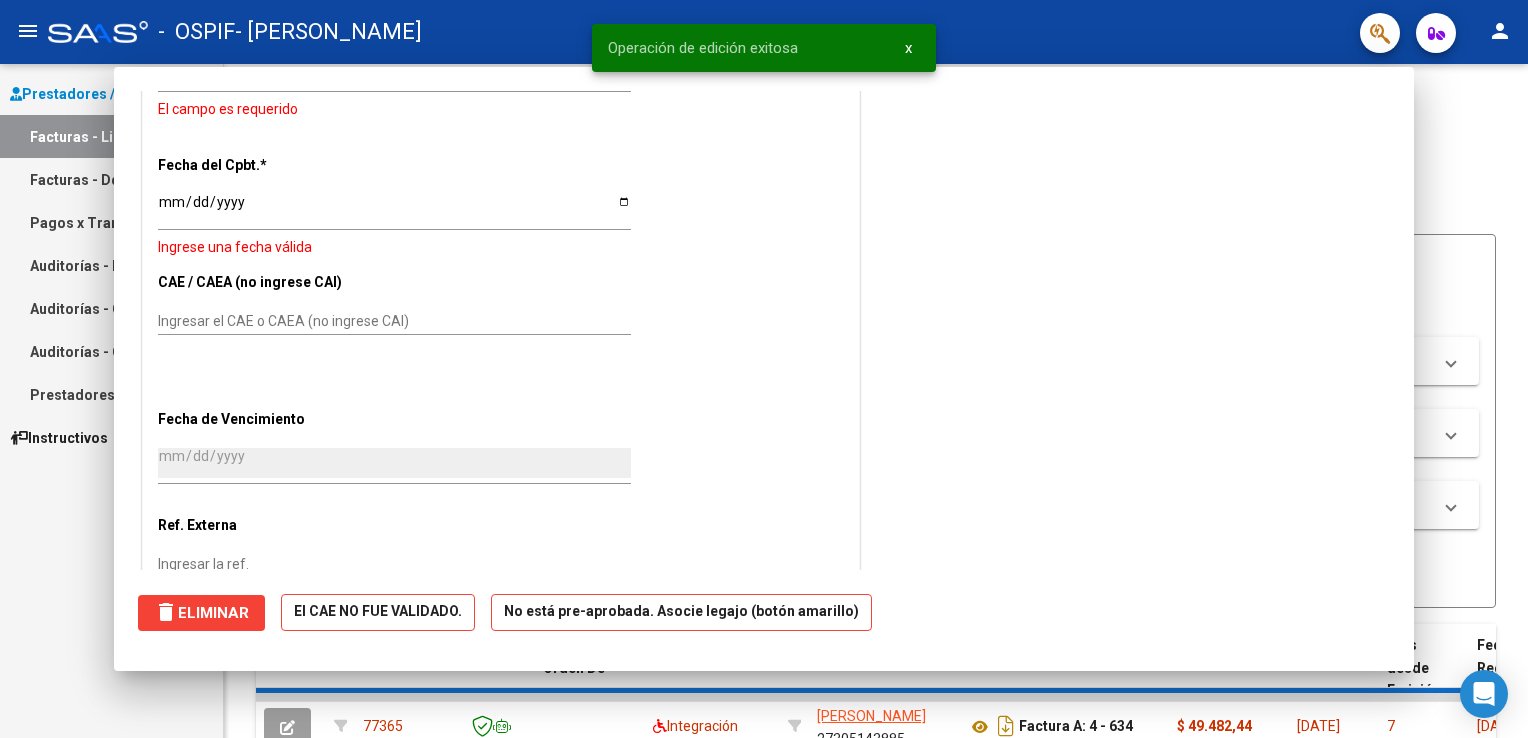 scroll, scrollTop: 1328, scrollLeft: 0, axis: vertical 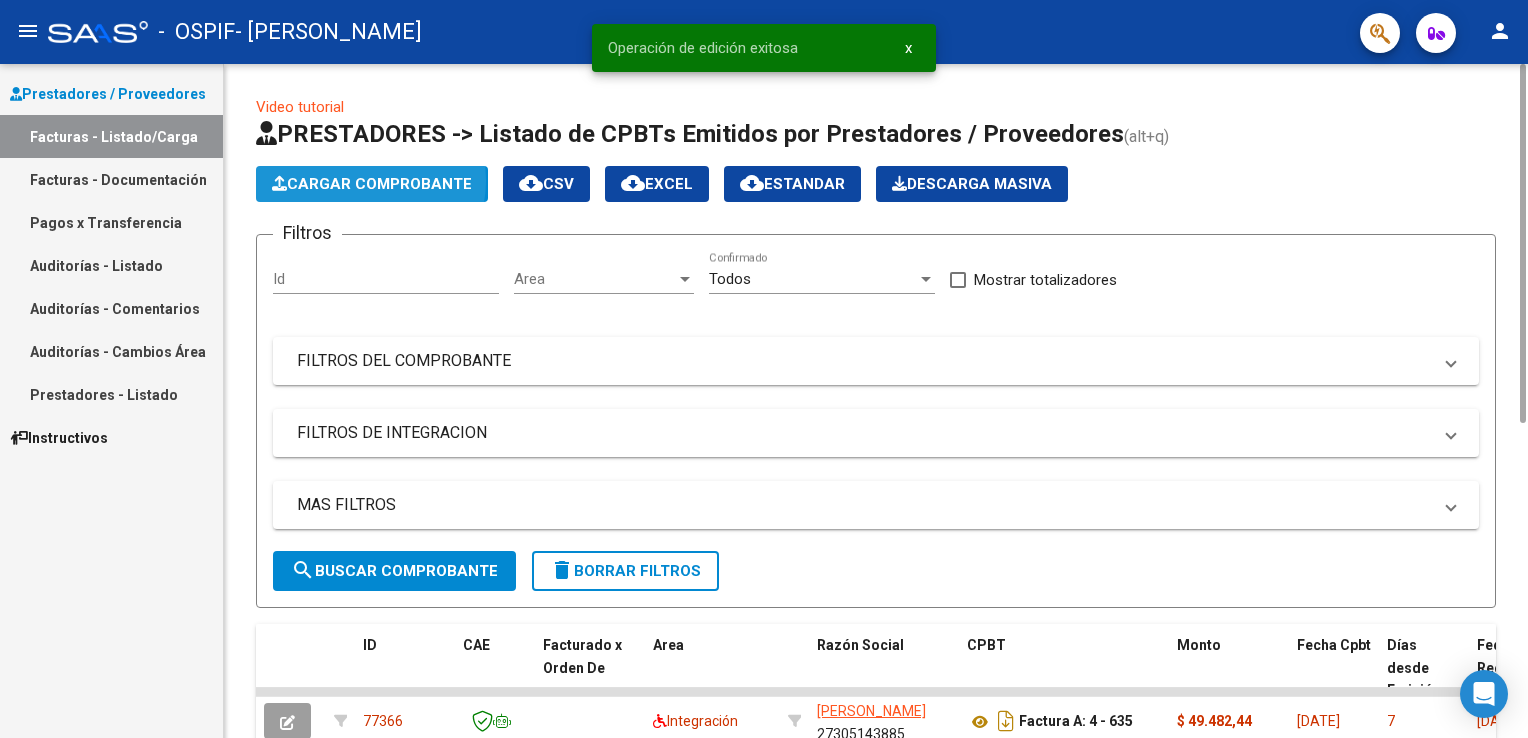 click on "Cargar Comprobante" 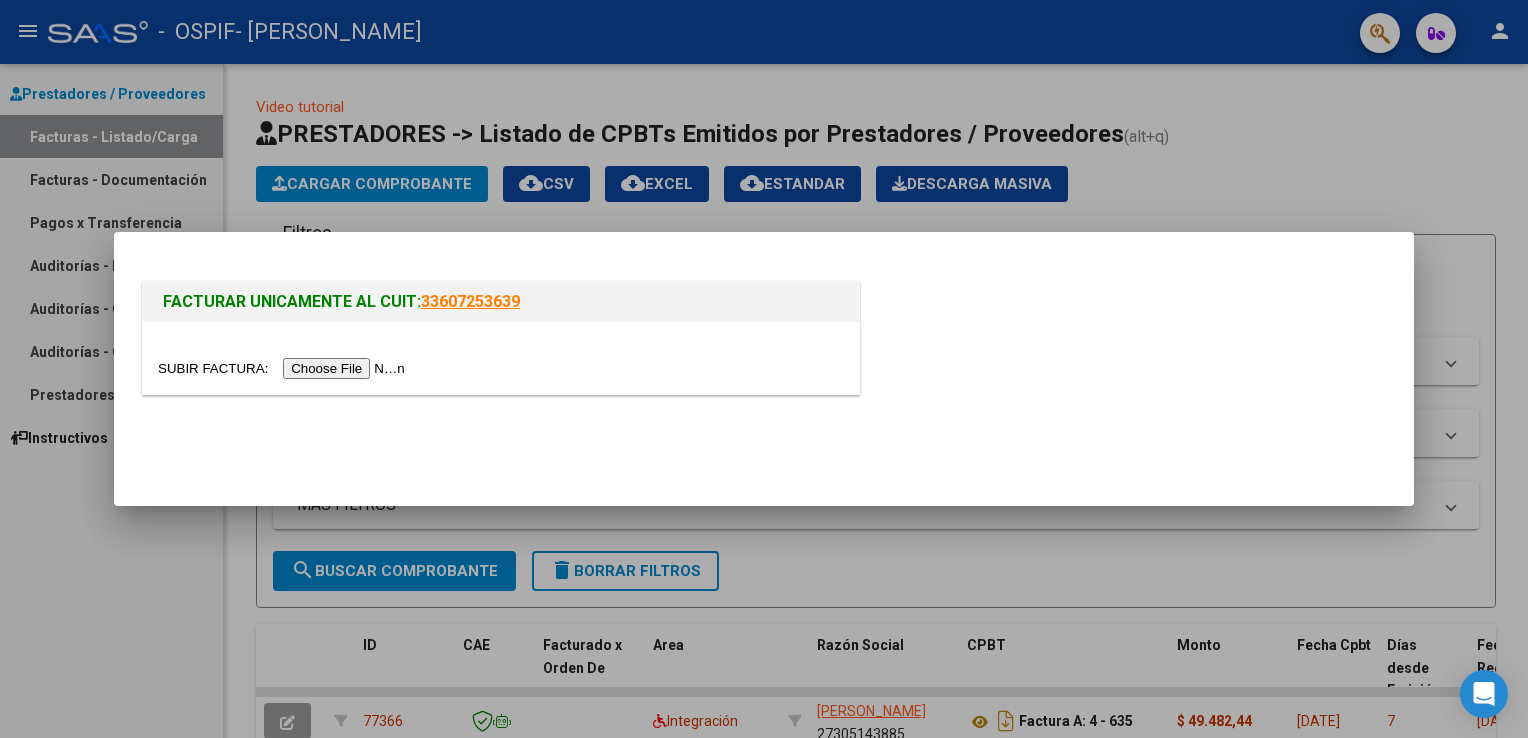click at bounding box center (284, 368) 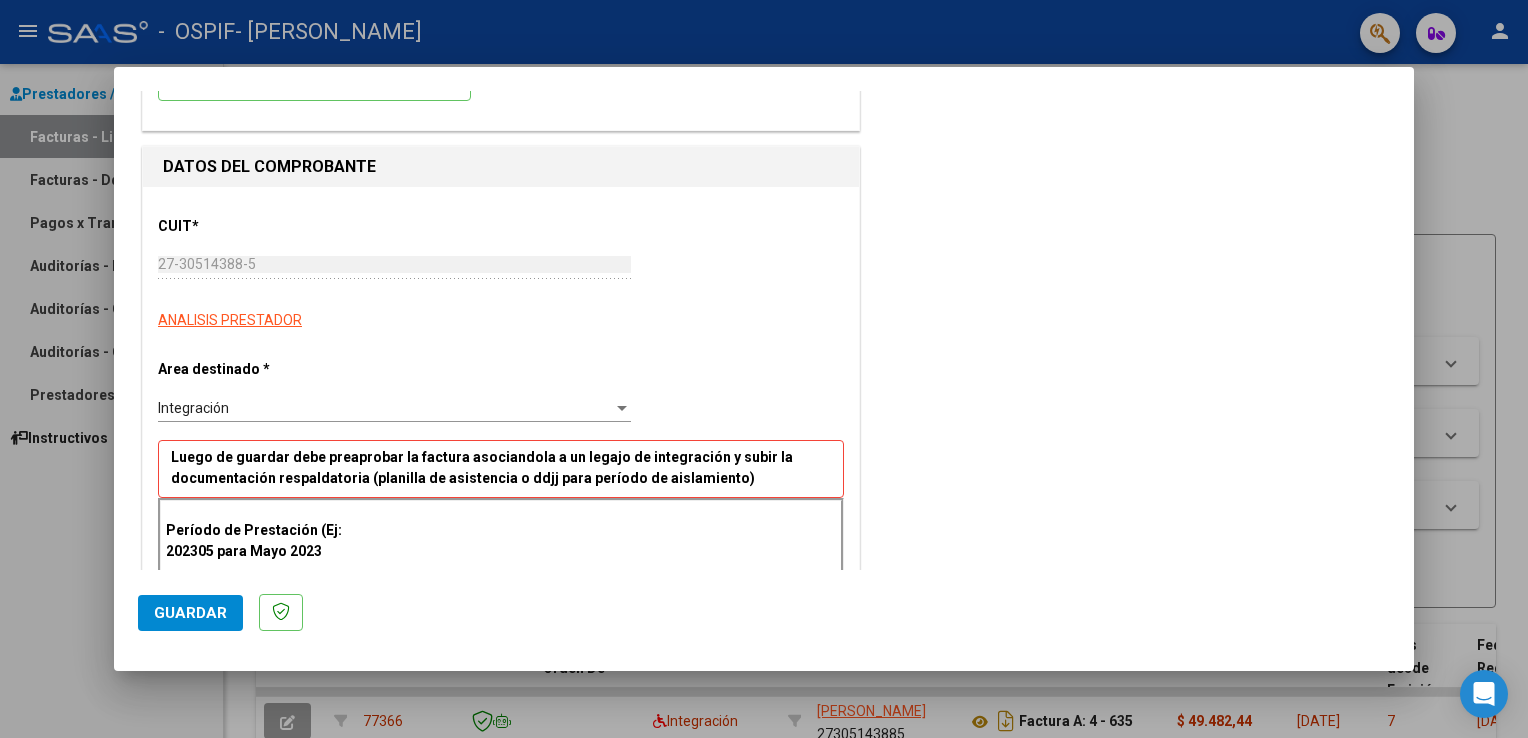 scroll, scrollTop: 151, scrollLeft: 0, axis: vertical 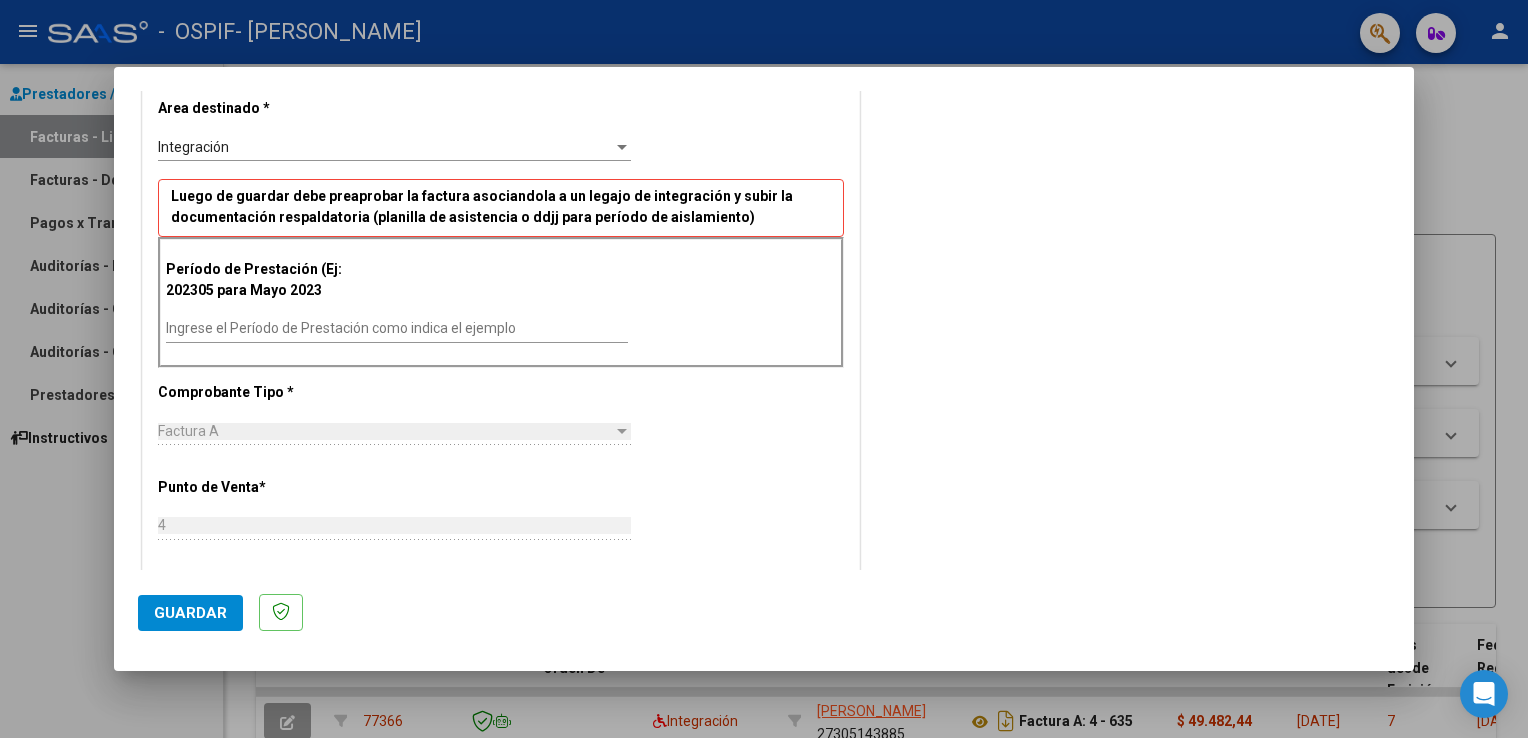 click on "Ingrese el Período de Prestación como indica el ejemplo" at bounding box center [397, 328] 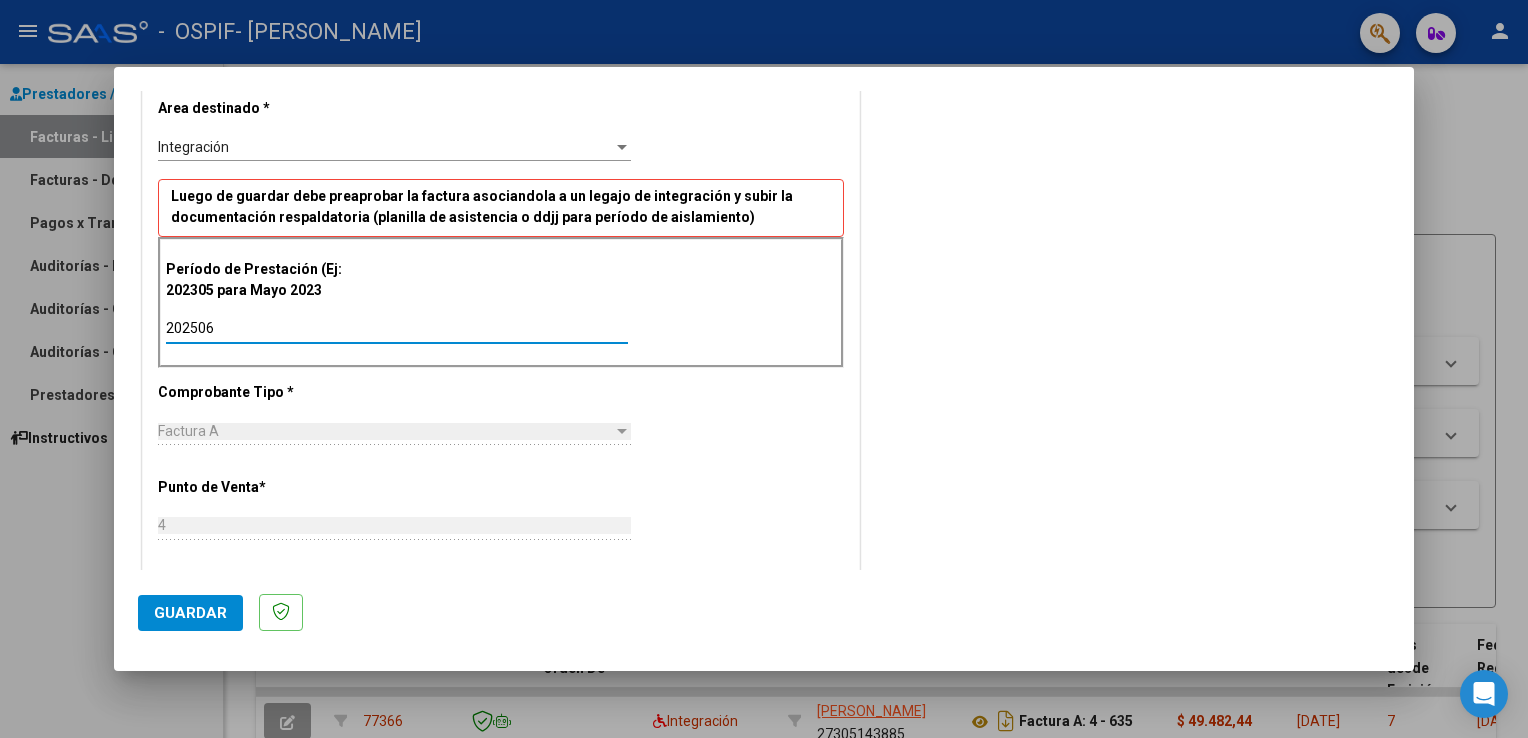 type on "202506" 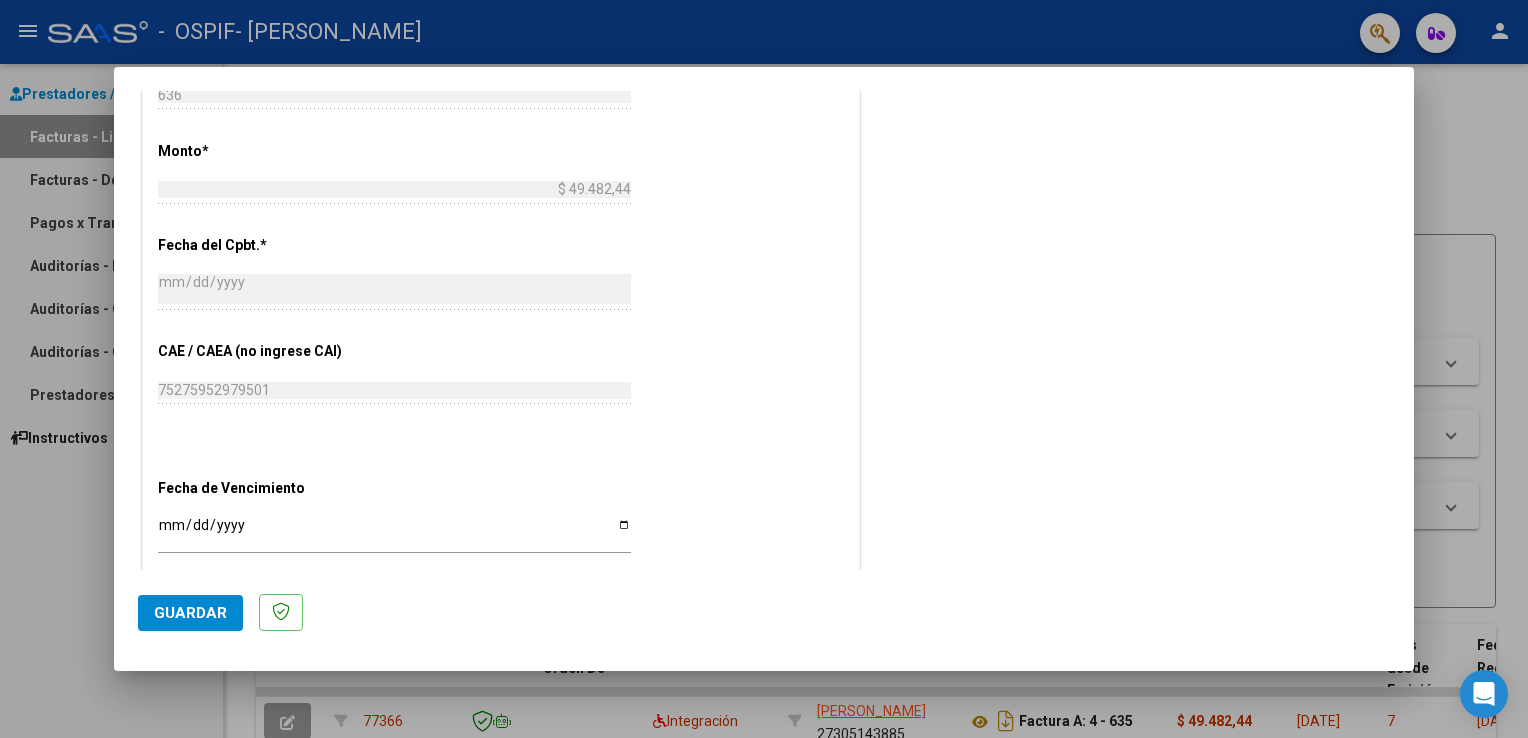 scroll, scrollTop: 940, scrollLeft: 0, axis: vertical 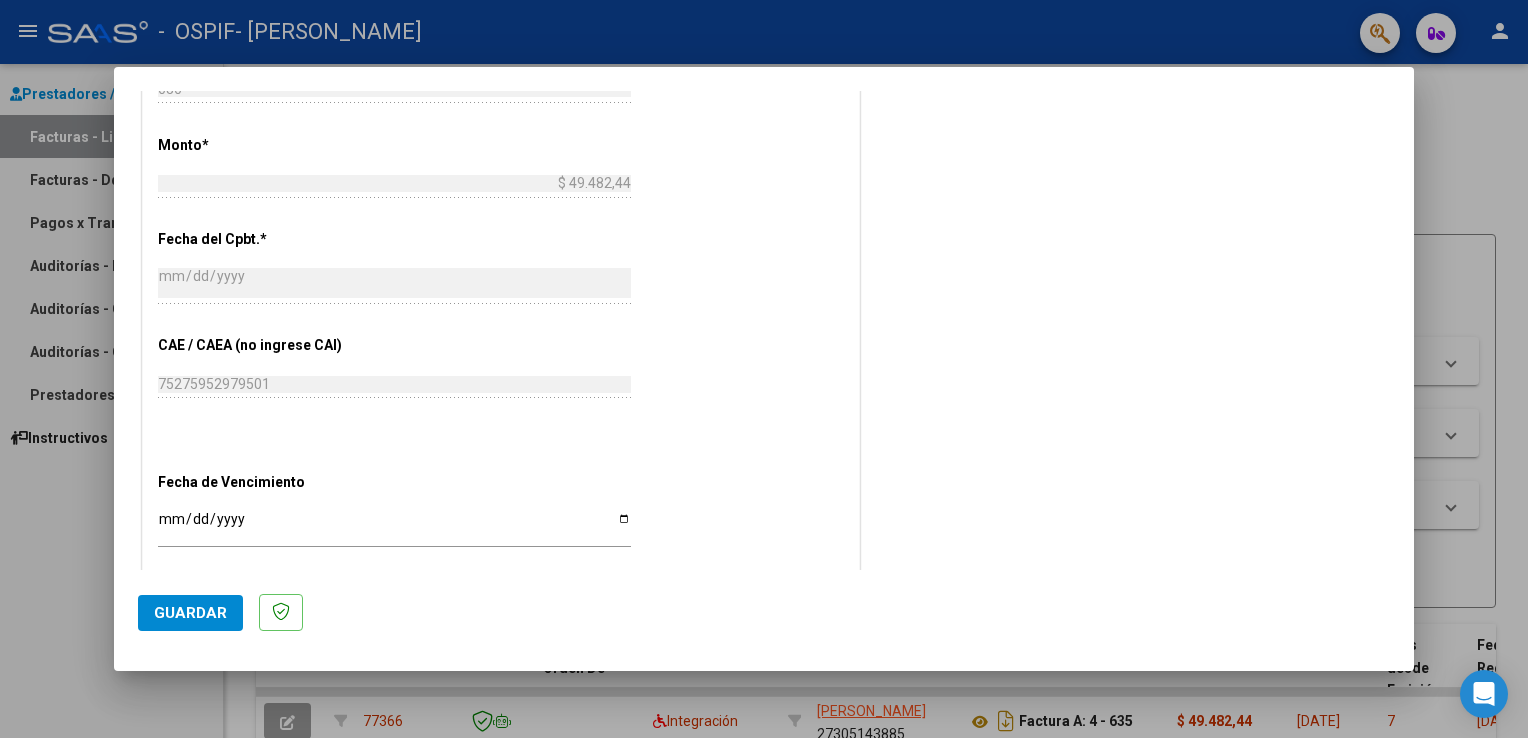 click on "Ingresar la fecha" at bounding box center (394, 526) 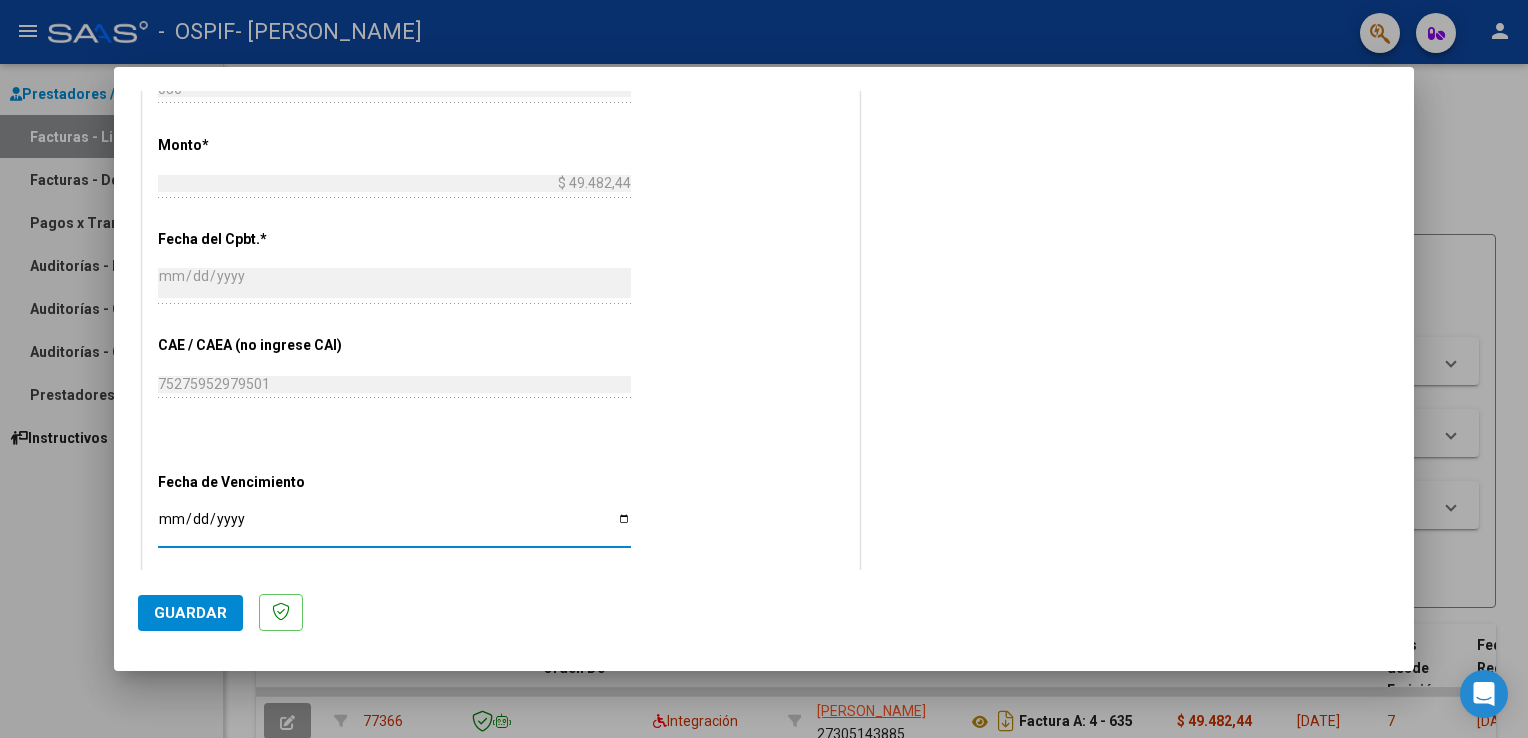 type on "[DATE]" 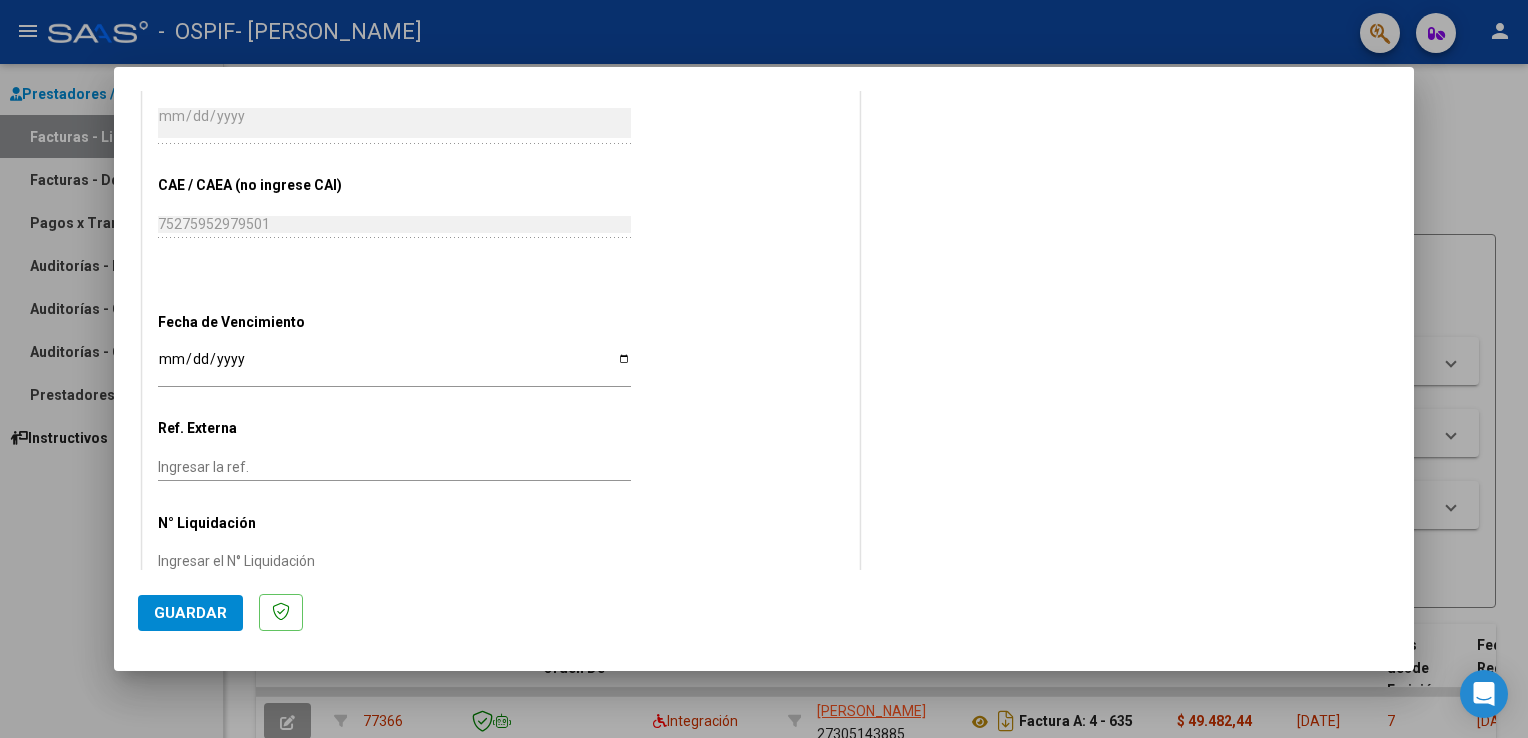 scroll, scrollTop: 1139, scrollLeft: 0, axis: vertical 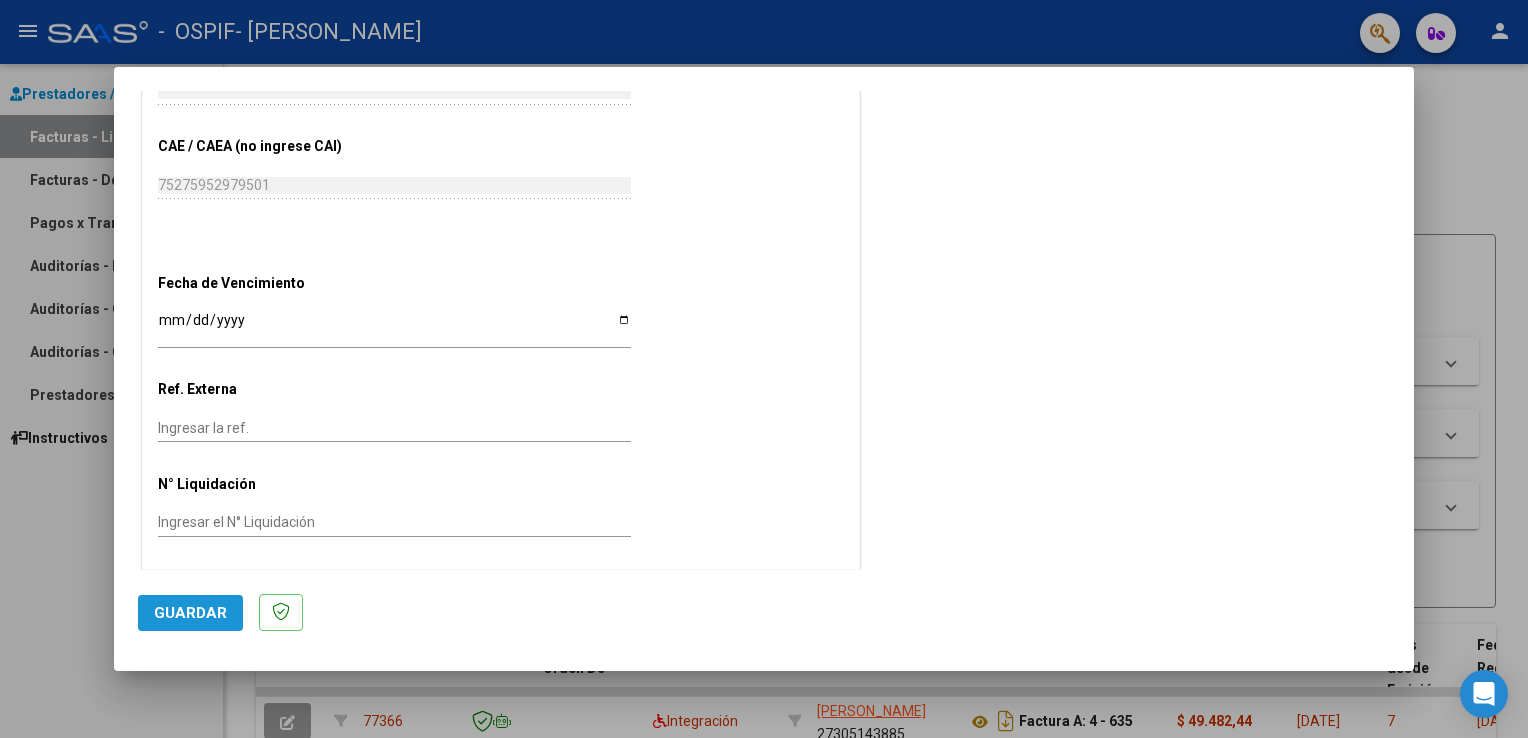 click on "Guardar" 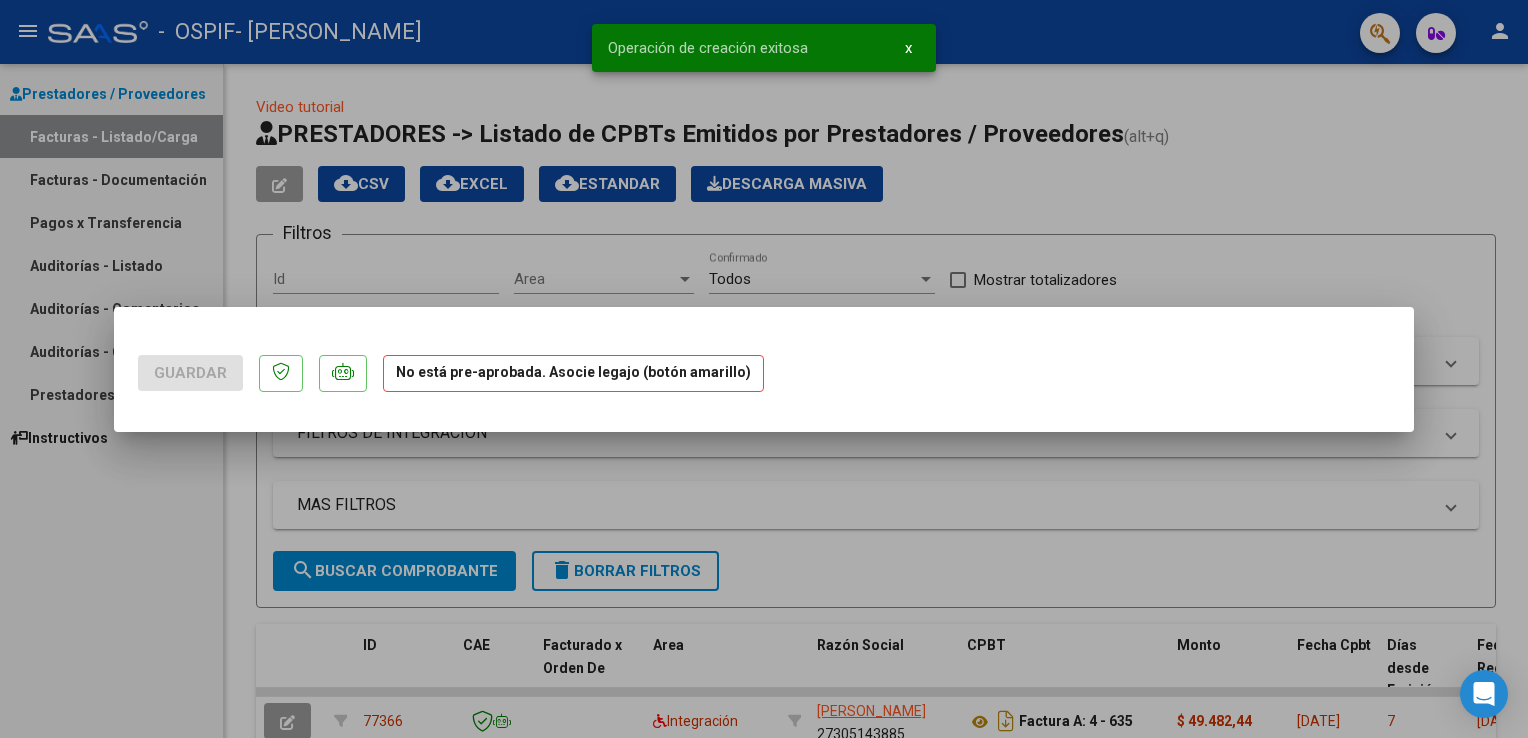 scroll, scrollTop: 0, scrollLeft: 0, axis: both 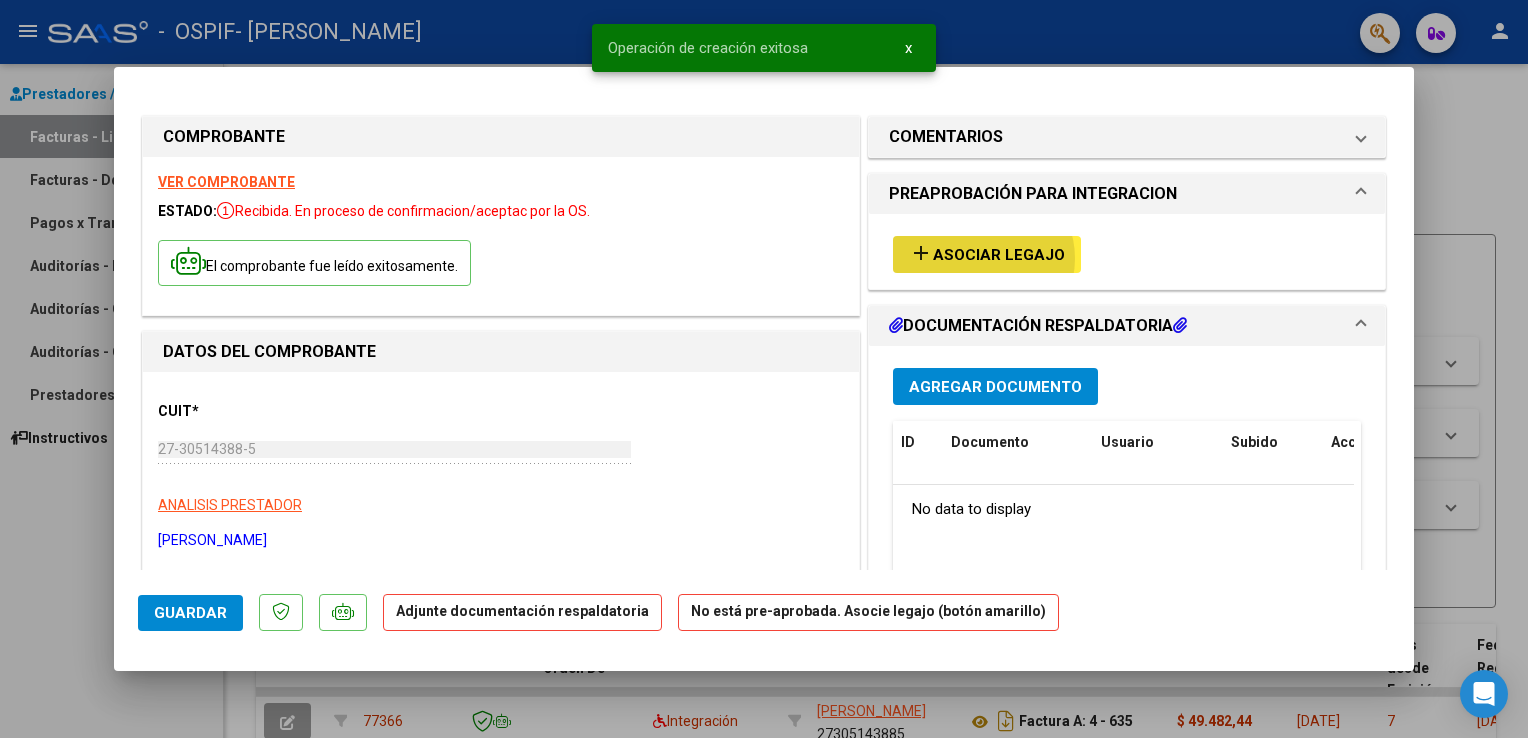 click on "Asociar Legajo" at bounding box center [999, 255] 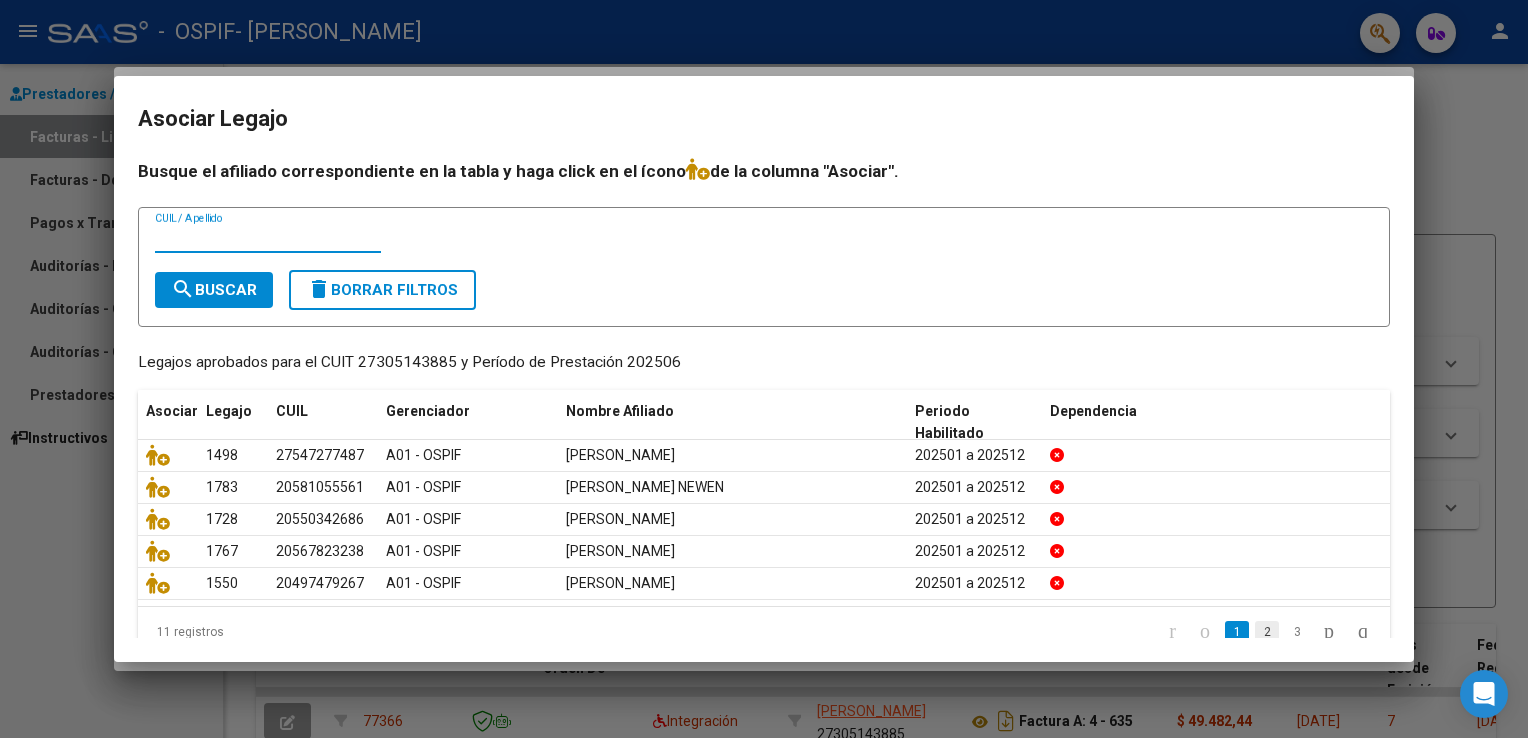 click on "2" 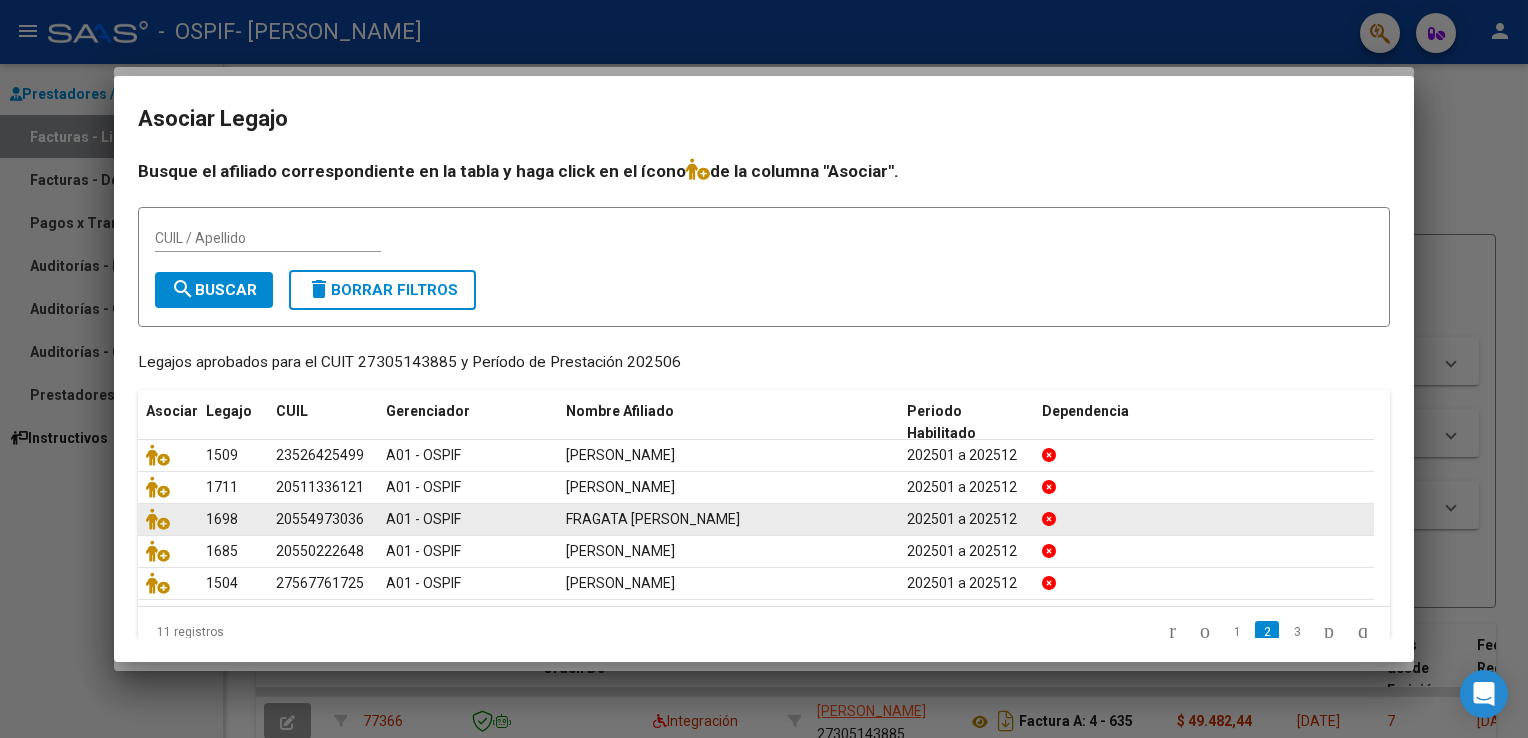 click on "1698" 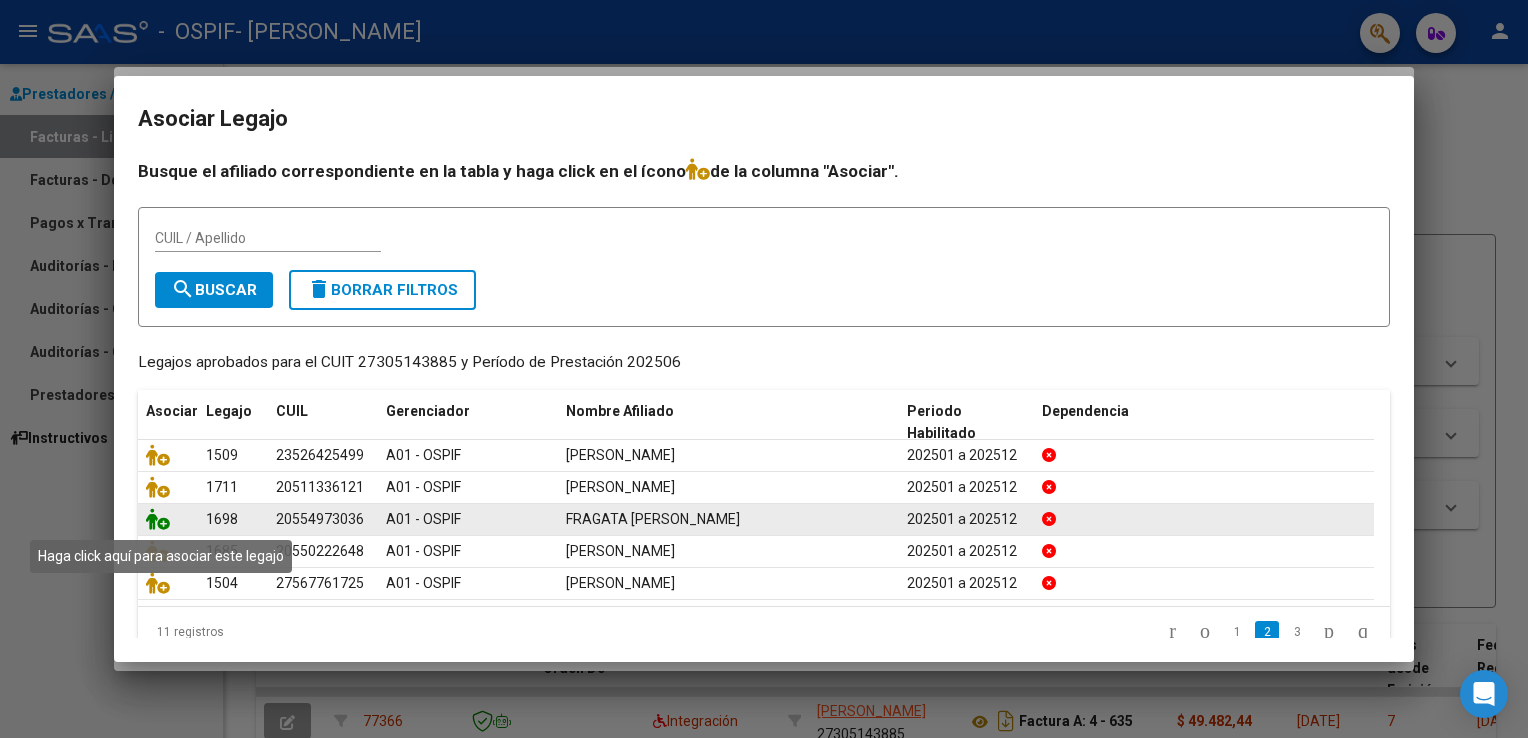 click 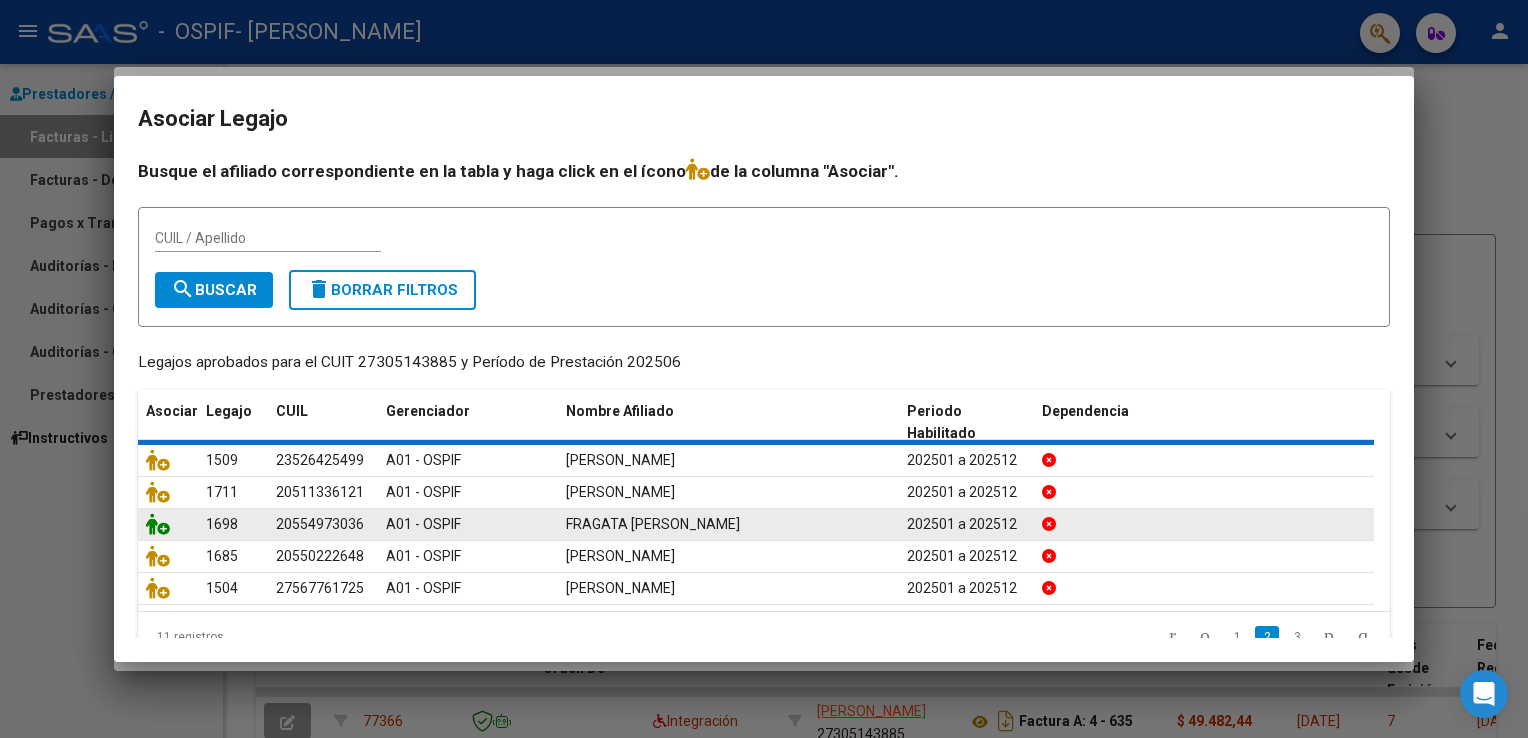click 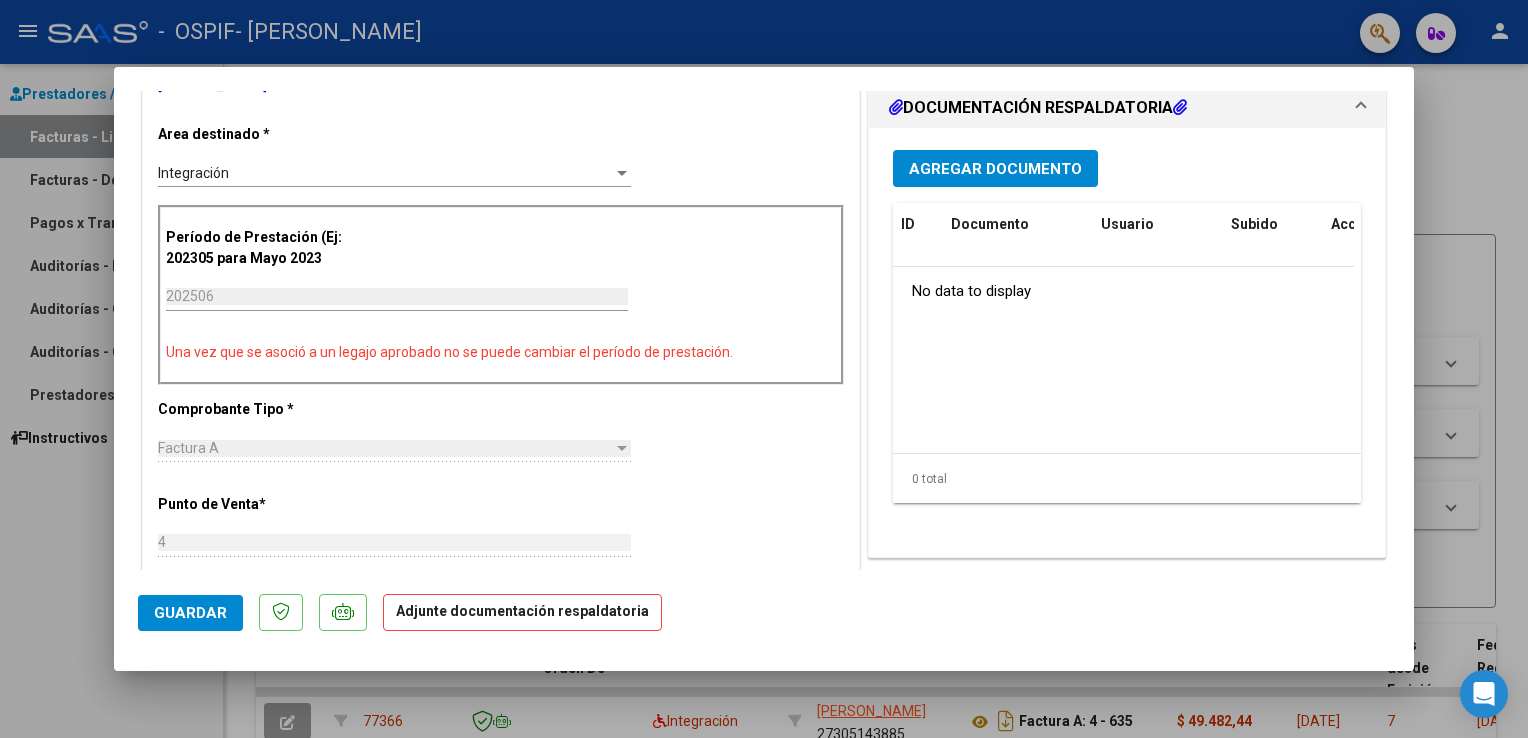 scroll, scrollTop: 458, scrollLeft: 0, axis: vertical 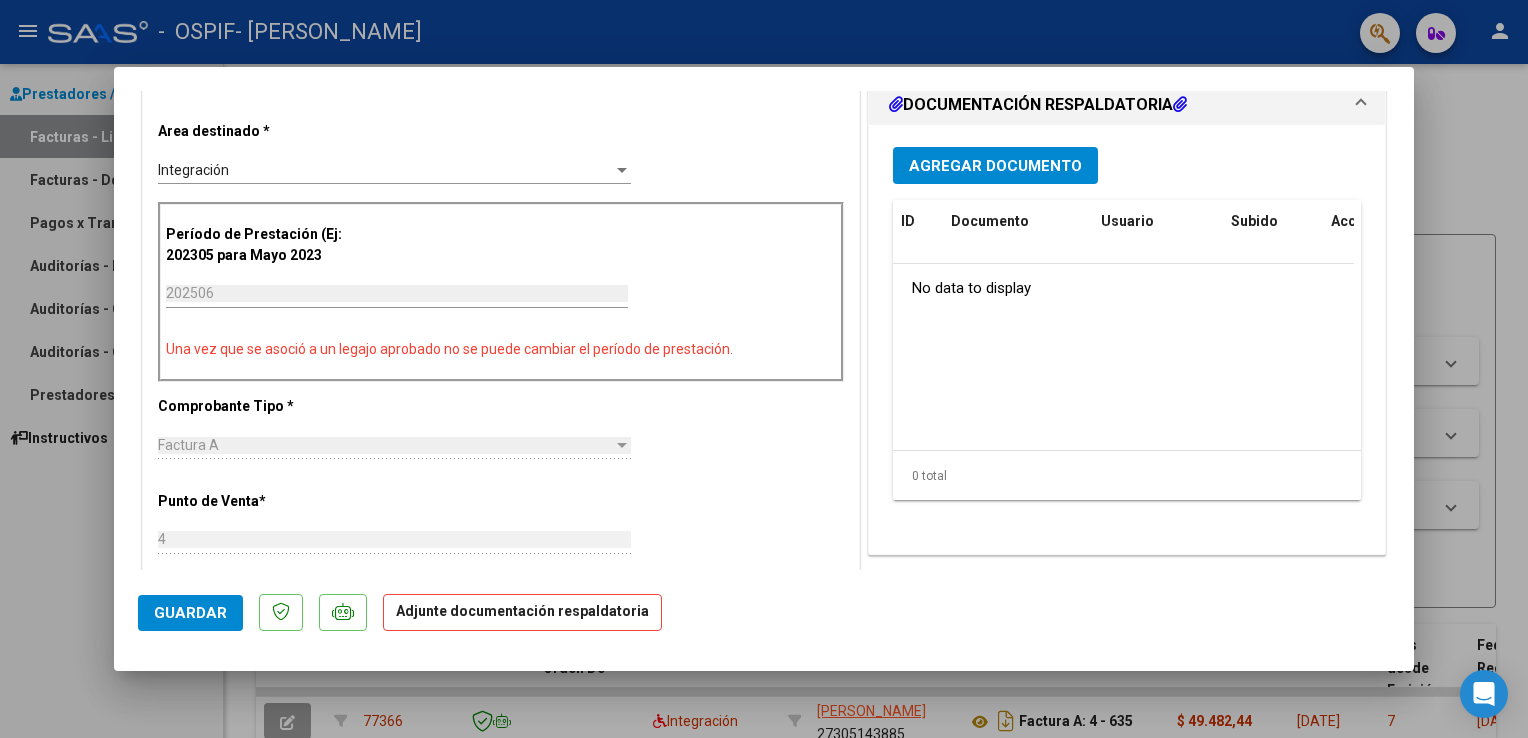 click on "Agregar Documento" at bounding box center [995, 166] 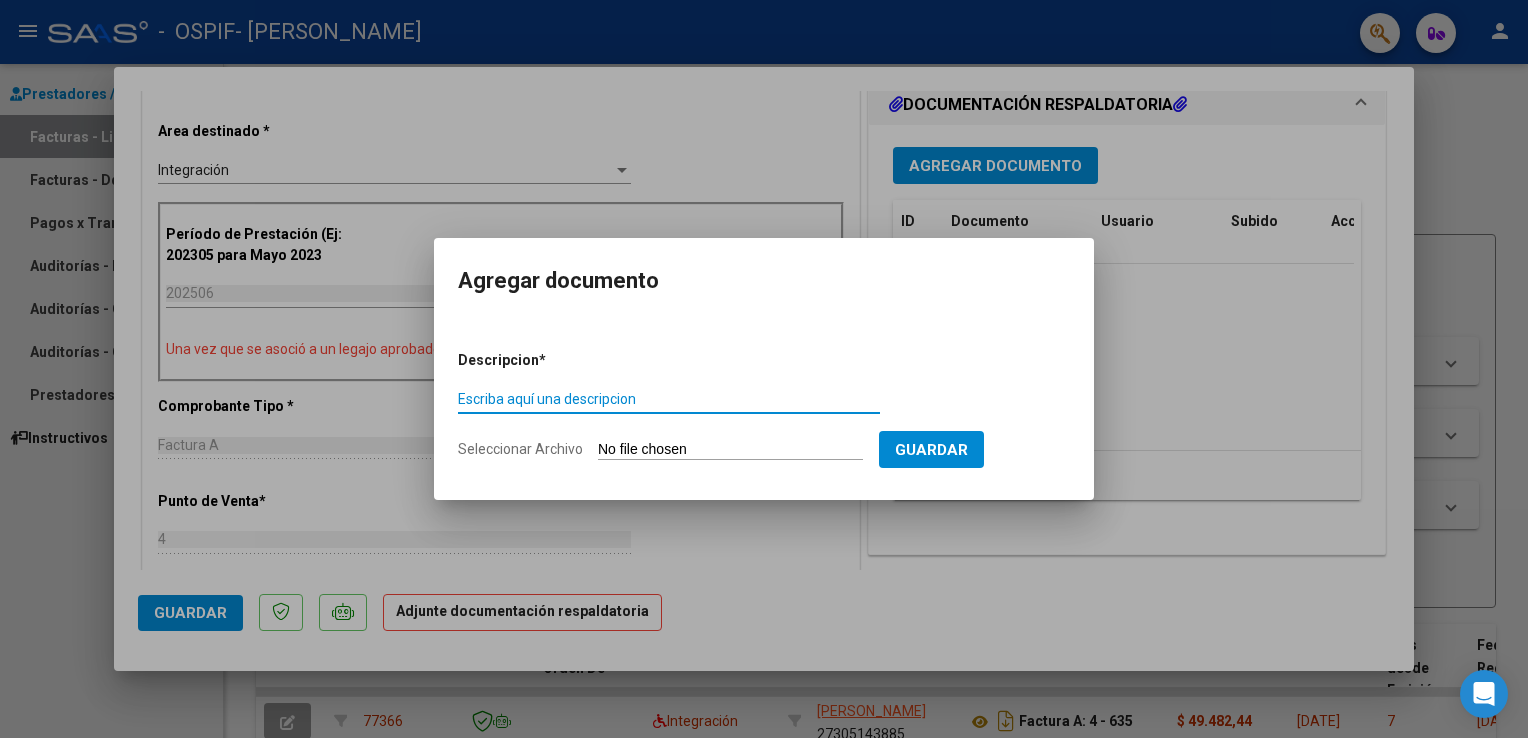 click on "Escriba aquí una descripcion" at bounding box center (669, 399) 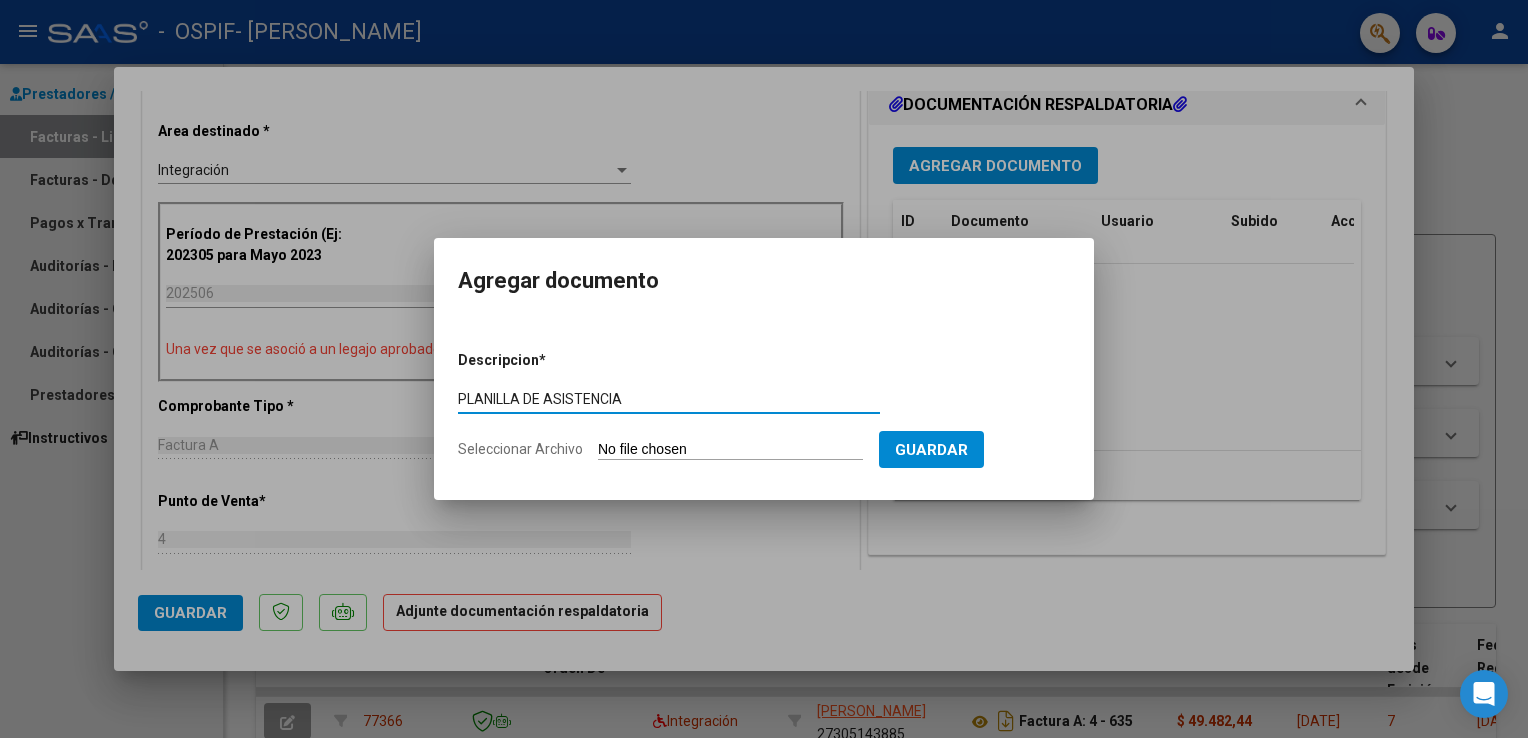 type on "PLANILLA DE ASISTENCIA" 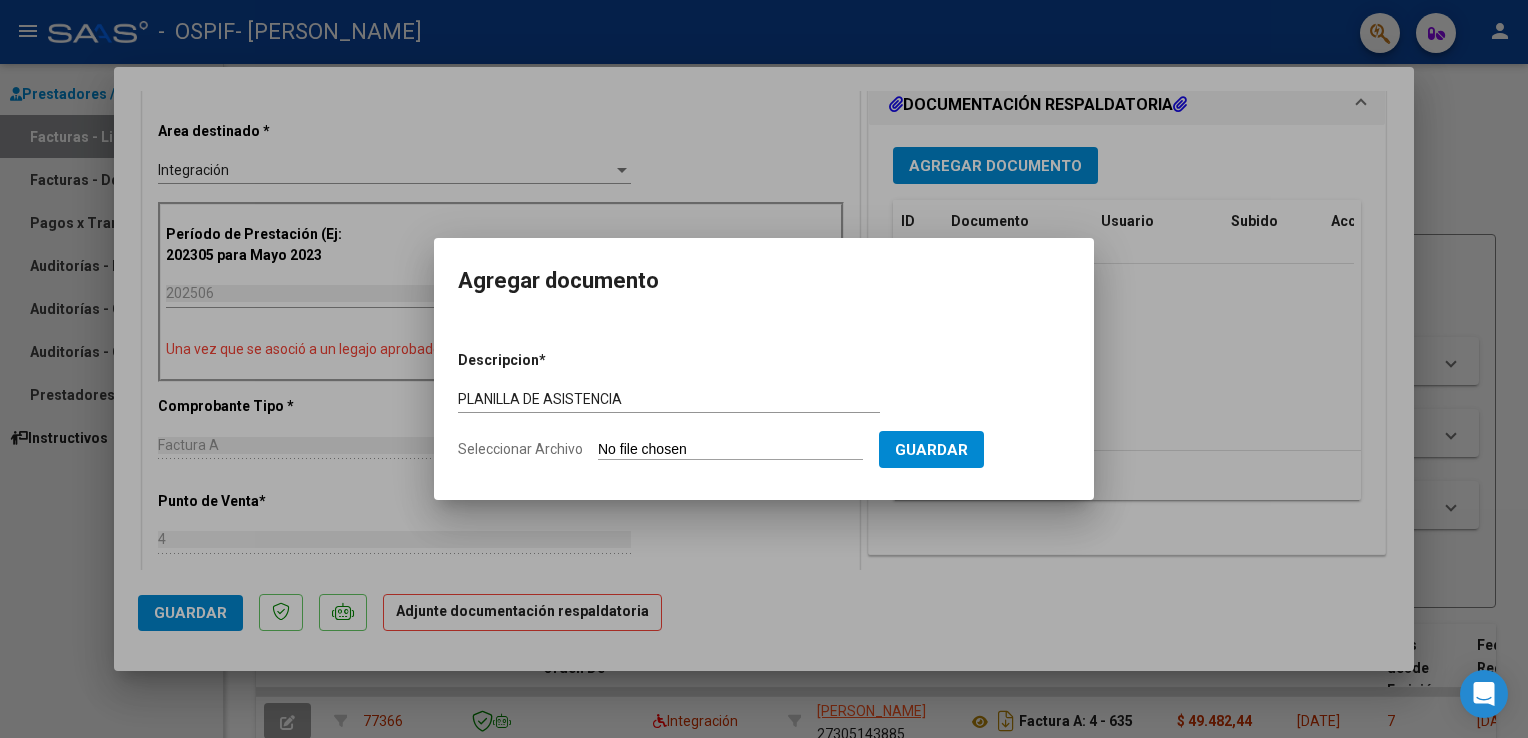 click on "Seleccionar Archivo" at bounding box center [730, 450] 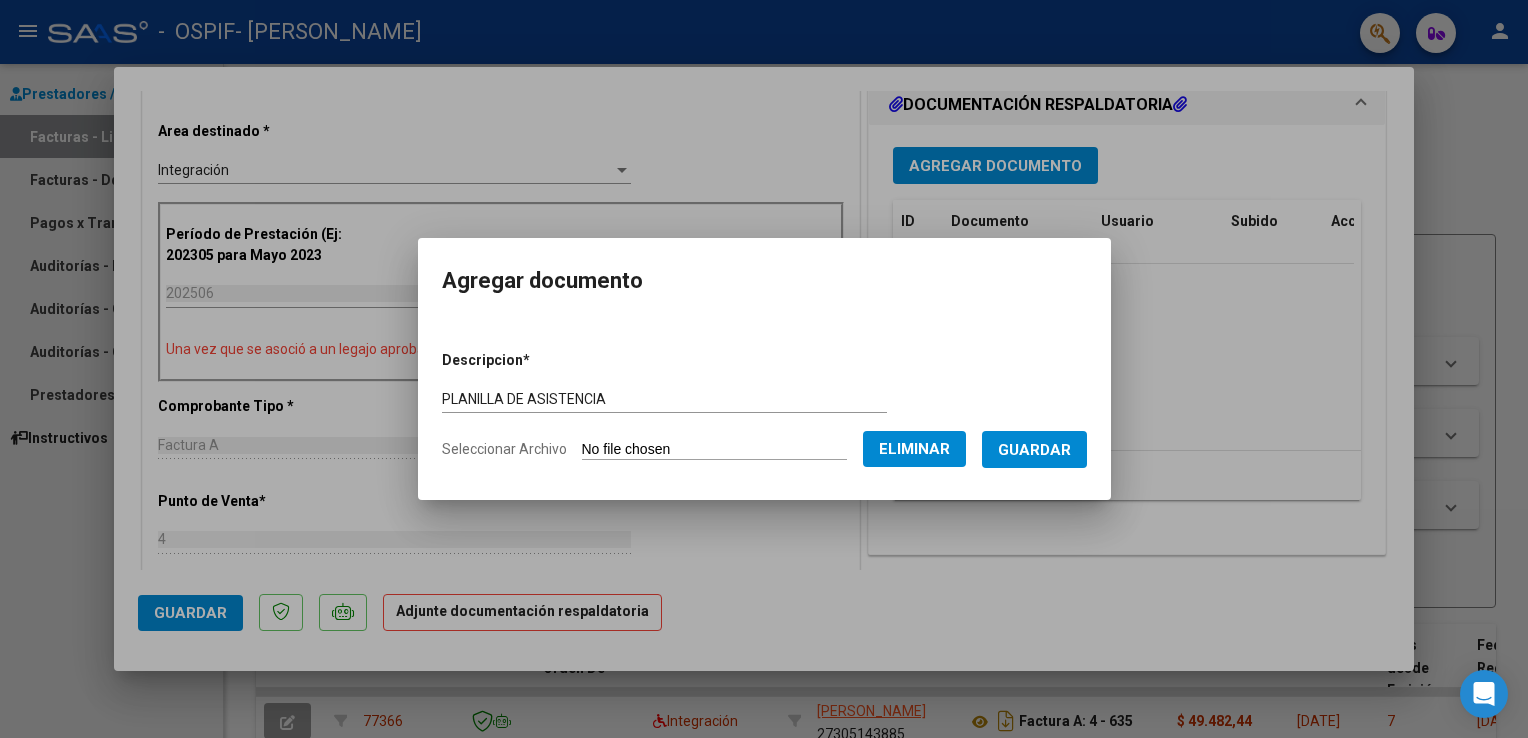 click on "Guardar" at bounding box center (1034, 450) 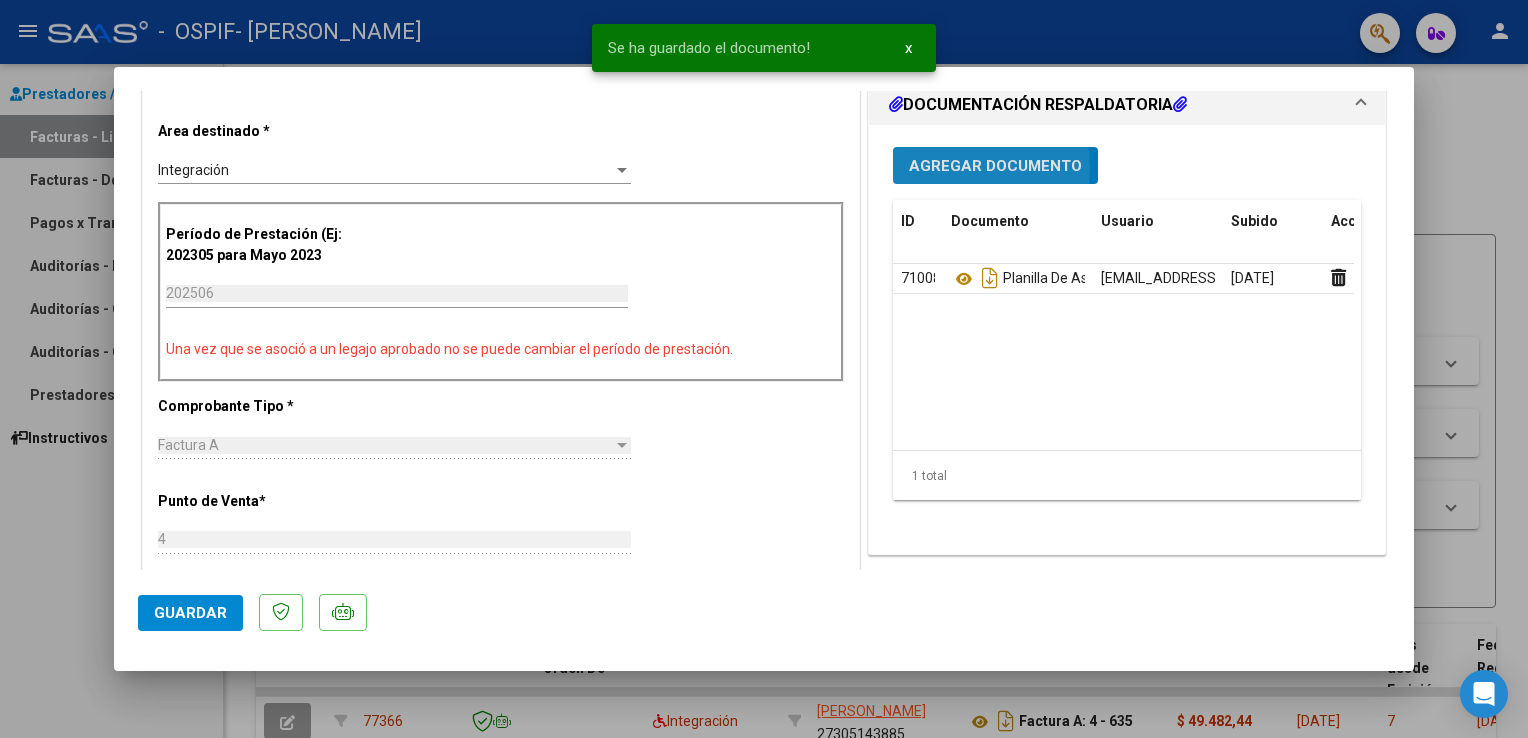 click on "Agregar Documento" at bounding box center [995, 166] 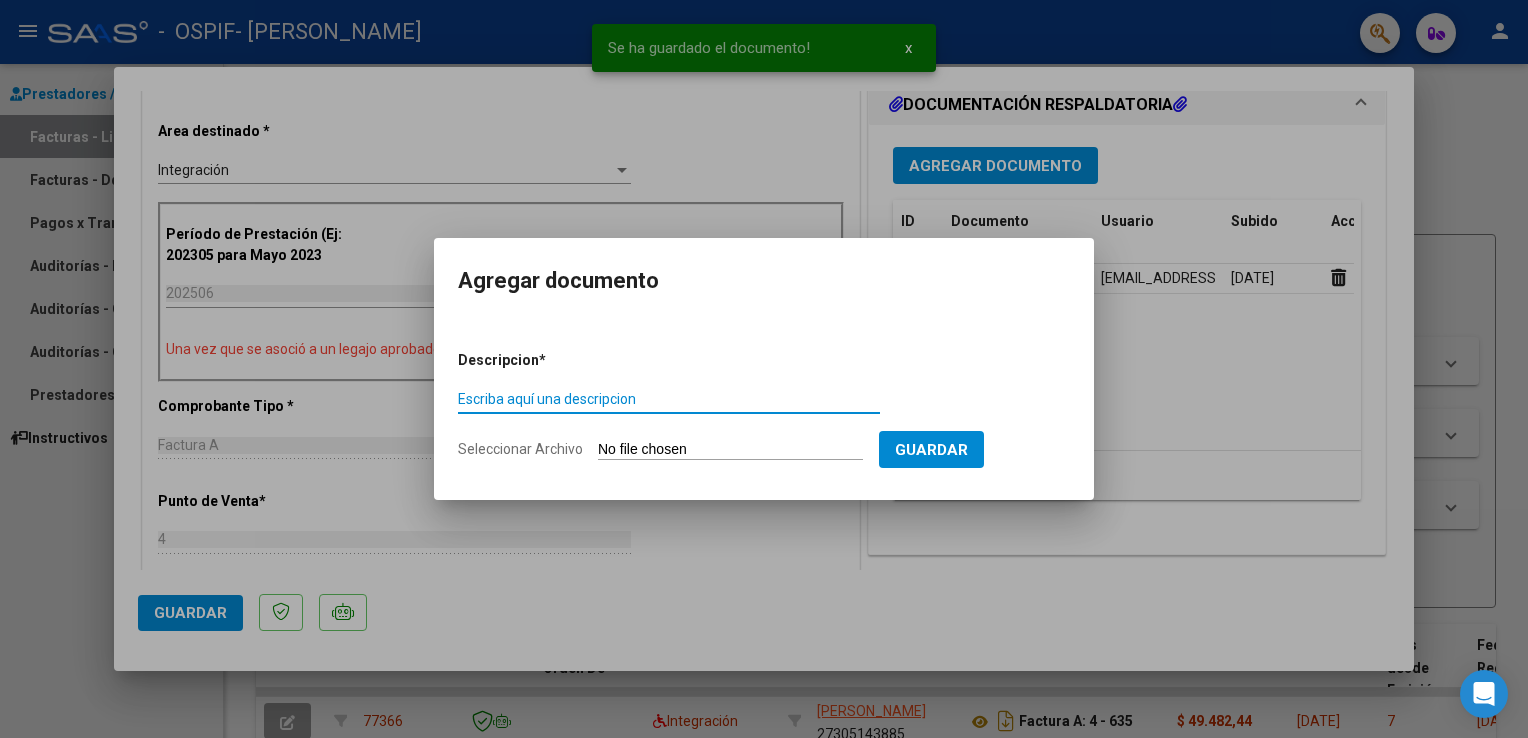 click on "Escriba aquí una descripcion" at bounding box center [669, 399] 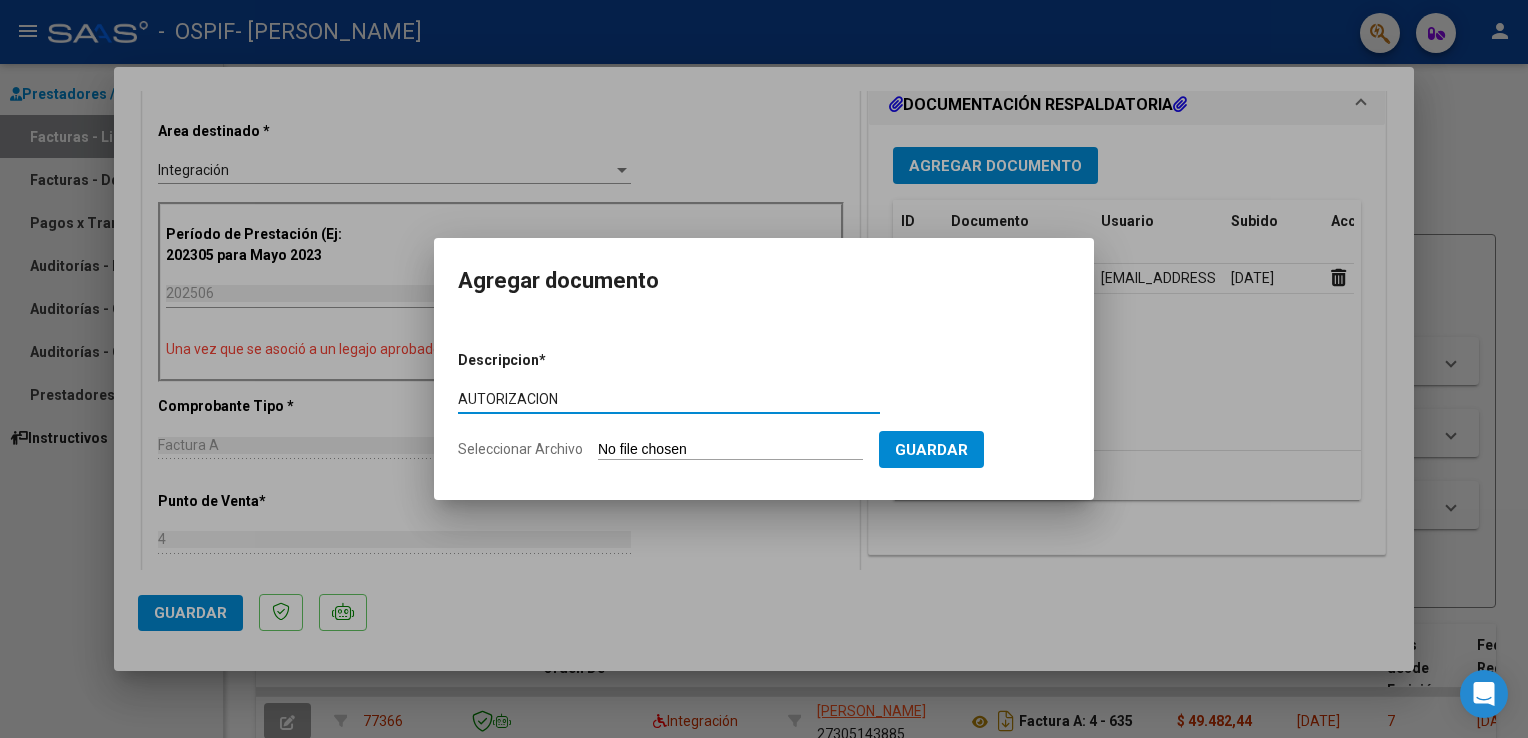 type on "AUTORIZACION" 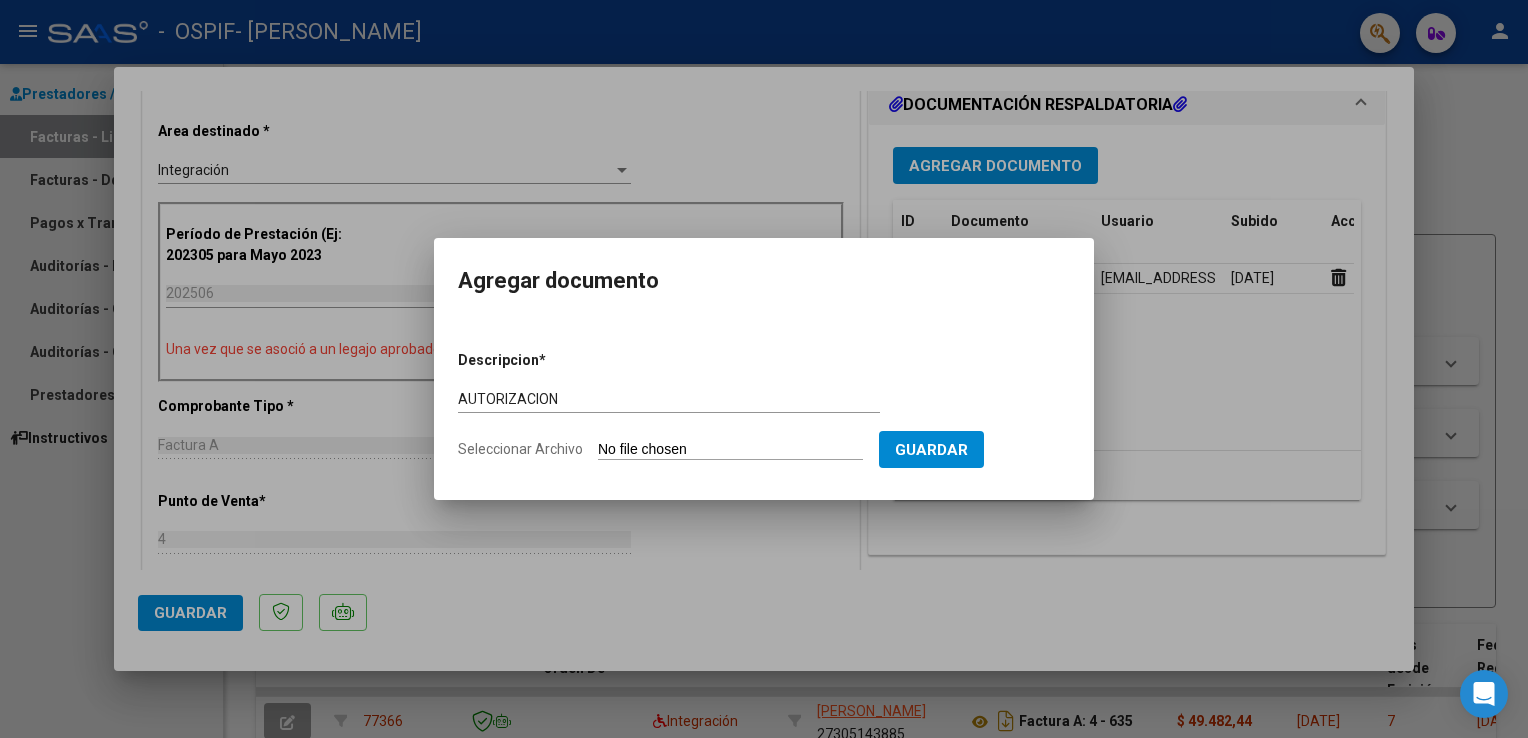 click on "Seleccionar Archivo" at bounding box center [730, 450] 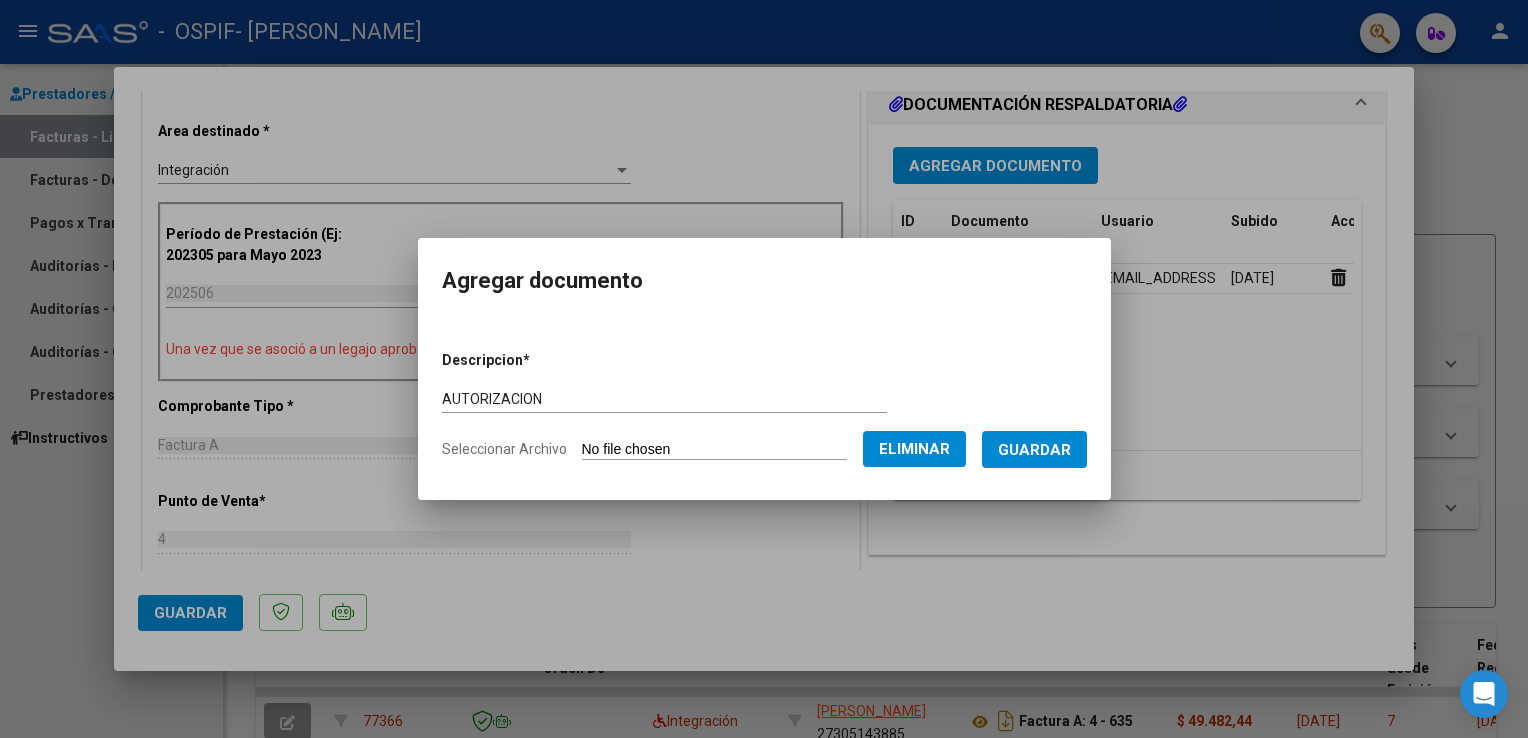 click on "Guardar" at bounding box center [1034, 450] 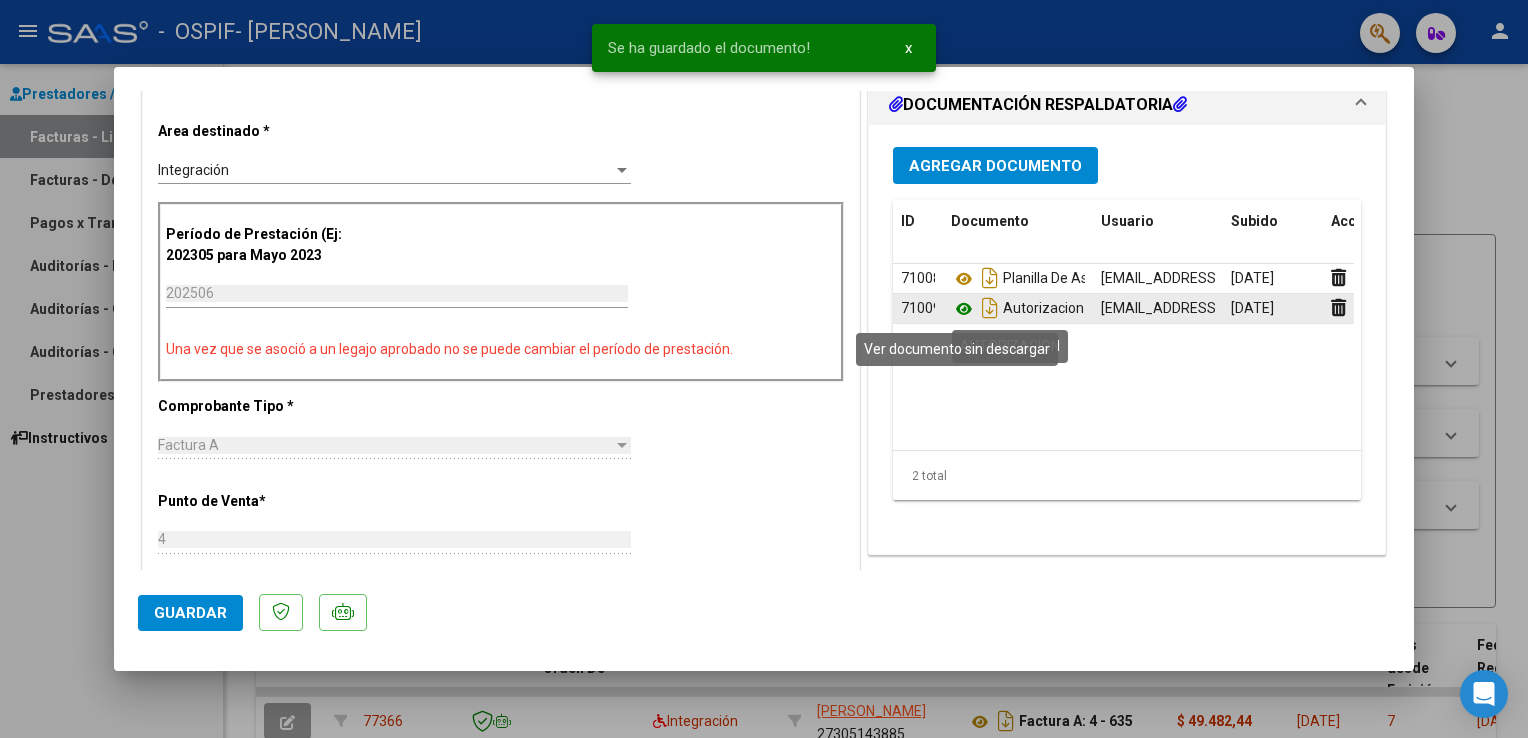 click 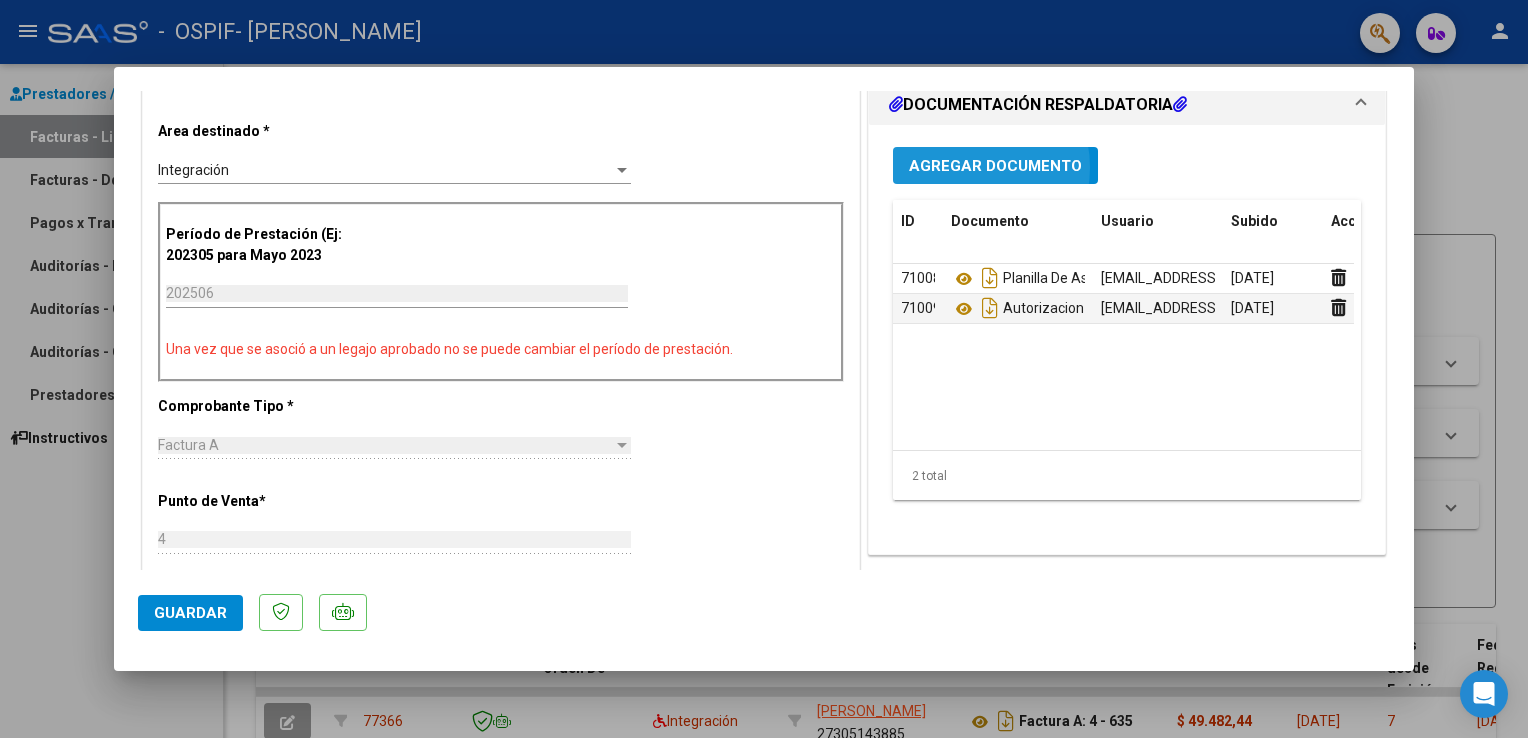 click on "Agregar Documento" at bounding box center (995, 166) 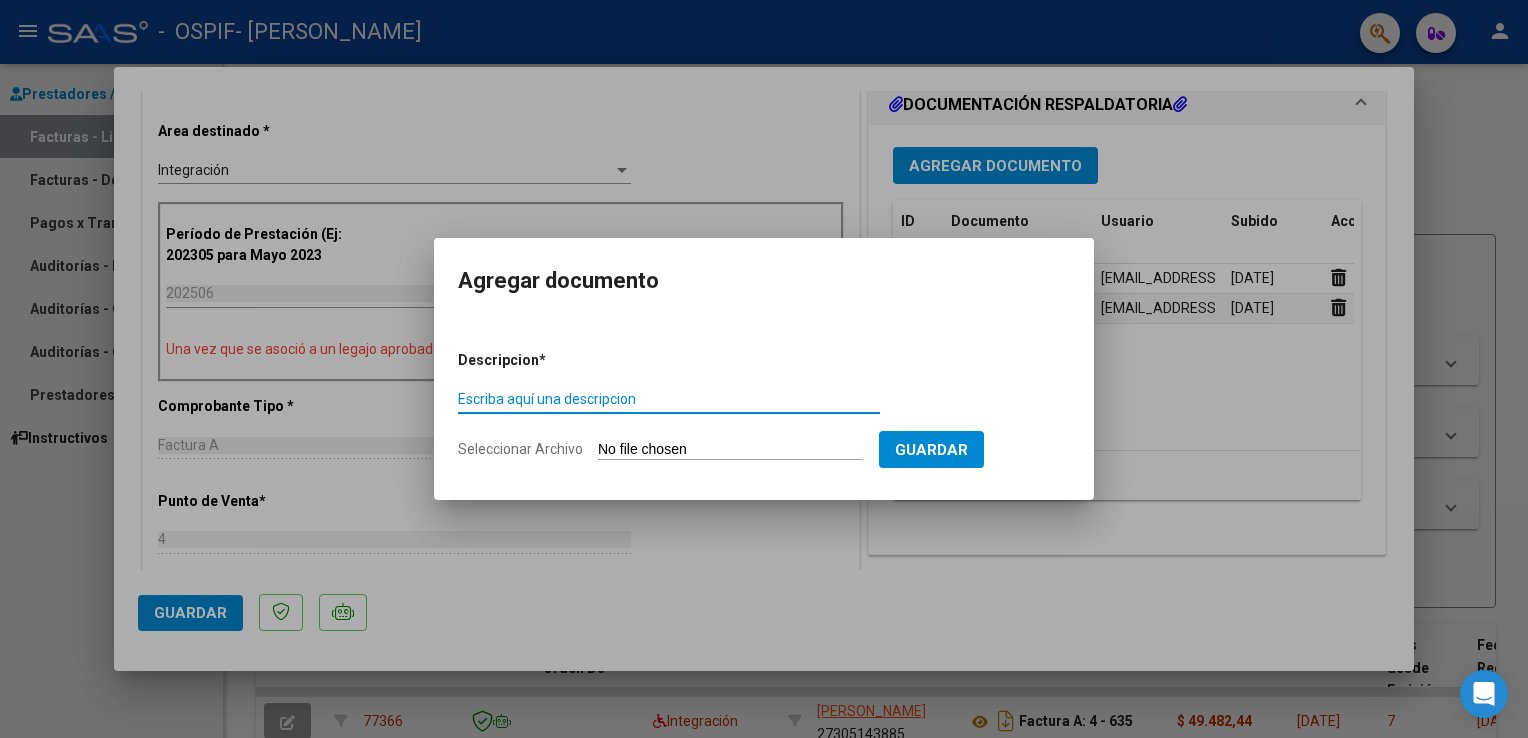 click on "Escriba aquí una descripcion" at bounding box center (669, 399) 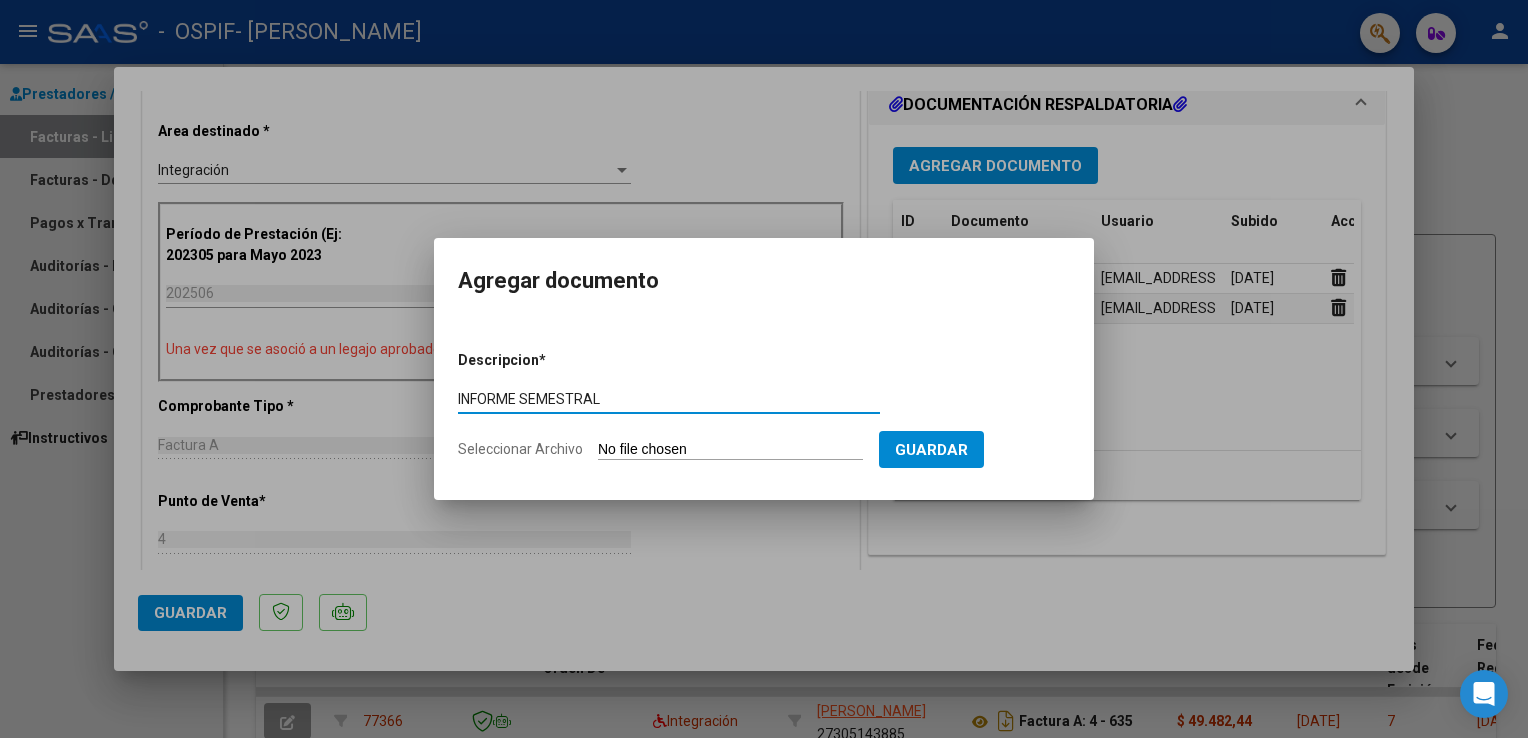 type on "INFORME SEMESTRAL" 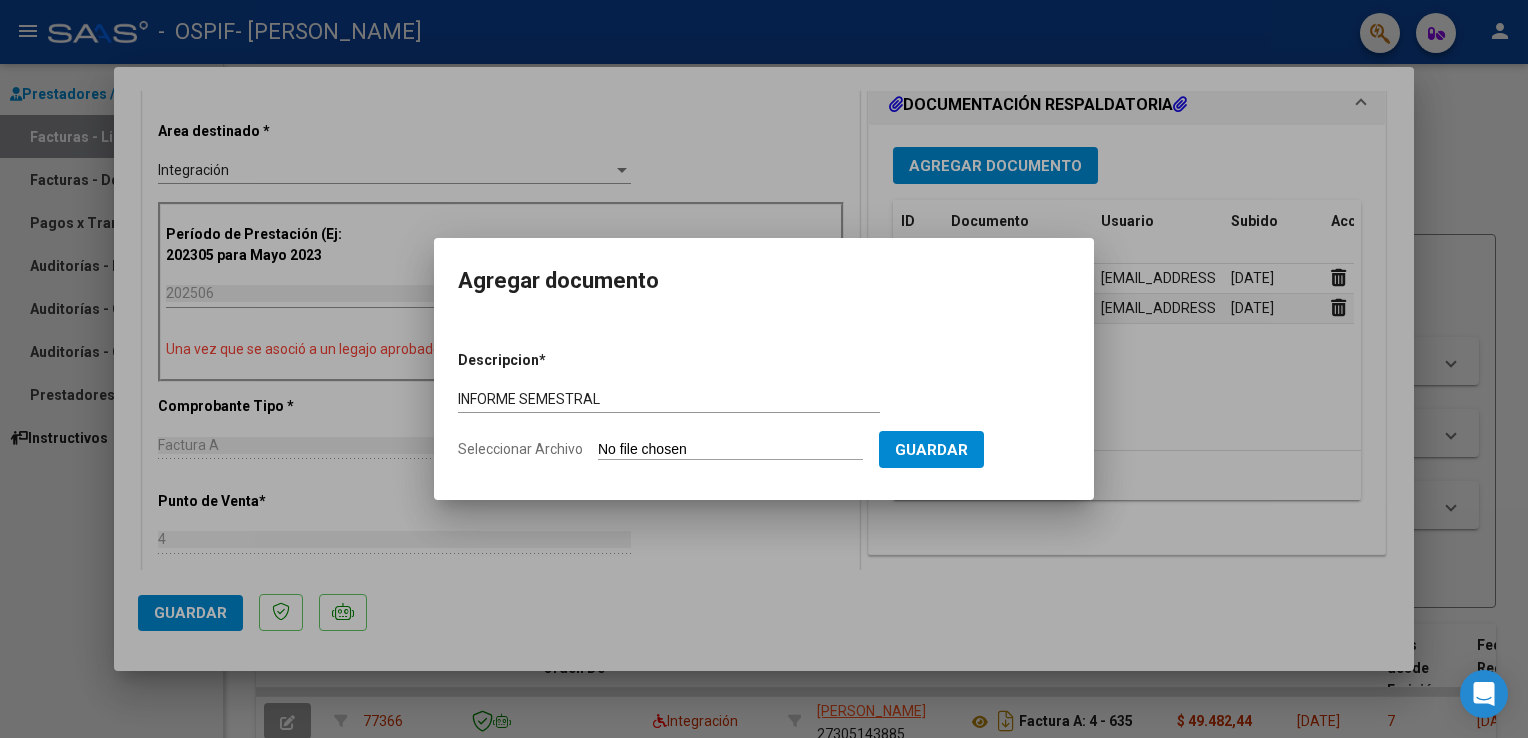 click on "Seleccionar Archivo" at bounding box center [730, 450] 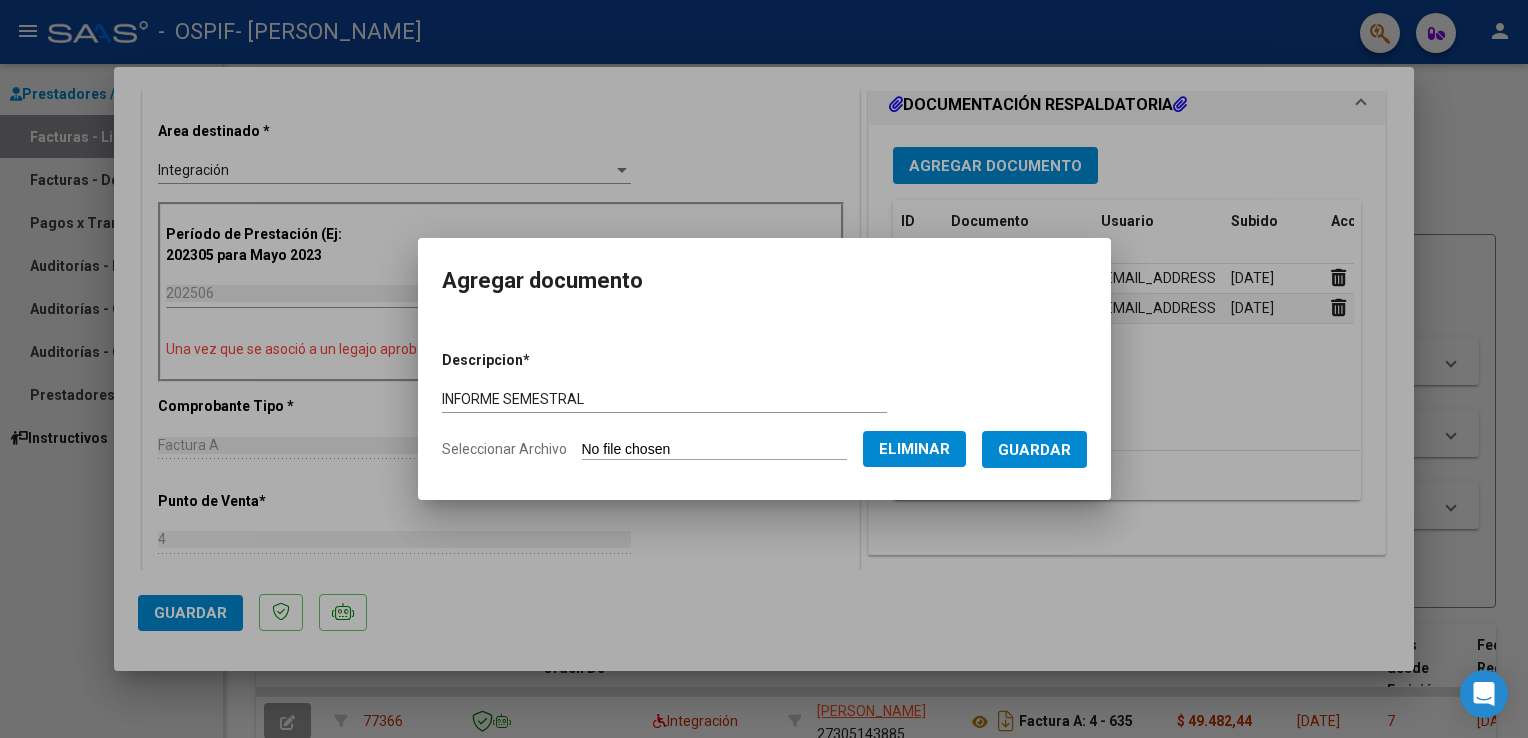 click on "Guardar" at bounding box center [1034, 450] 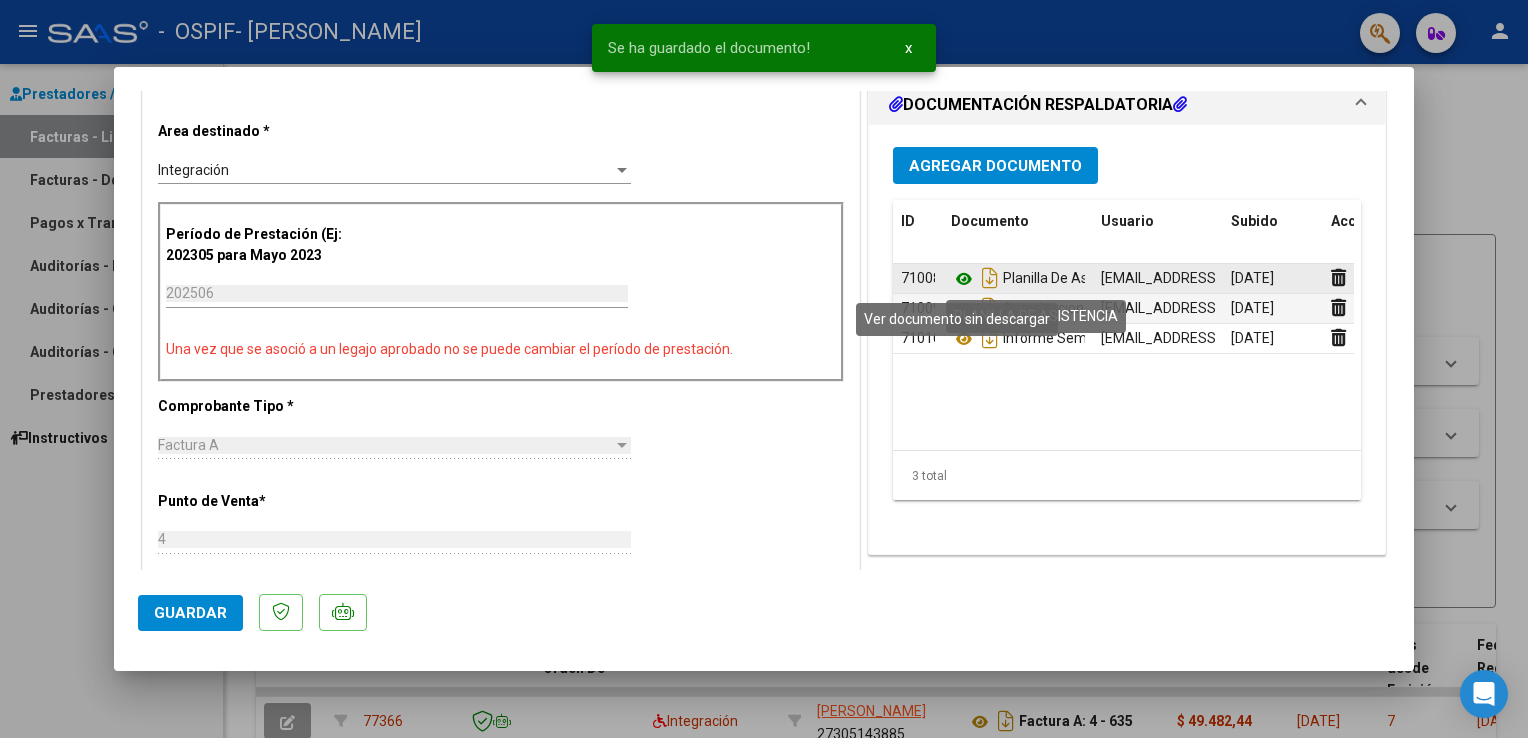 click 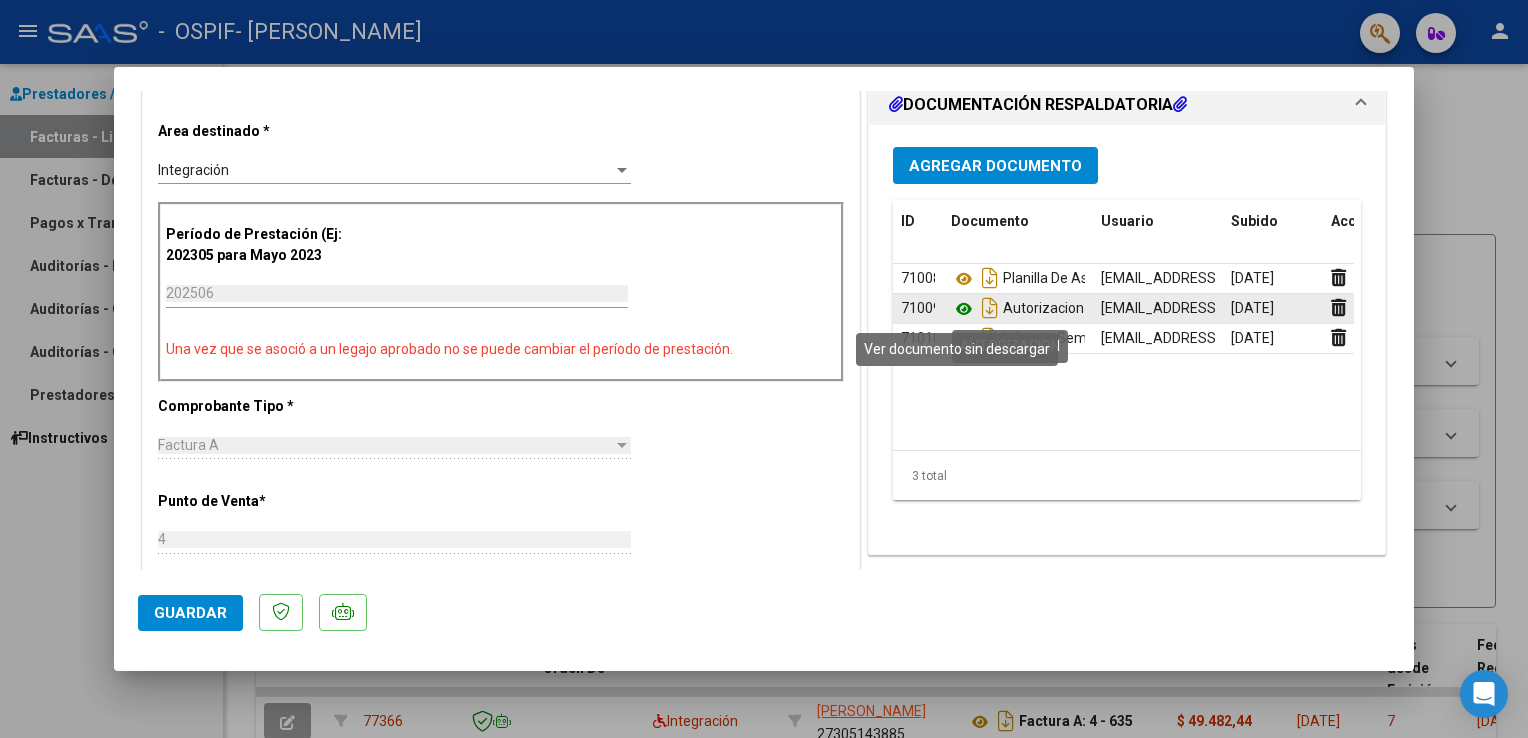 click 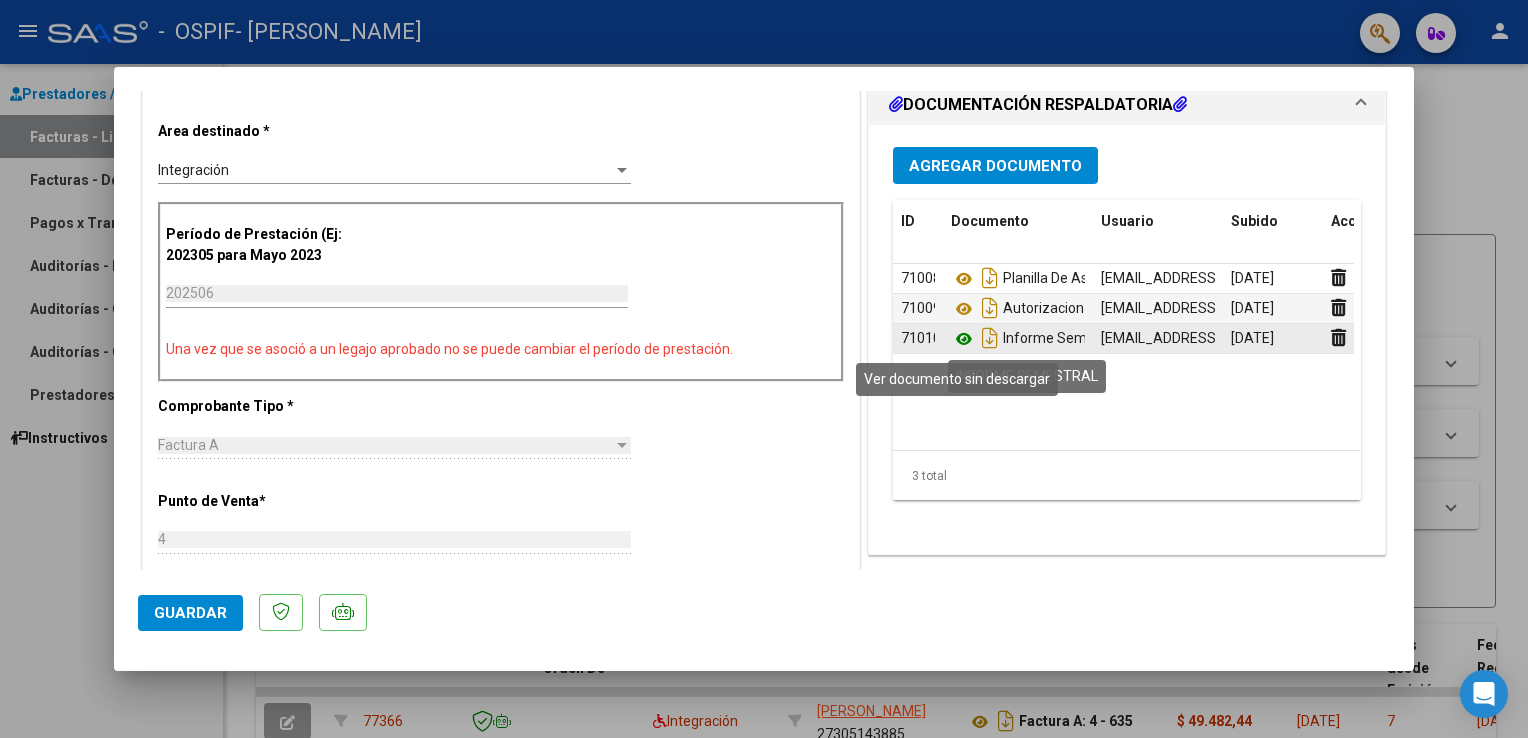 click 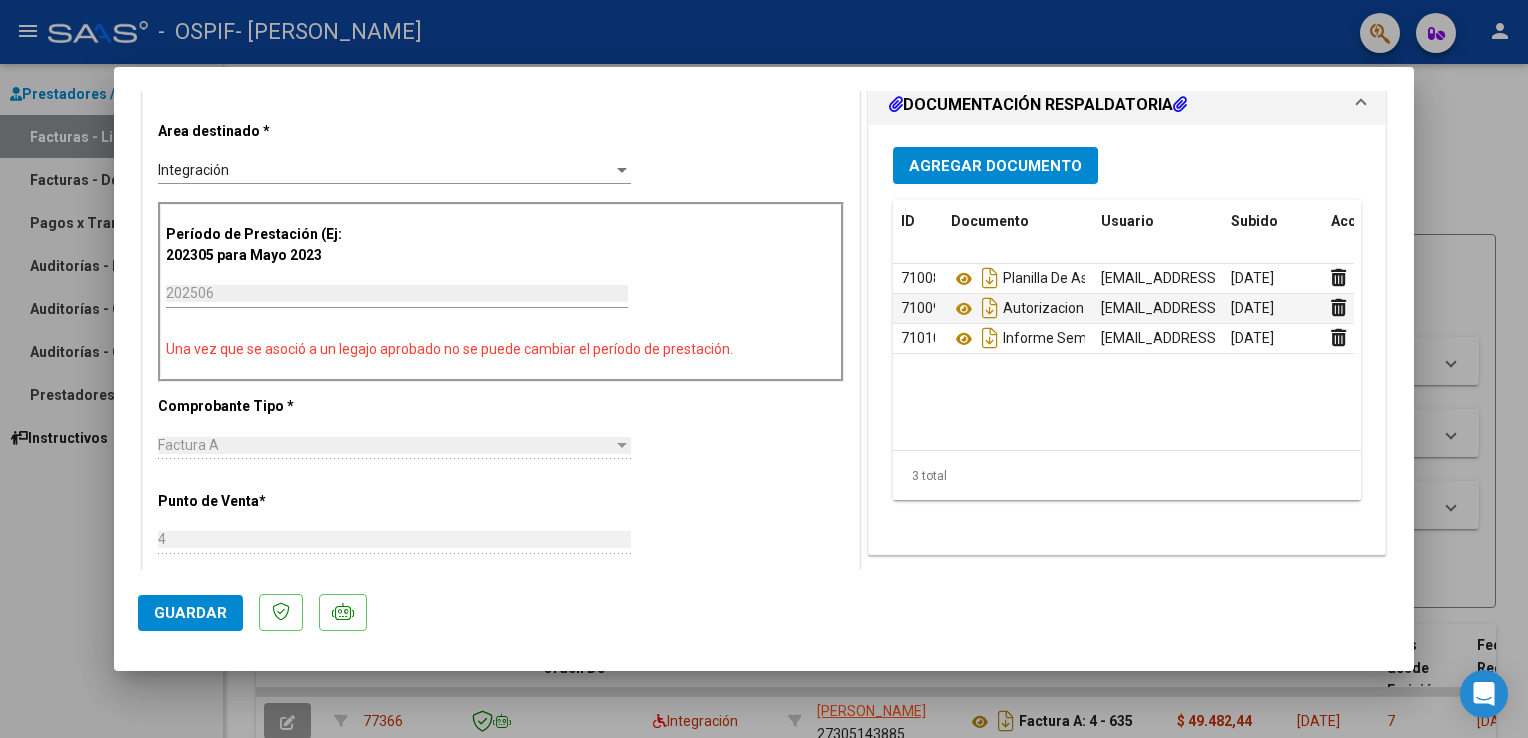click on "Guardar" 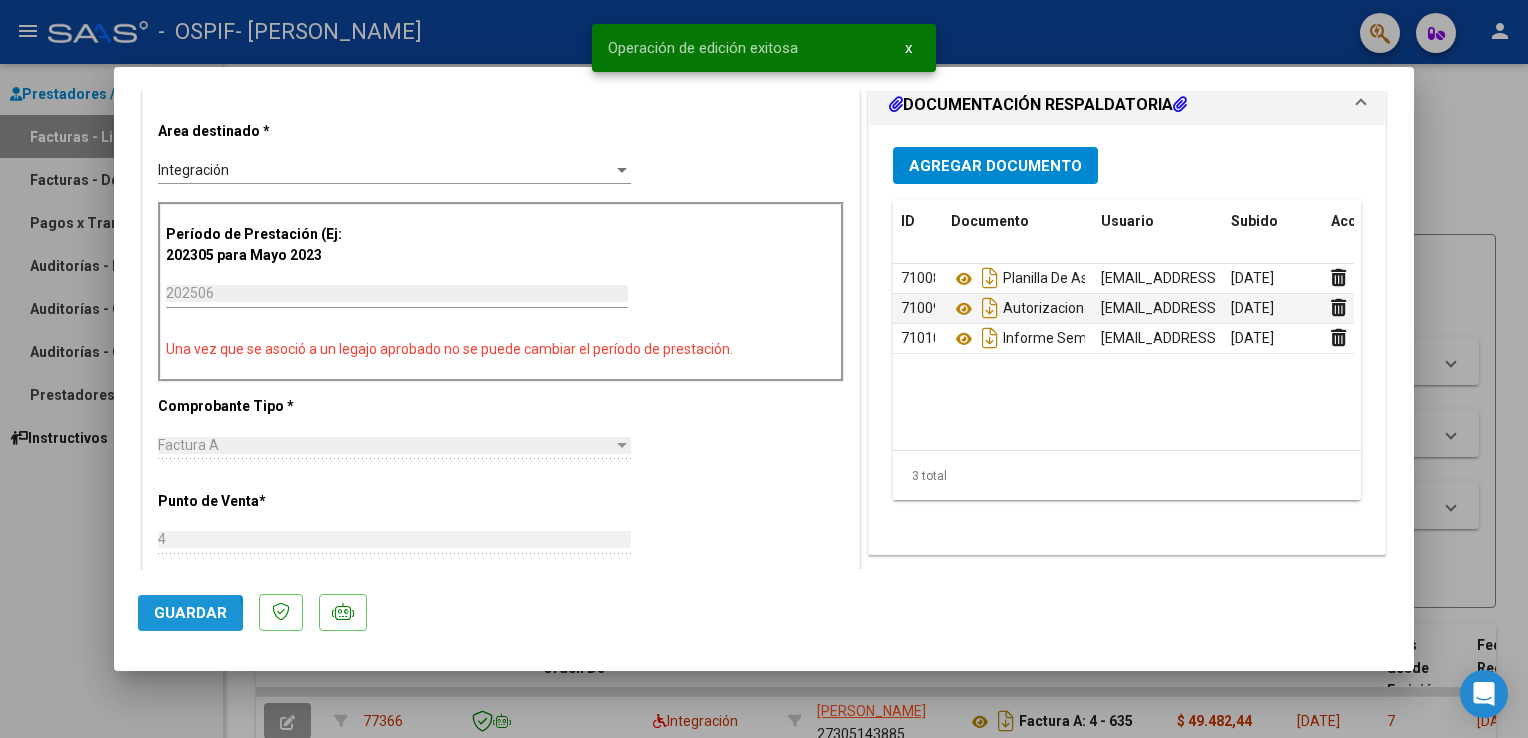 click on "Guardar" 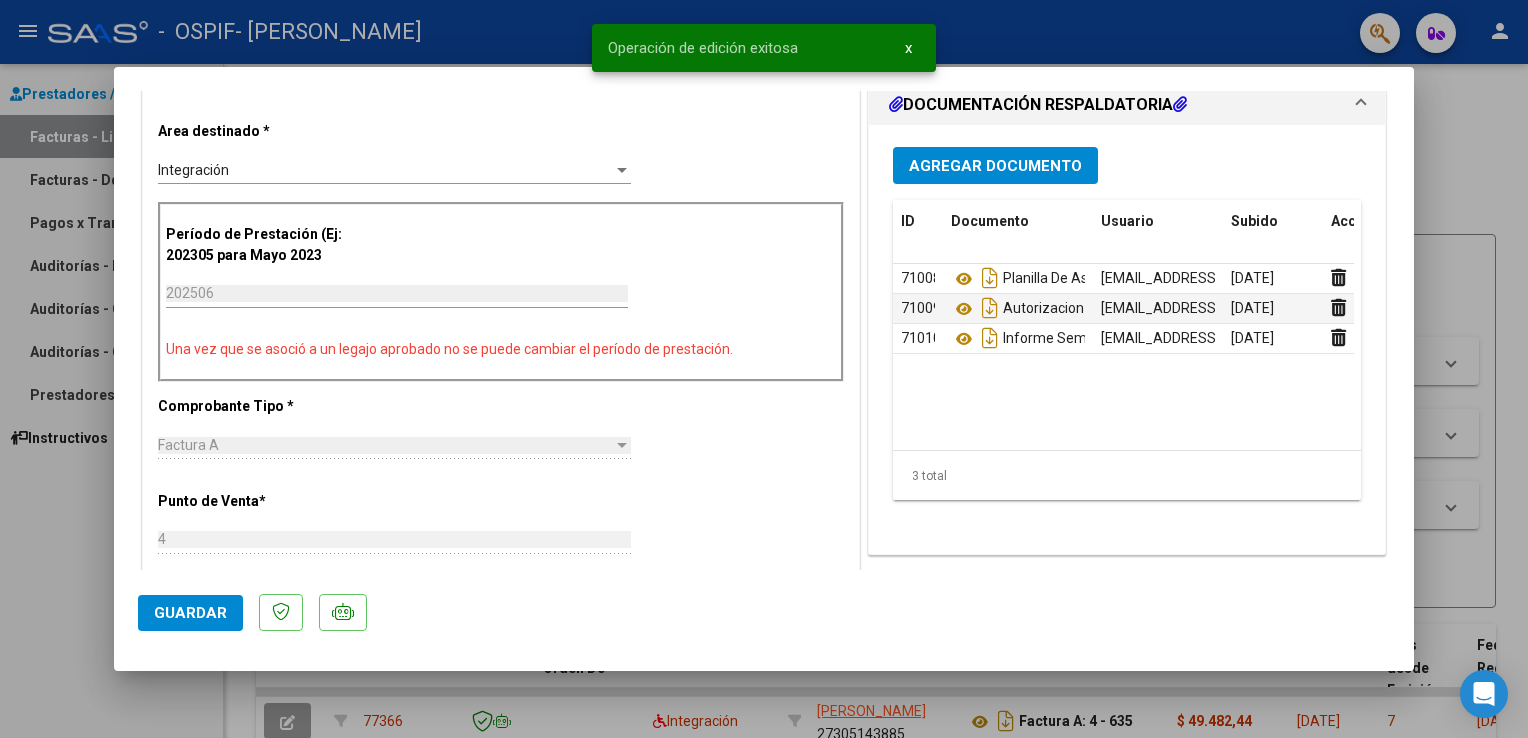click at bounding box center (764, 369) 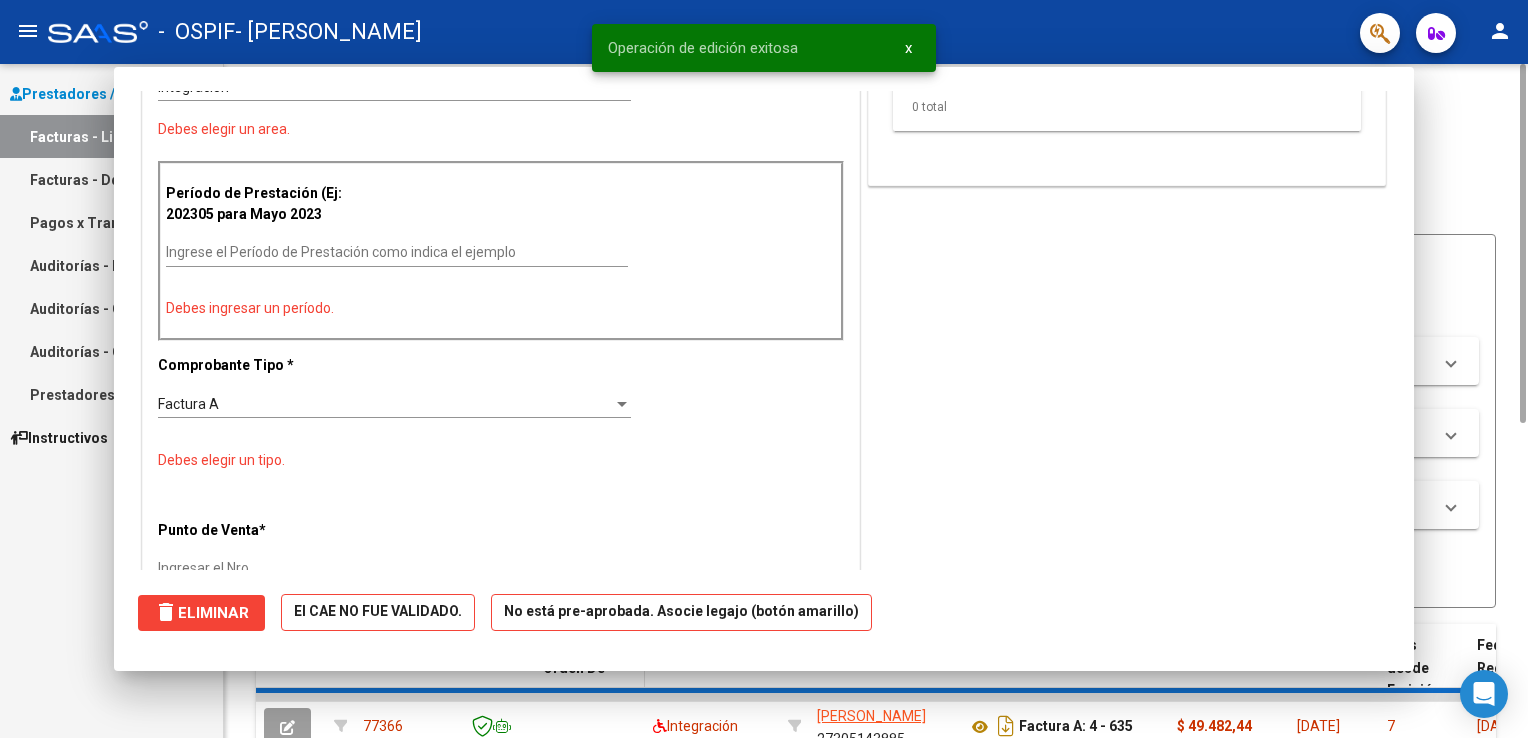 scroll, scrollTop: 0, scrollLeft: 0, axis: both 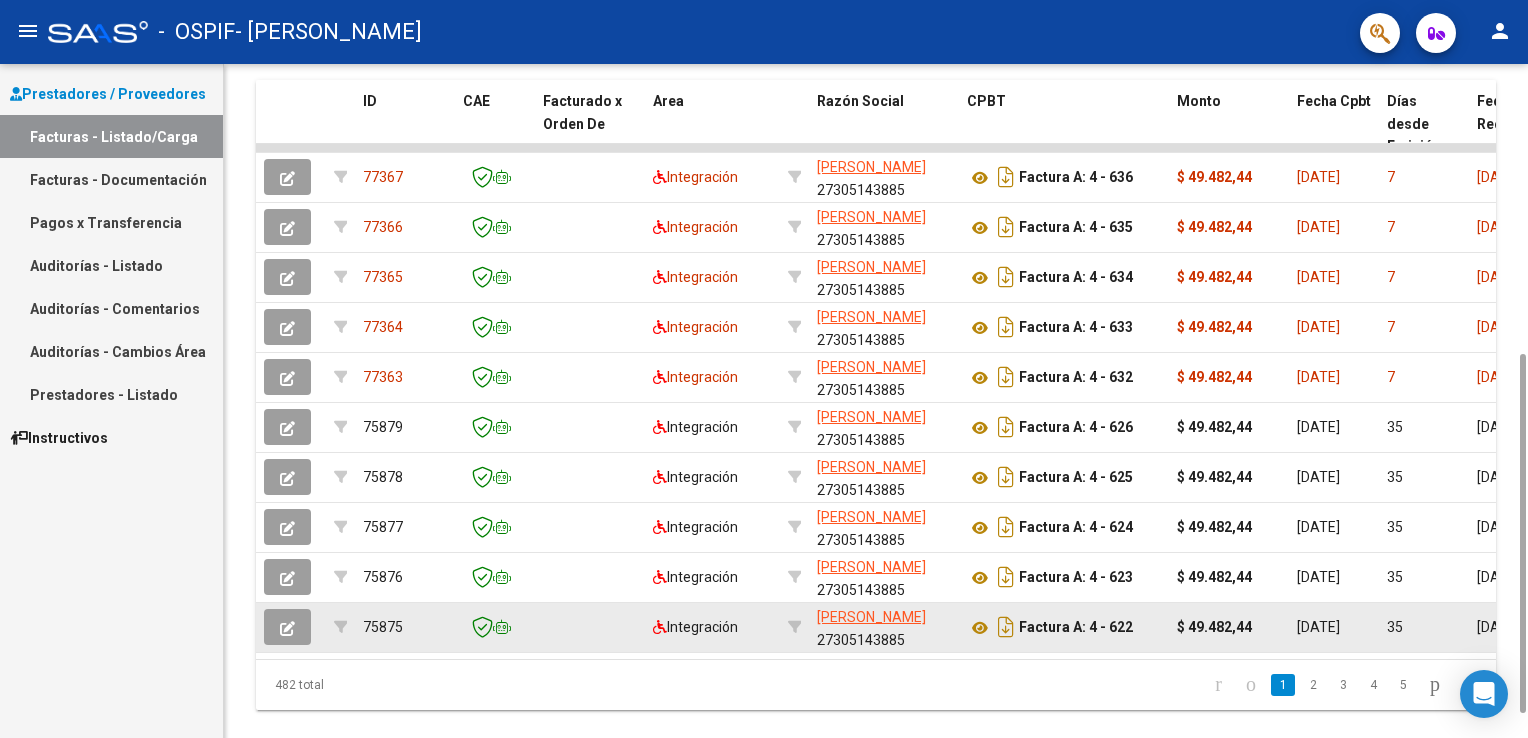 drag, startPoint x: 1524, startPoint y: 354, endPoint x: 1434, endPoint y: 645, distance: 304.59973 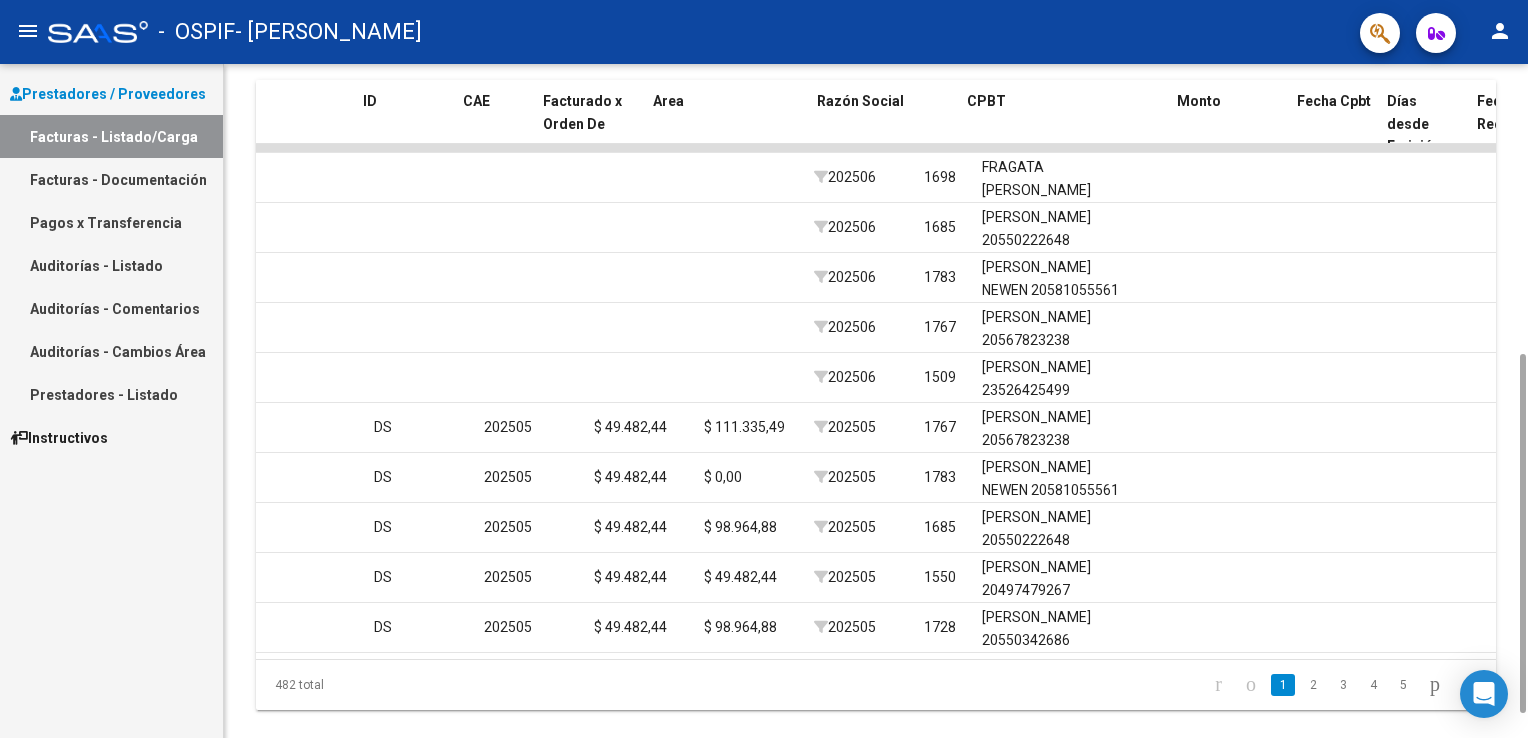 scroll, scrollTop: 0, scrollLeft: 0, axis: both 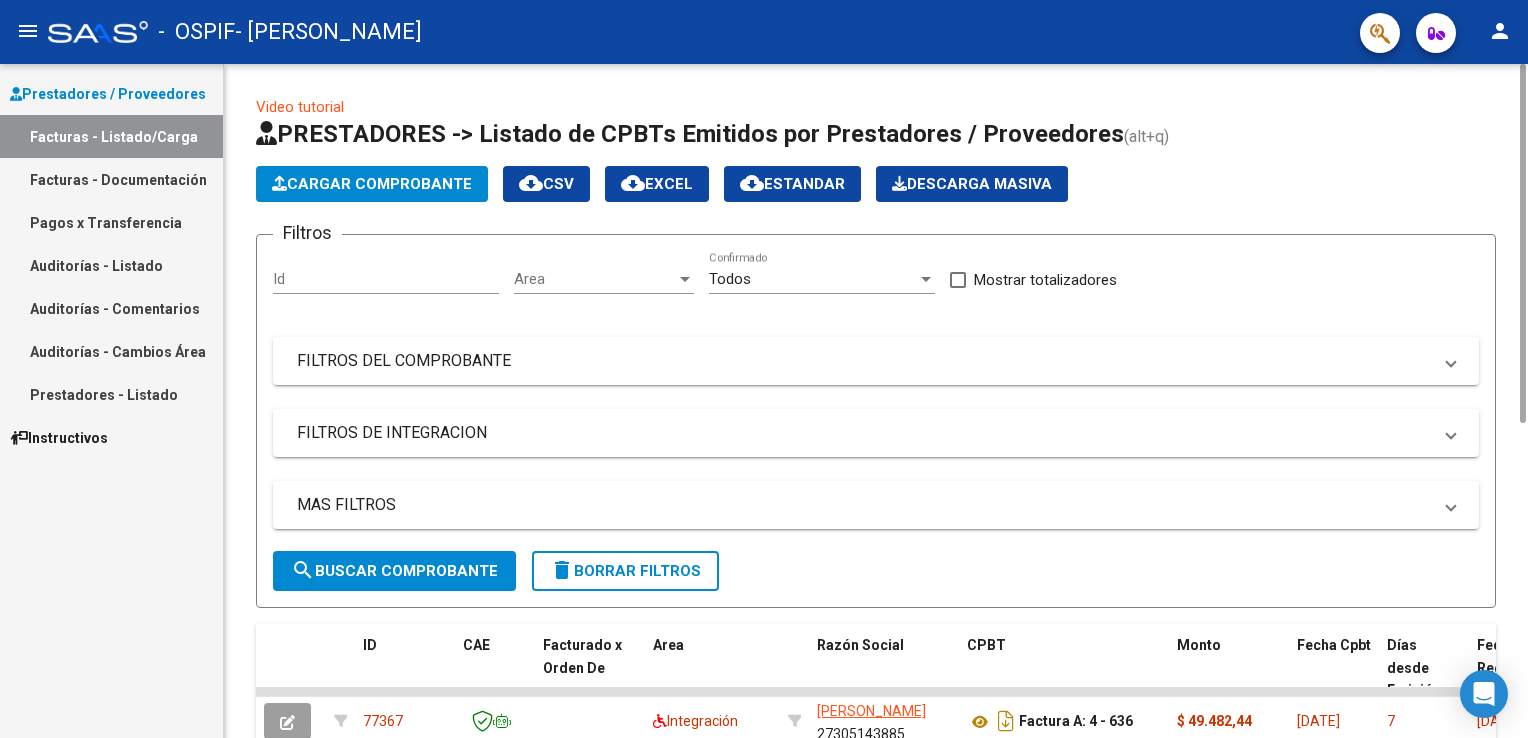 drag, startPoint x: 1524, startPoint y: 392, endPoint x: 1531, endPoint y: -3, distance: 395.062 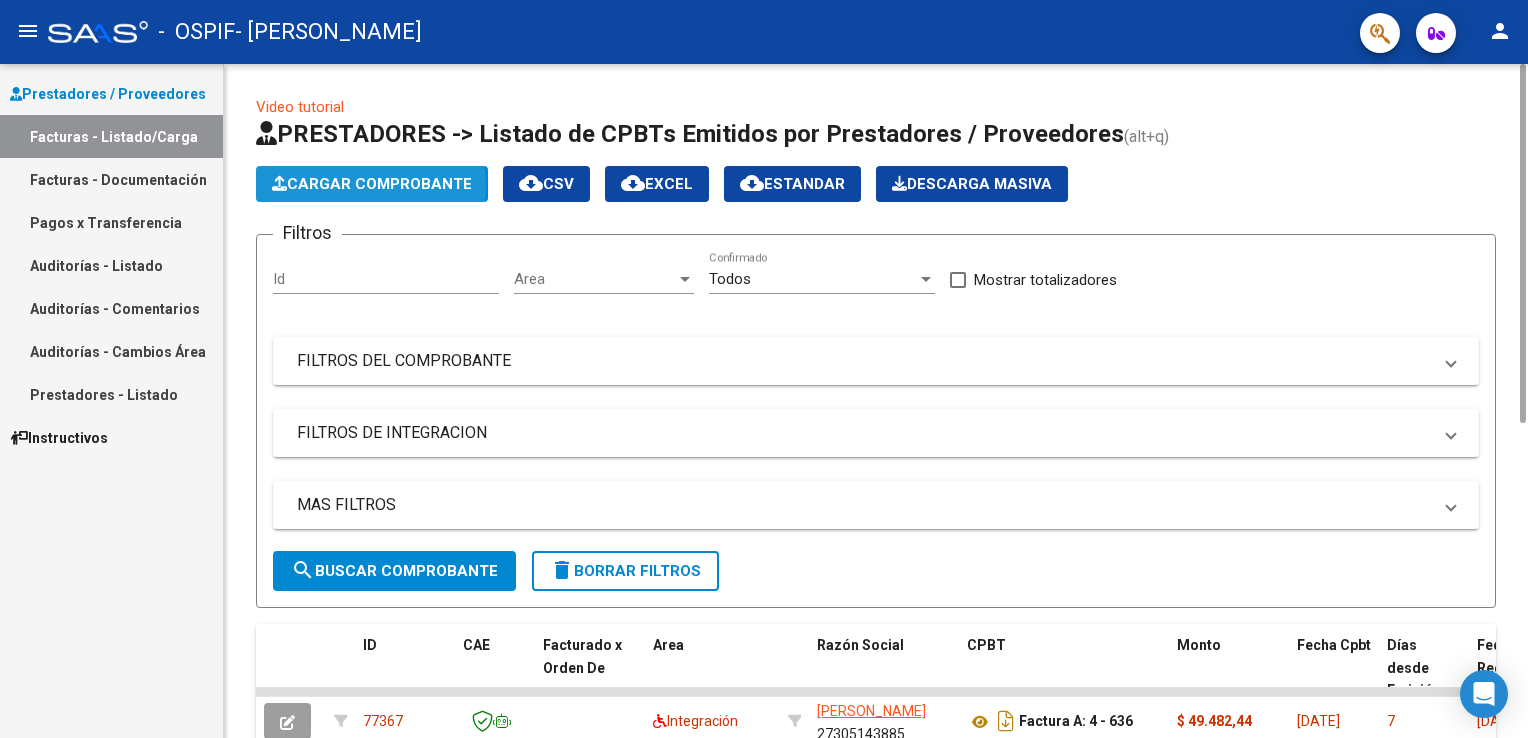 click on "Cargar Comprobante" 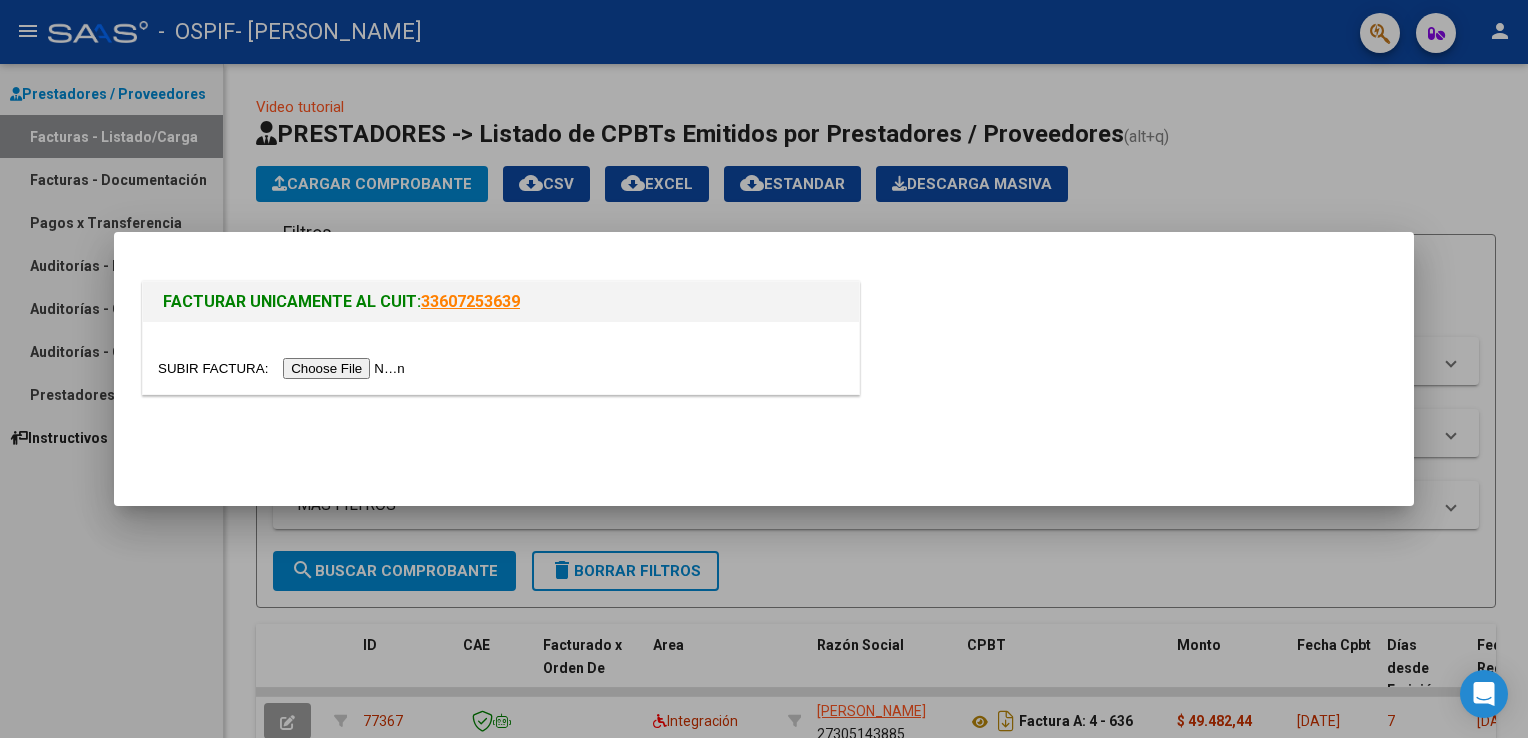 click at bounding box center (284, 368) 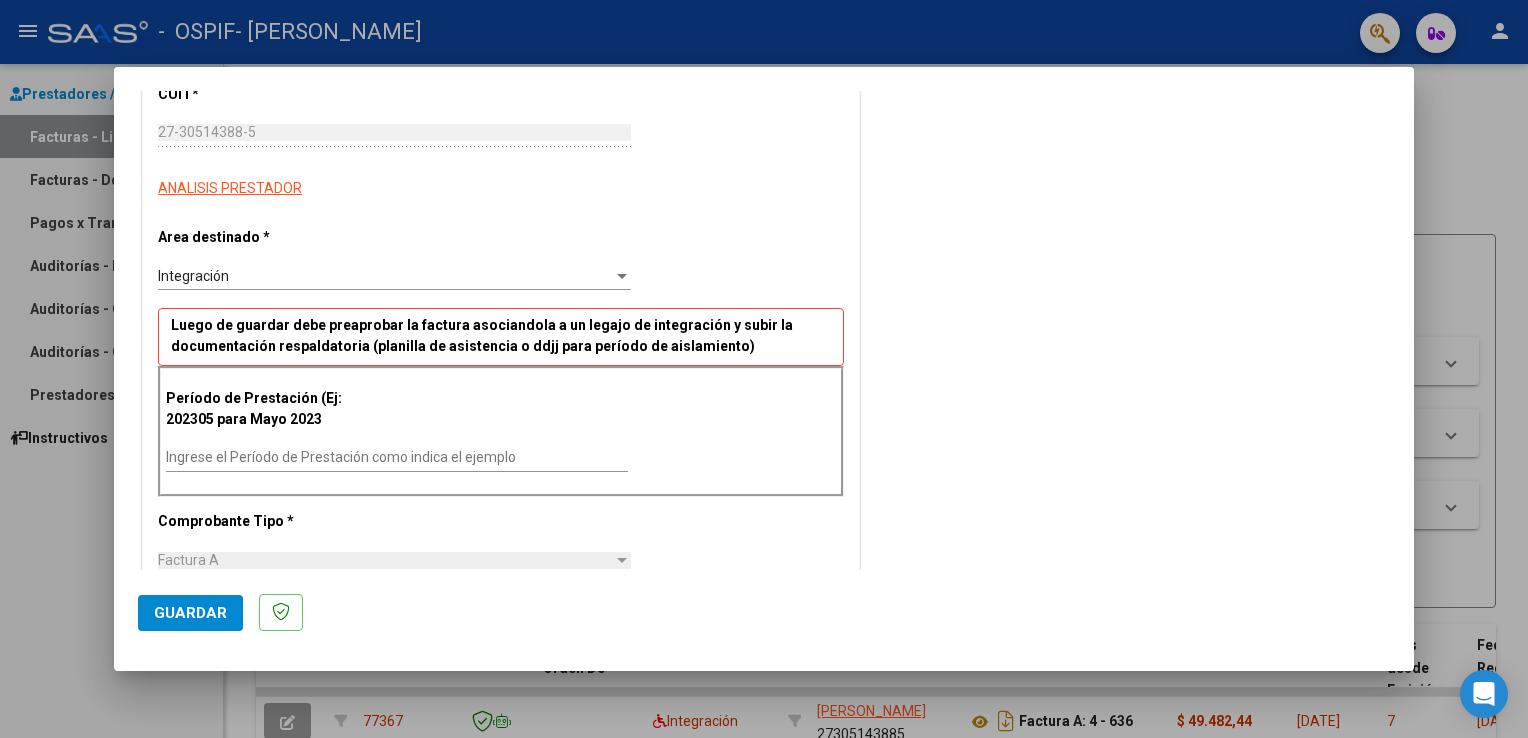 scroll, scrollTop: 320, scrollLeft: 0, axis: vertical 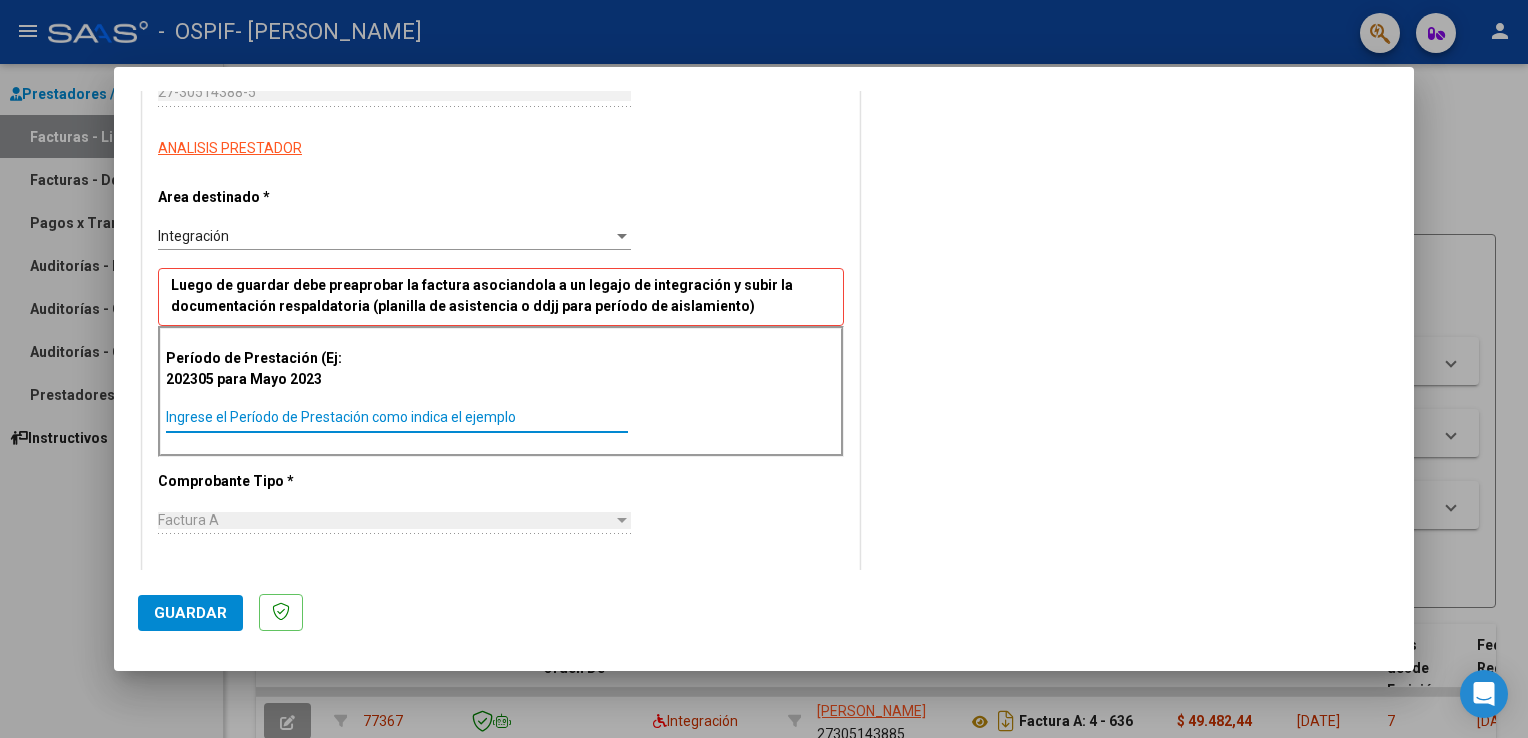 click on "Ingrese el Período de Prestación como indica el ejemplo" at bounding box center [397, 417] 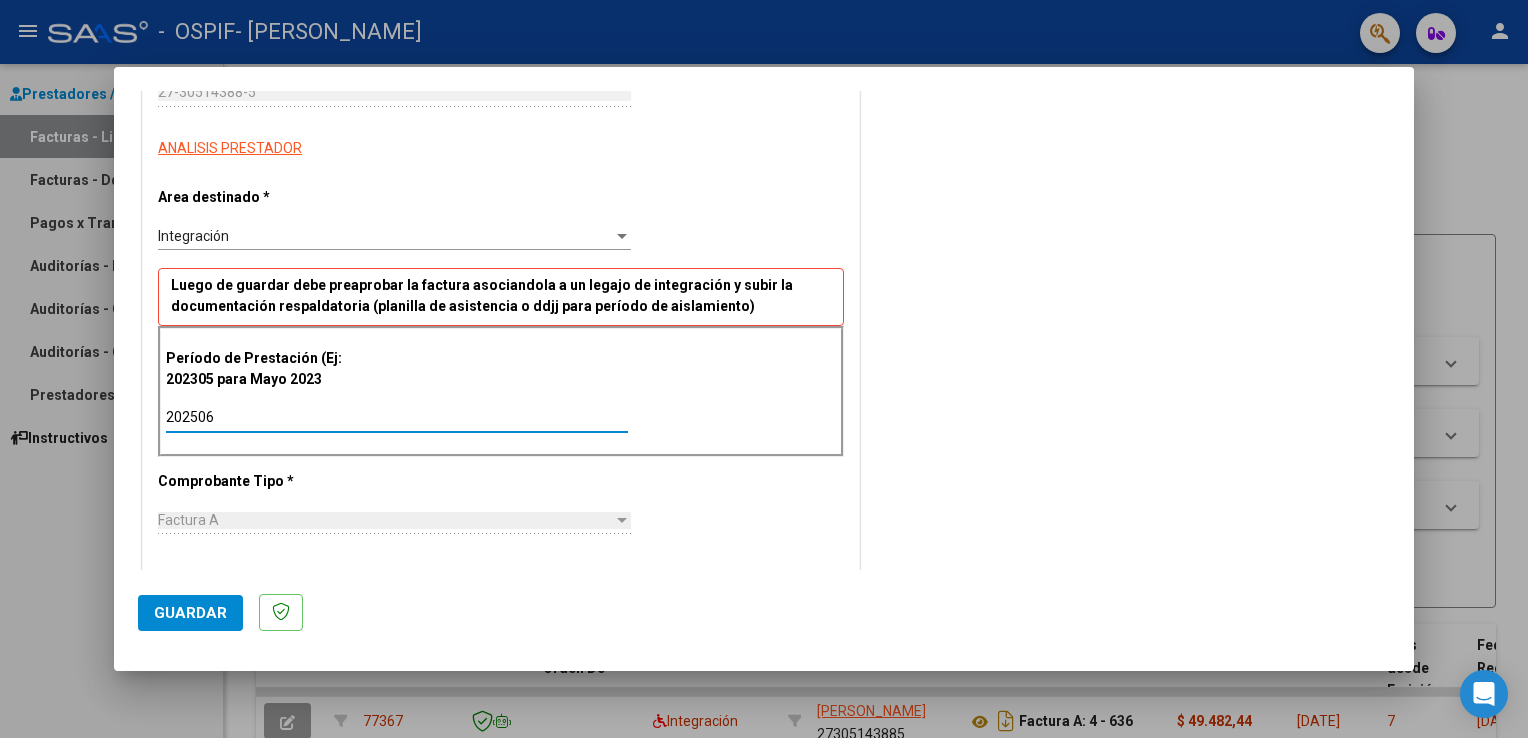 type on "202506" 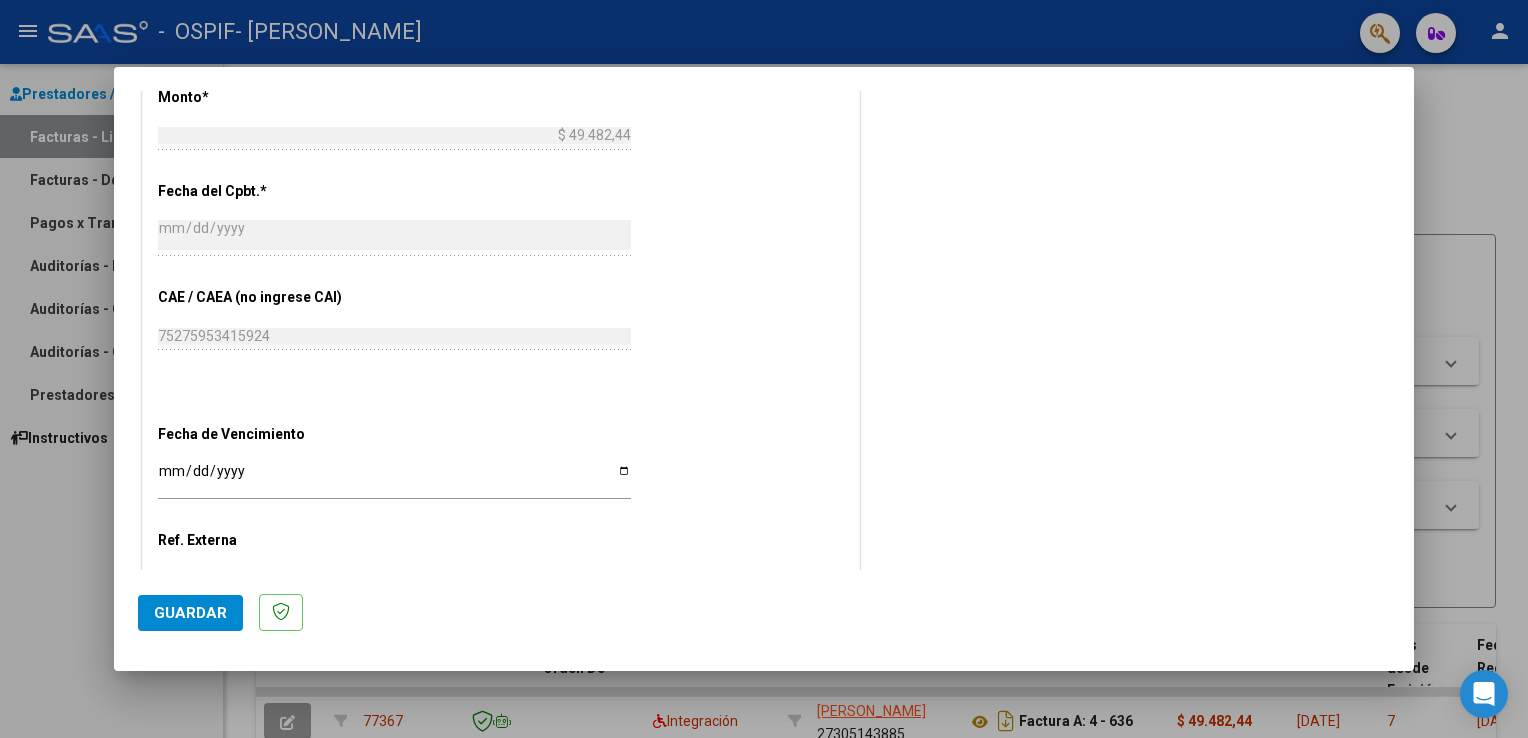 scroll, scrollTop: 1000, scrollLeft: 0, axis: vertical 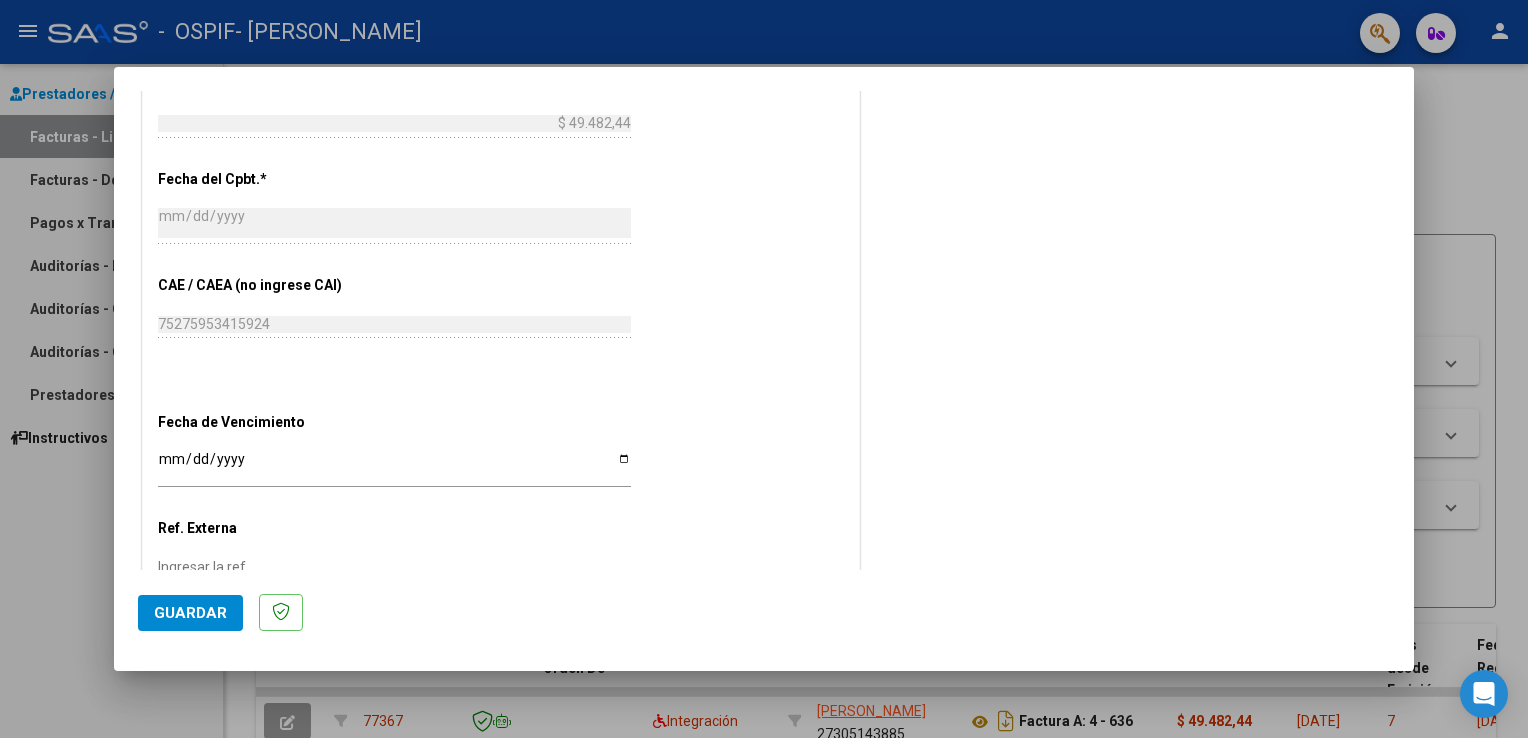 click on "Ingresar la fecha" at bounding box center [394, 466] 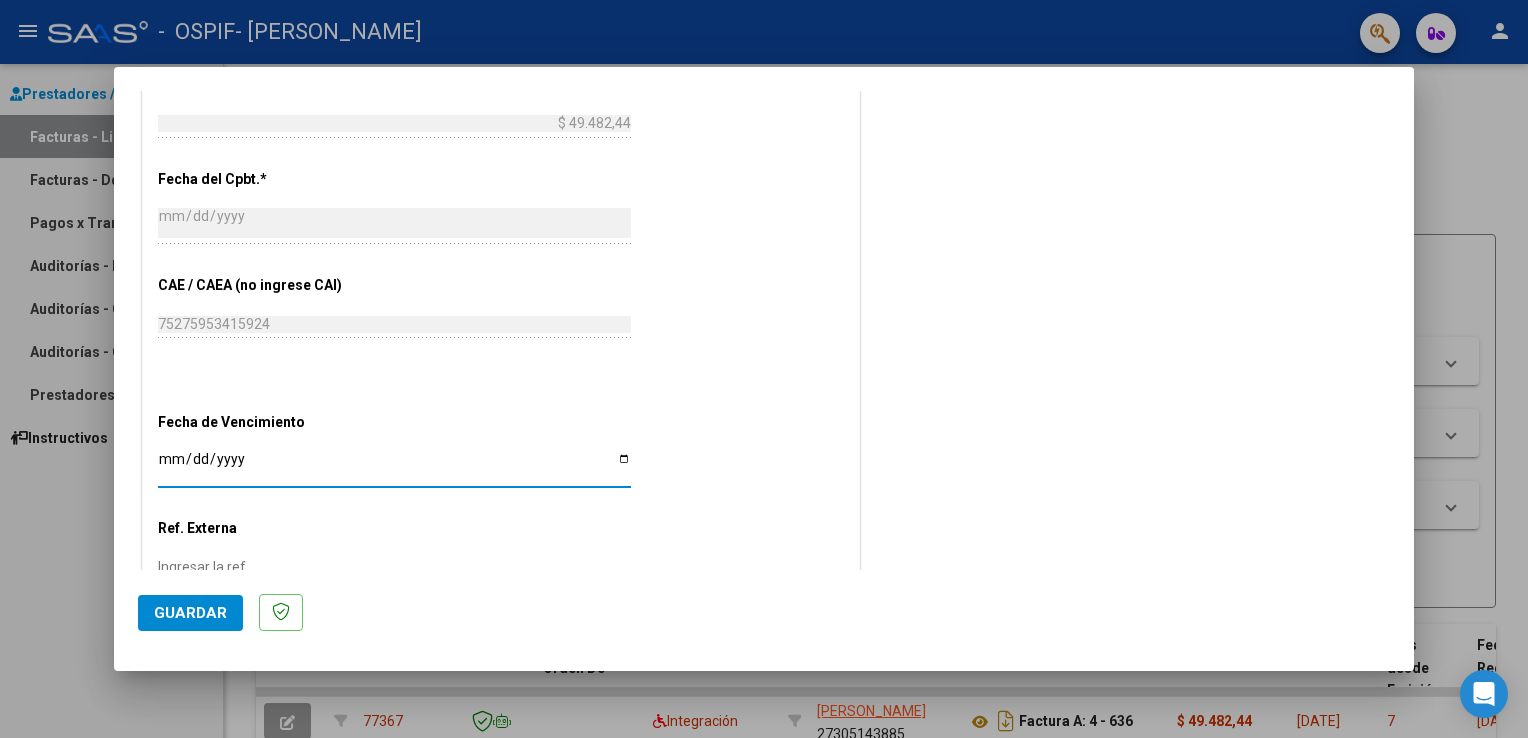 type on "[DATE]" 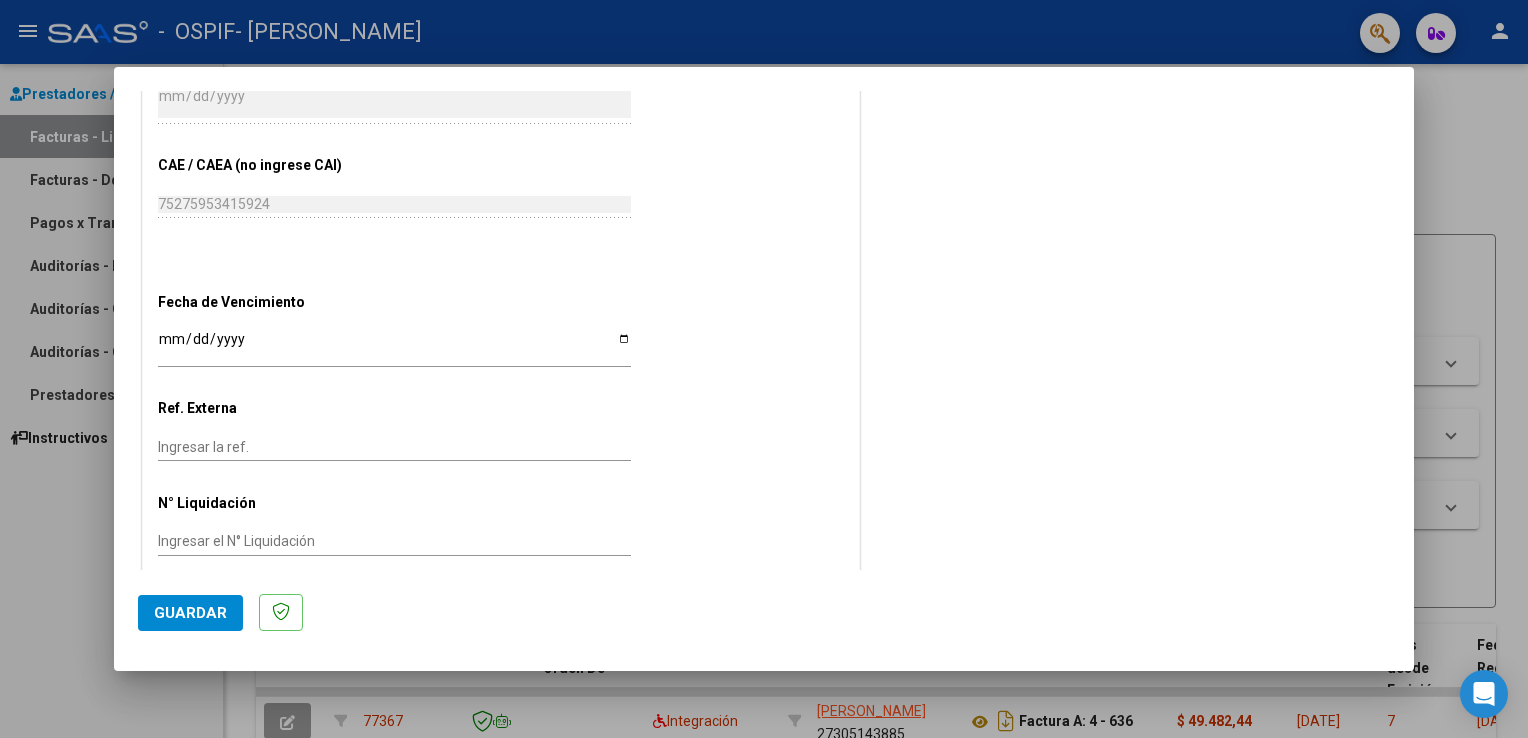 scroll, scrollTop: 1139, scrollLeft: 0, axis: vertical 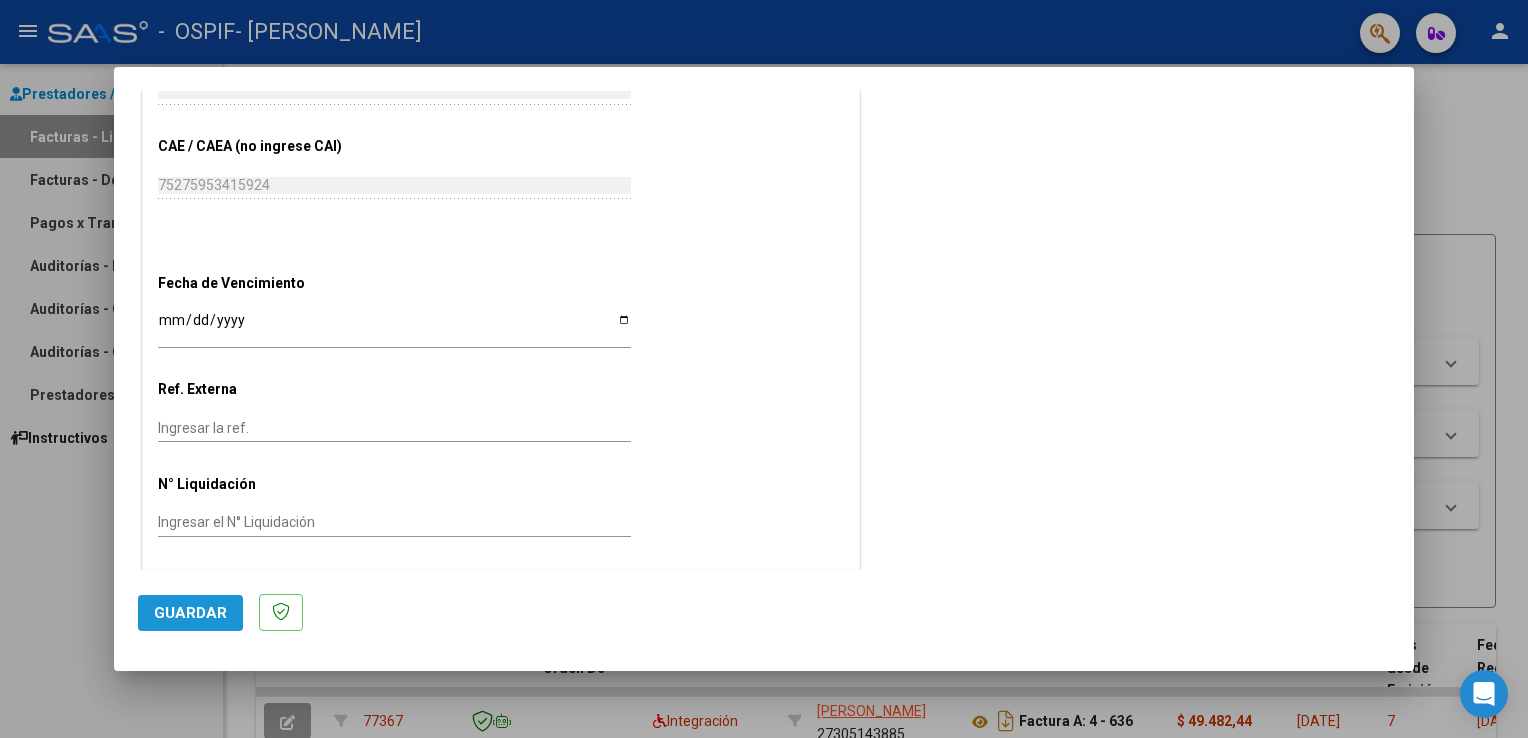 click on "Guardar" 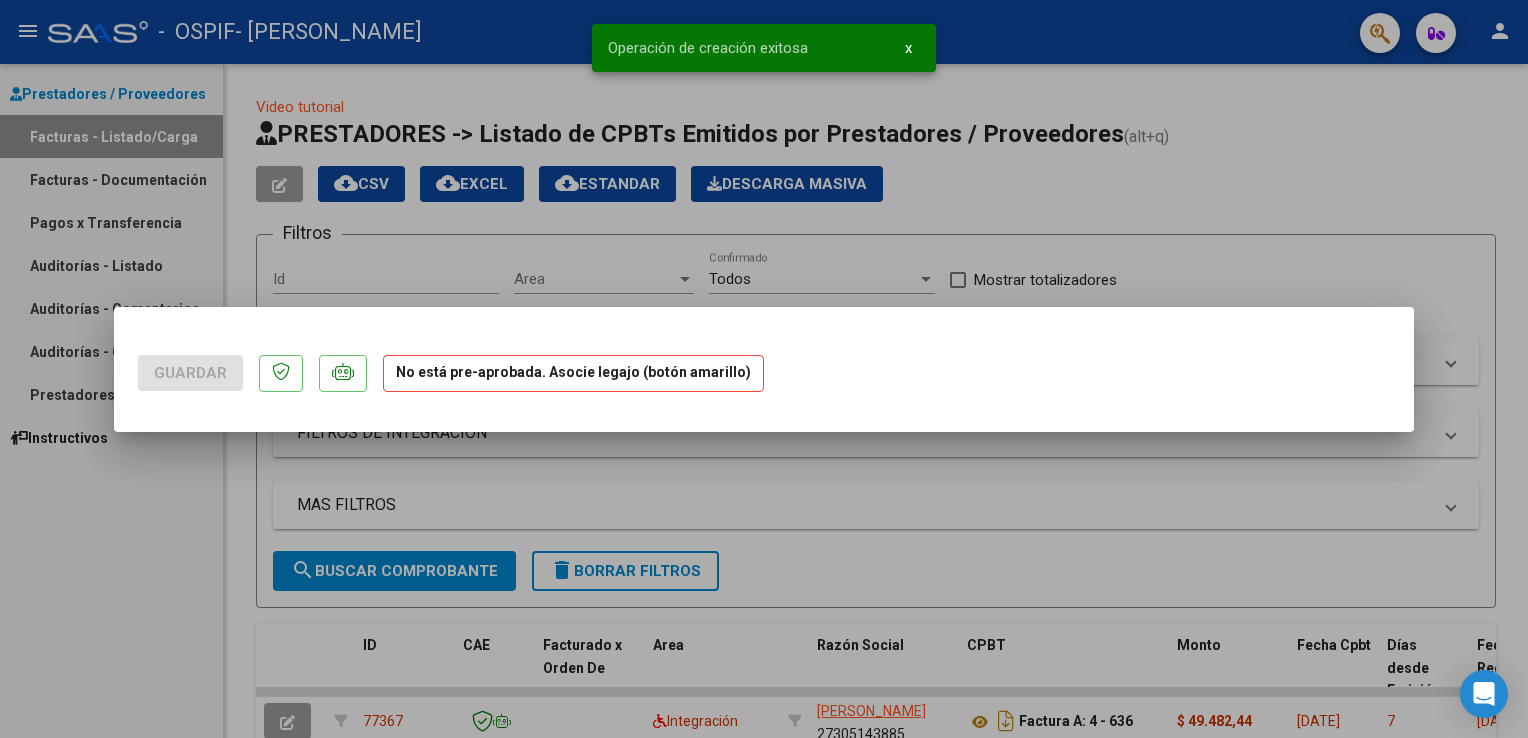 scroll, scrollTop: 0, scrollLeft: 0, axis: both 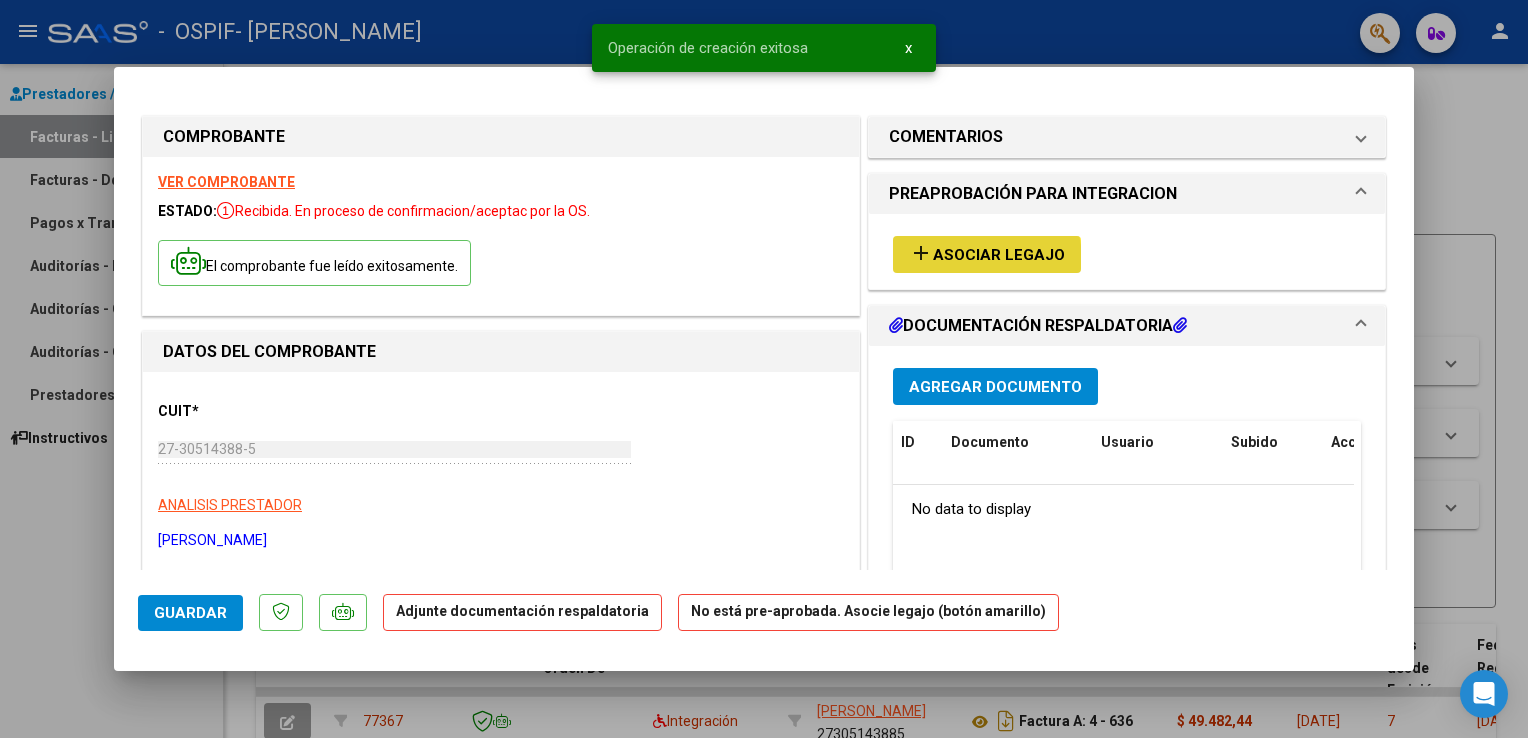 click on "Asociar Legajo" at bounding box center (999, 255) 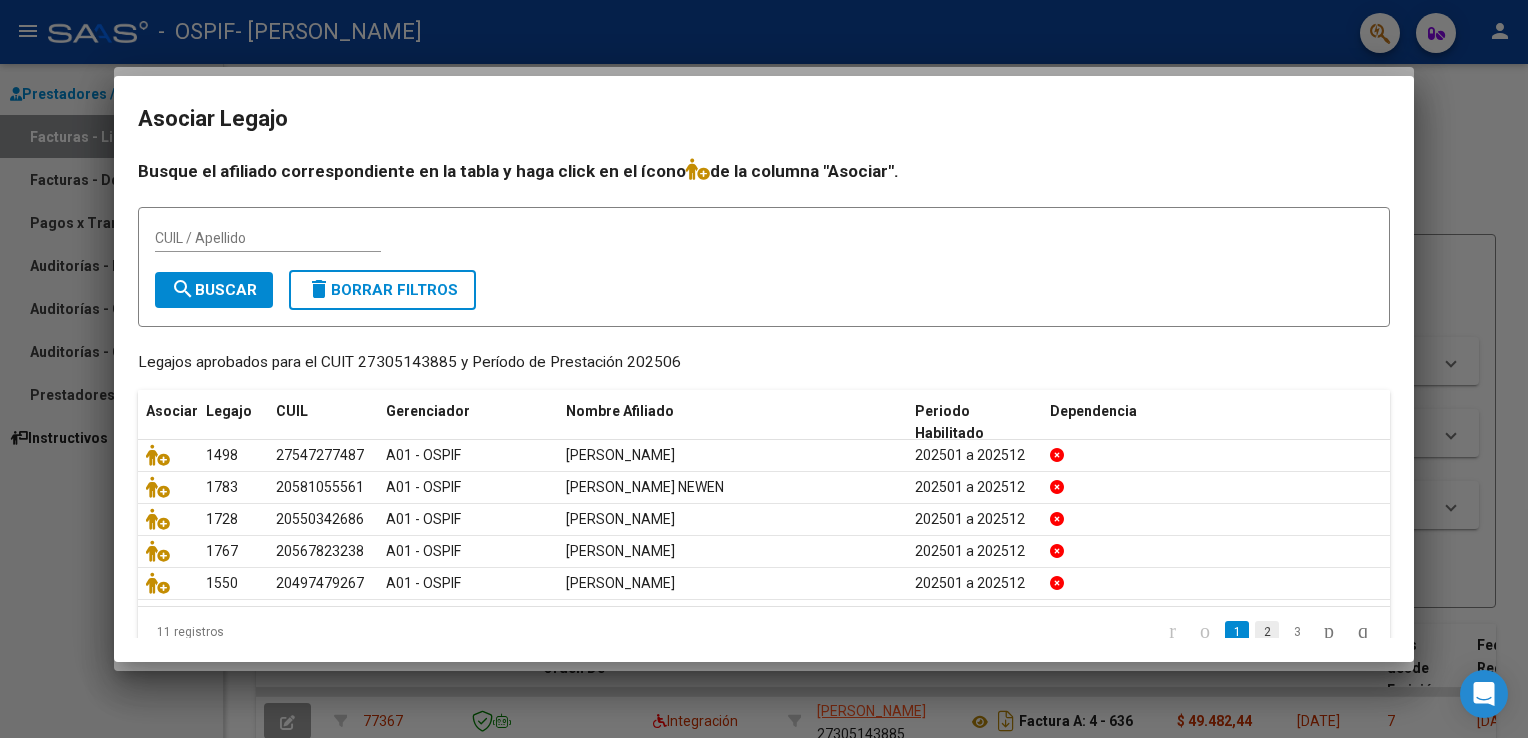 click on "2" 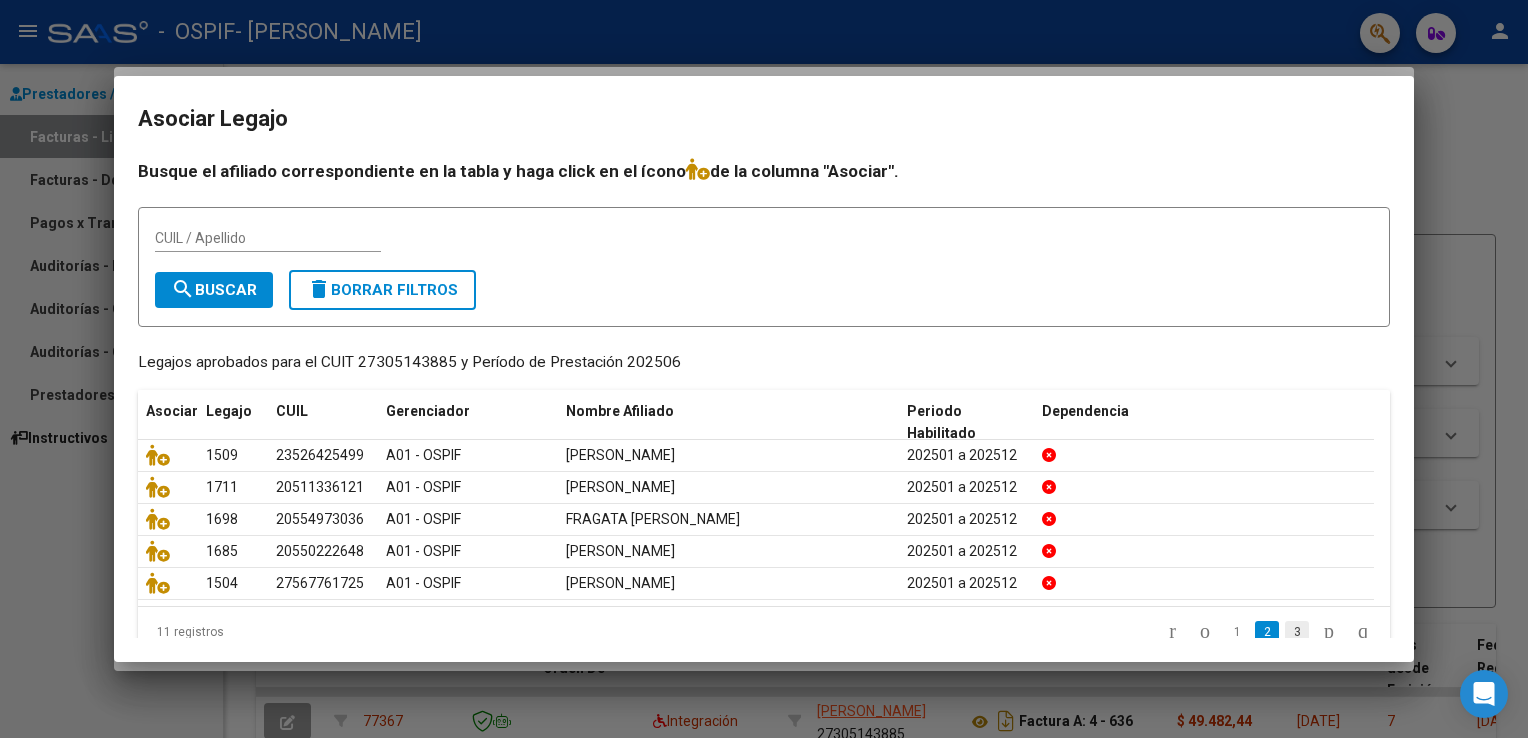 click on "3" 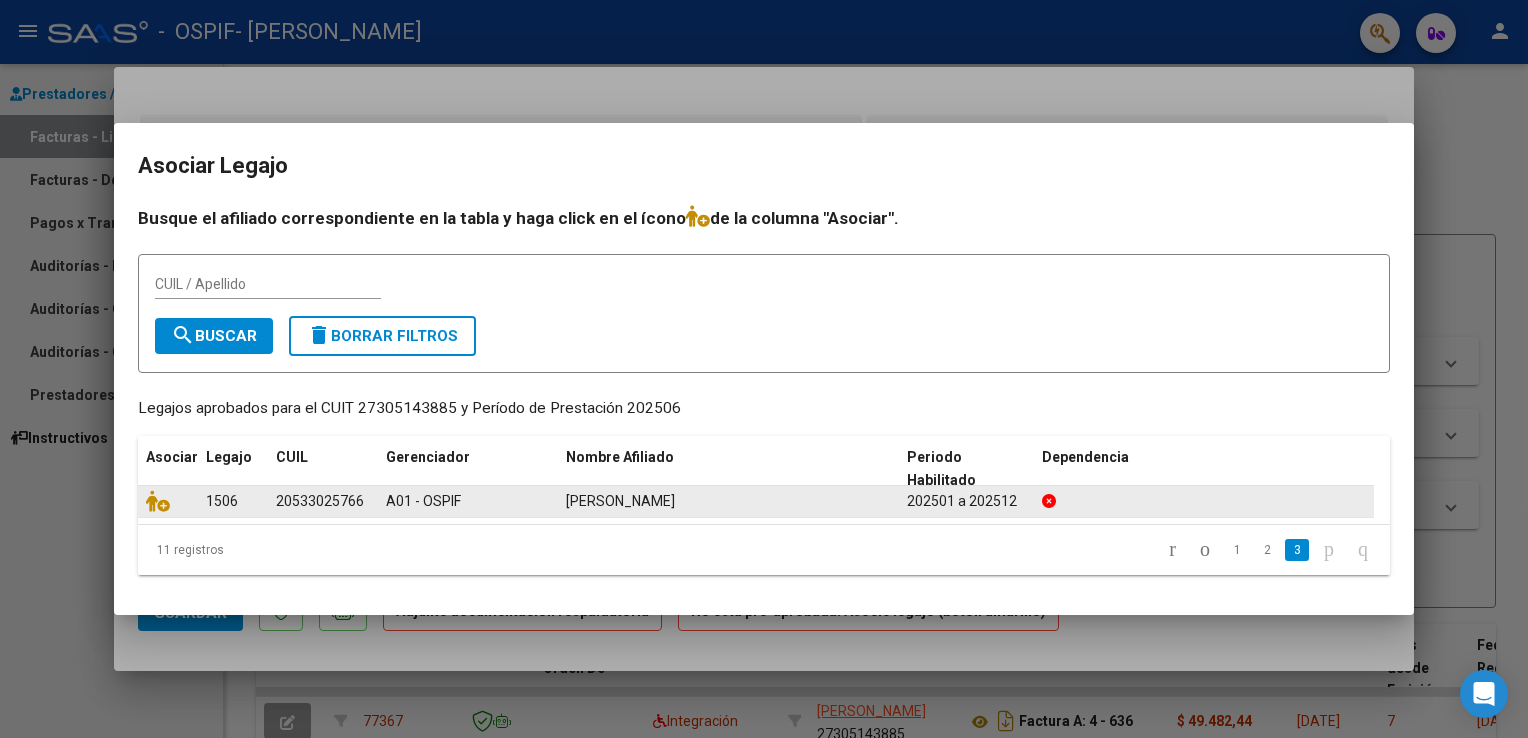 click on "1506" 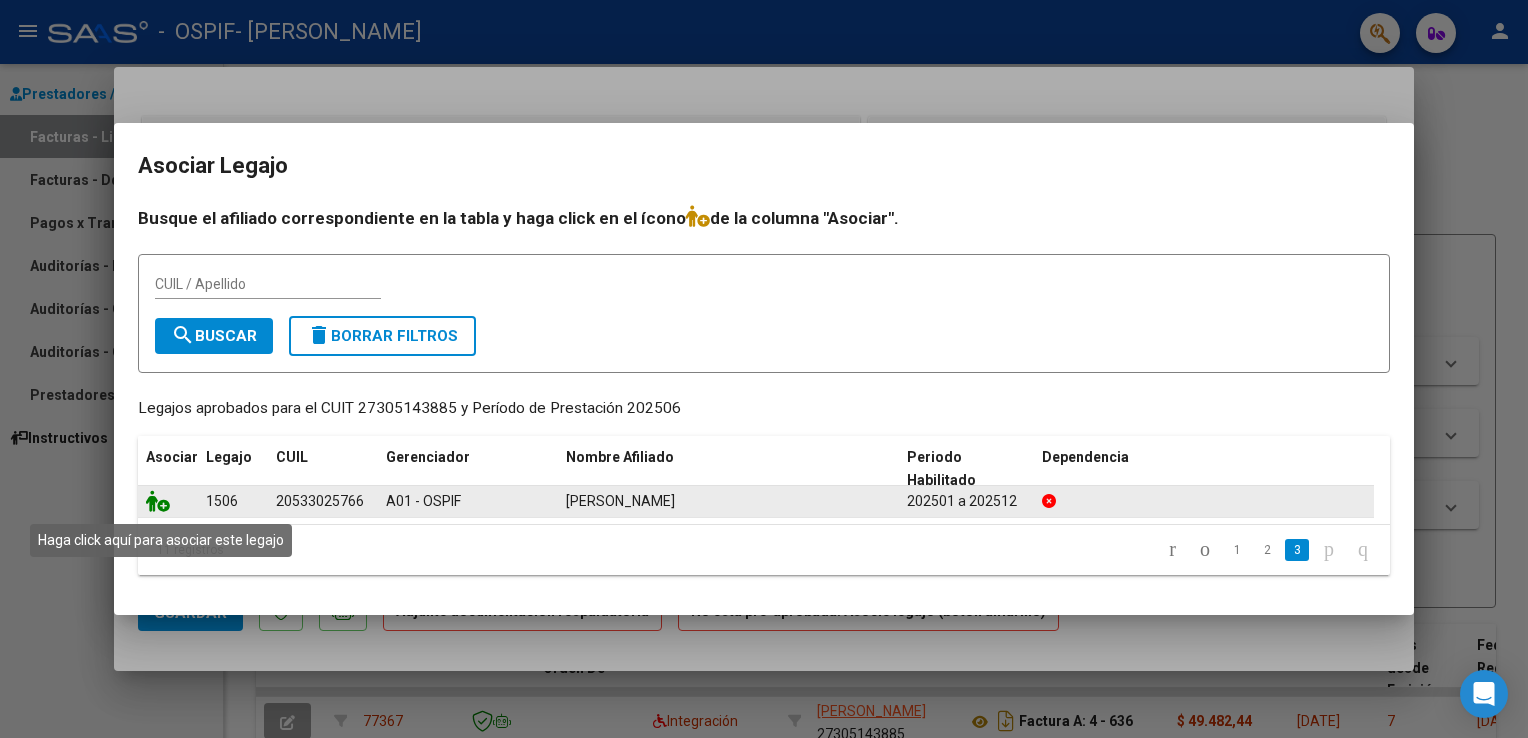click 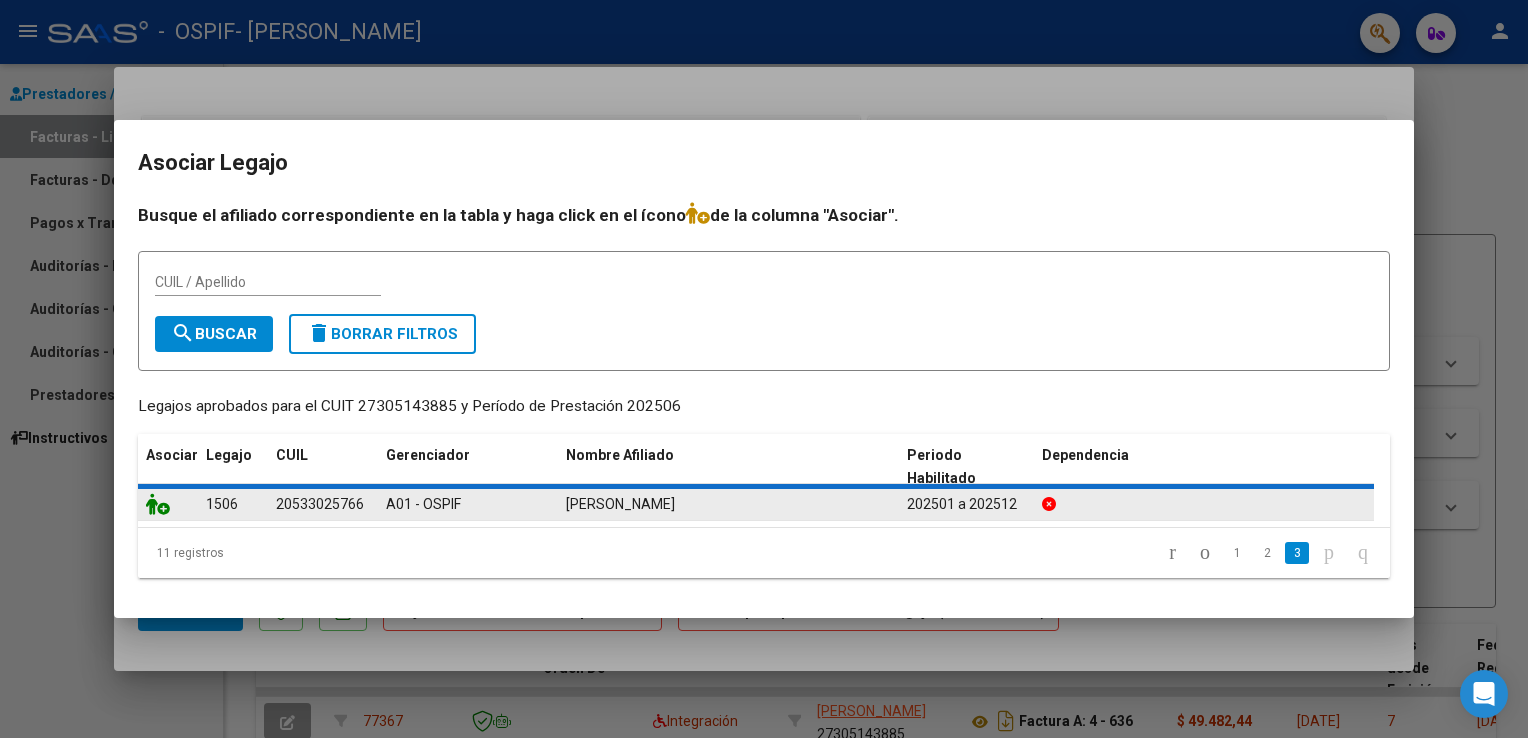 click 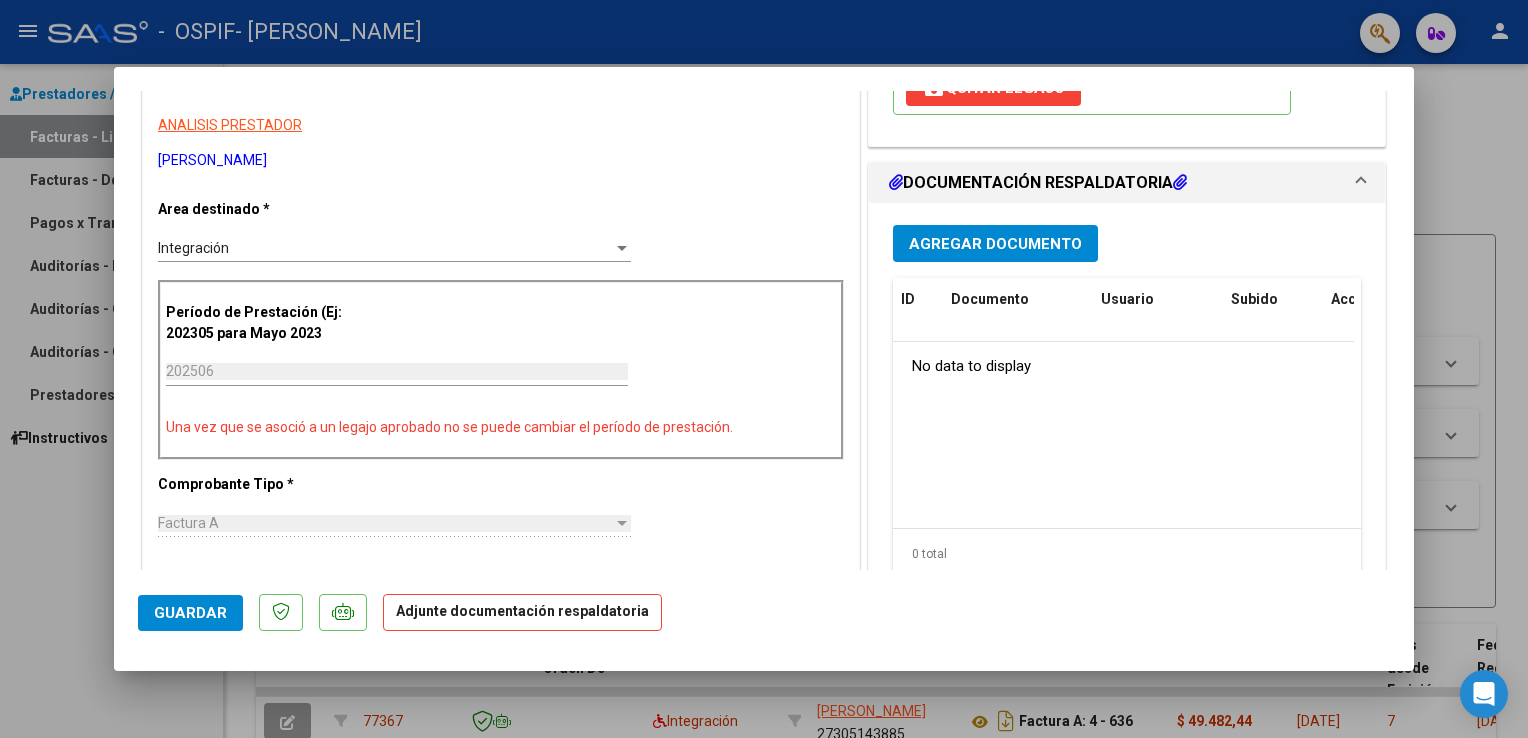 scroll, scrollTop: 399, scrollLeft: 0, axis: vertical 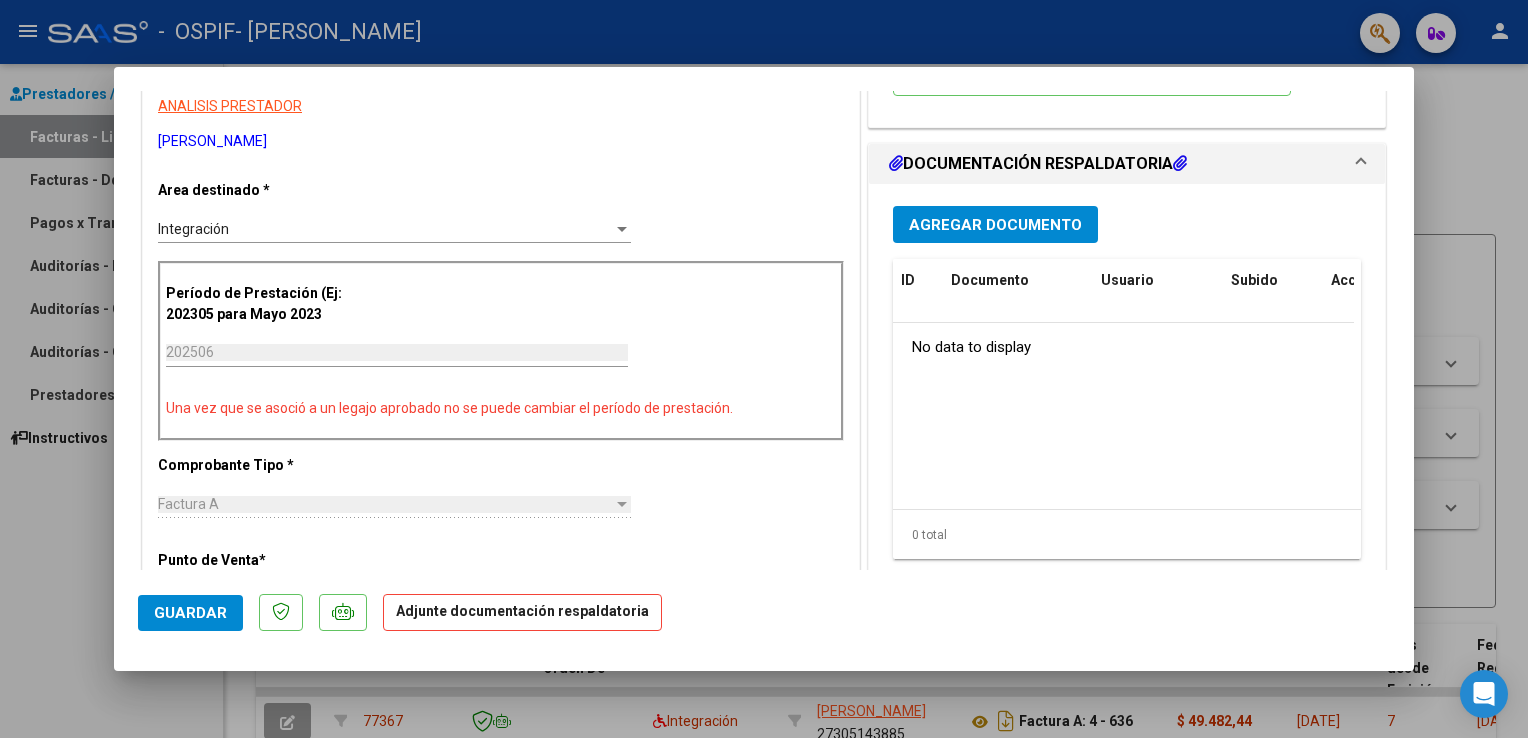 click on "Agregar Documento" at bounding box center (995, 225) 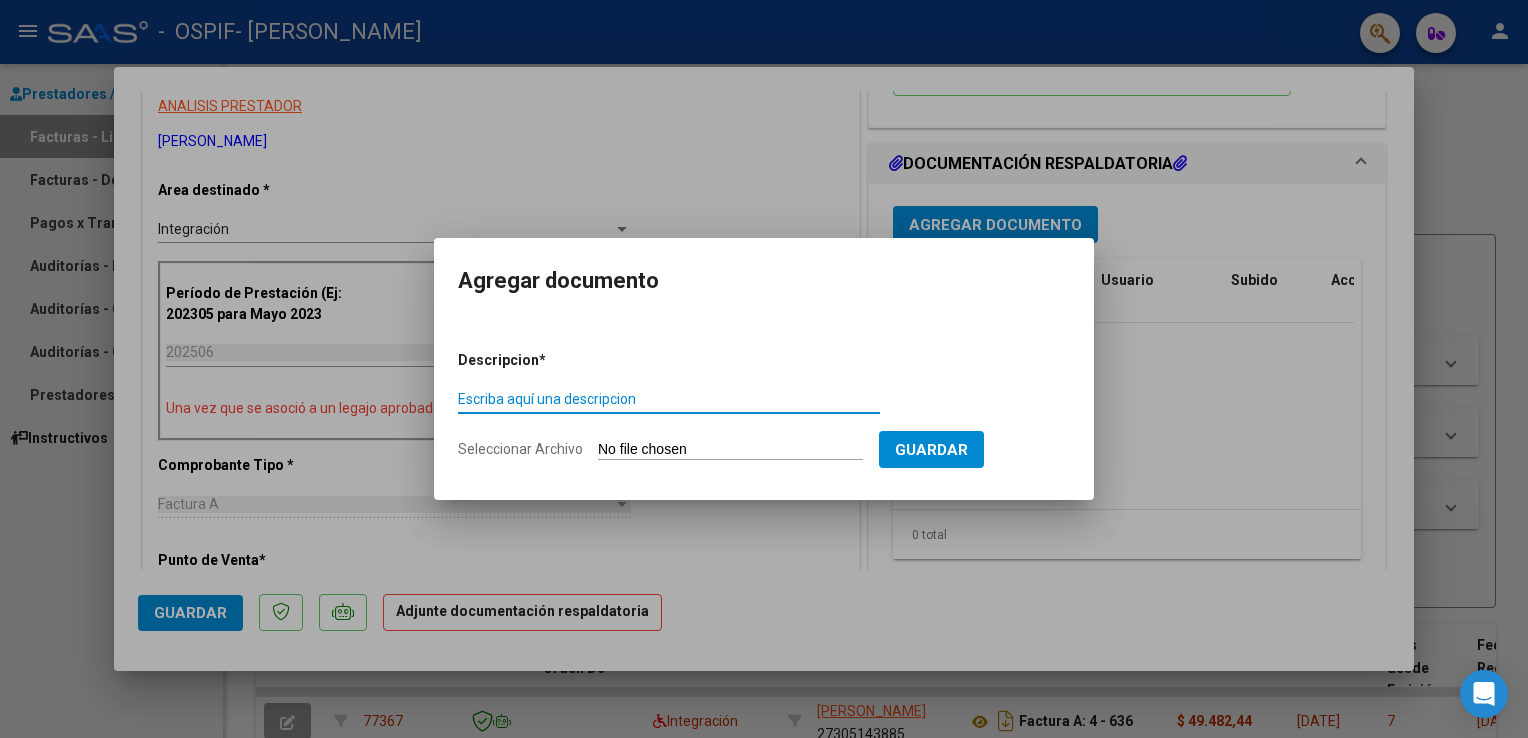 click on "Escriba aquí una descripcion" at bounding box center (669, 399) 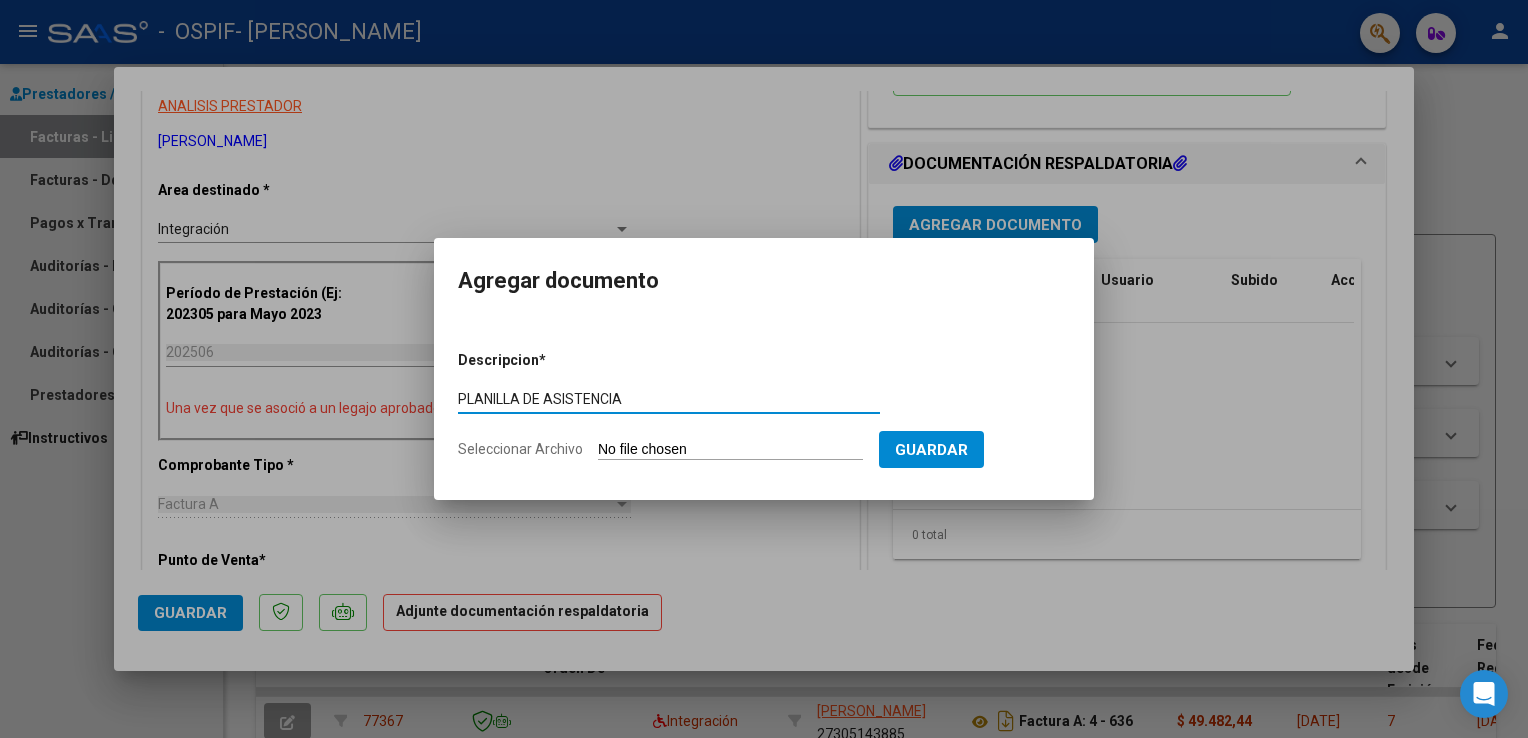 type on "PLANILLA DE ASISTENCIA" 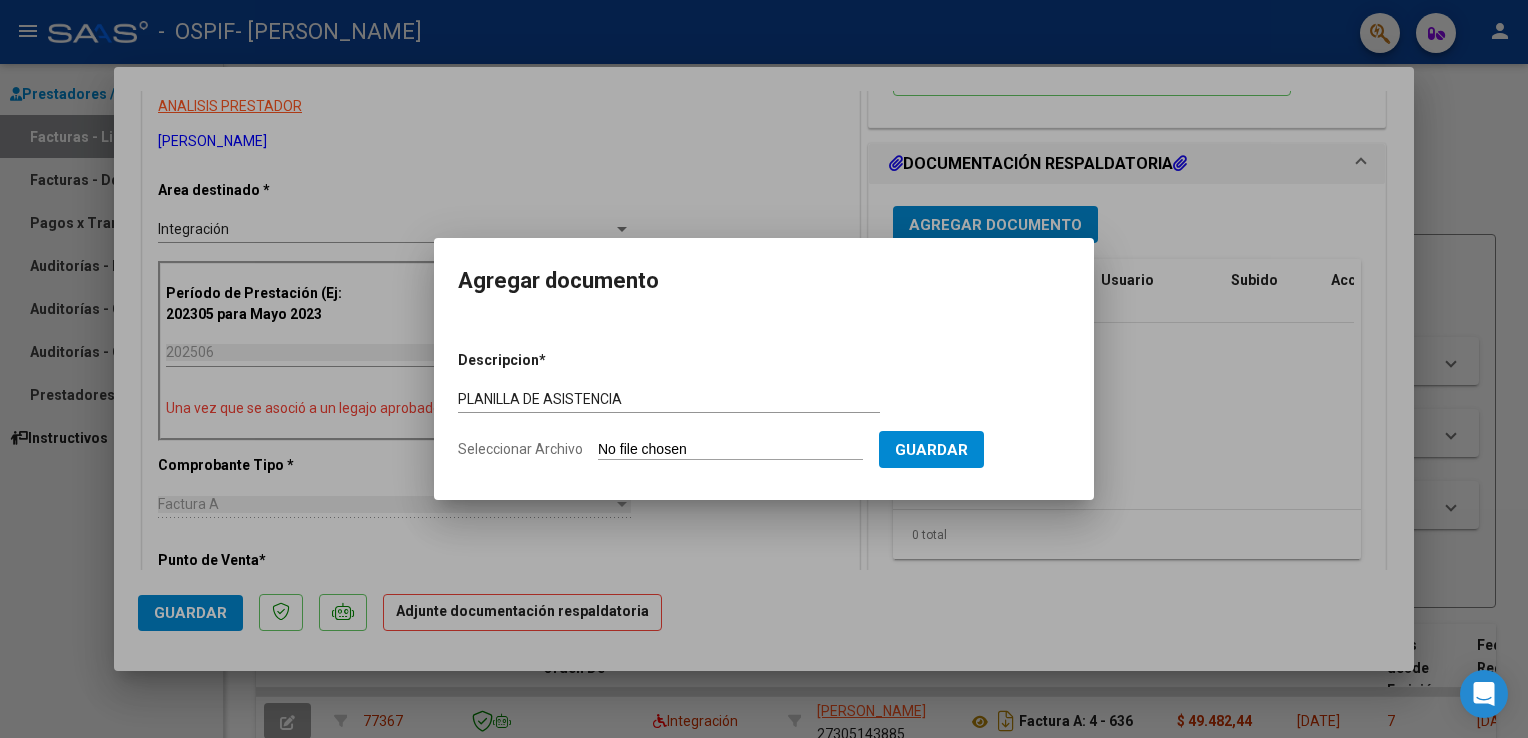 type on "C:\fakepath\062025asistMACIELTaiel.pdf" 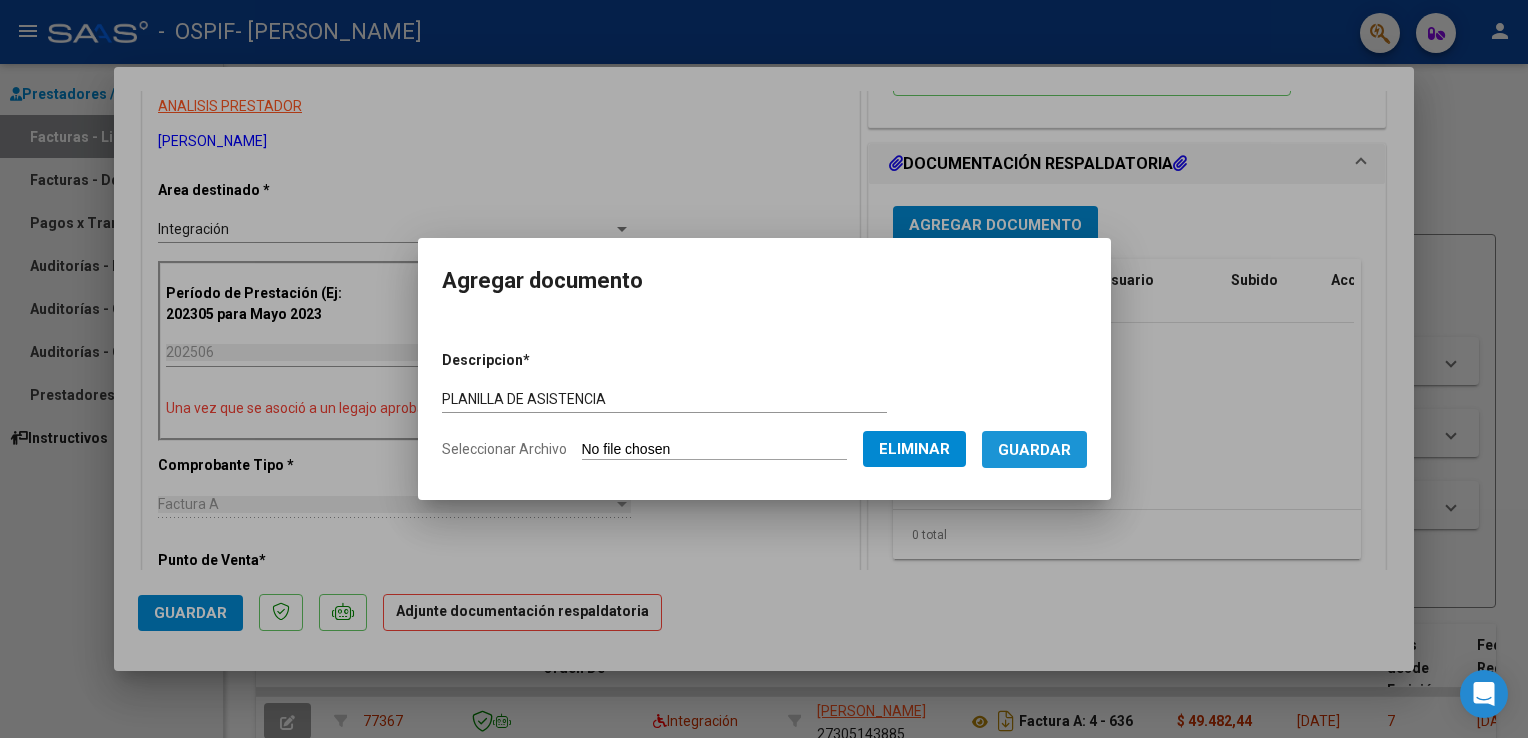 click on "Guardar" at bounding box center (1034, 450) 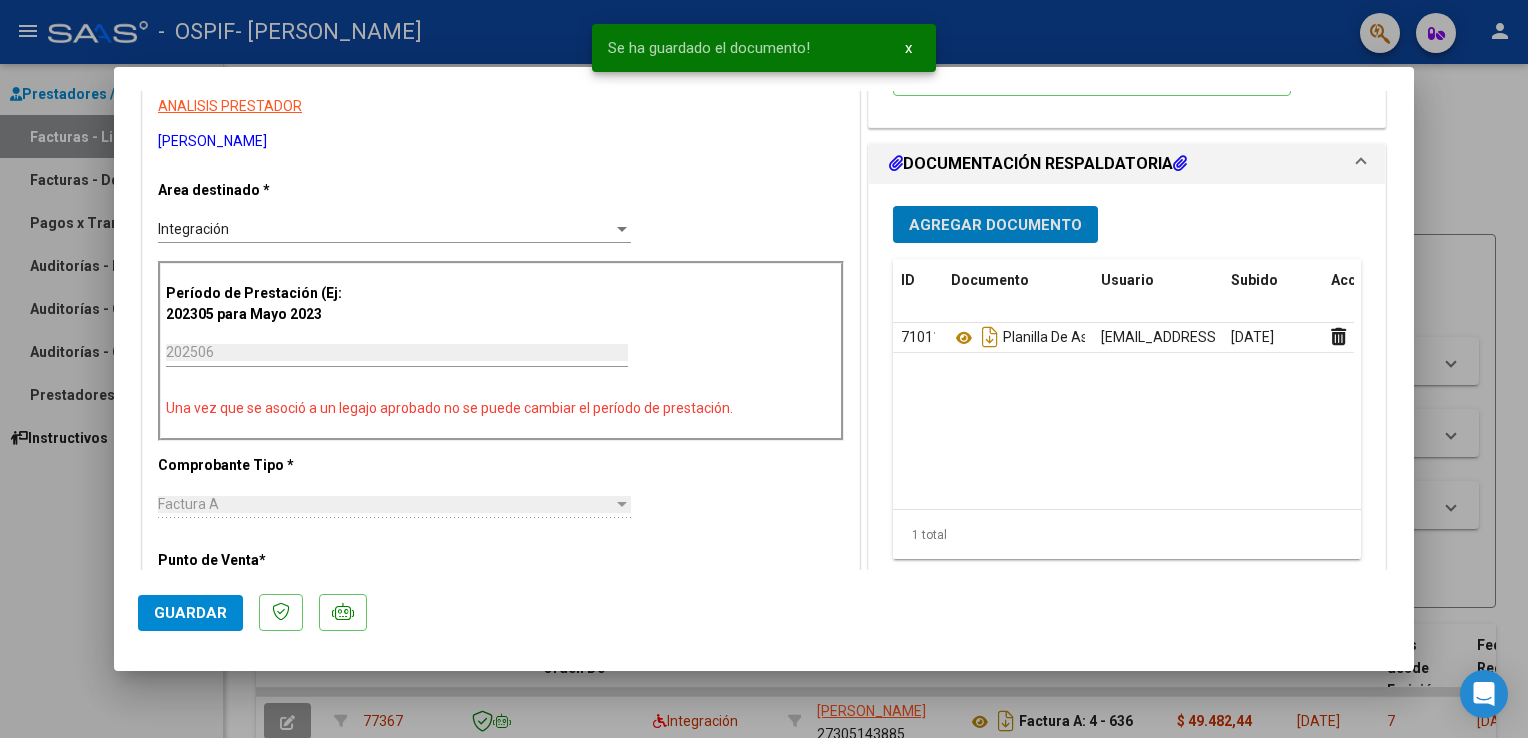 click on "Agregar Documento" at bounding box center [995, 225] 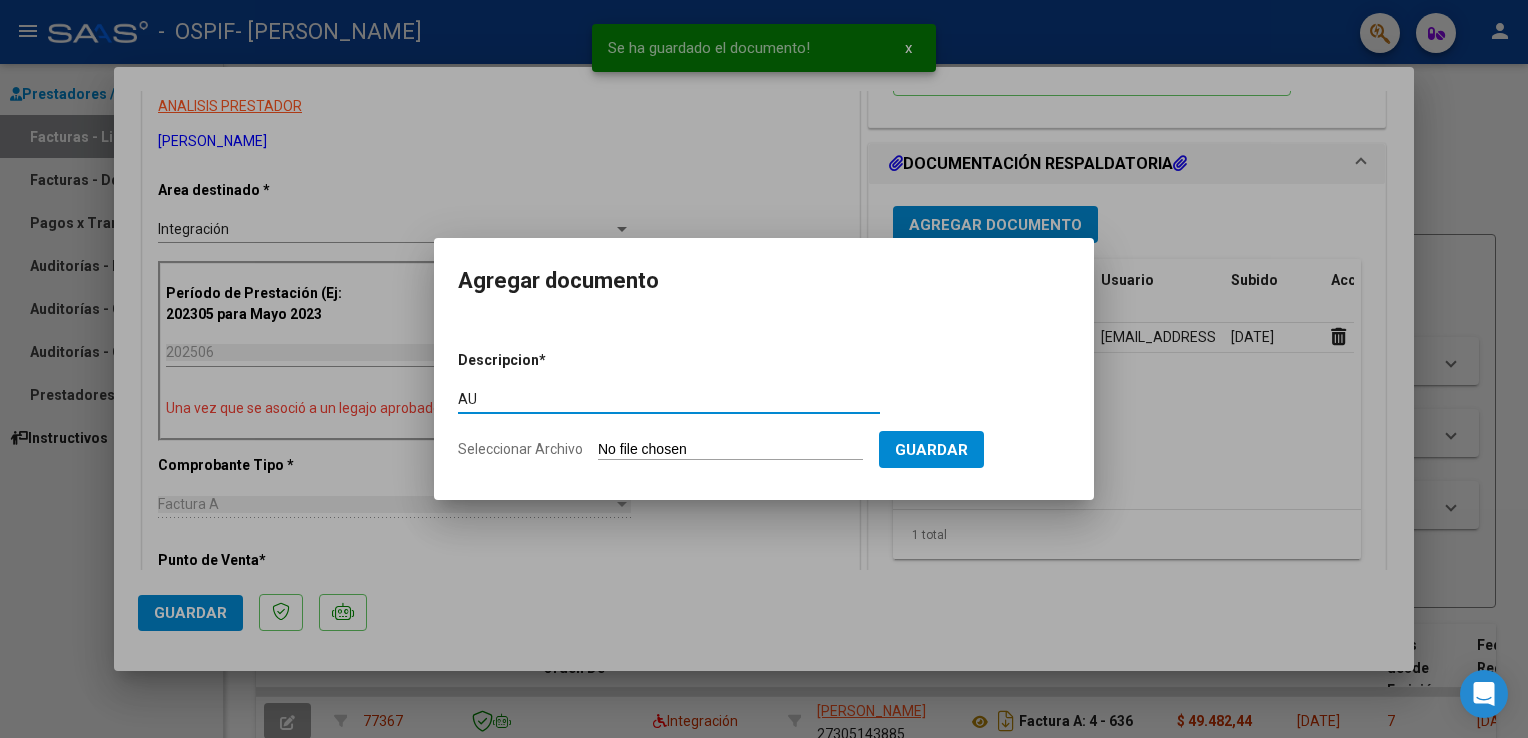 type on "AUTORIZACION" 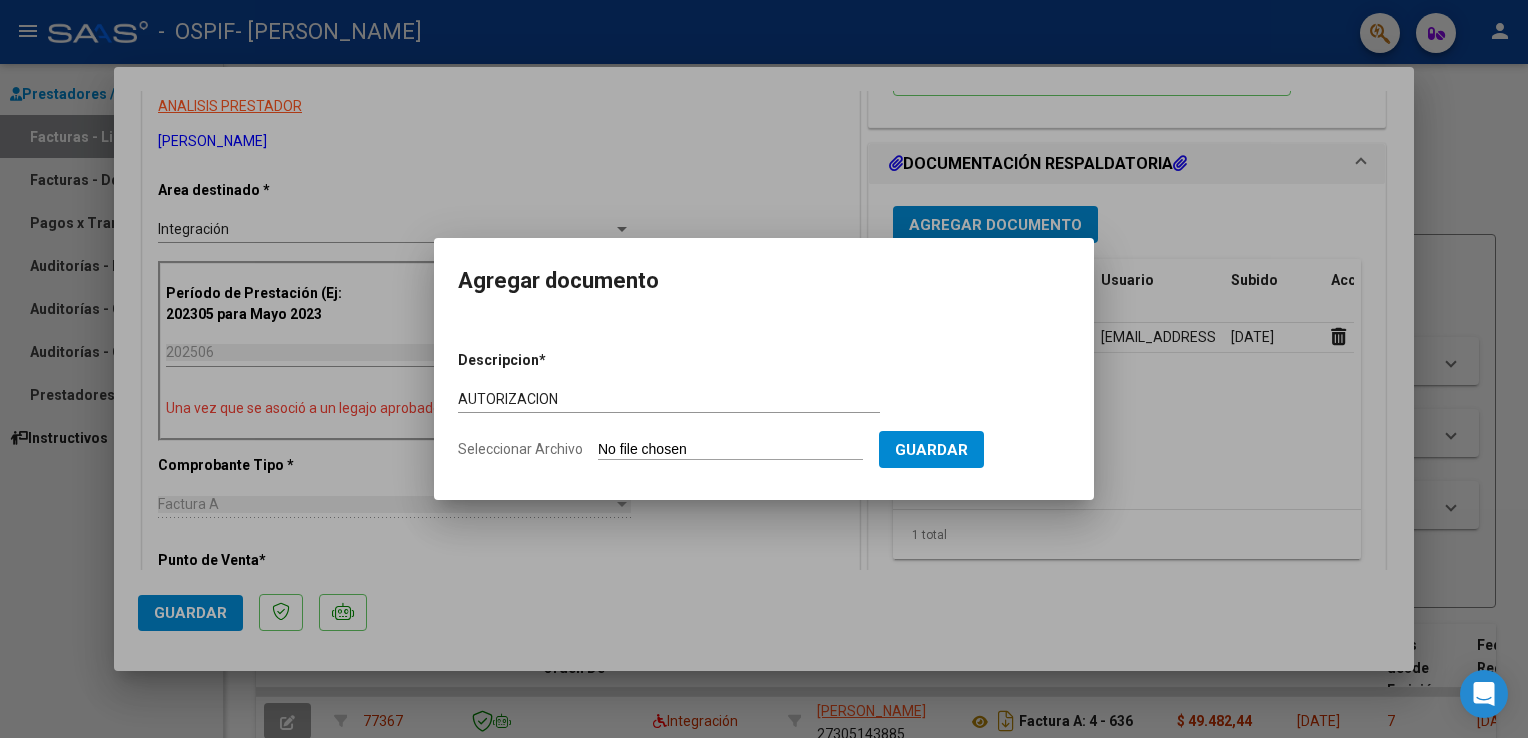 click on "Seleccionar Archivo" at bounding box center [730, 450] 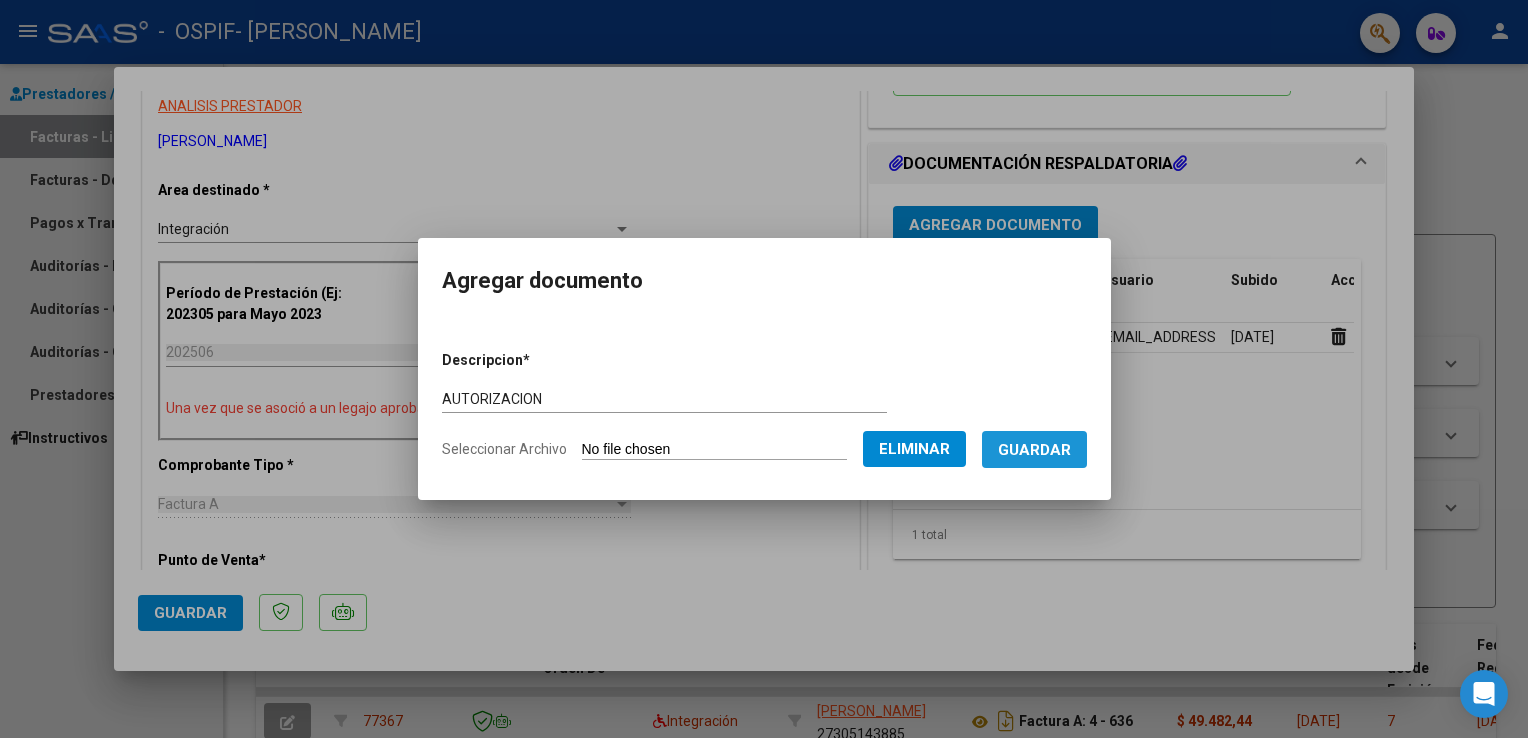 click on "Guardar" at bounding box center [1034, 450] 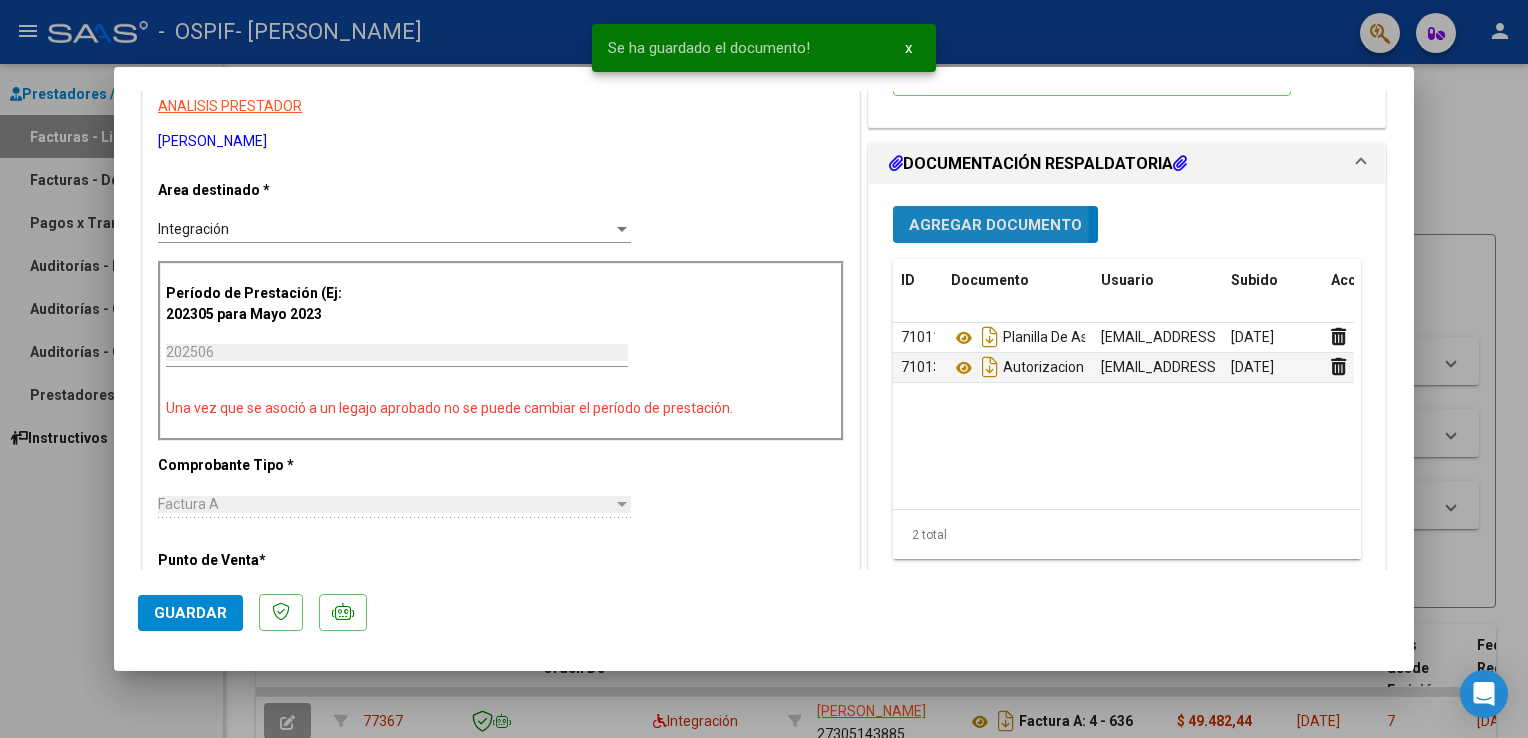 click on "Agregar Documento" at bounding box center (995, 225) 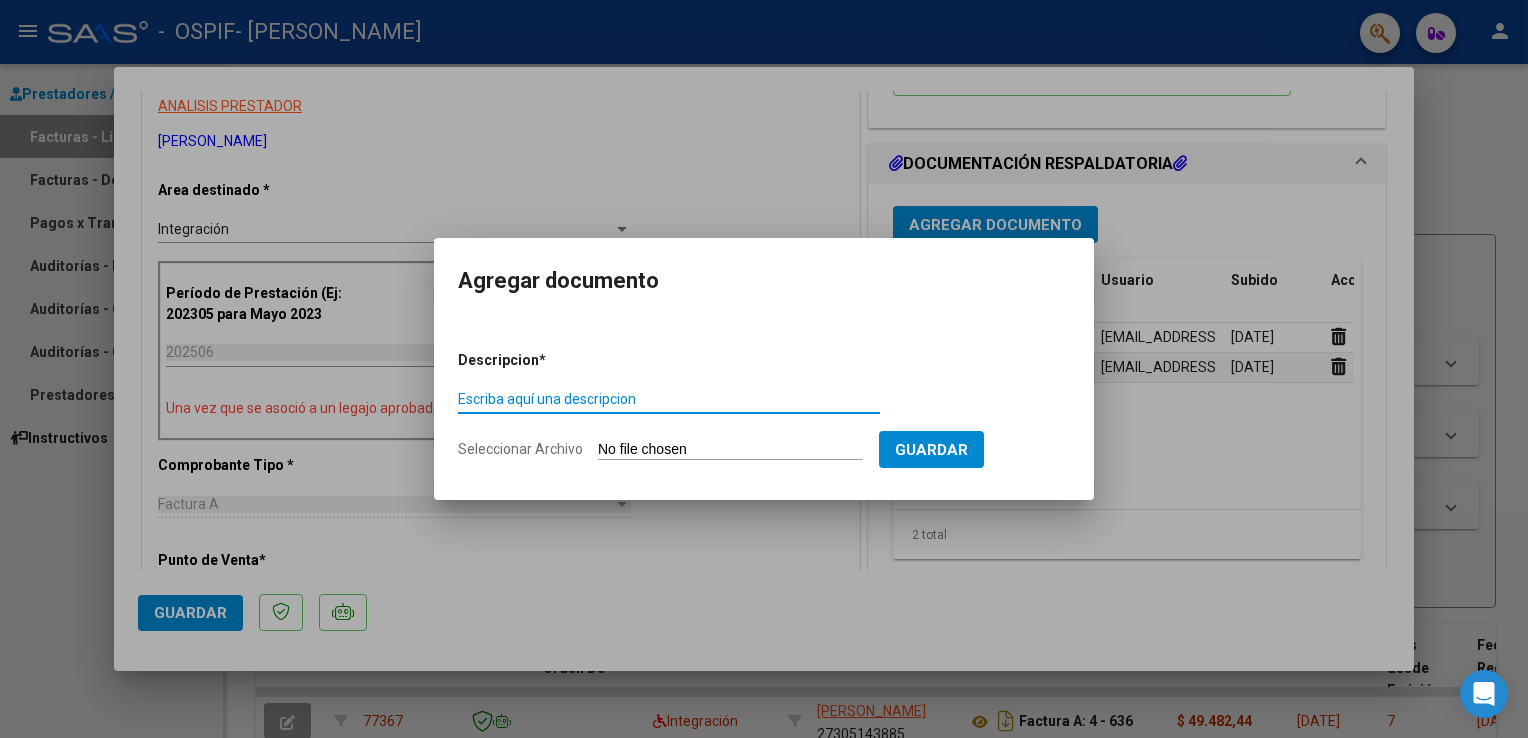 click on "Escriba aquí una descripcion" at bounding box center [669, 399] 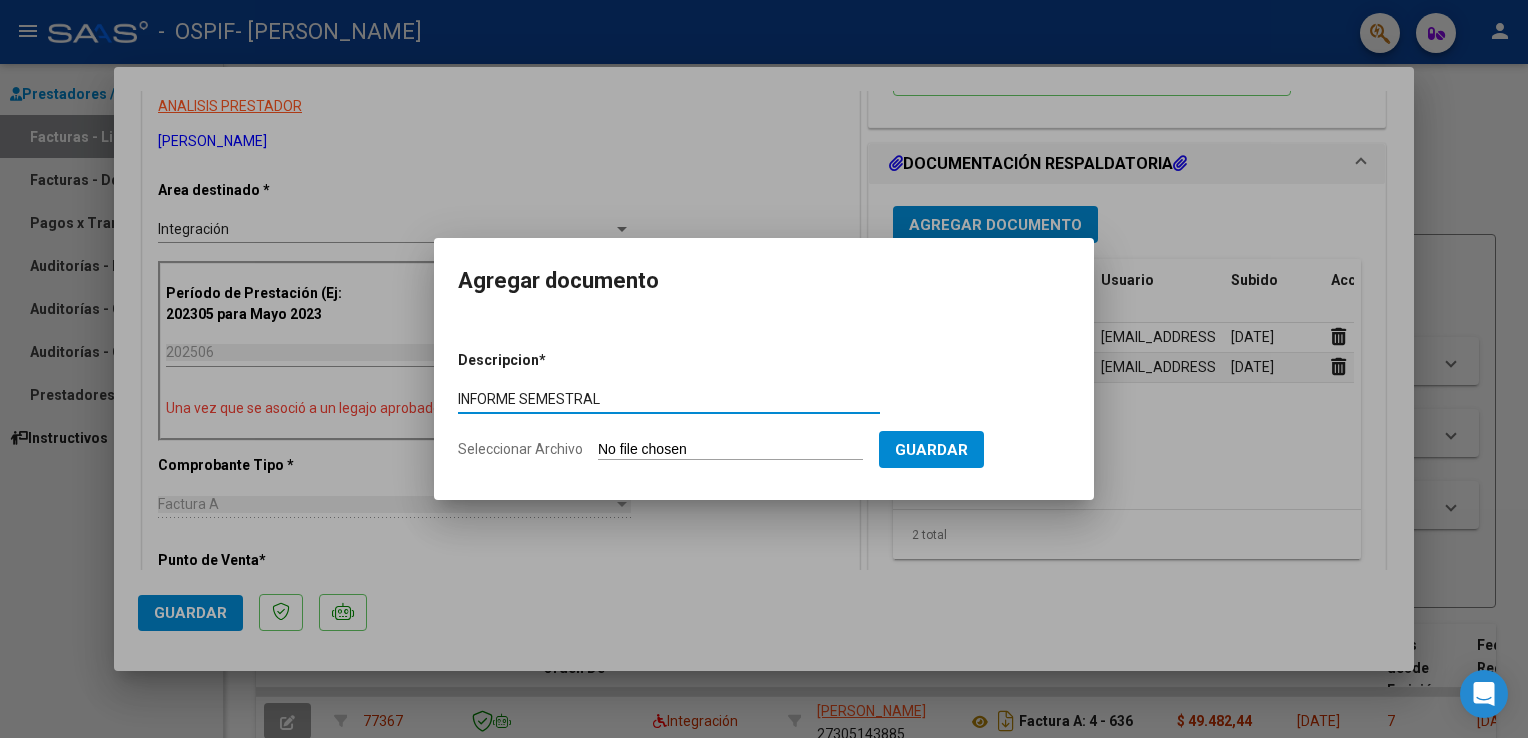 type on "INFORME SEMESTRAL" 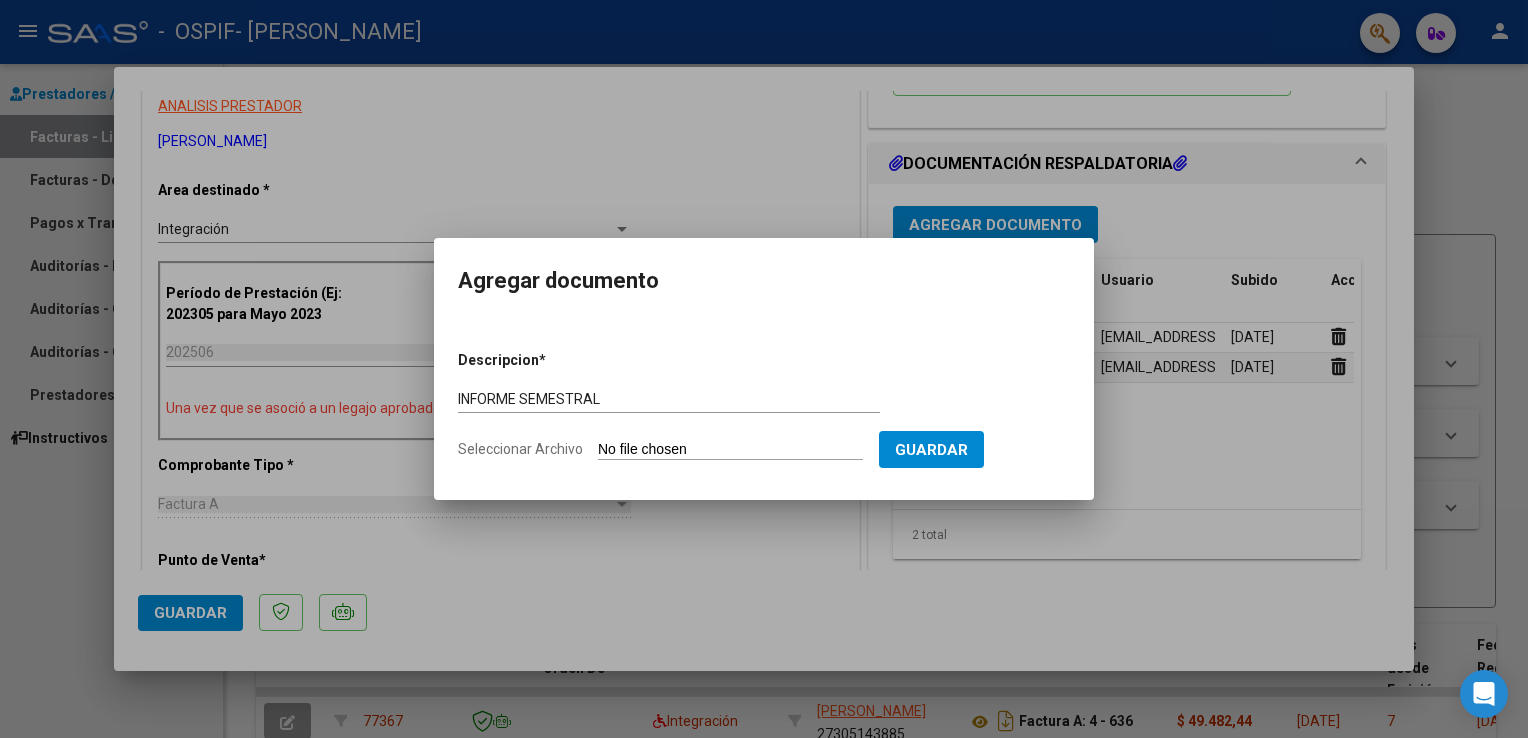 type on "C:\fakepath\062025InformeSemestralMacielTaiel.pdf" 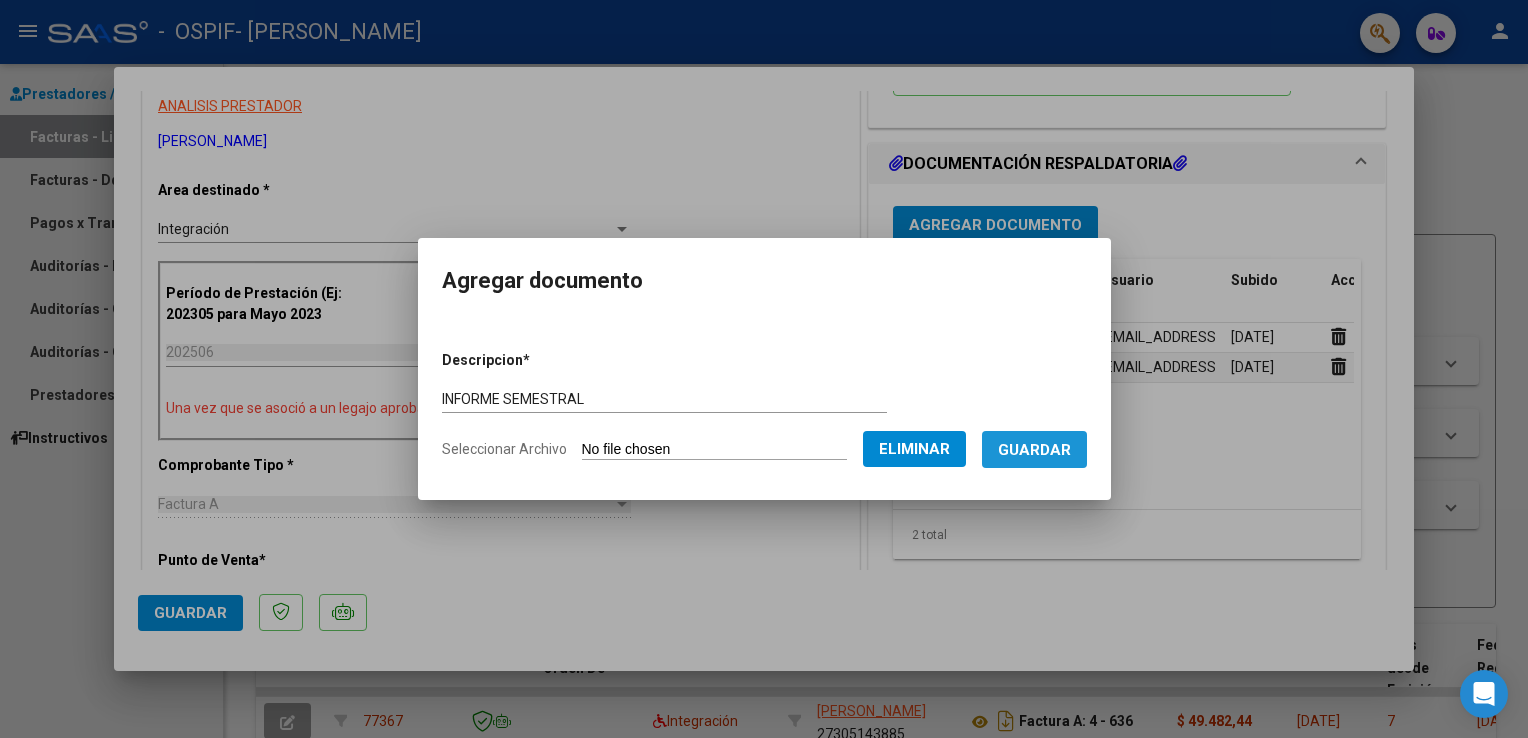 click on "Guardar" at bounding box center [1034, 450] 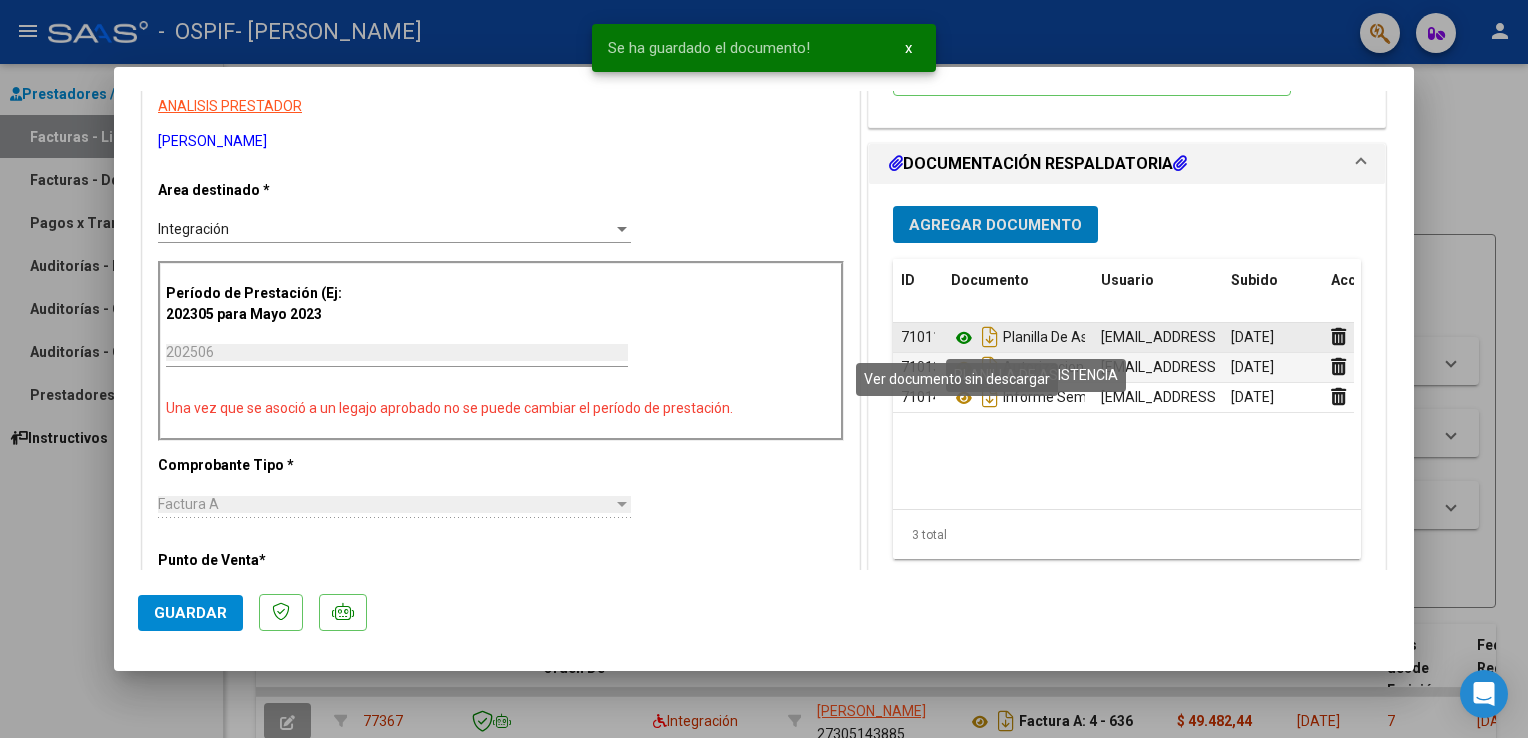 click 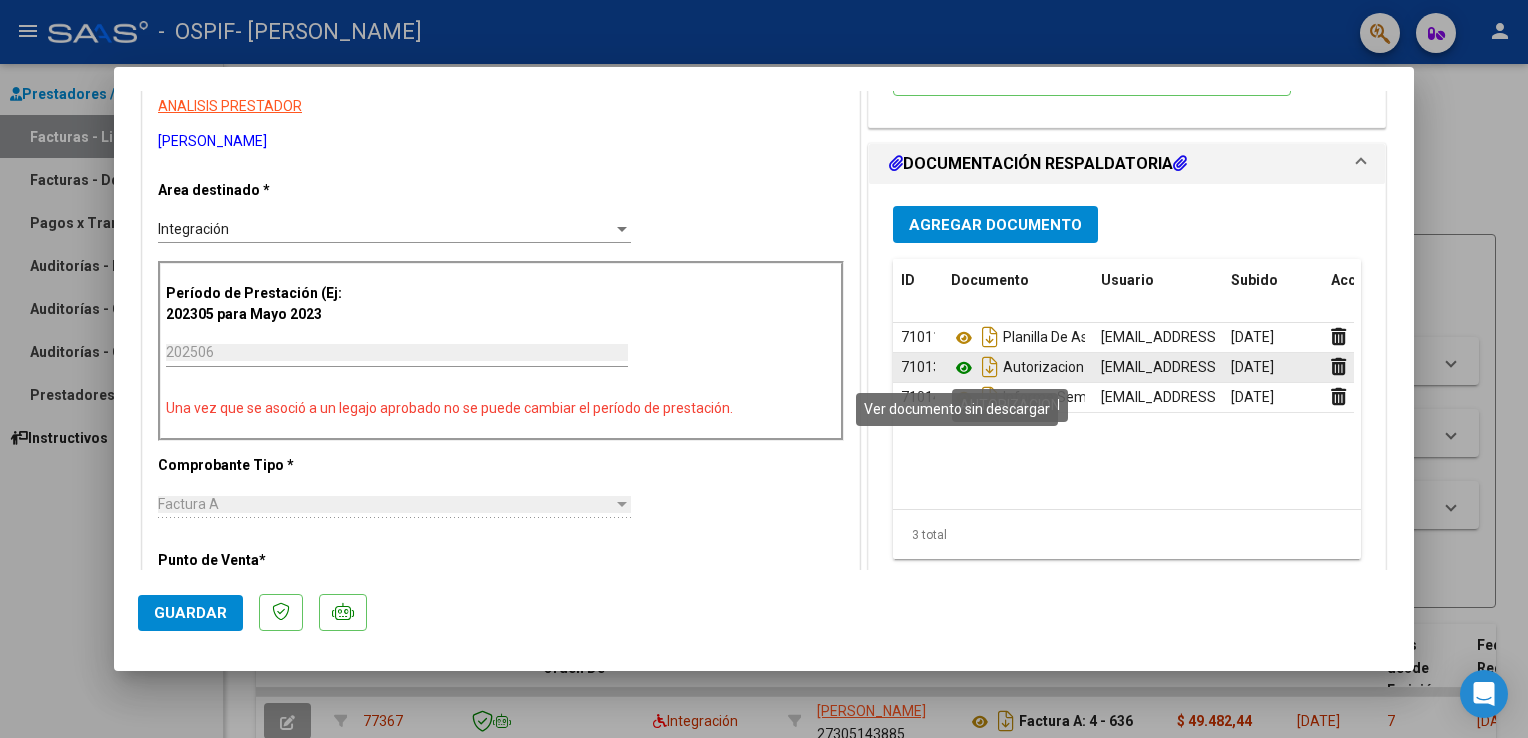 click 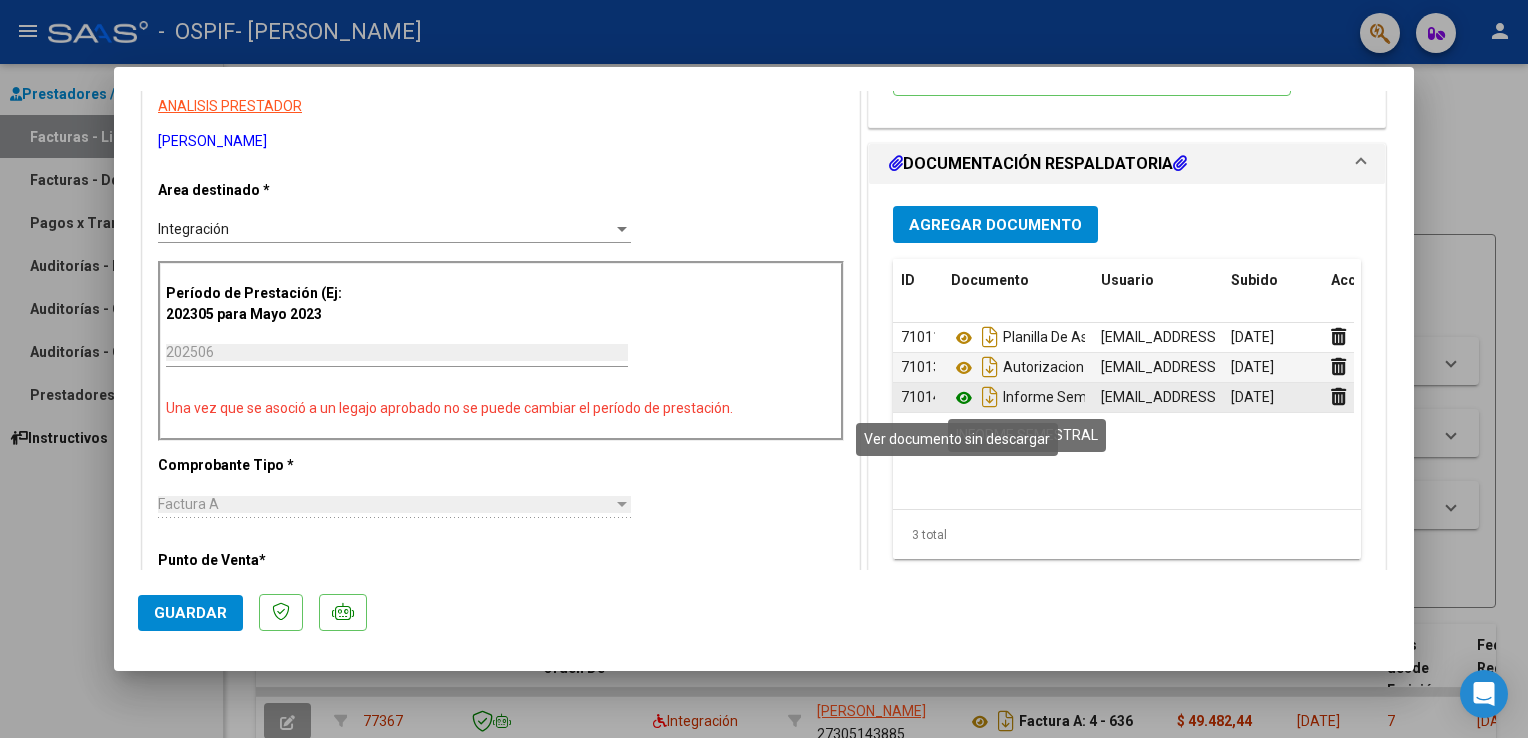 click 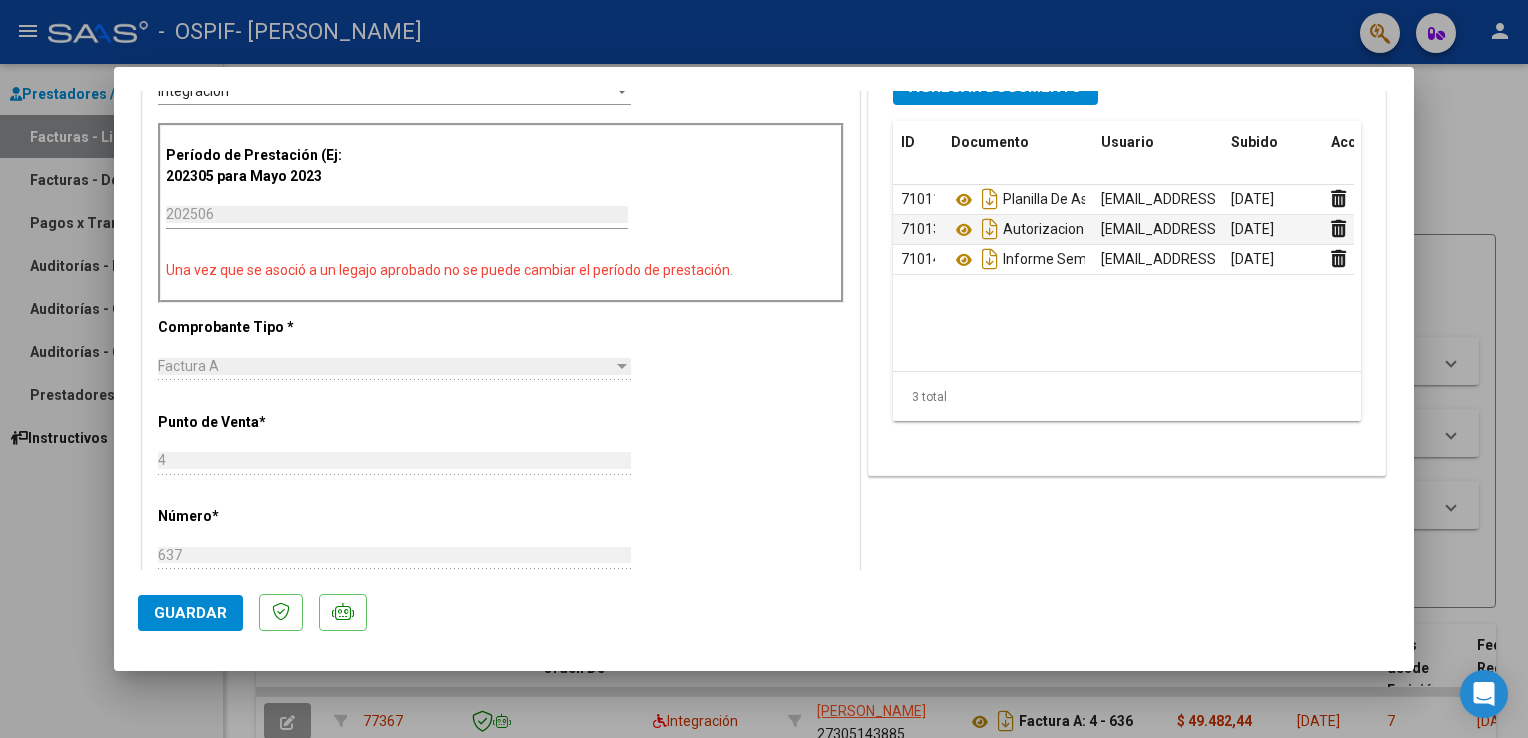 scroll, scrollTop: 559, scrollLeft: 0, axis: vertical 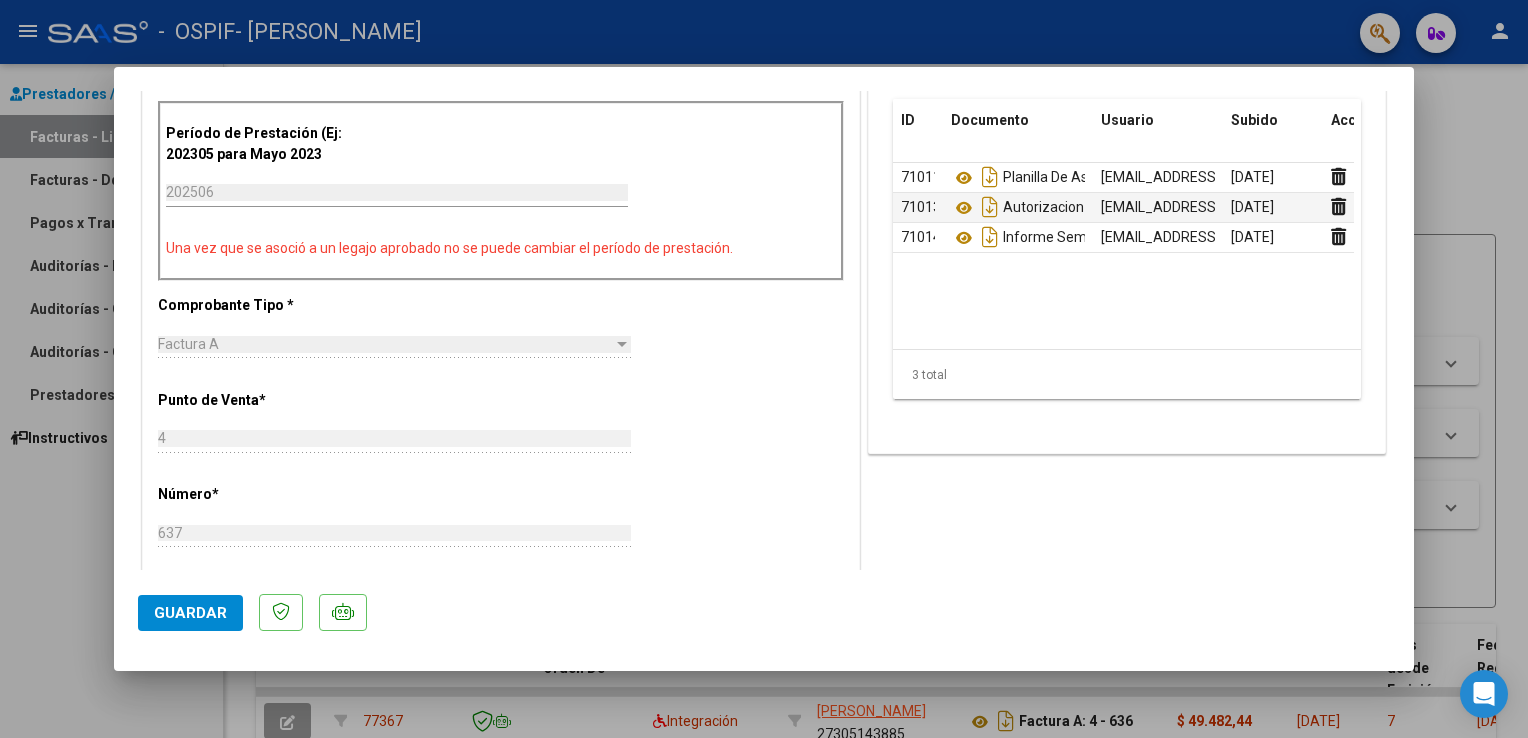 click on "Guardar" 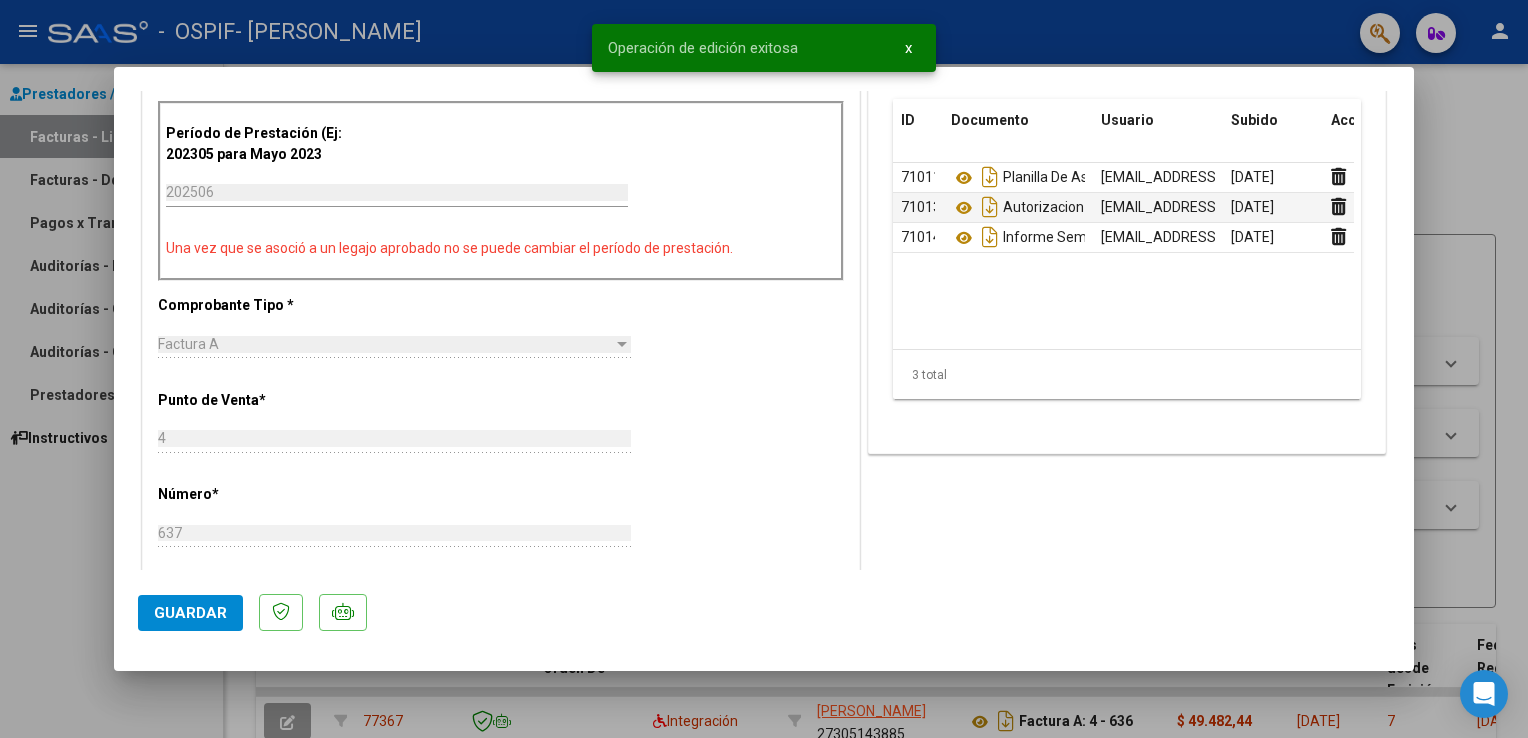 click at bounding box center (764, 369) 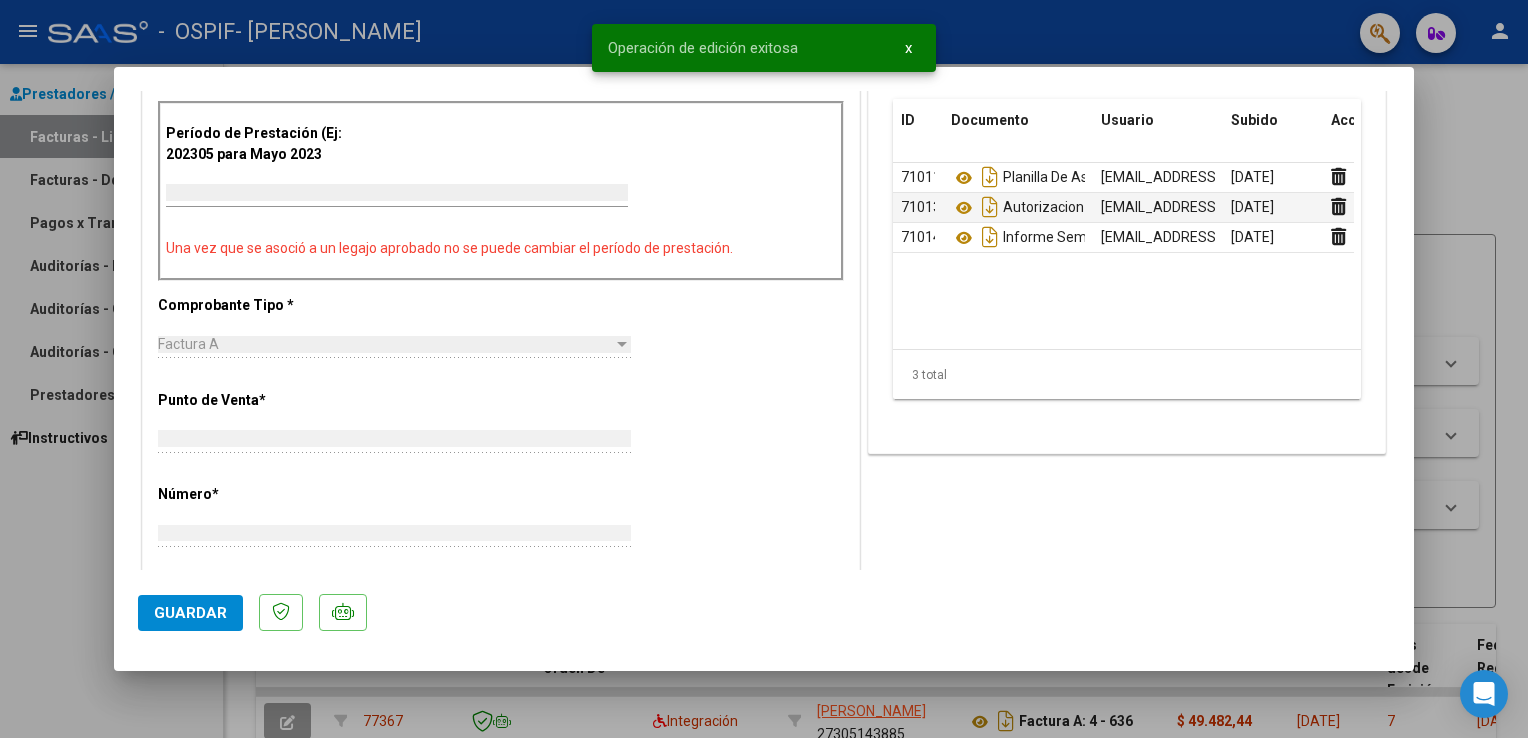scroll, scrollTop: 0, scrollLeft: 0, axis: both 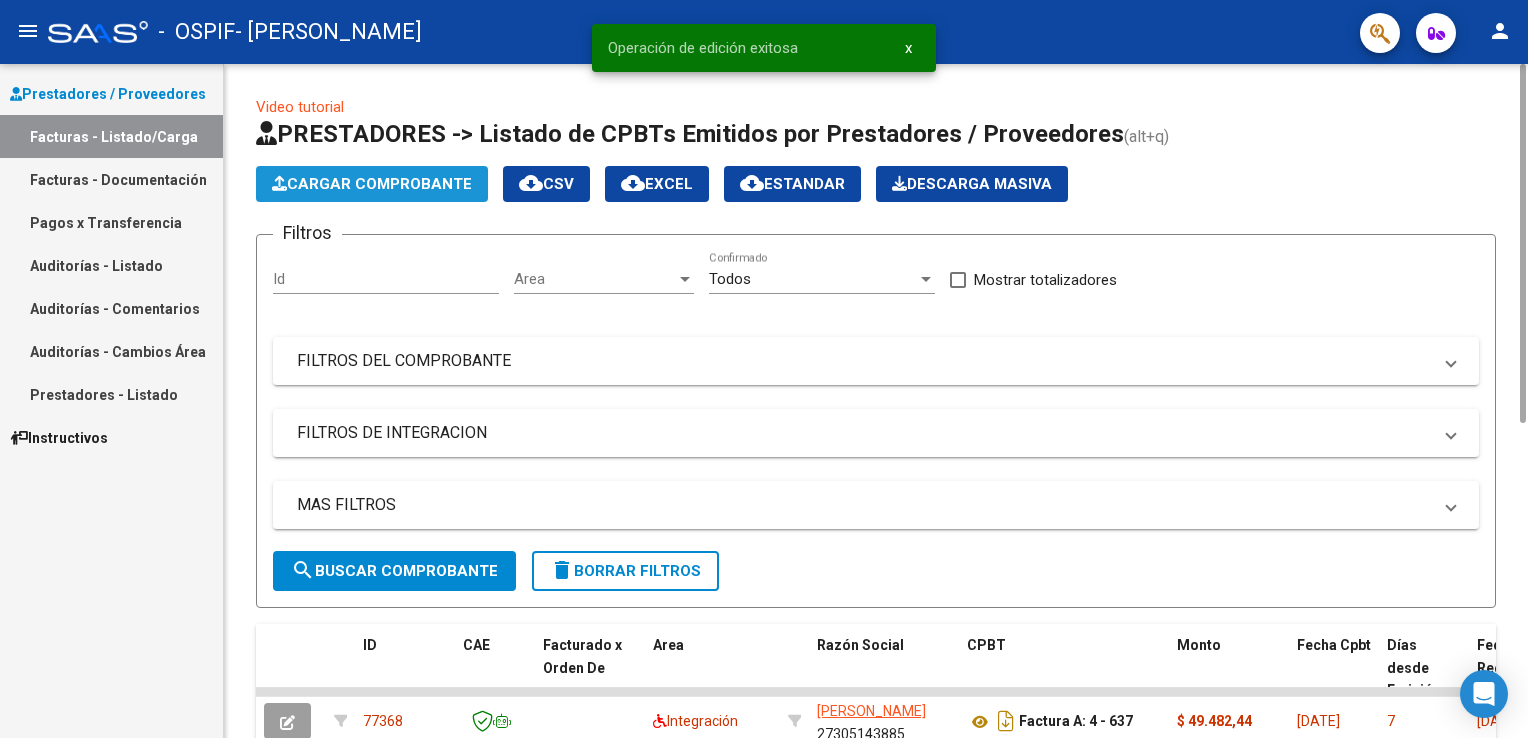 click on "Cargar Comprobante" 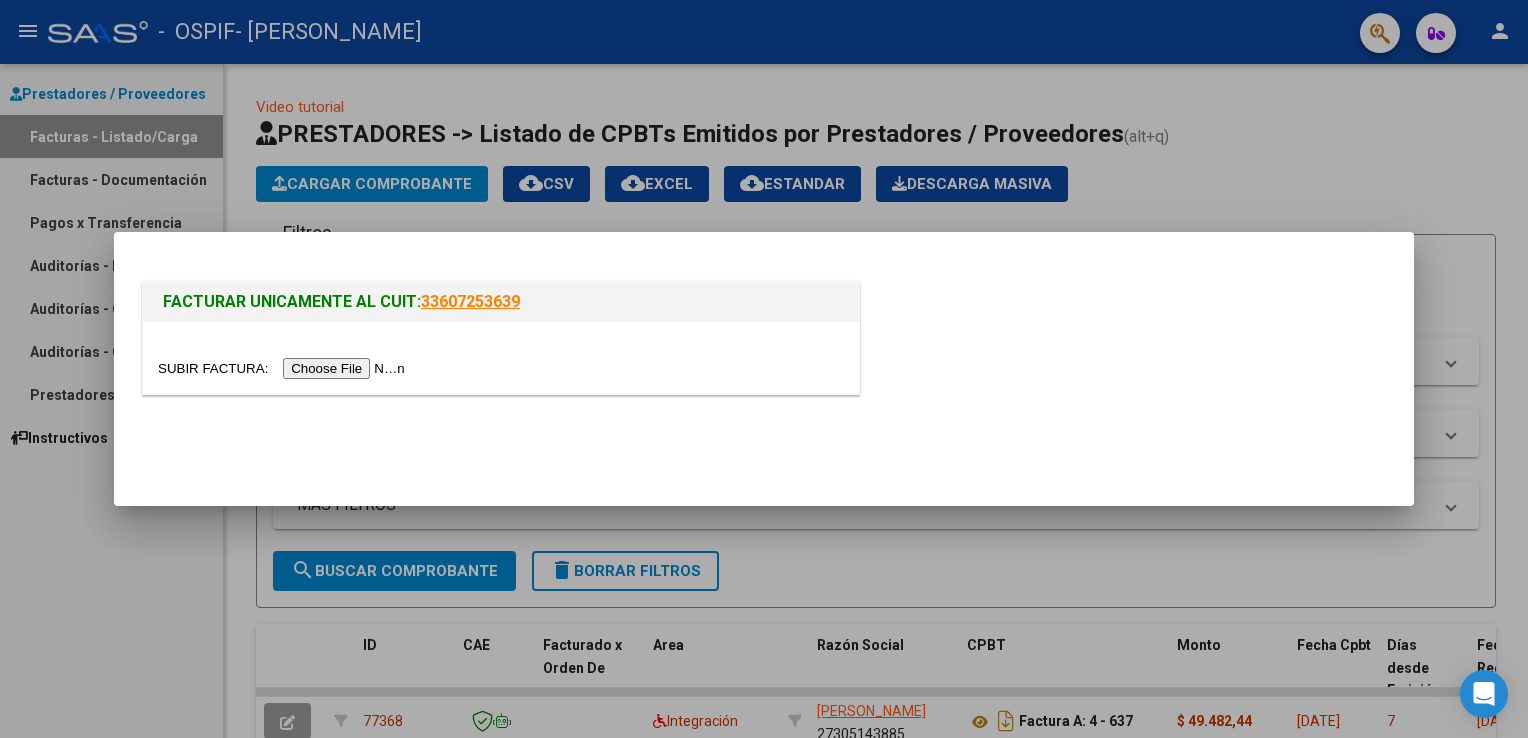 click at bounding box center [284, 368] 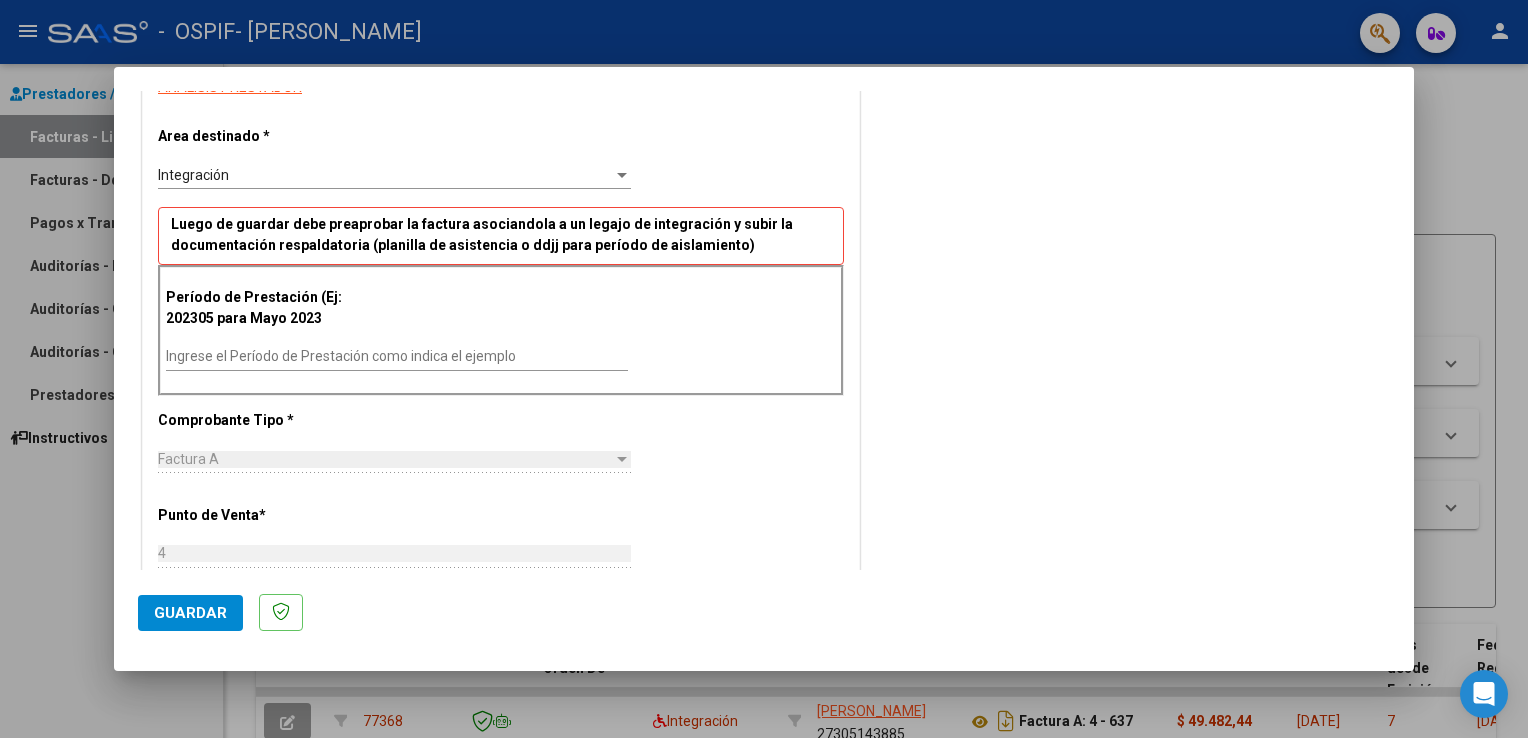 scroll, scrollTop: 400, scrollLeft: 0, axis: vertical 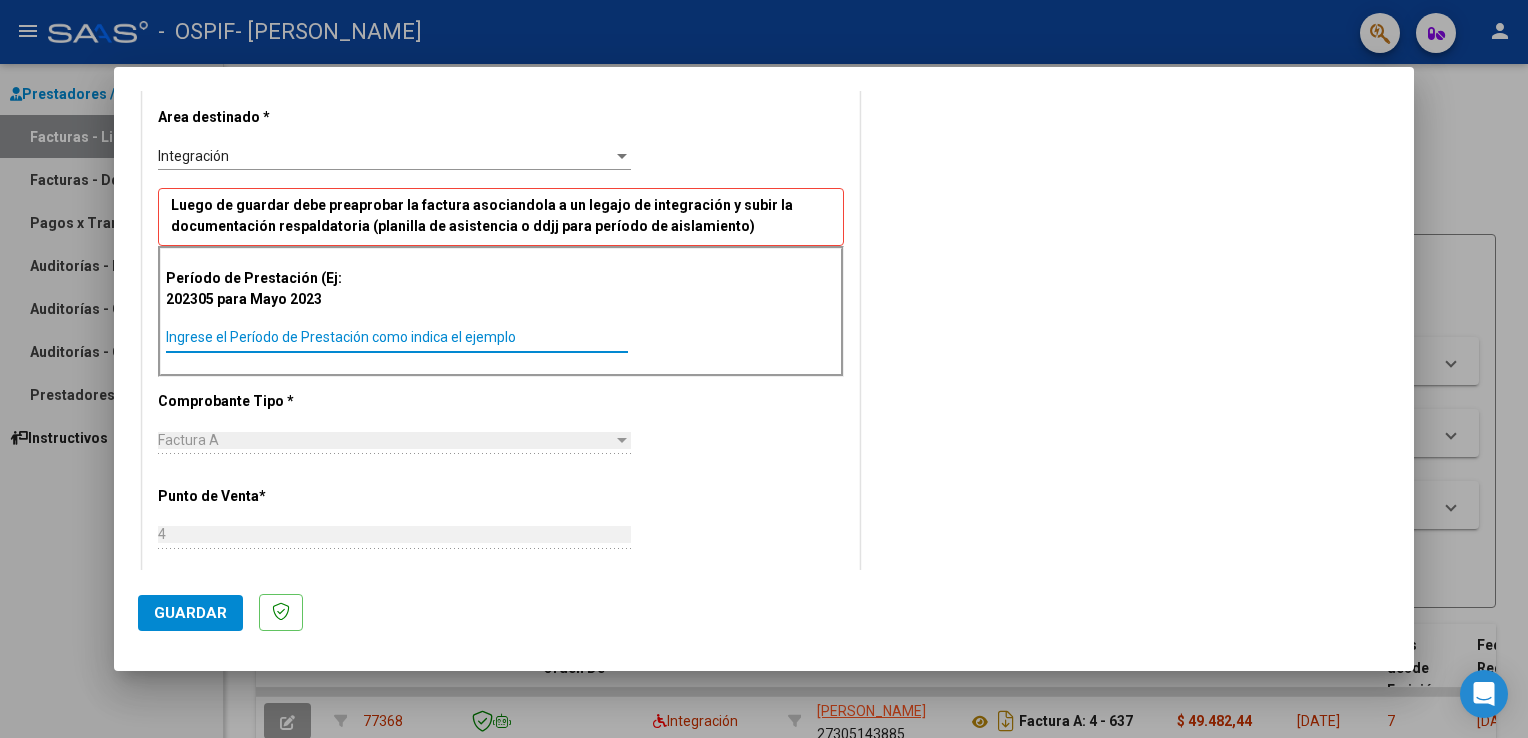 click on "Ingrese el Período de Prestación como indica el ejemplo" at bounding box center [397, 337] 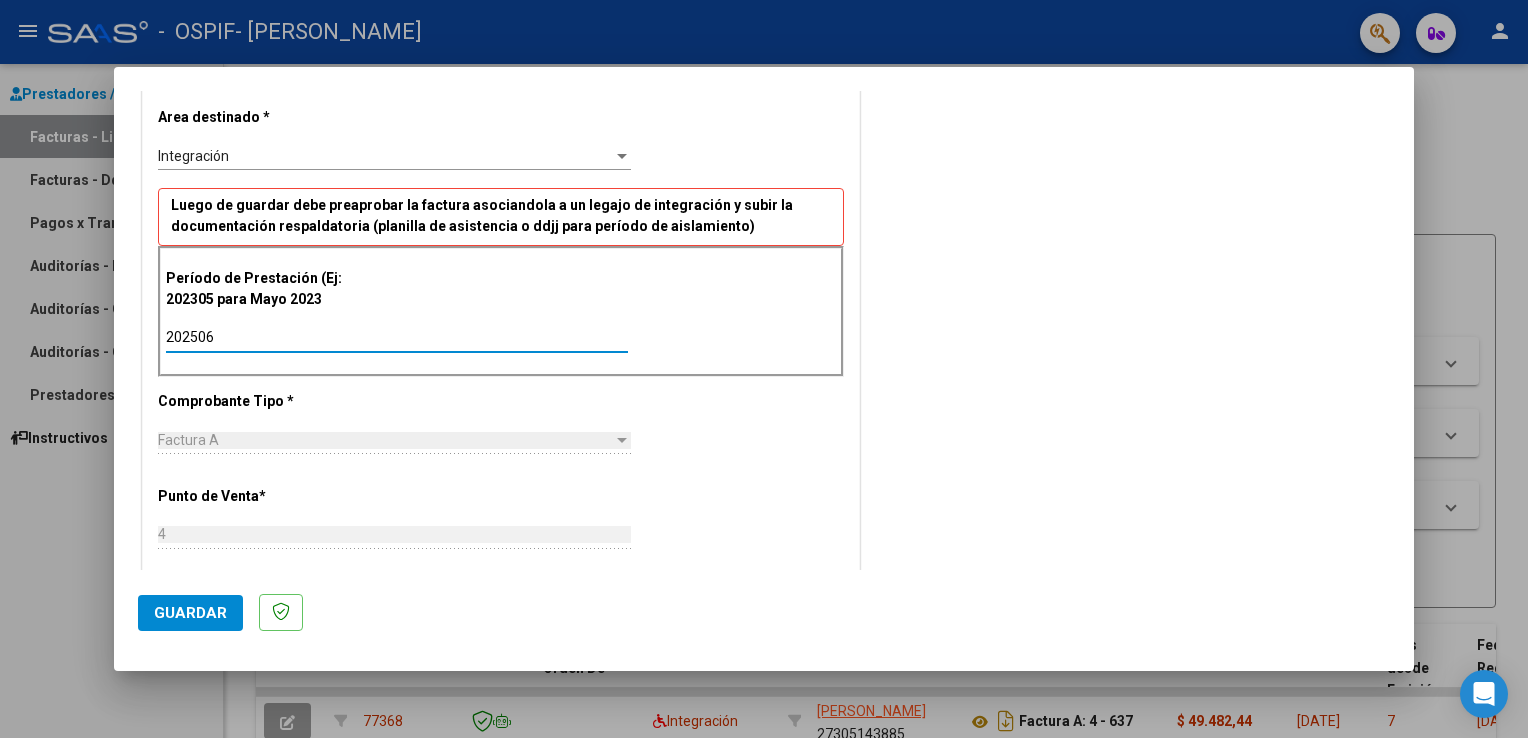 type on "202506" 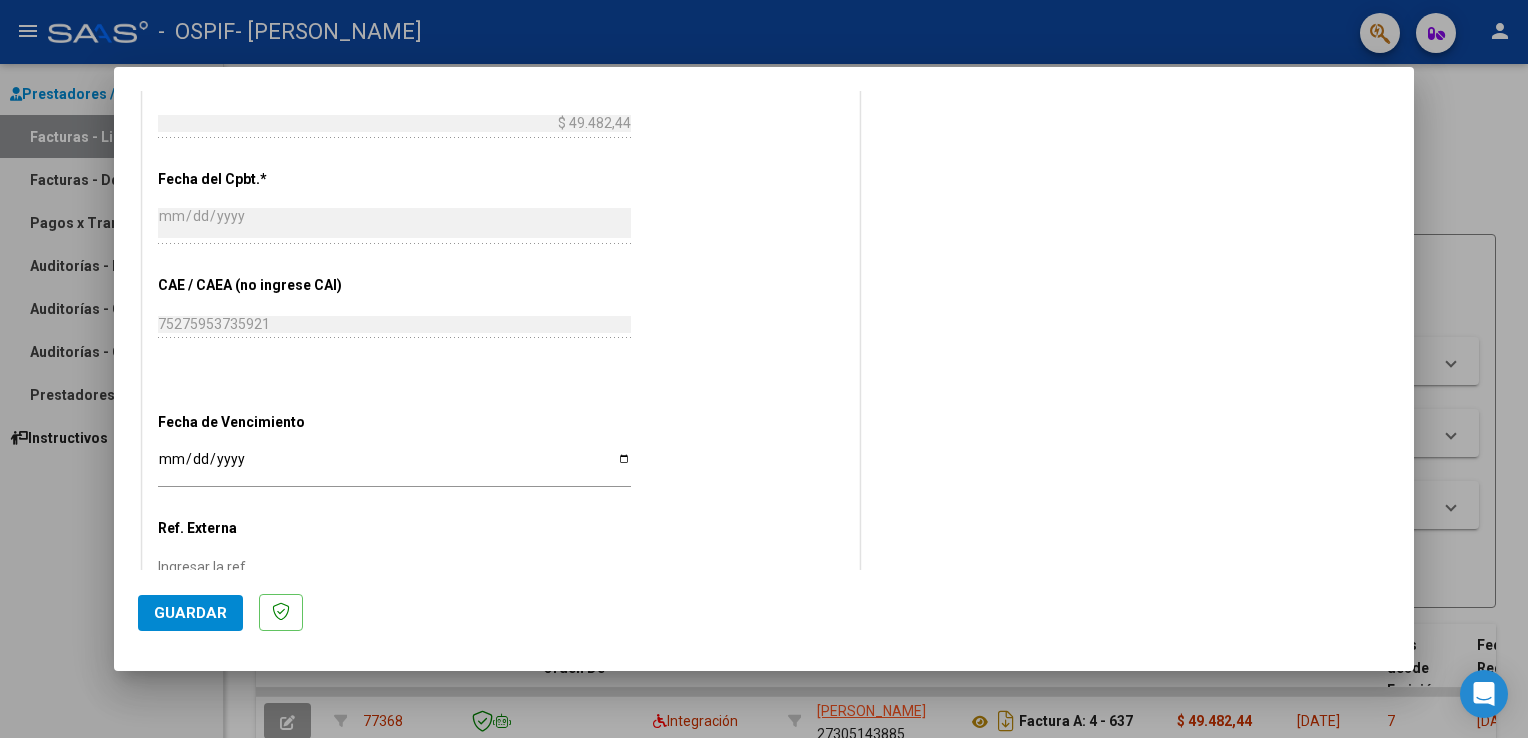scroll, scrollTop: 1040, scrollLeft: 0, axis: vertical 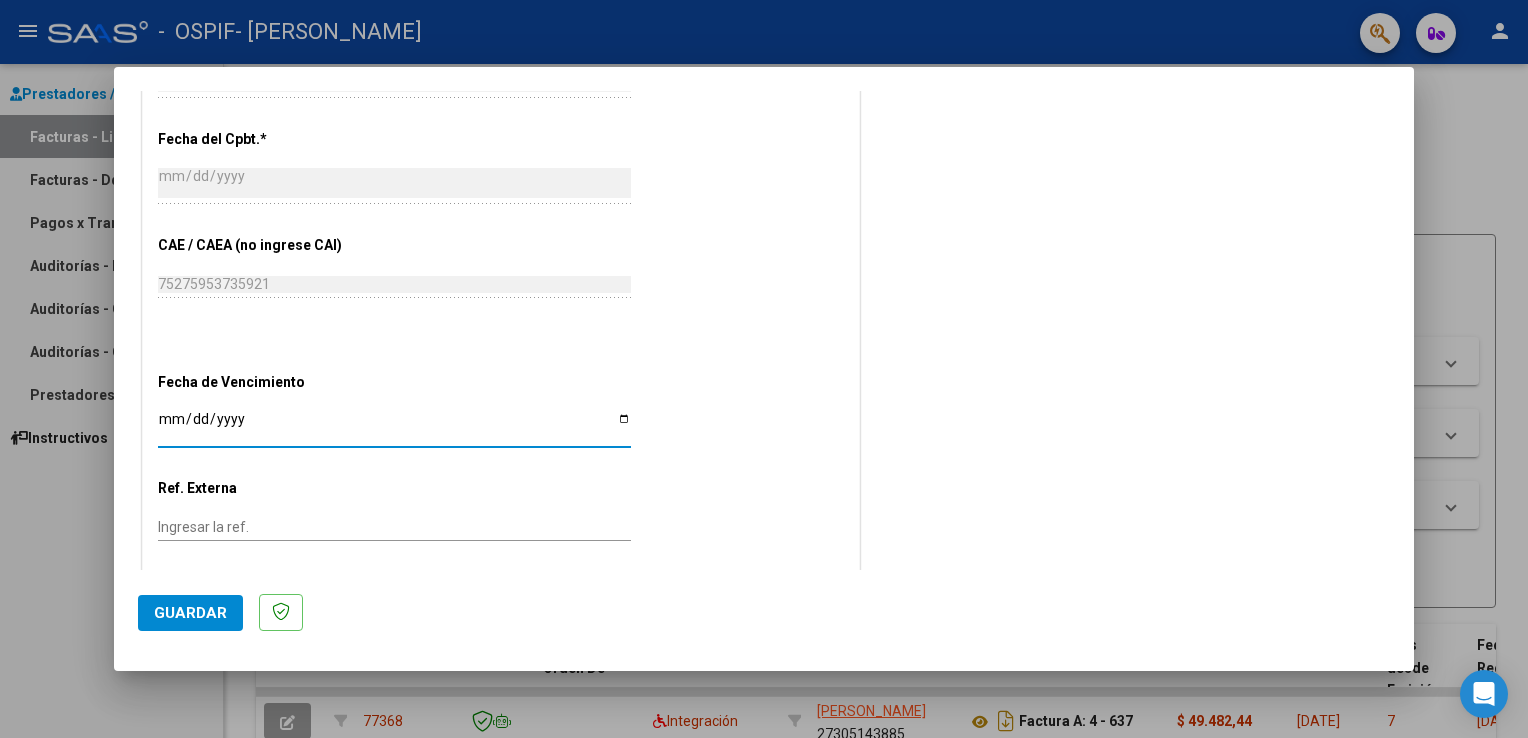 click on "Ingresar la fecha" at bounding box center (394, 426) 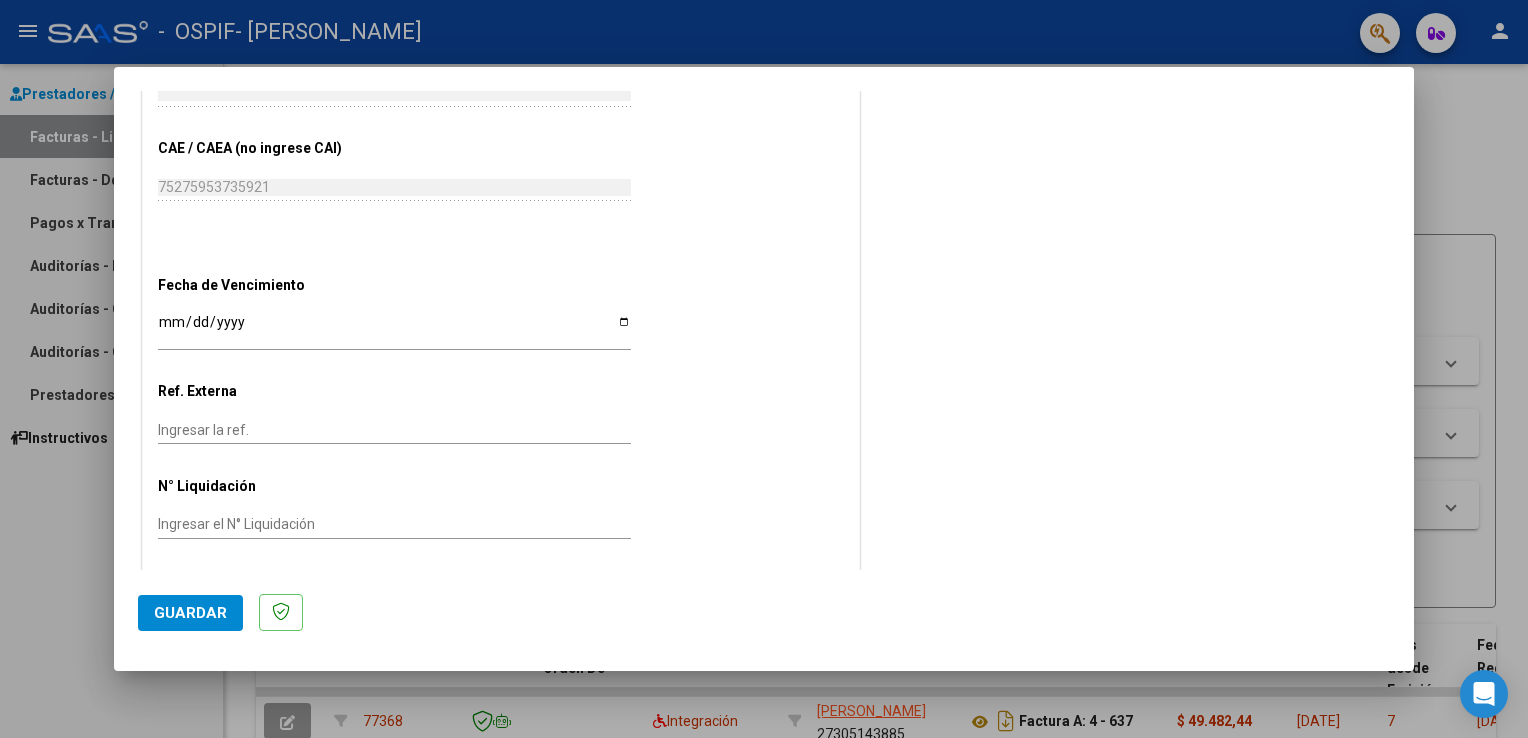 scroll, scrollTop: 1139, scrollLeft: 0, axis: vertical 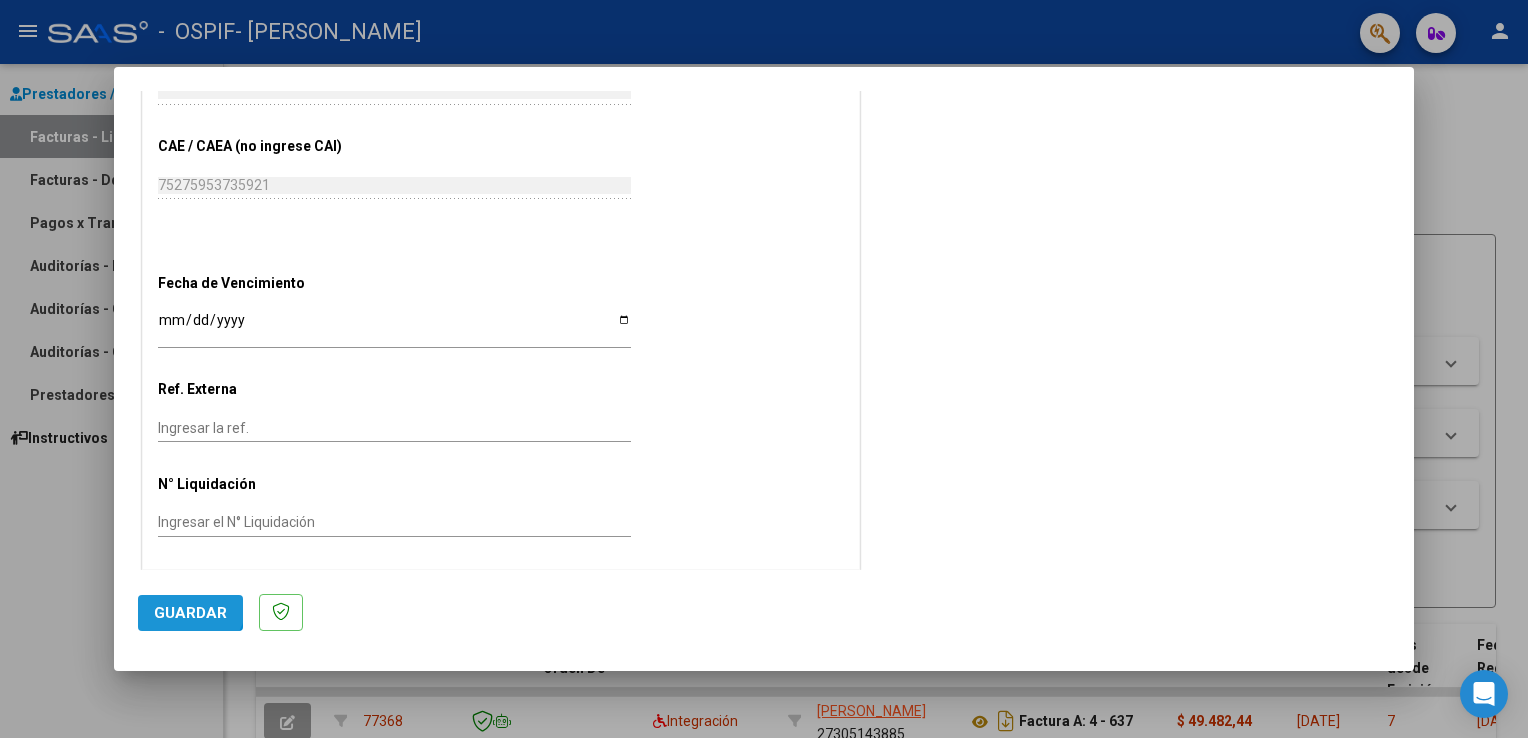 click on "Guardar" 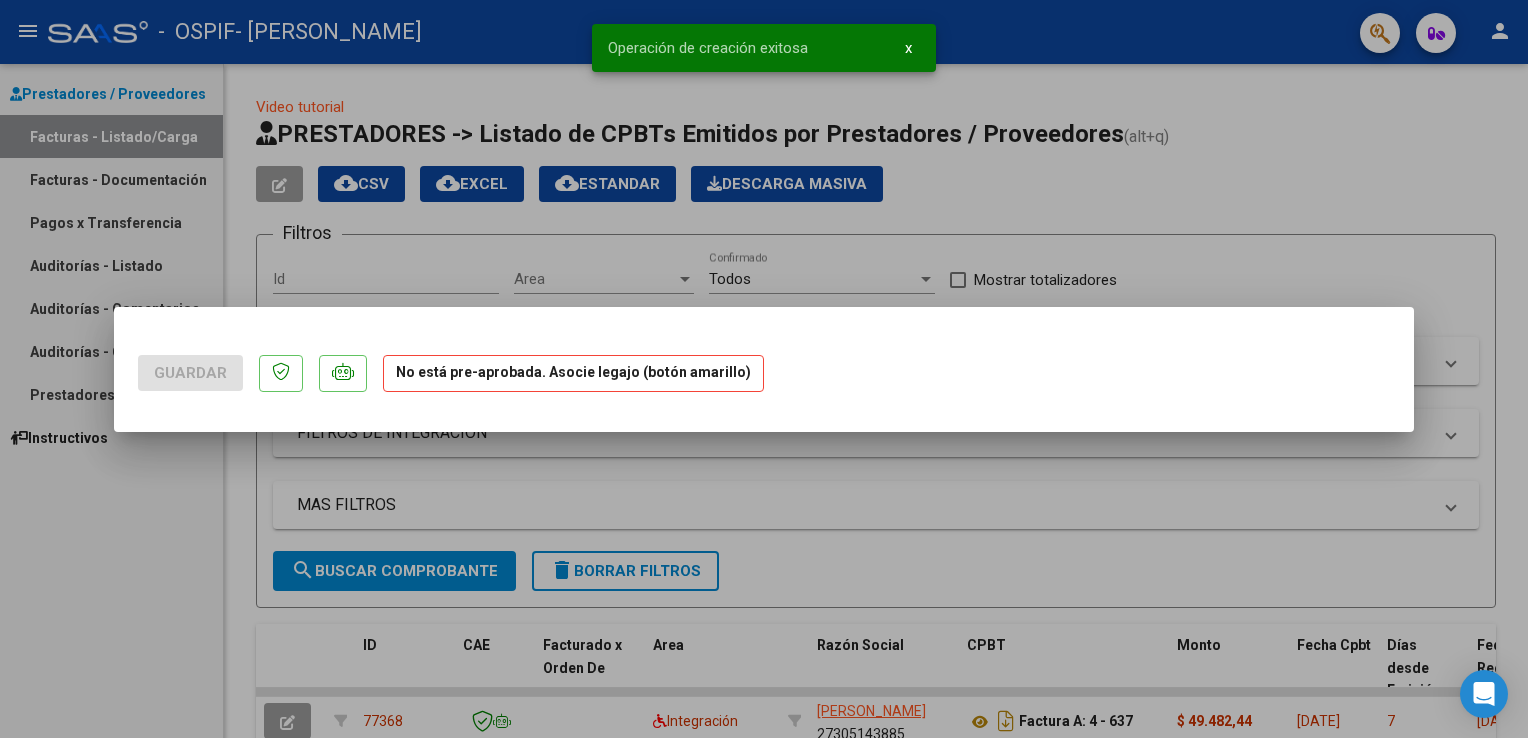 scroll, scrollTop: 0, scrollLeft: 0, axis: both 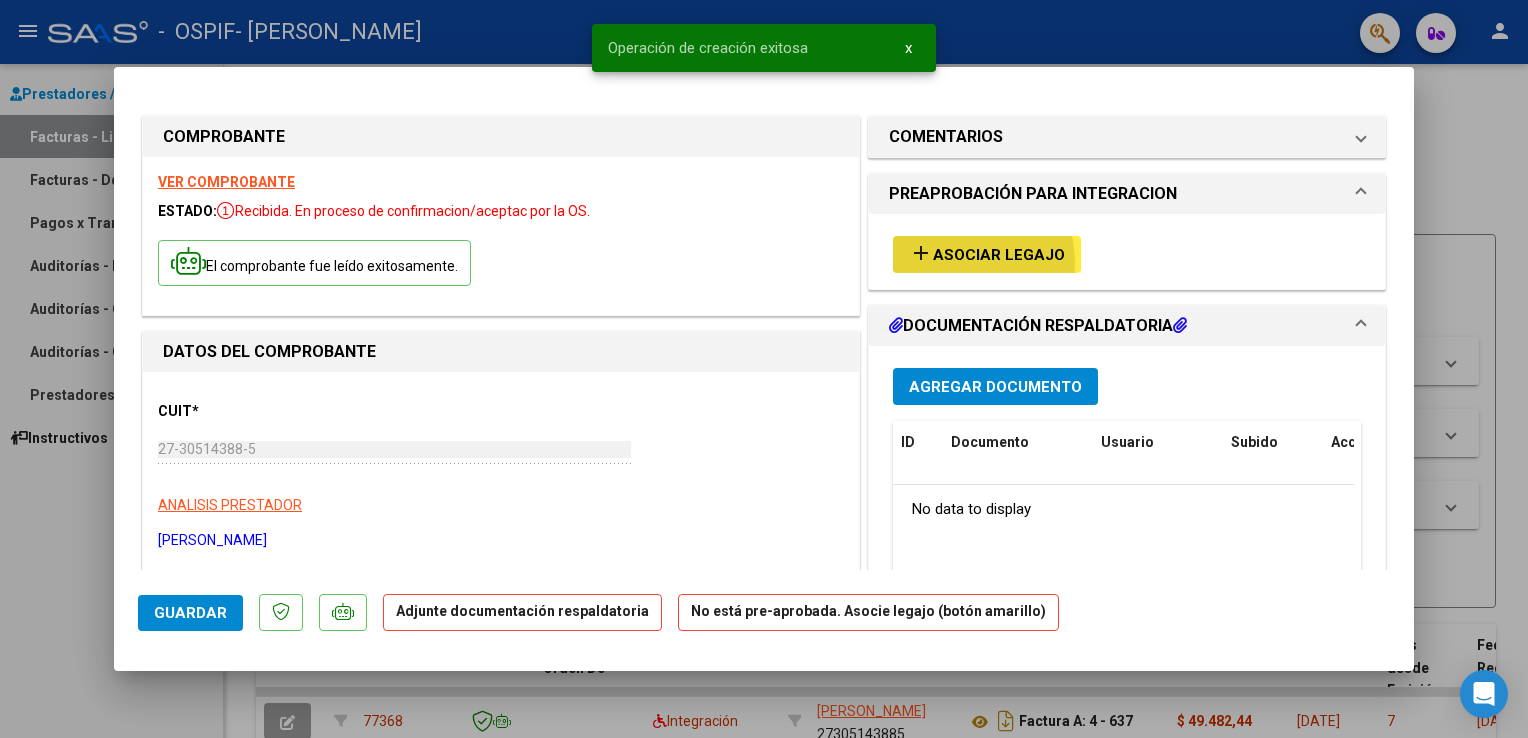 click on "Asociar Legajo" at bounding box center (999, 255) 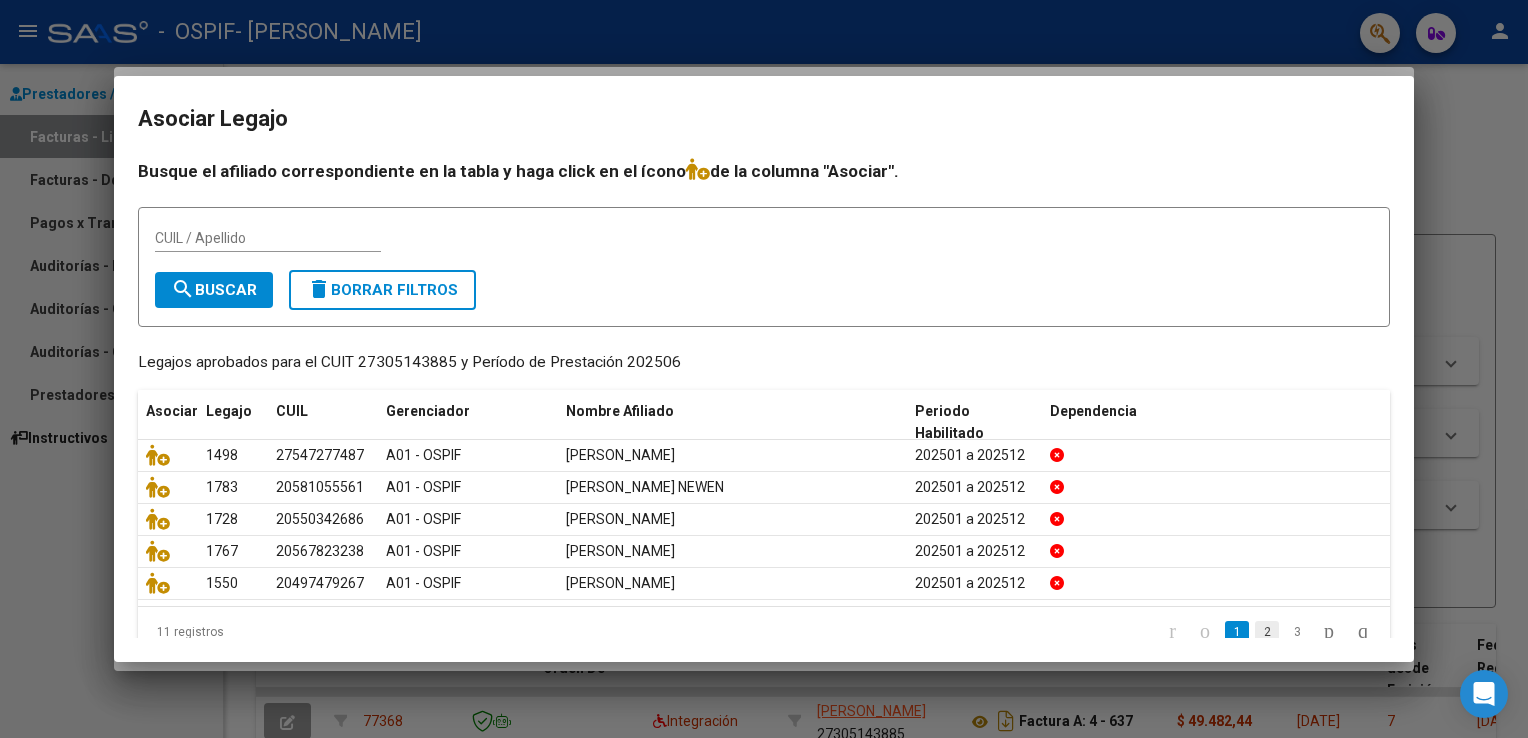 click on "2" 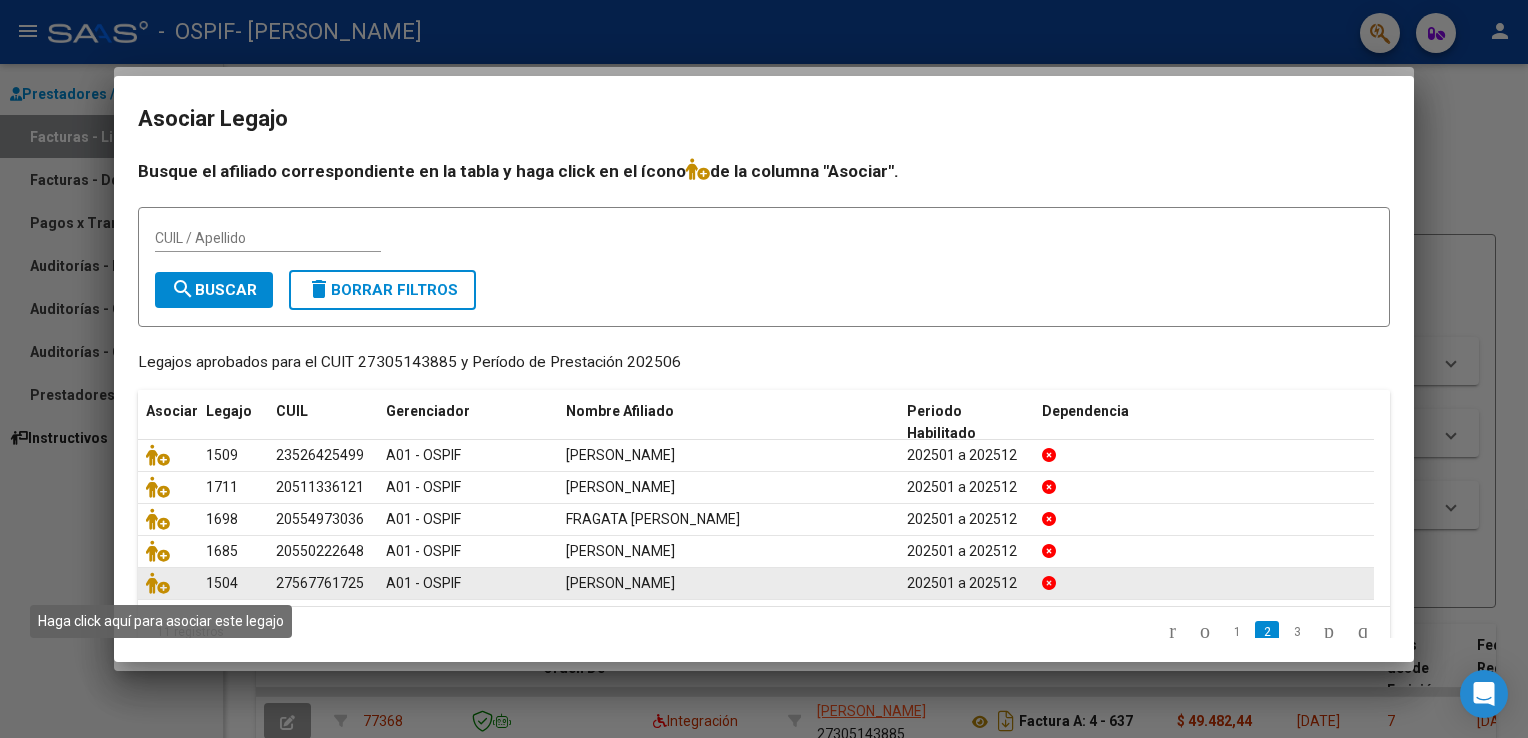 click 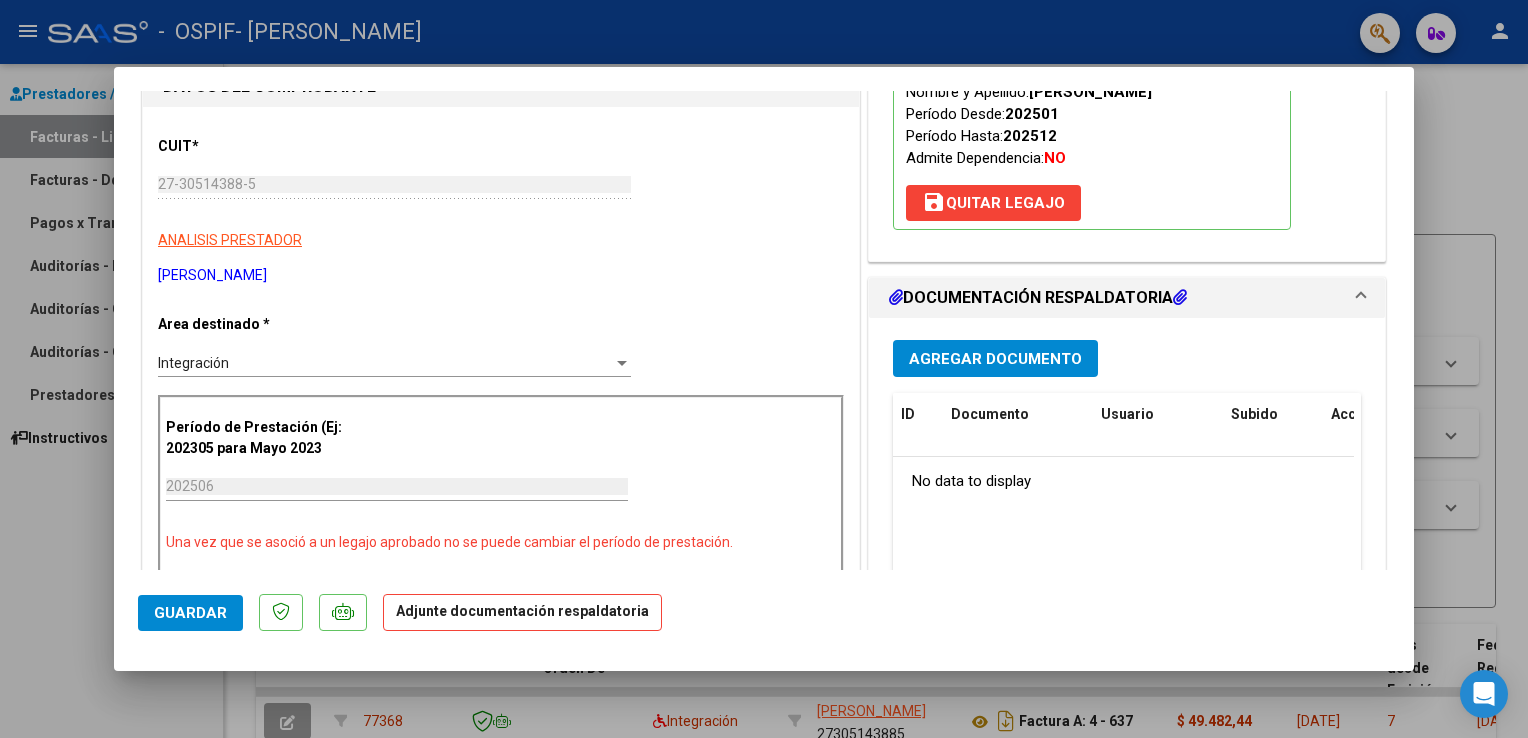 scroll, scrollTop: 268, scrollLeft: 0, axis: vertical 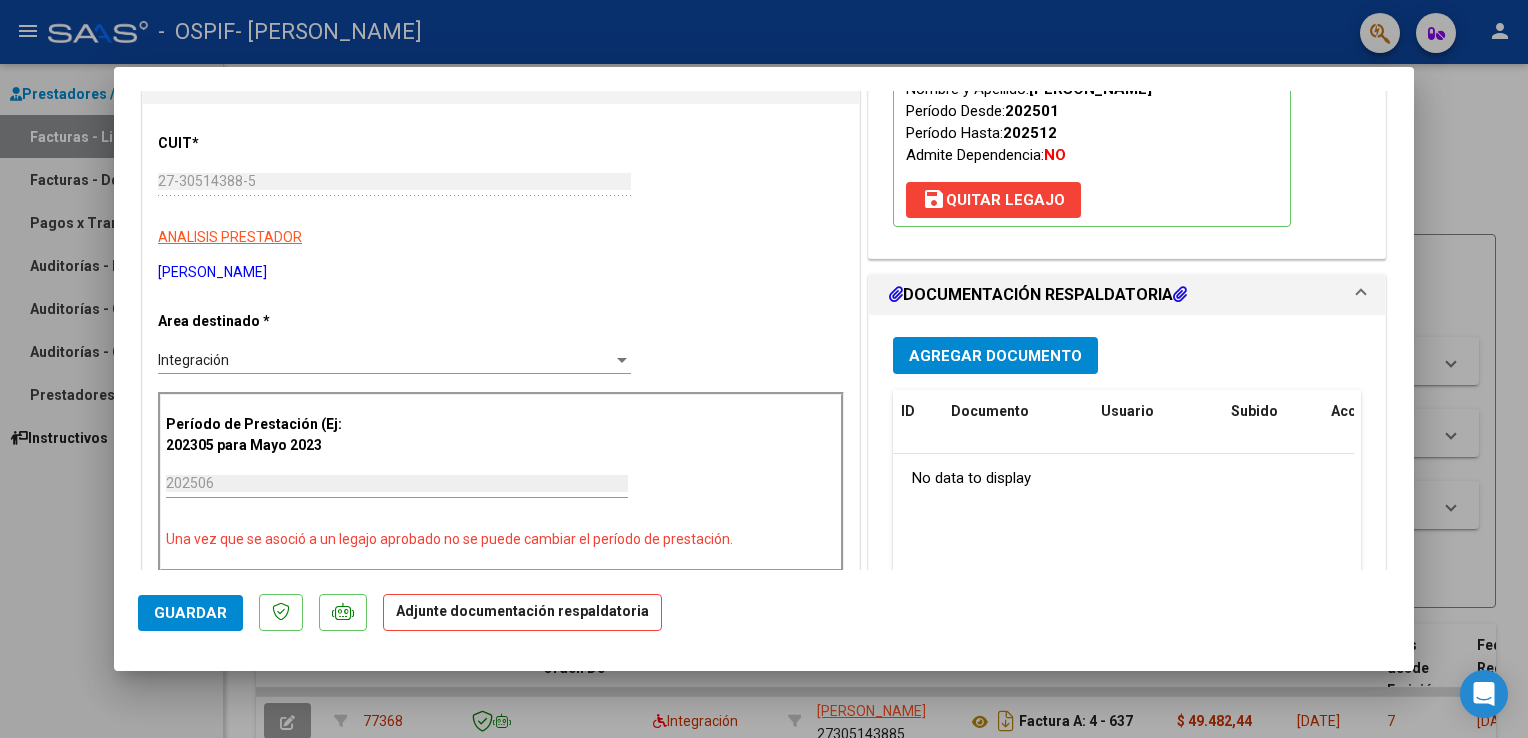 click on "Agregar Documento" at bounding box center (995, 356) 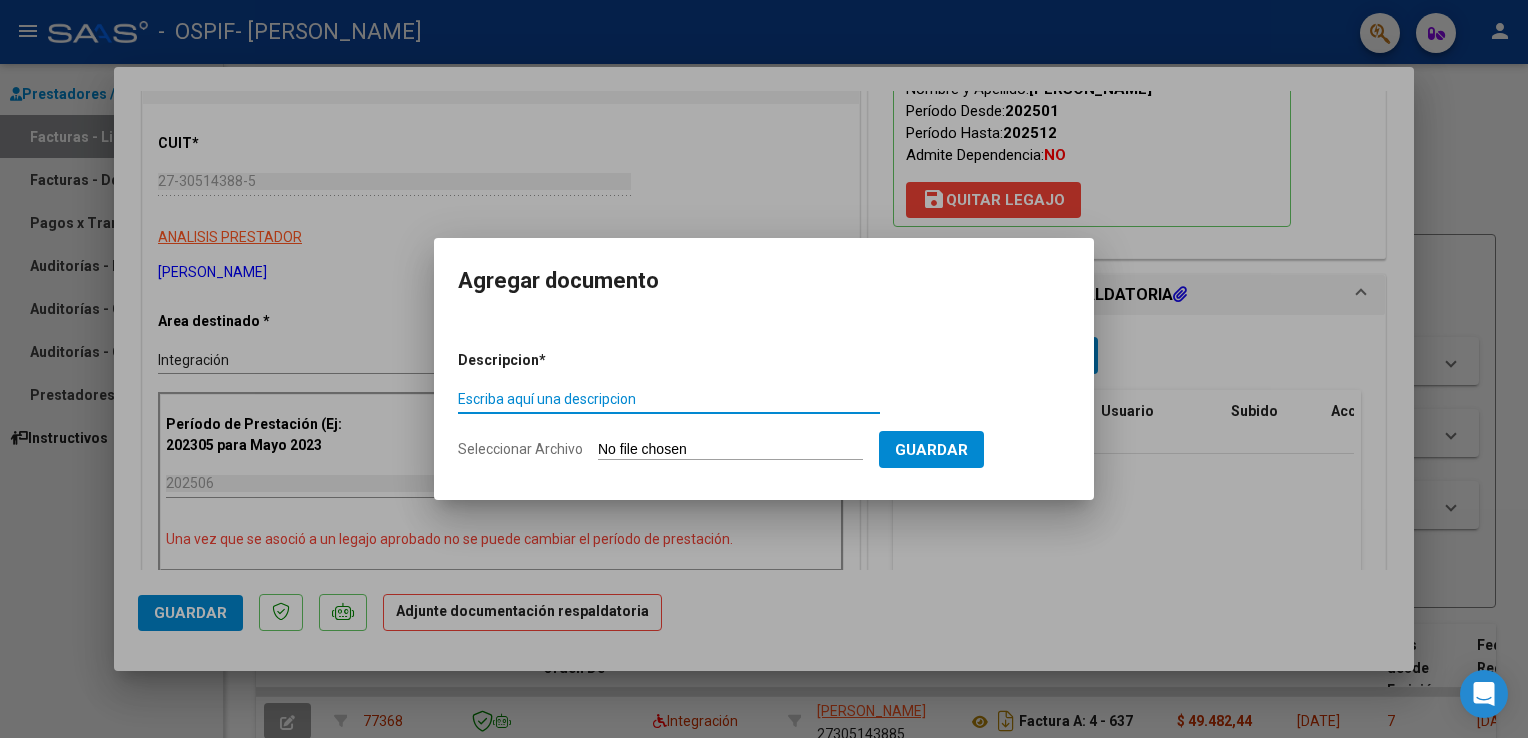 click on "Escriba aquí una descripcion" at bounding box center (669, 399) 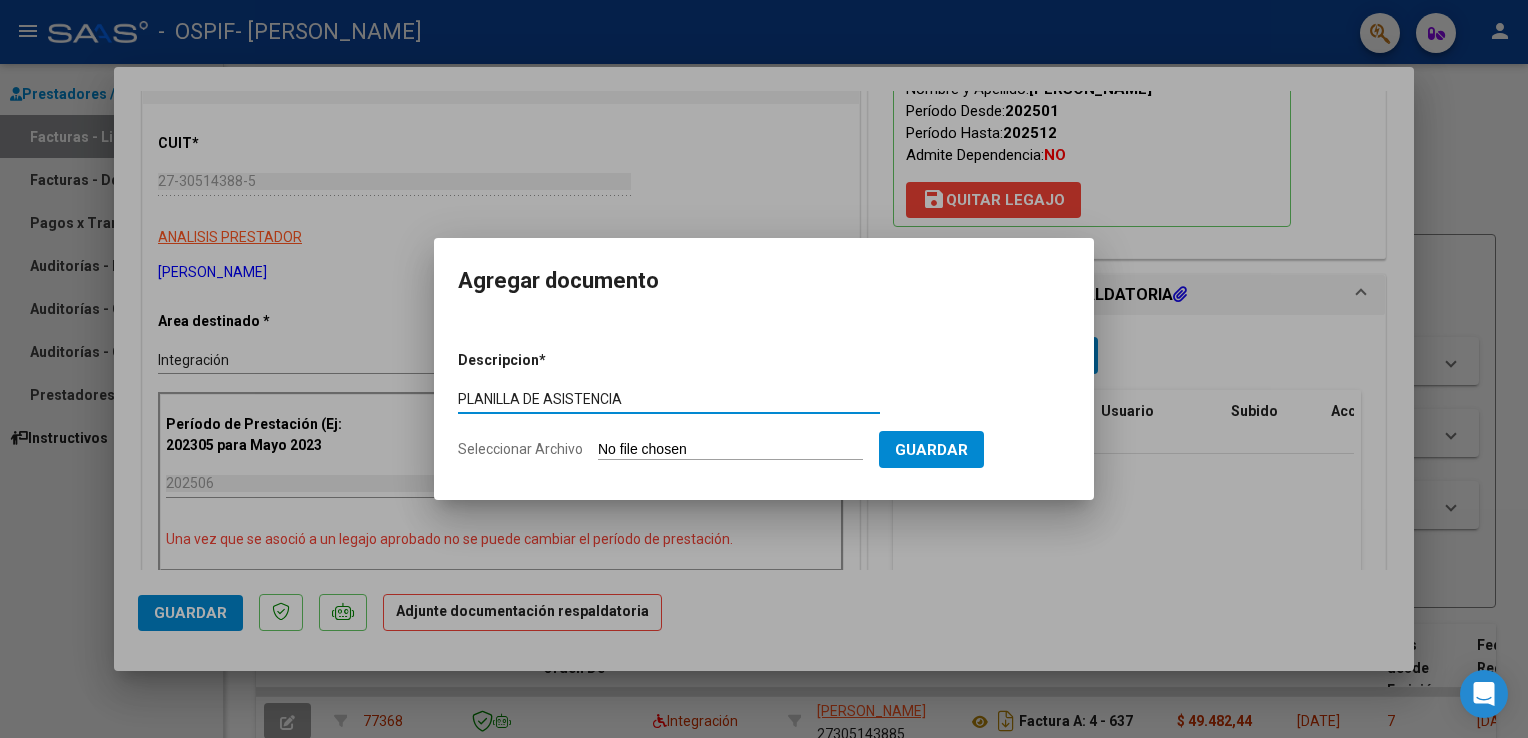 type on "PLANILLA DE ASISTENCIA" 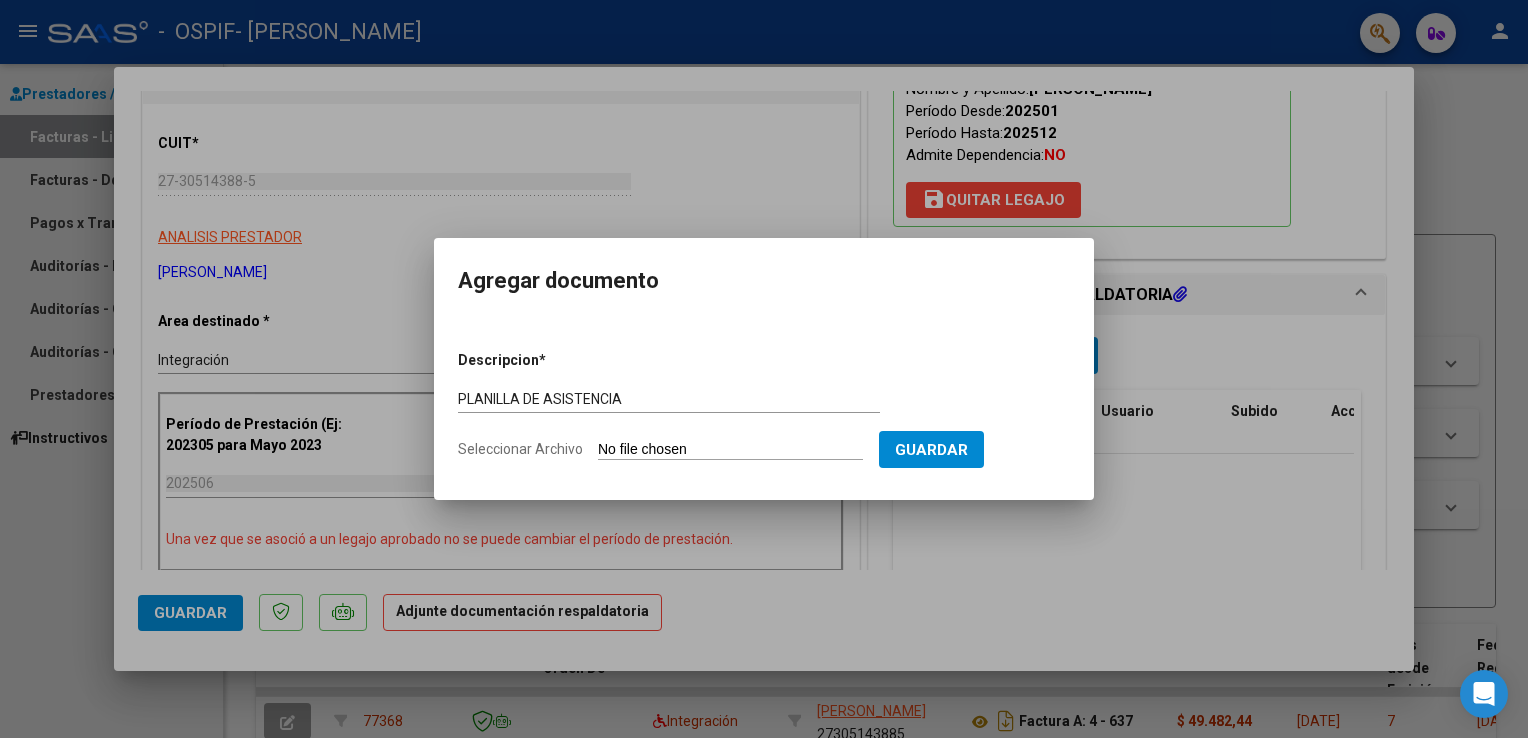 click on "Seleccionar Archivo" at bounding box center (730, 450) 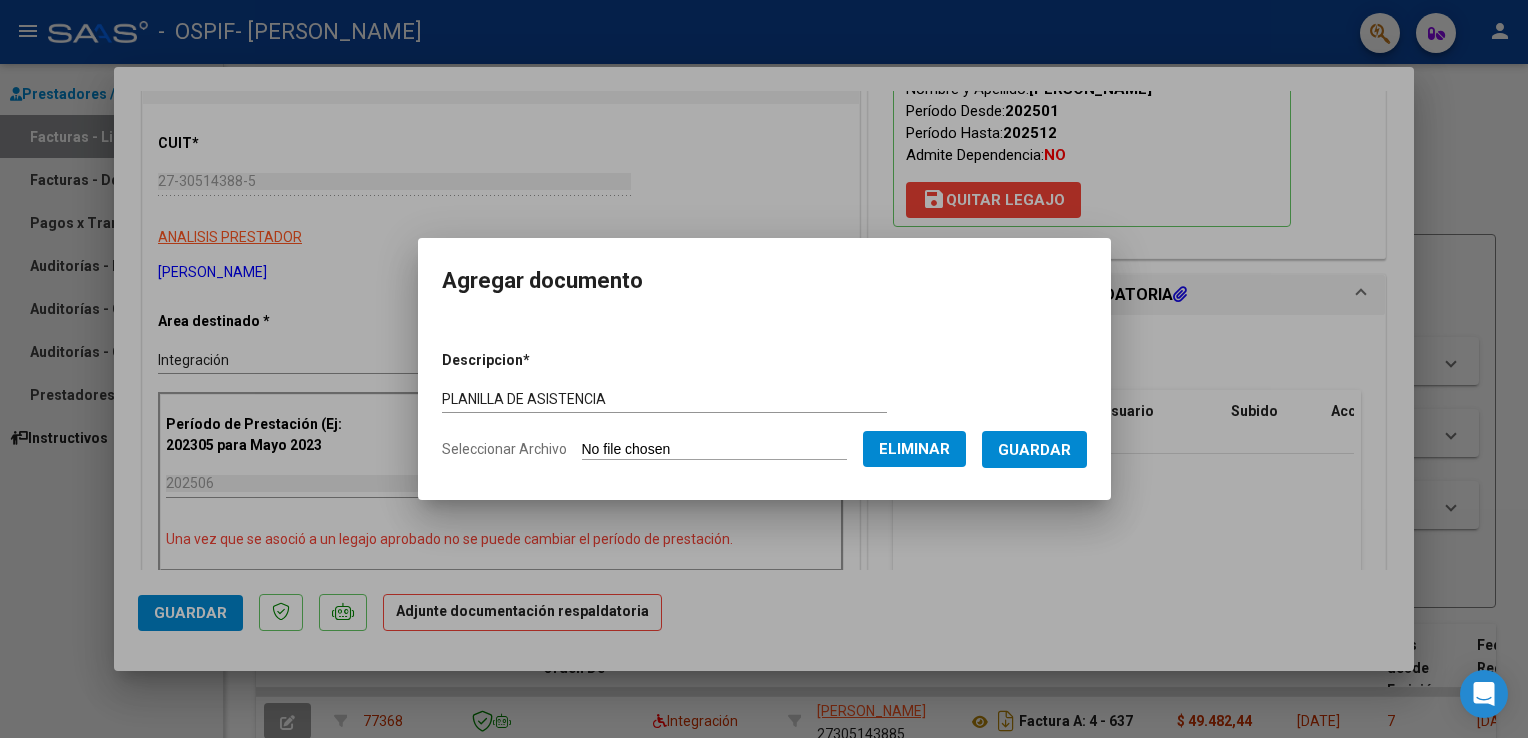 click on "Guardar" at bounding box center (1034, 450) 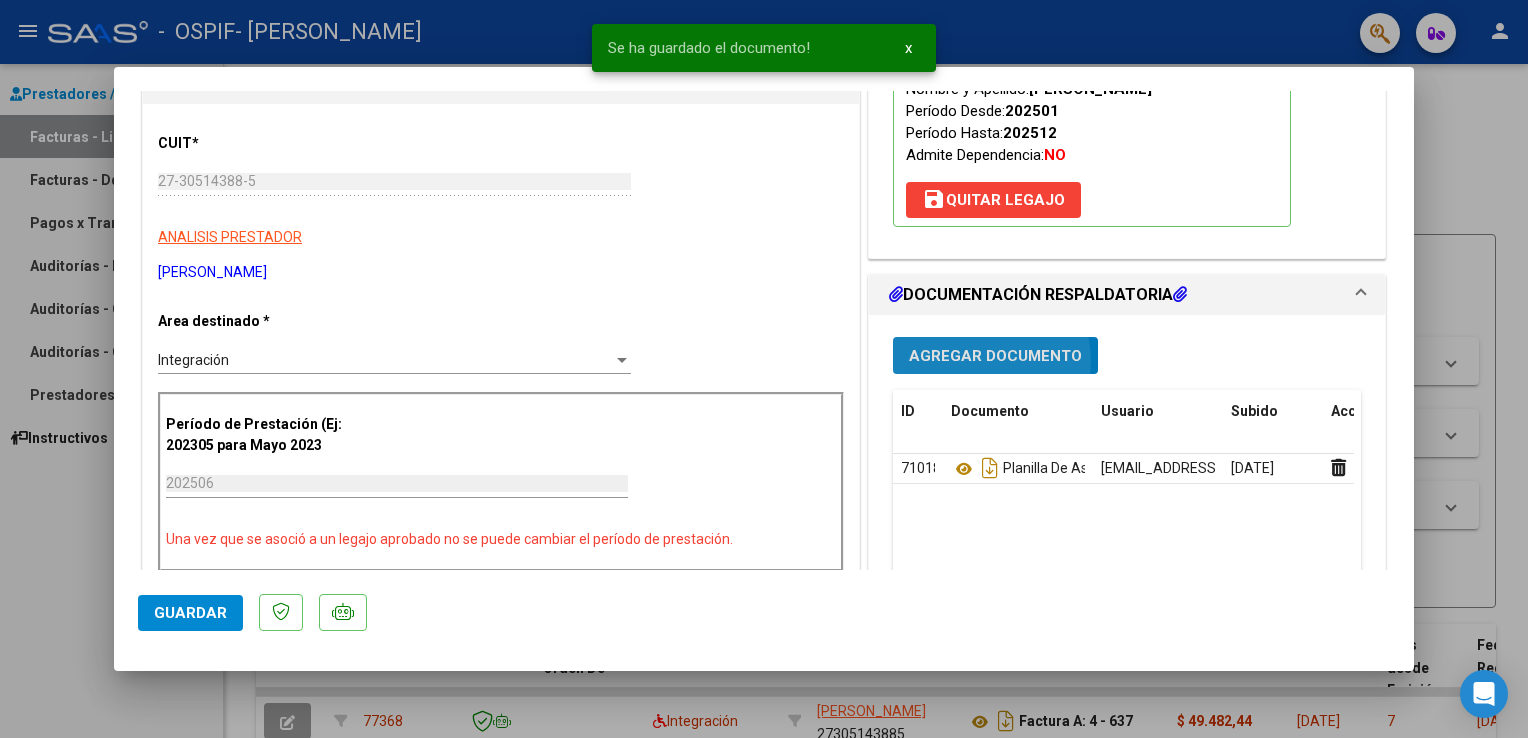 click on "Agregar Documento" at bounding box center (995, 356) 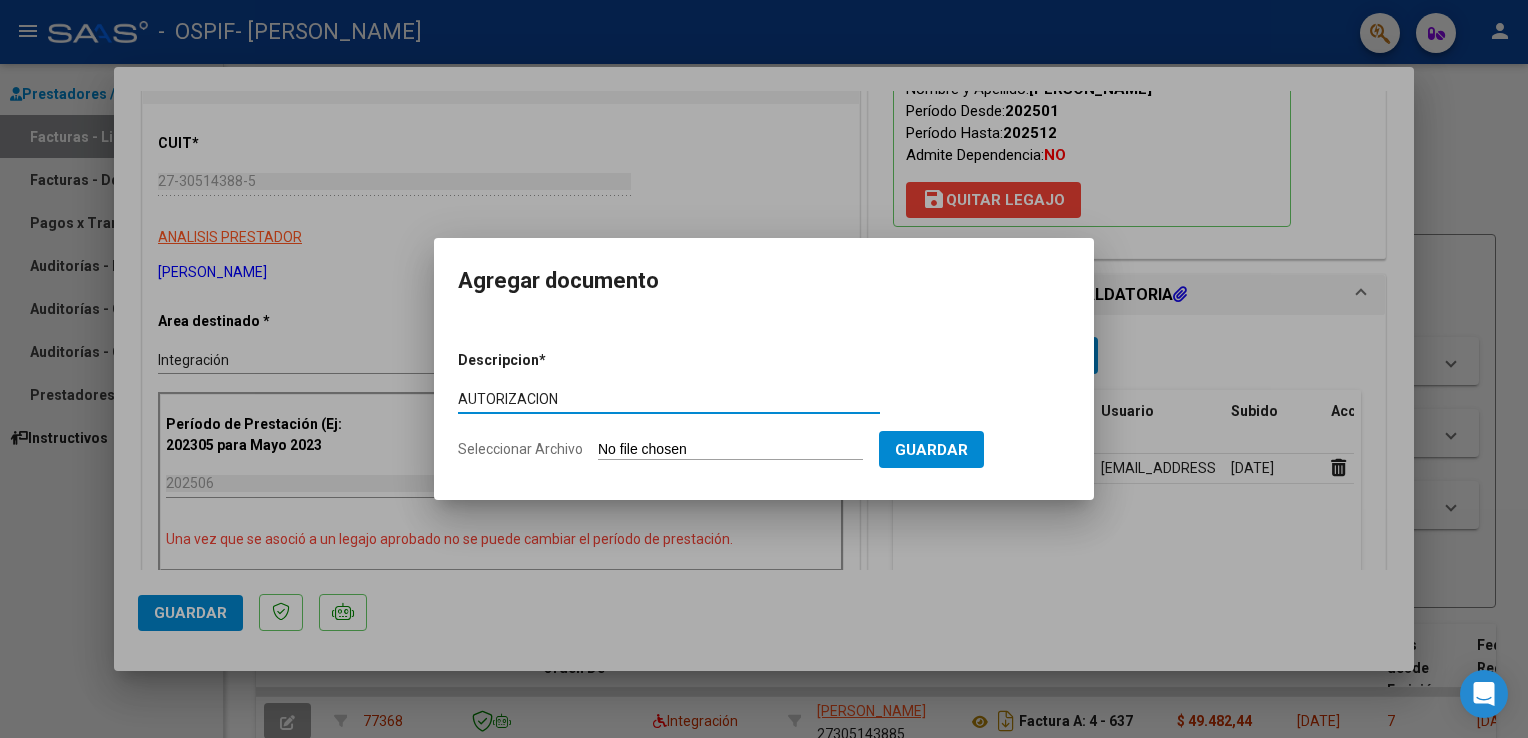 type on "AUTORIZACION" 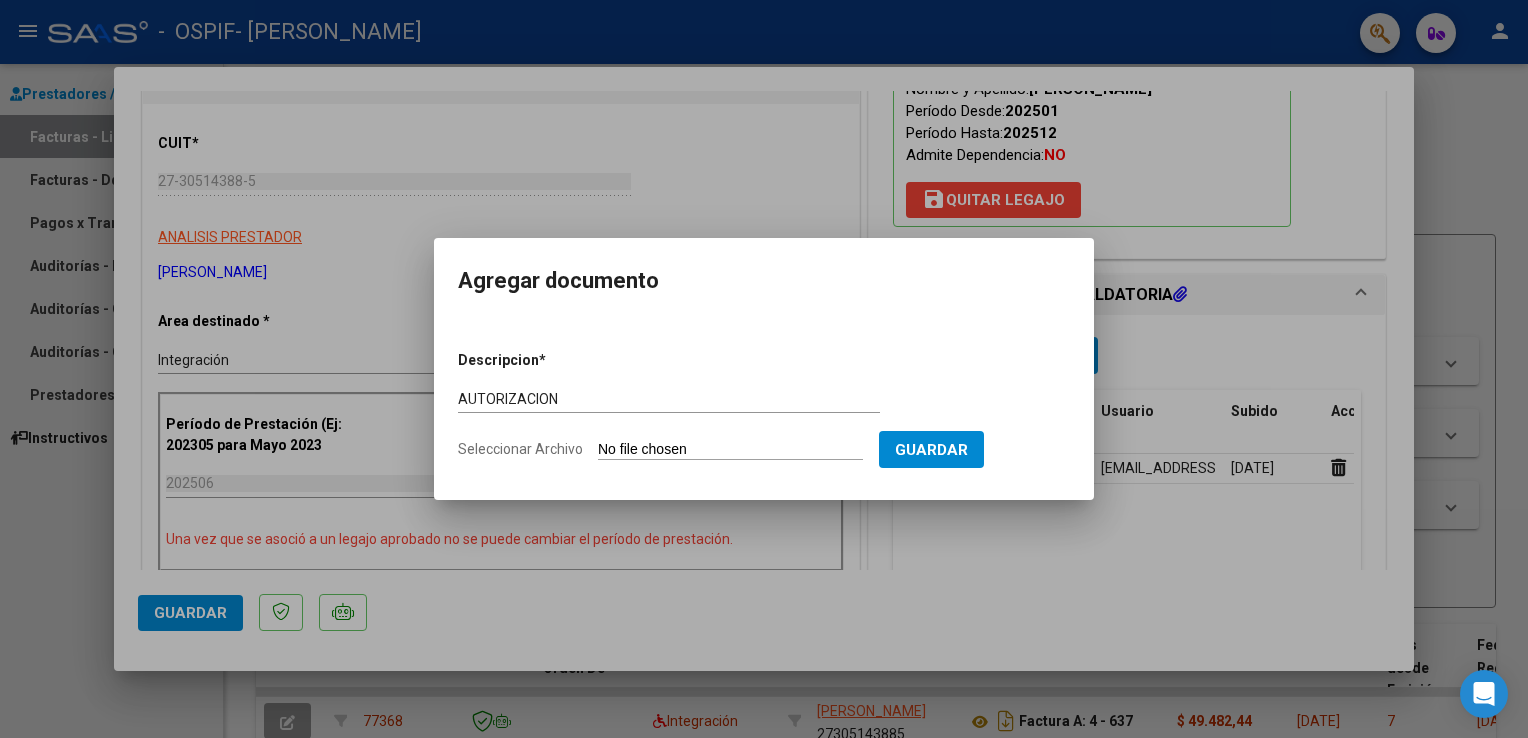 click on "Seleccionar Archivo" at bounding box center [730, 450] 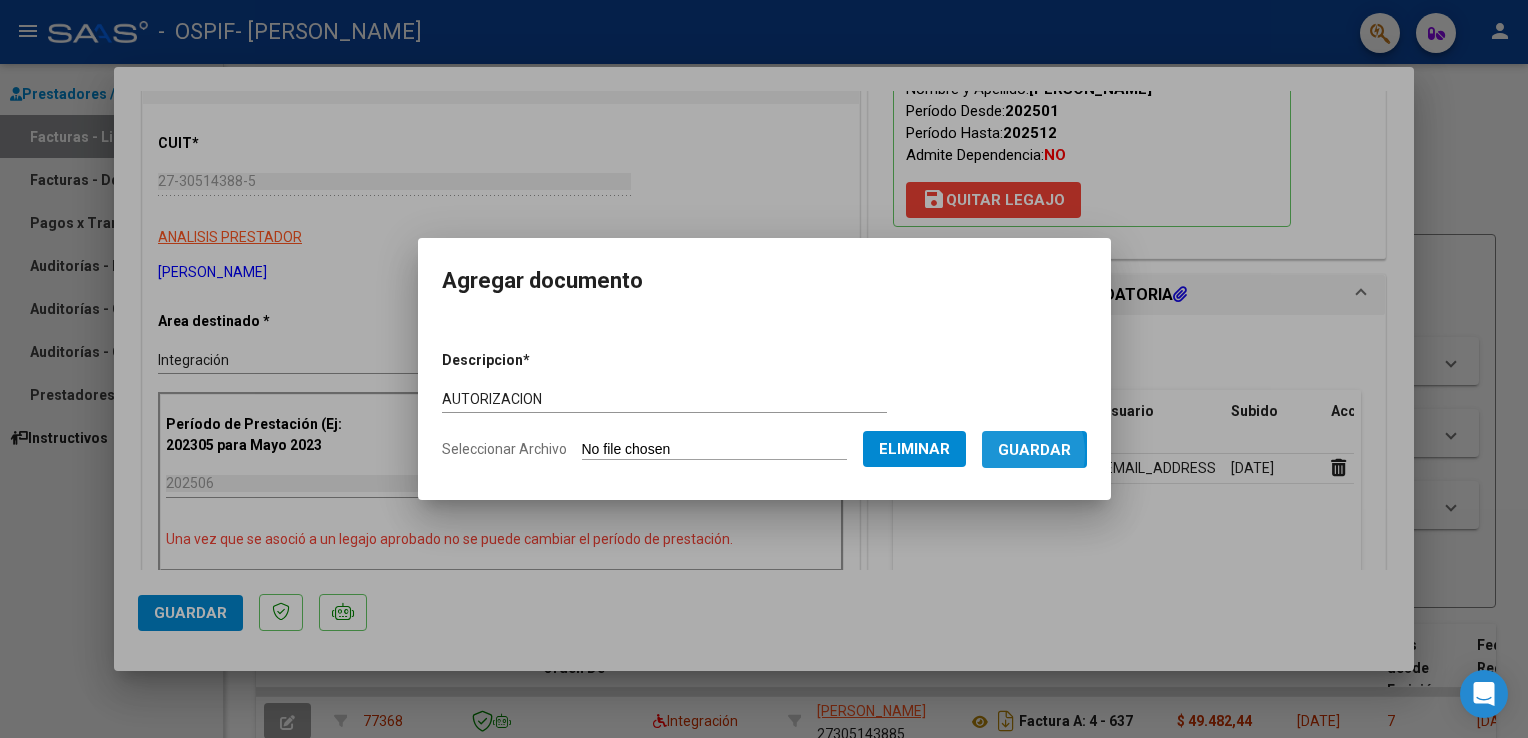 click on "Guardar" at bounding box center (1034, 450) 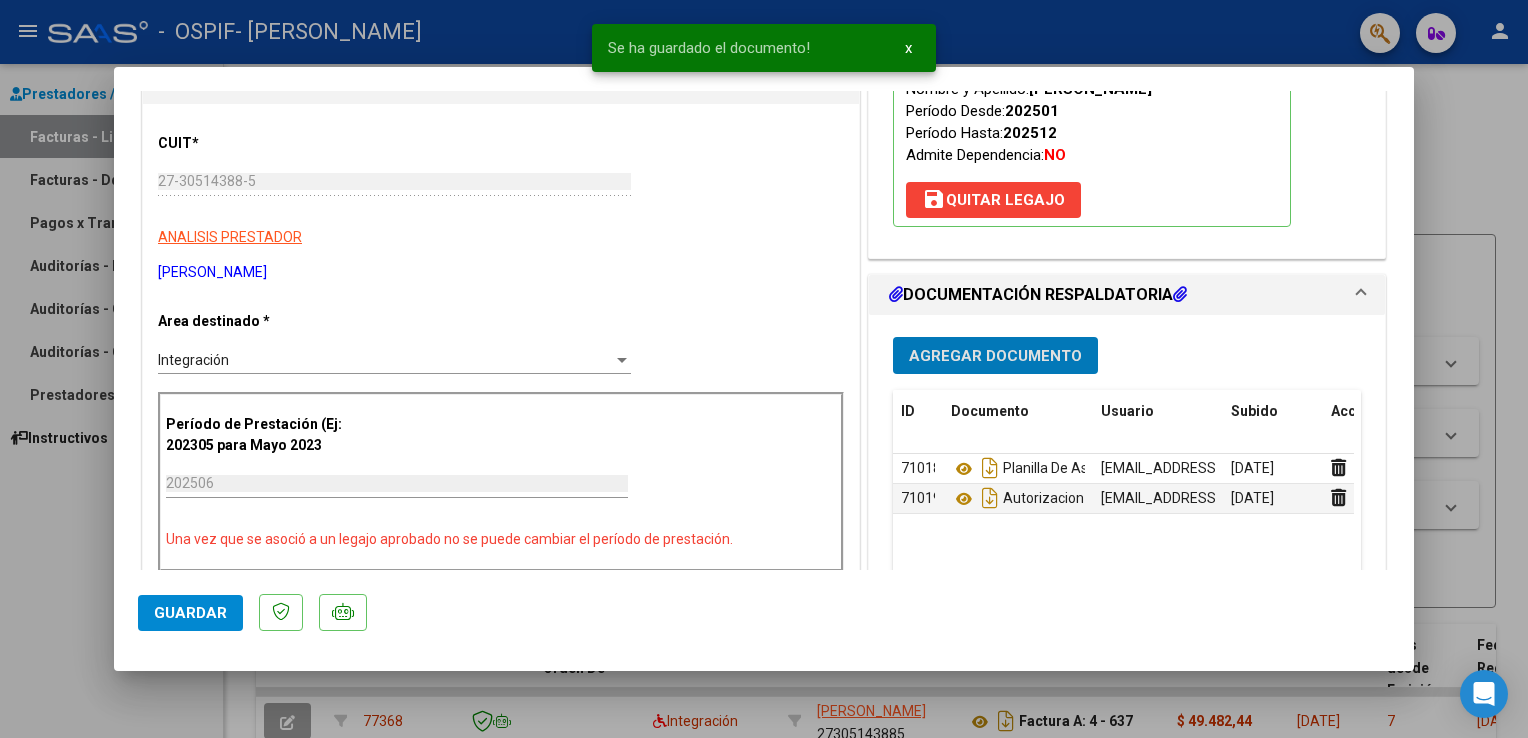 click on "Agregar Documento" at bounding box center [995, 356] 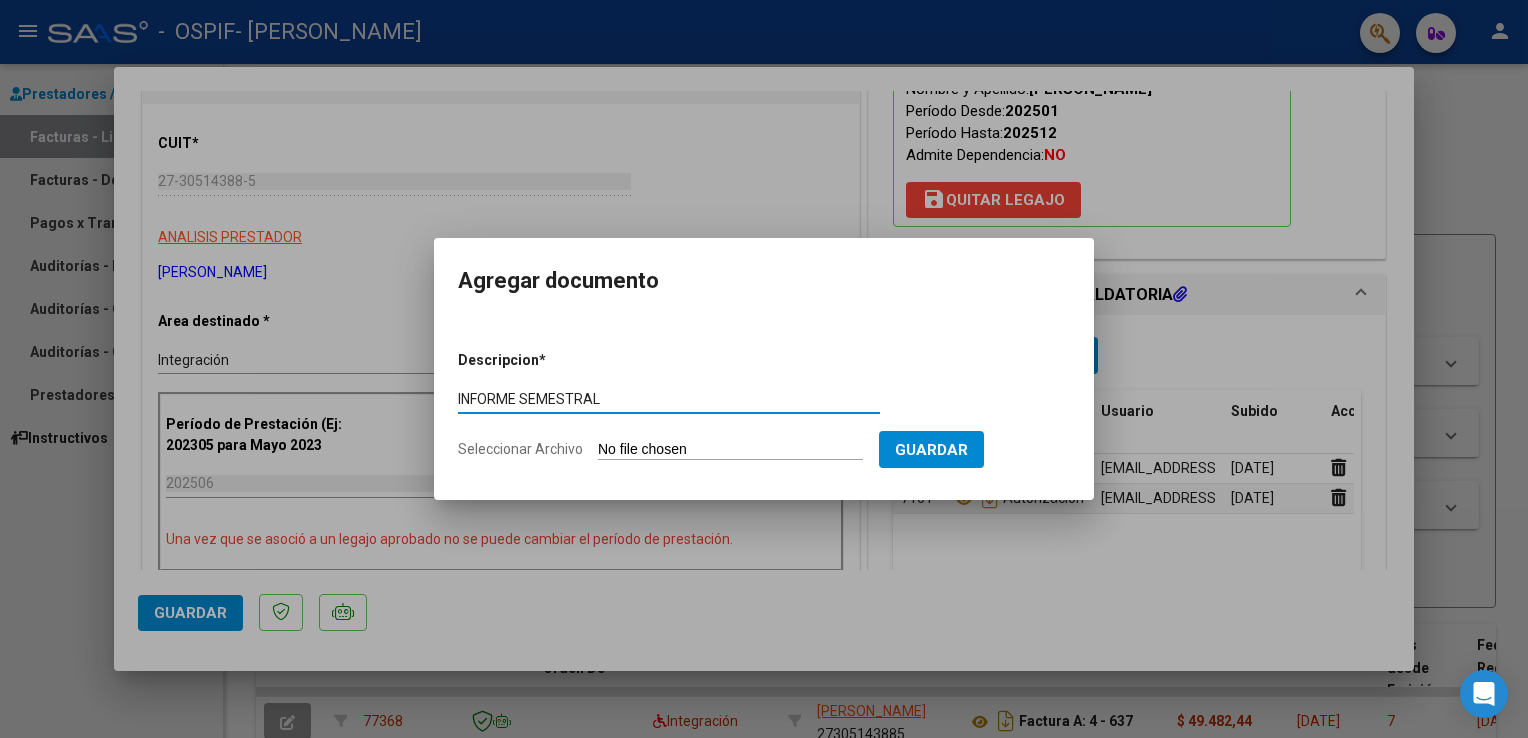 type on "INFORME SEMESTRAL" 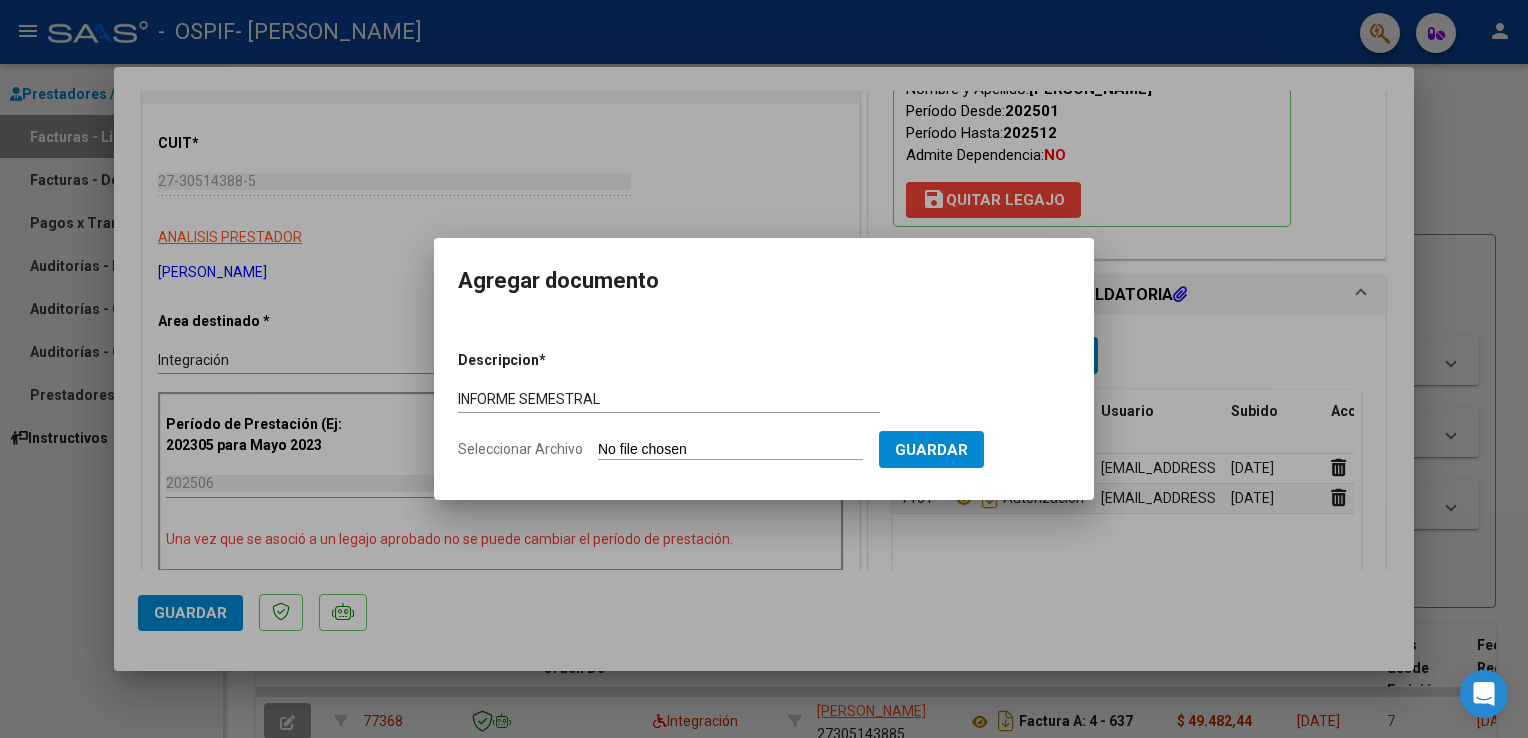 type on "C:\fakepath\062025InformeSemestralMacielFranchesca.pdf" 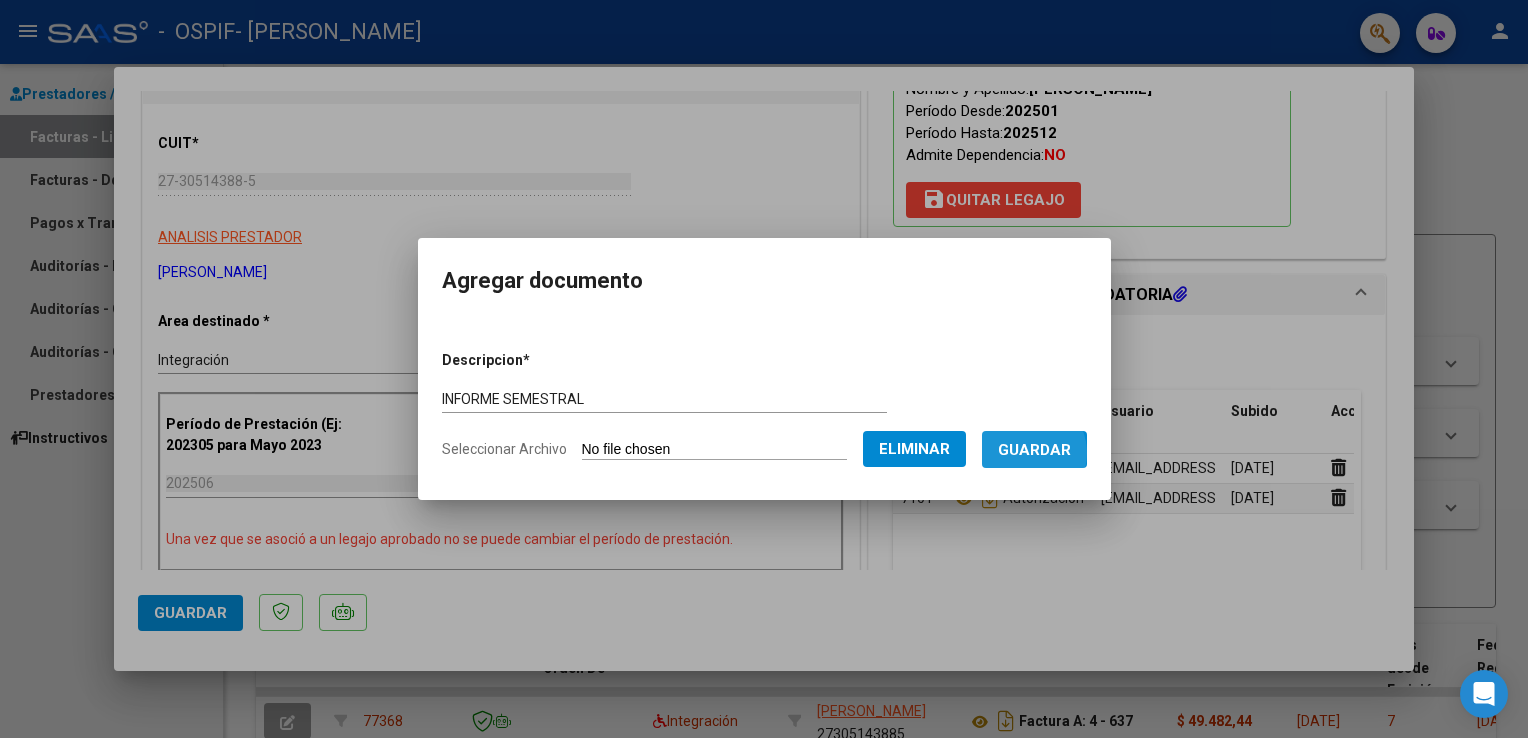 click on "Guardar" at bounding box center (1034, 450) 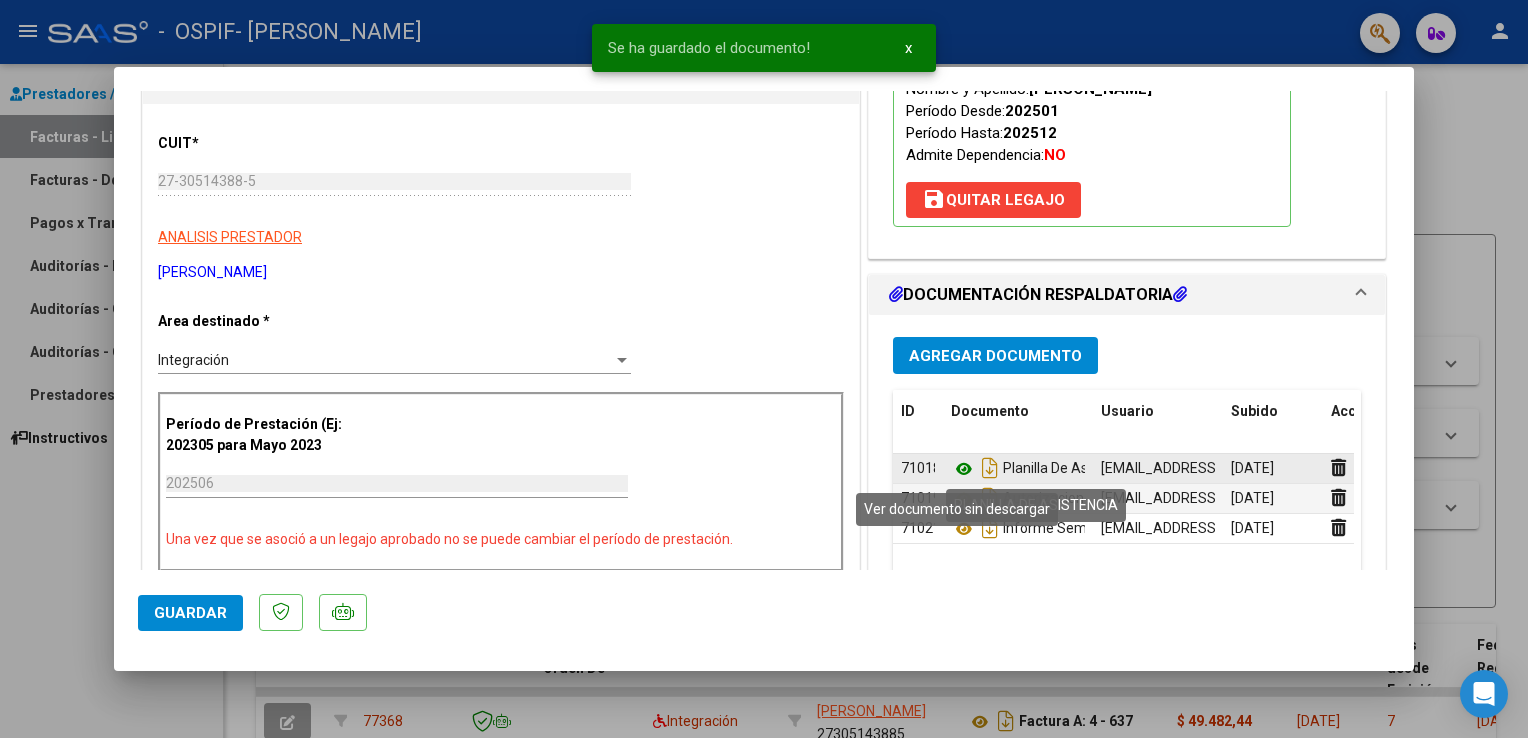 click 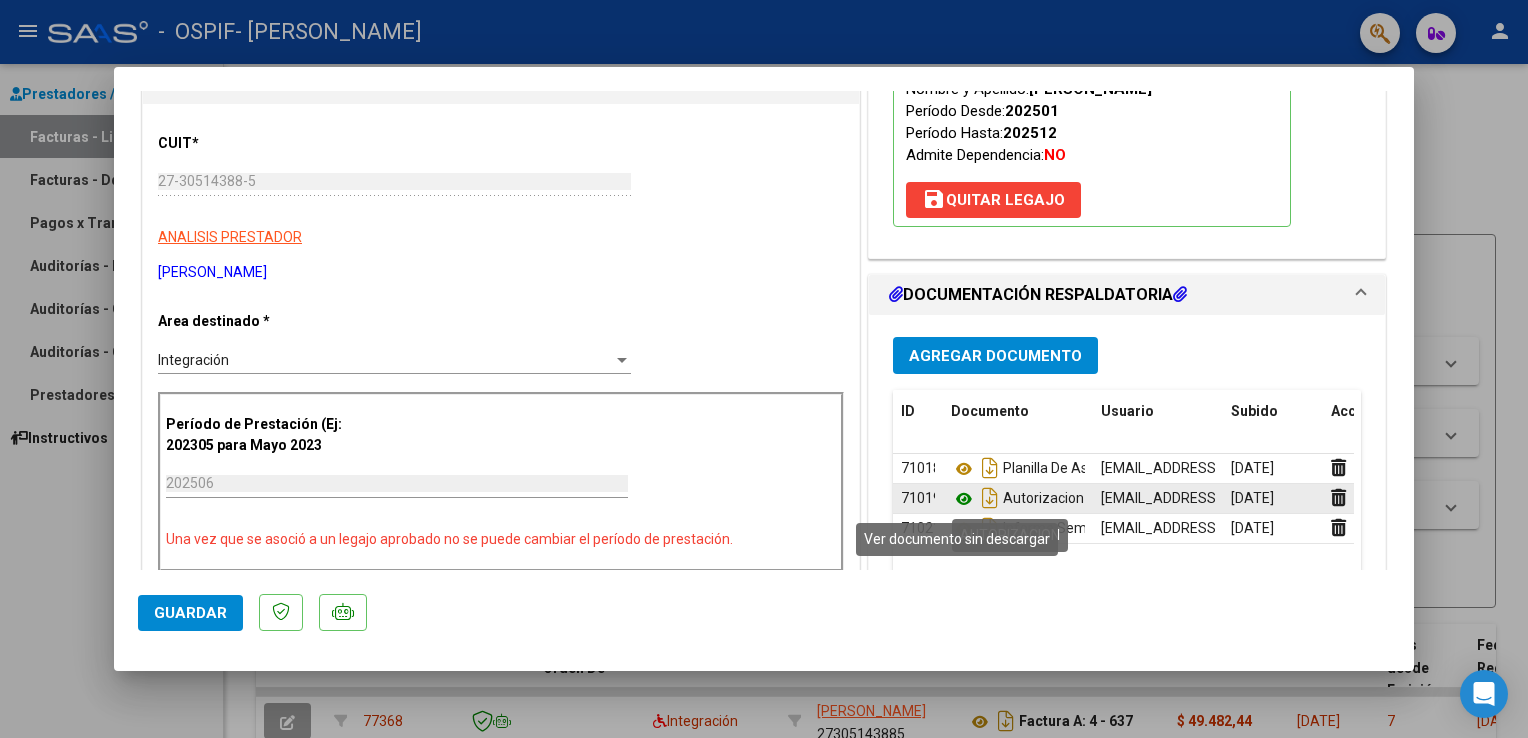 click 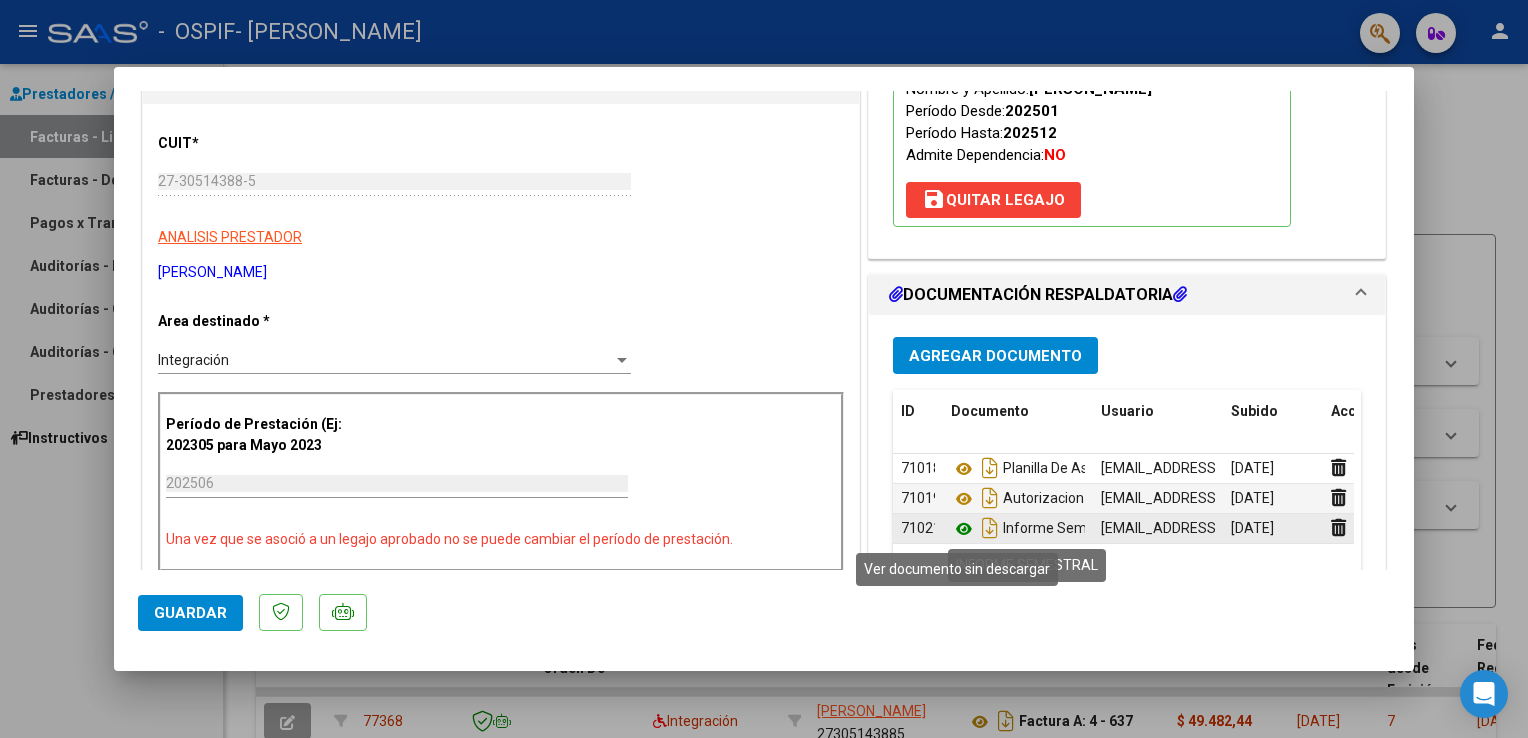 click 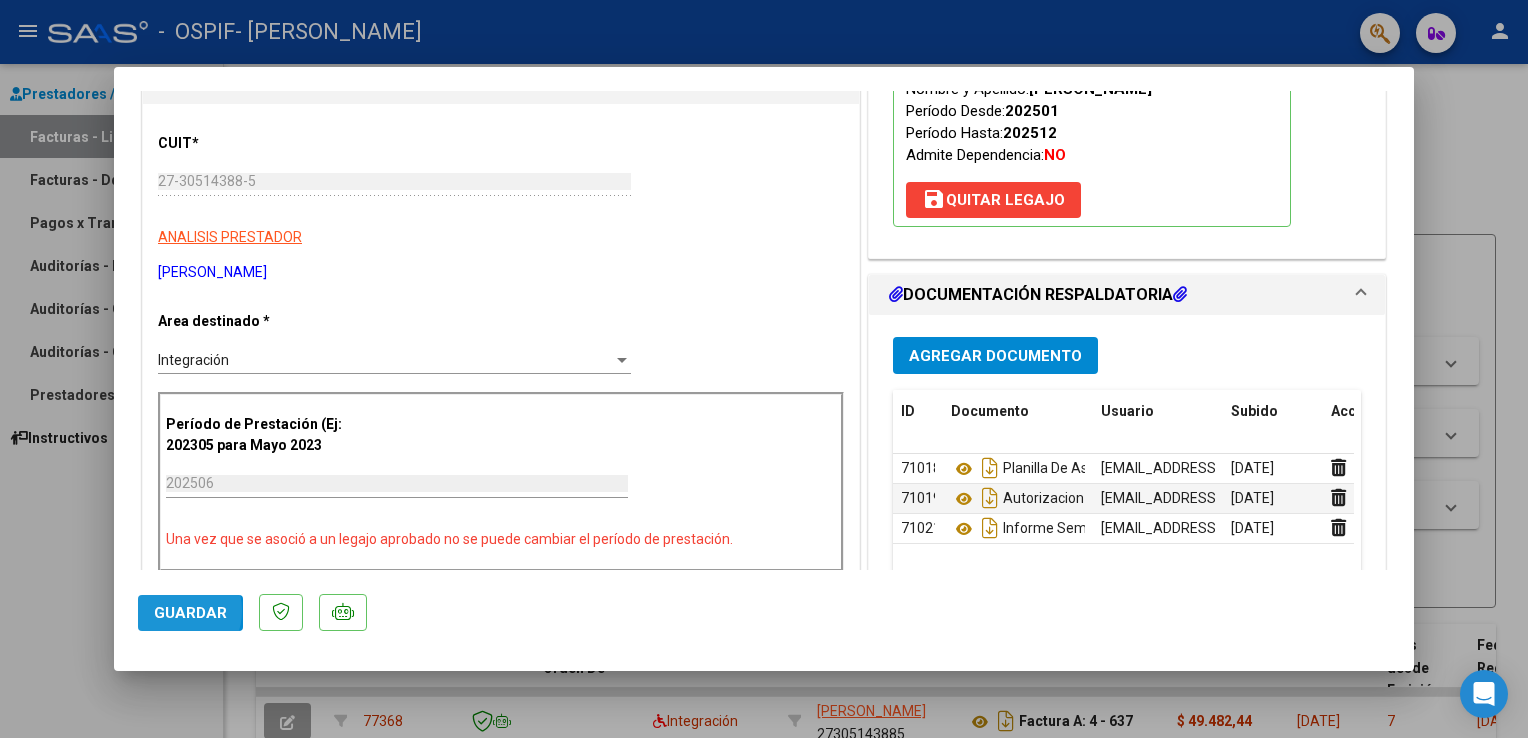 click on "Guardar" 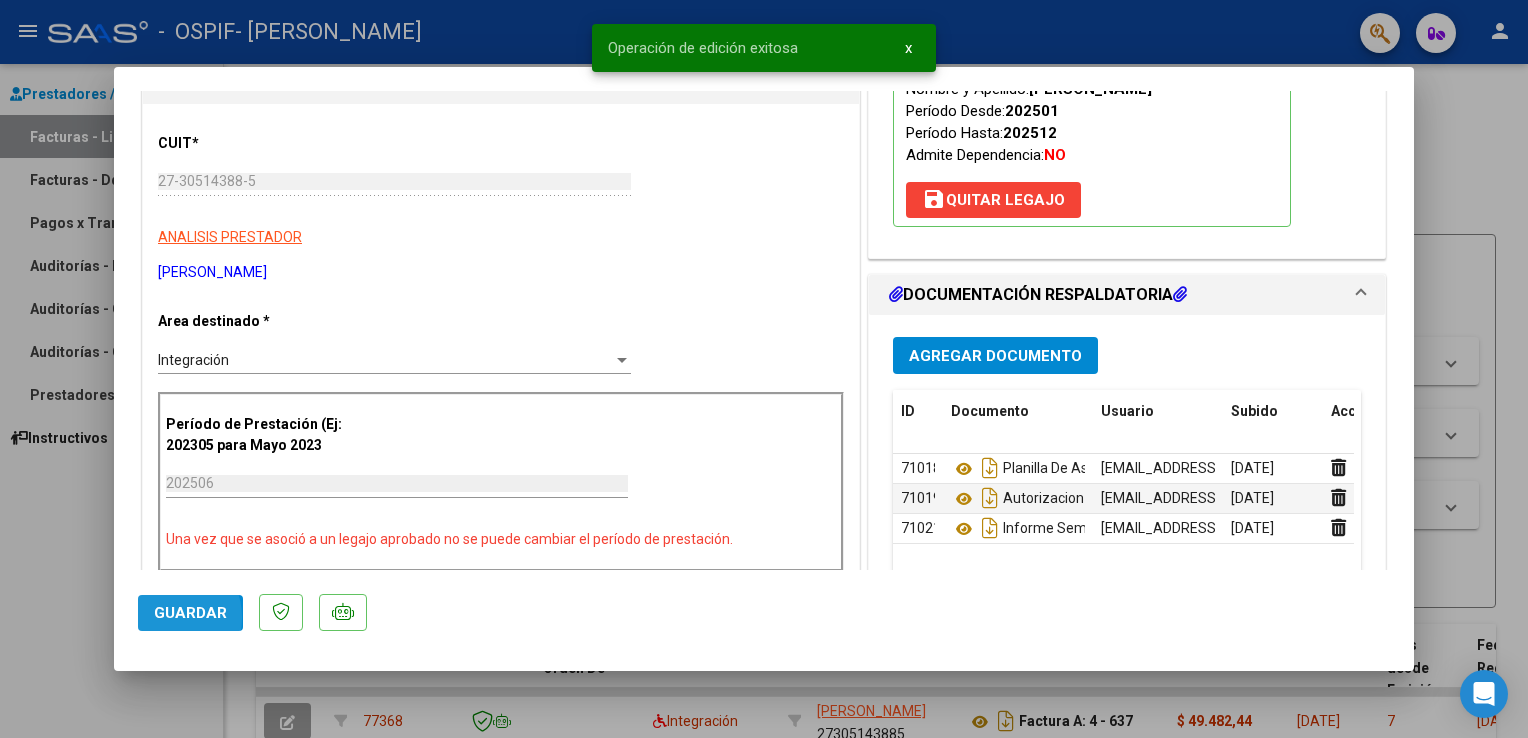 click on "Guardar" 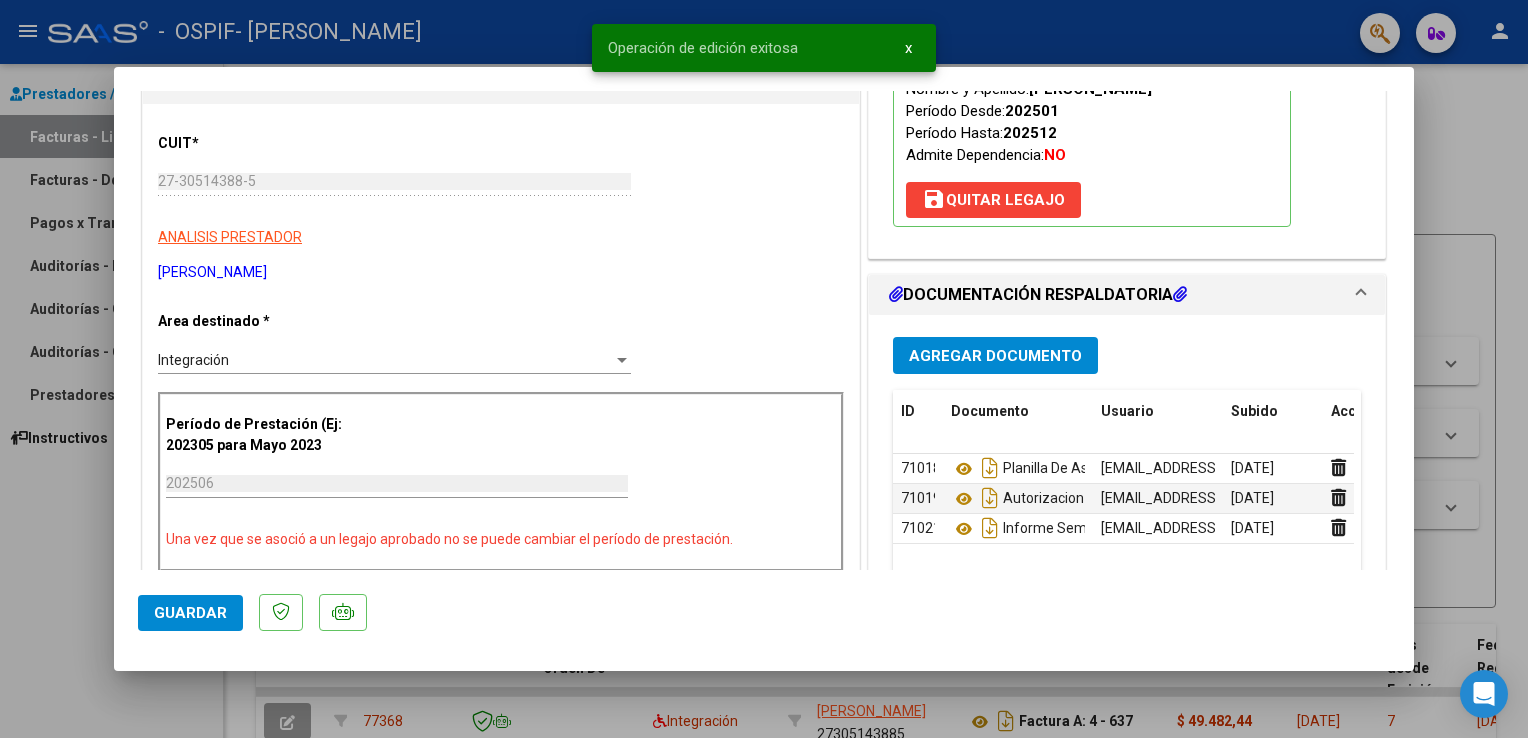 click at bounding box center [764, 369] 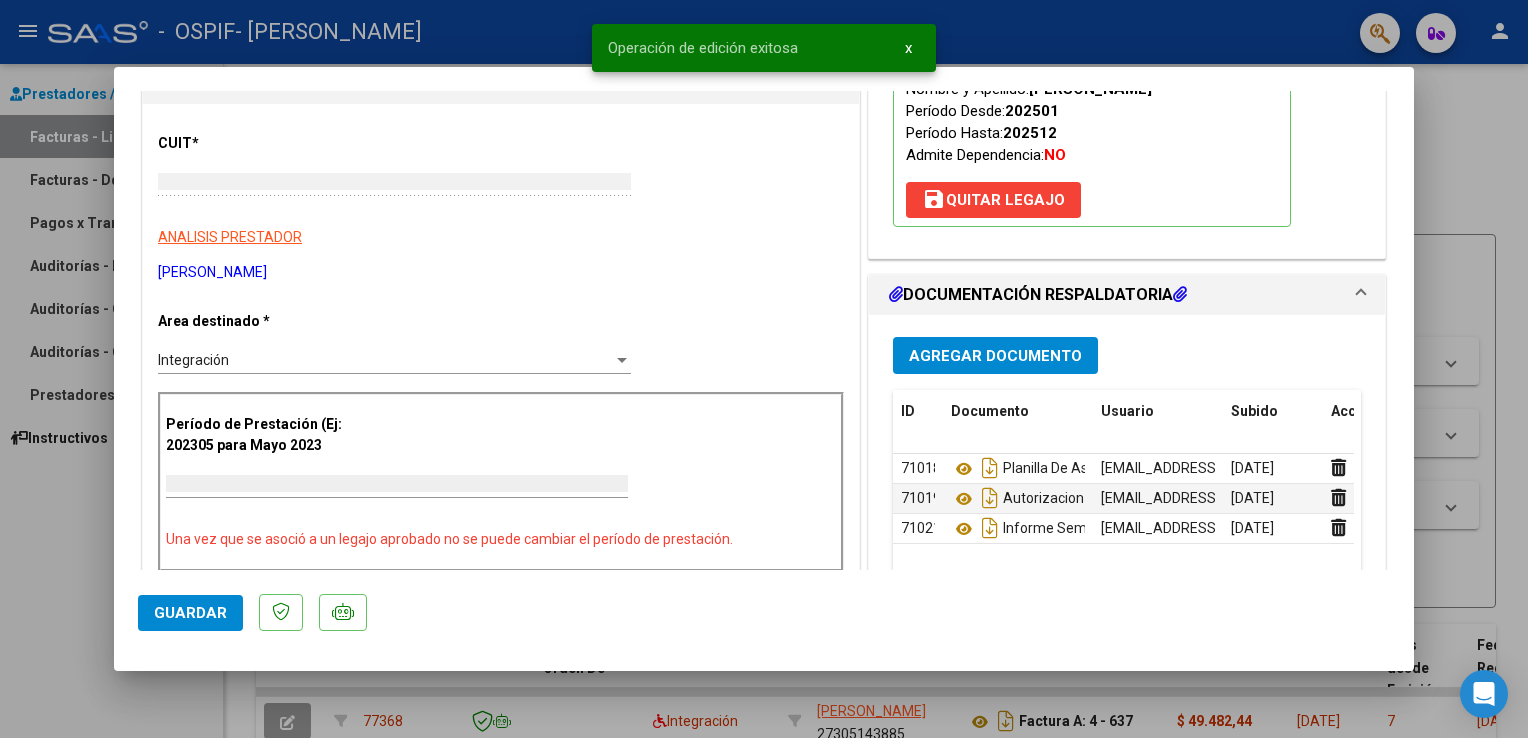 scroll, scrollTop: 0, scrollLeft: 0, axis: both 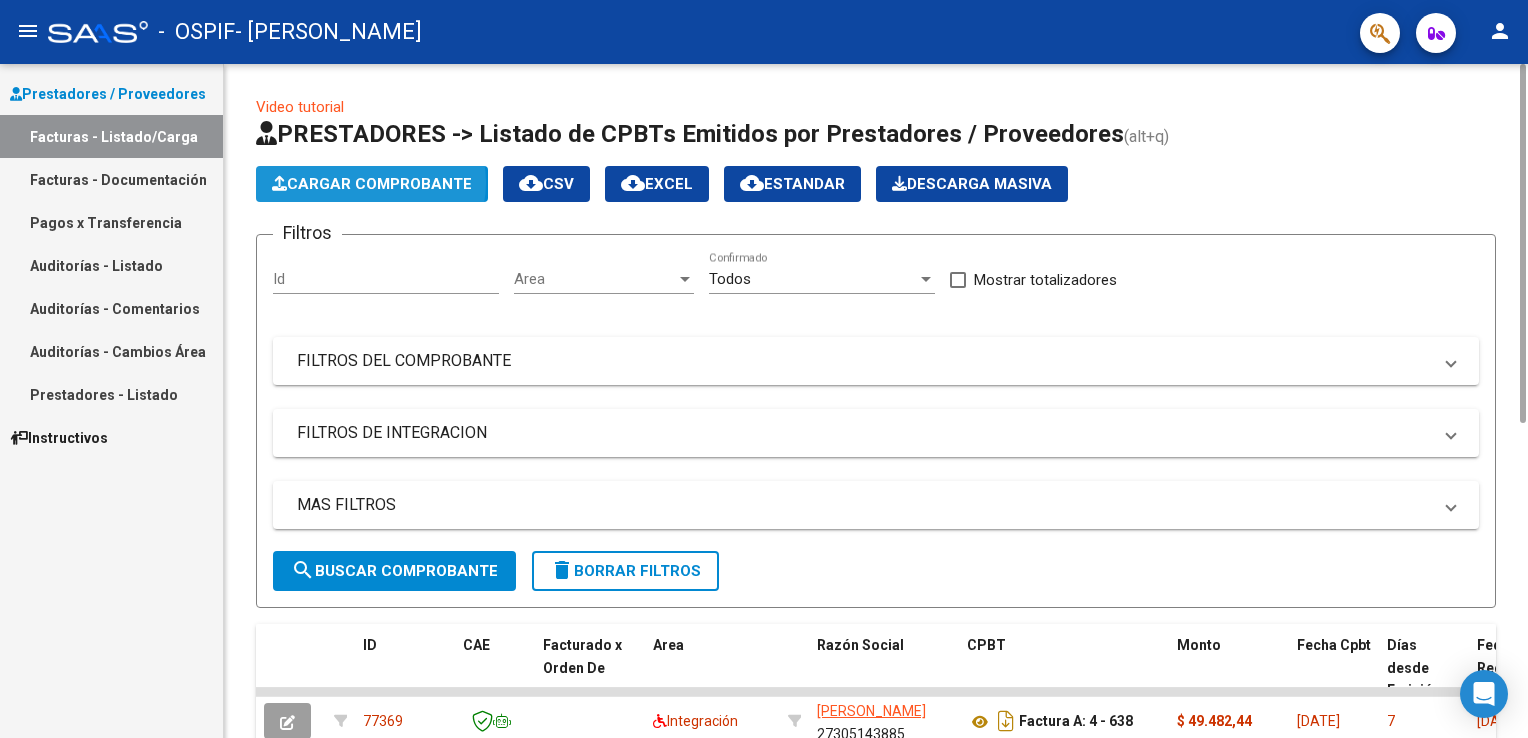 click on "Cargar Comprobante" 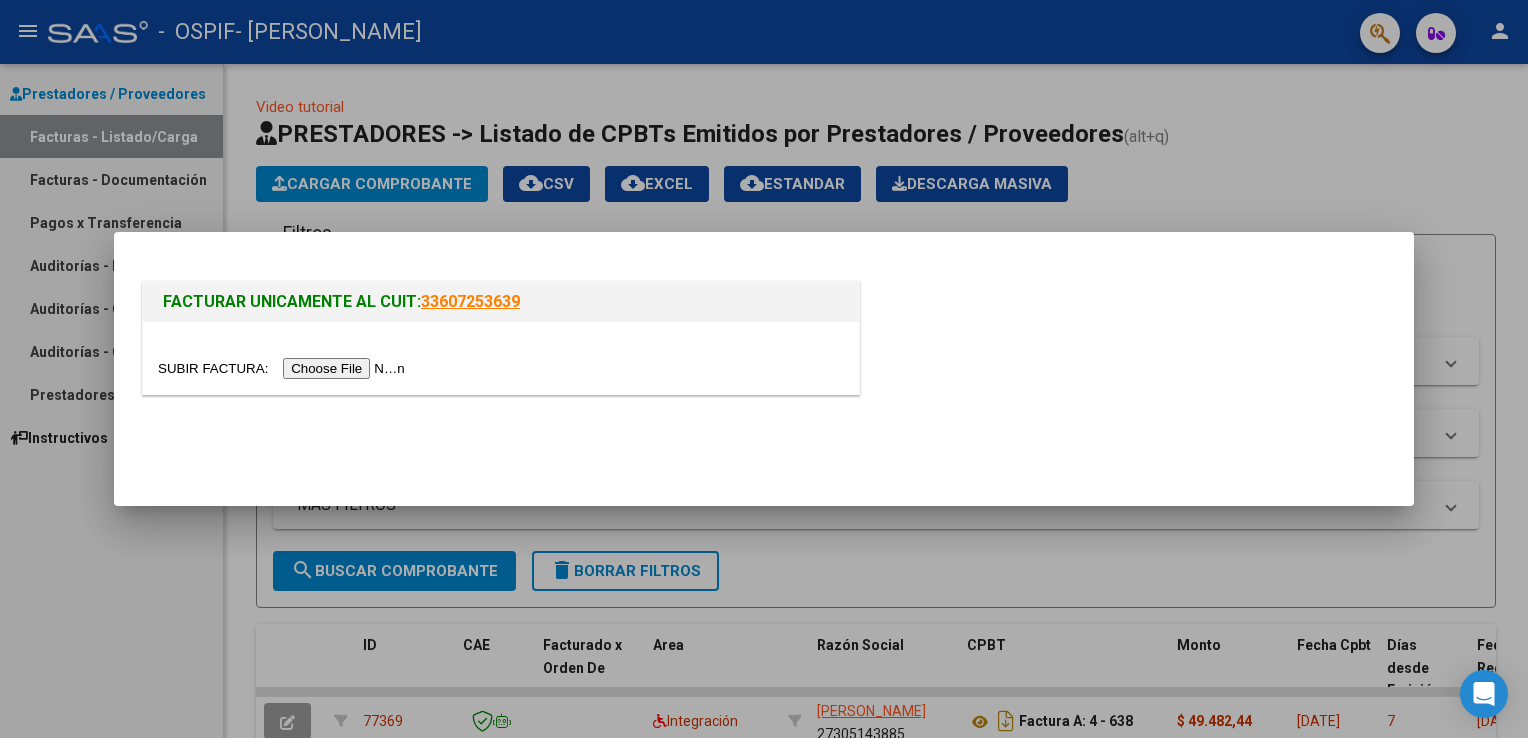 click at bounding box center (284, 368) 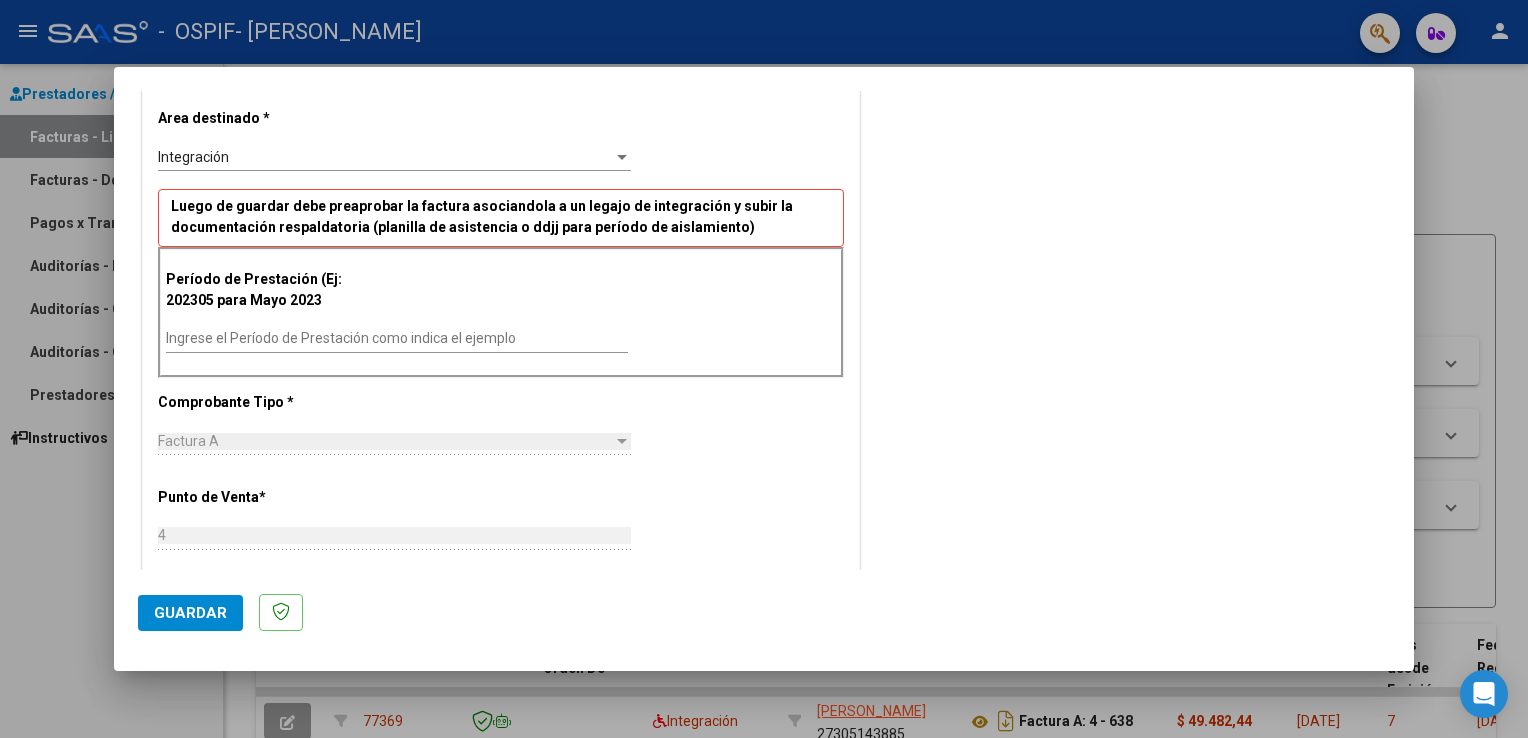 scroll, scrollTop: 400, scrollLeft: 0, axis: vertical 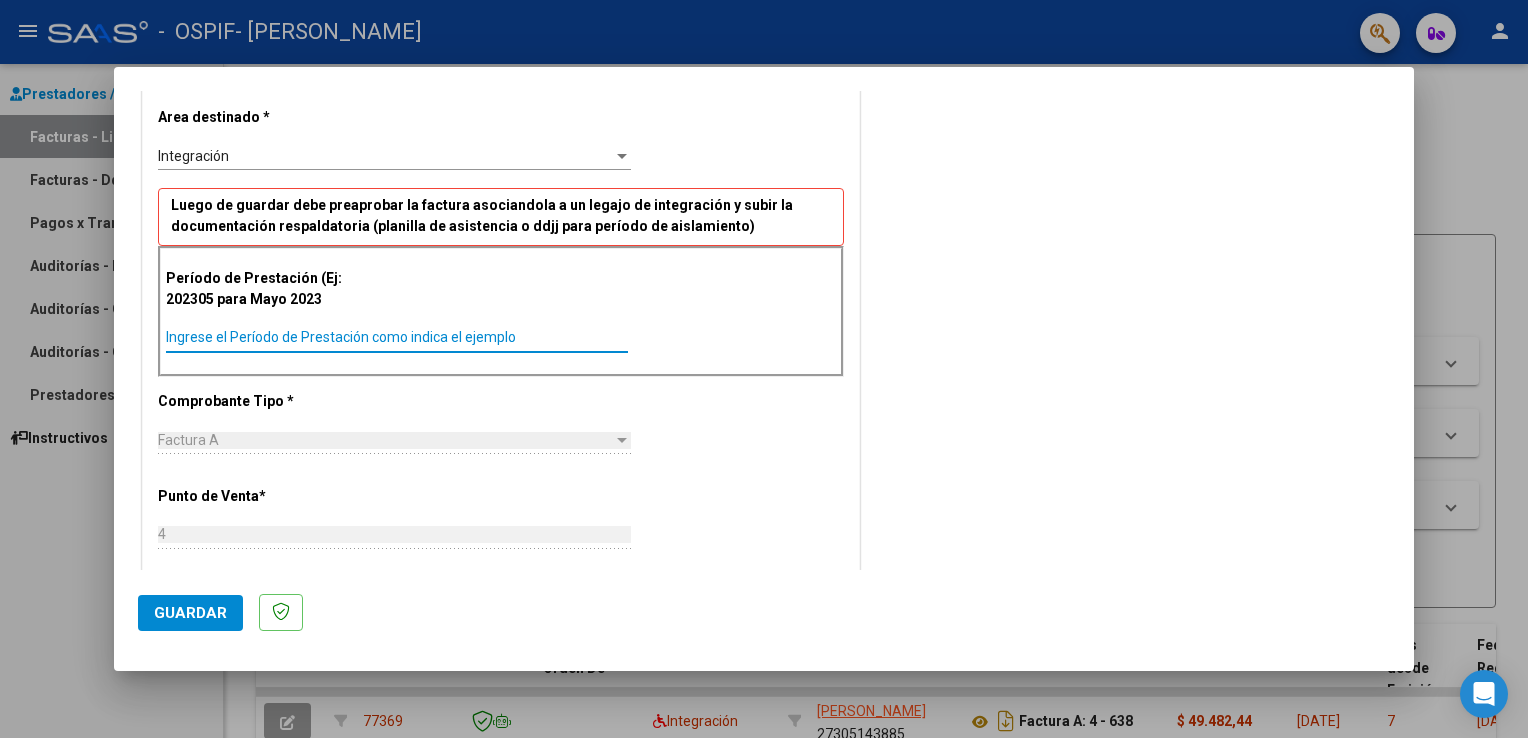 click on "Ingrese el Período de Prestación como indica el ejemplo" at bounding box center [397, 337] 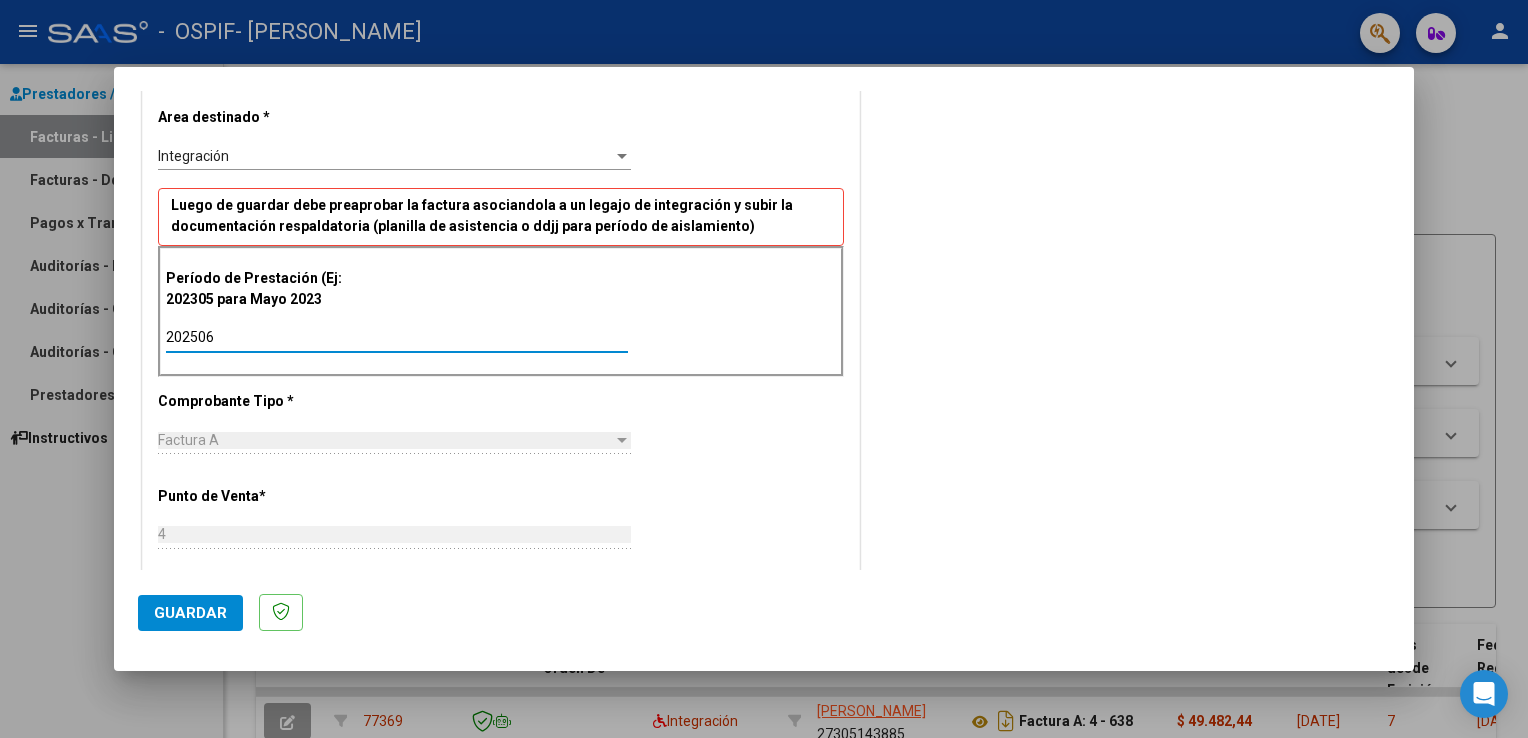 type on "202506" 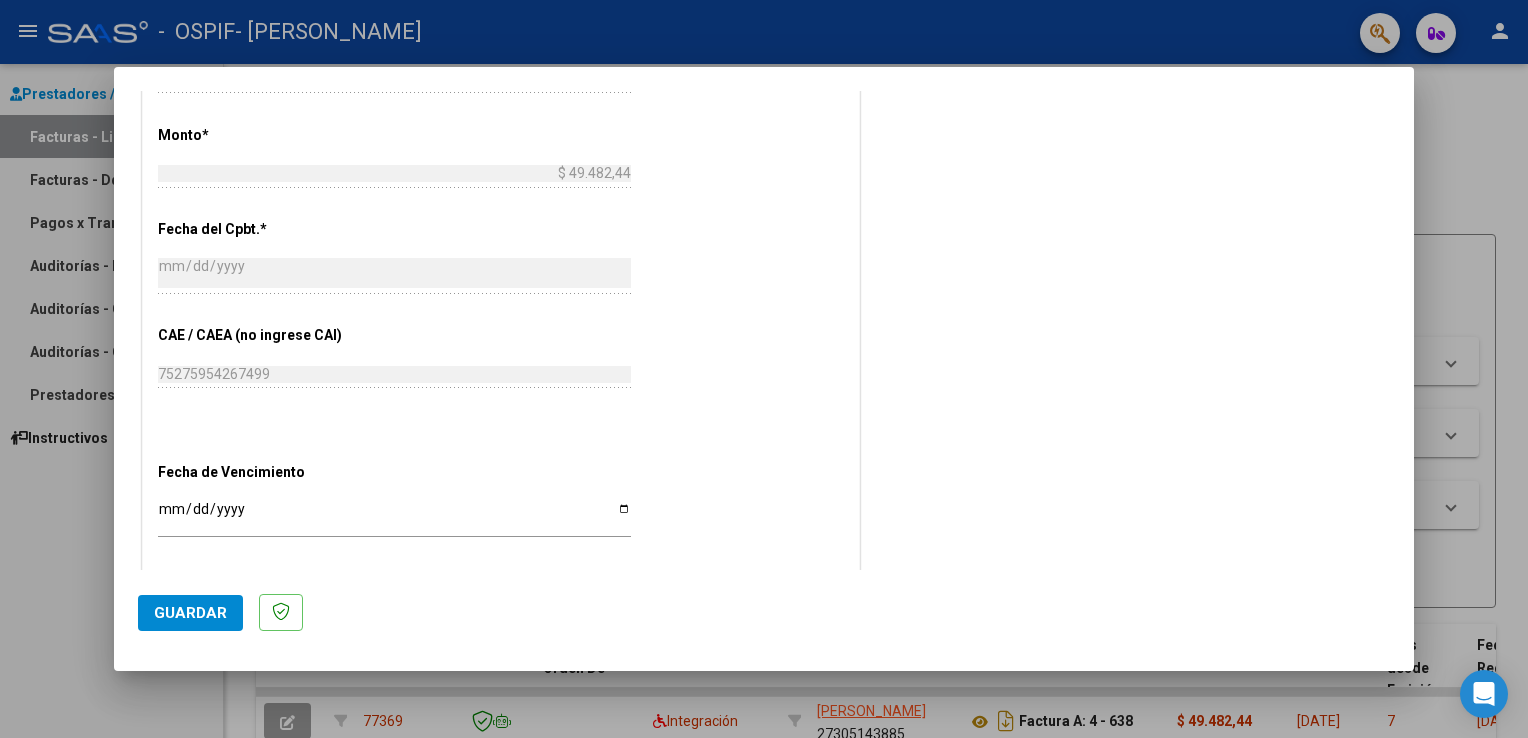scroll, scrollTop: 1055, scrollLeft: 0, axis: vertical 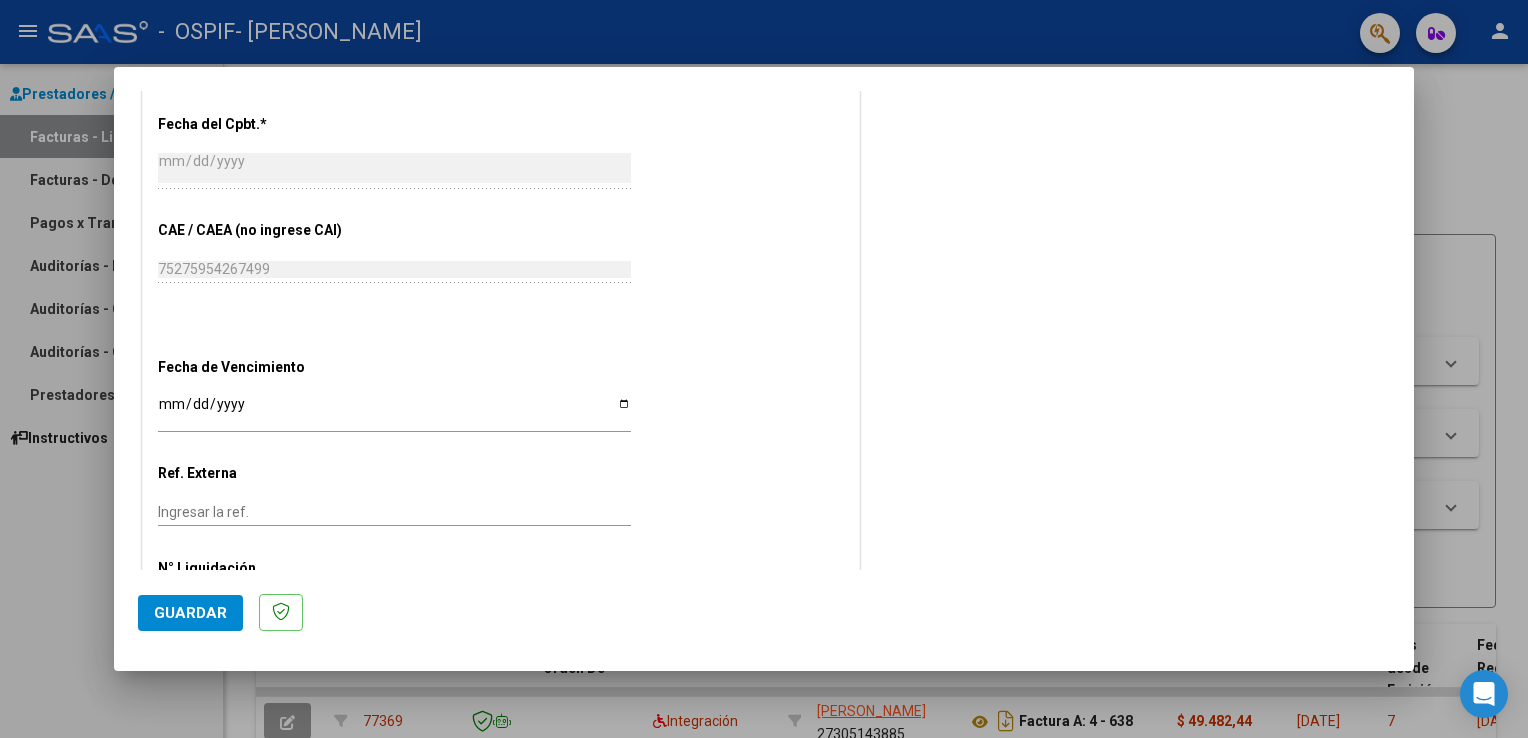 click on "Ingresar la fecha" at bounding box center (394, 411) 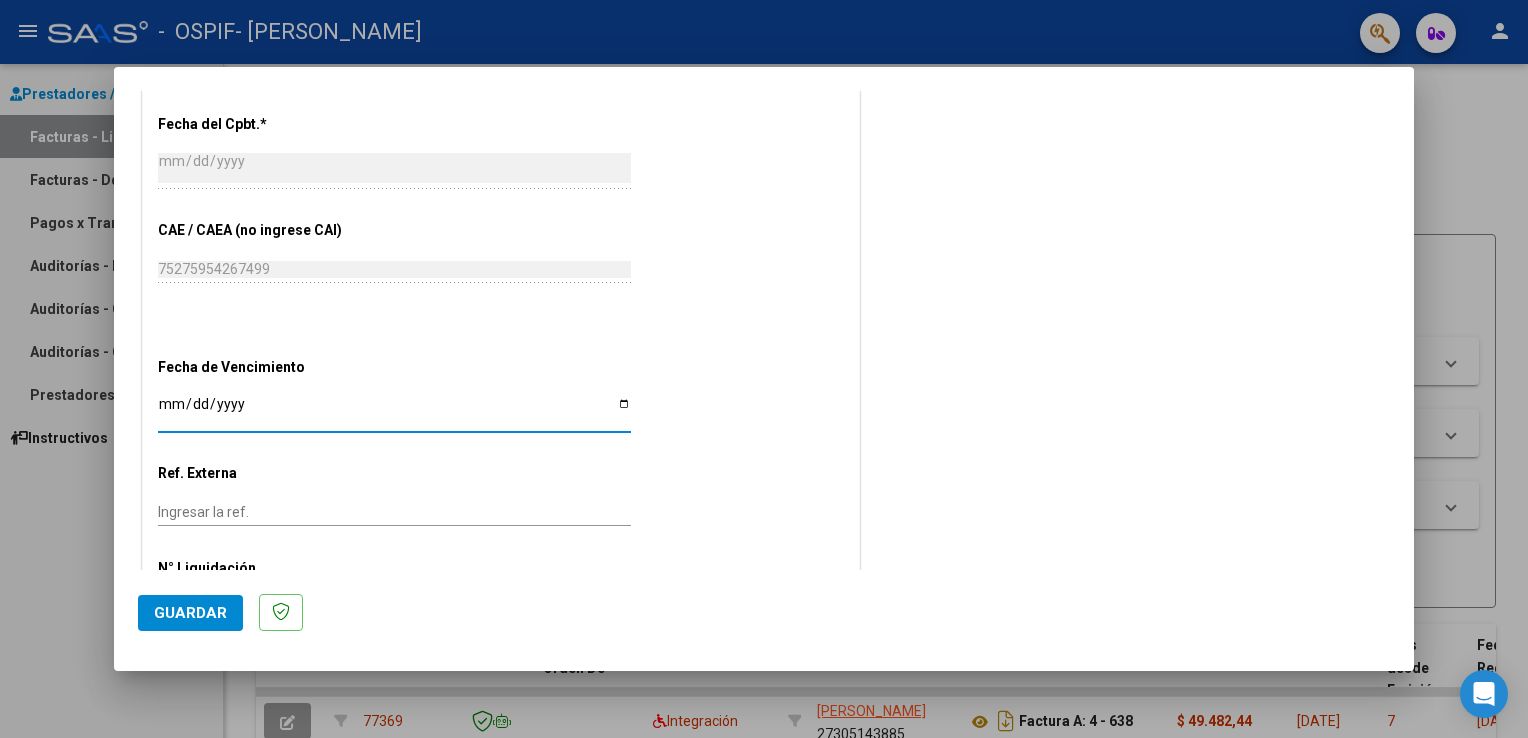 type on "[DATE]" 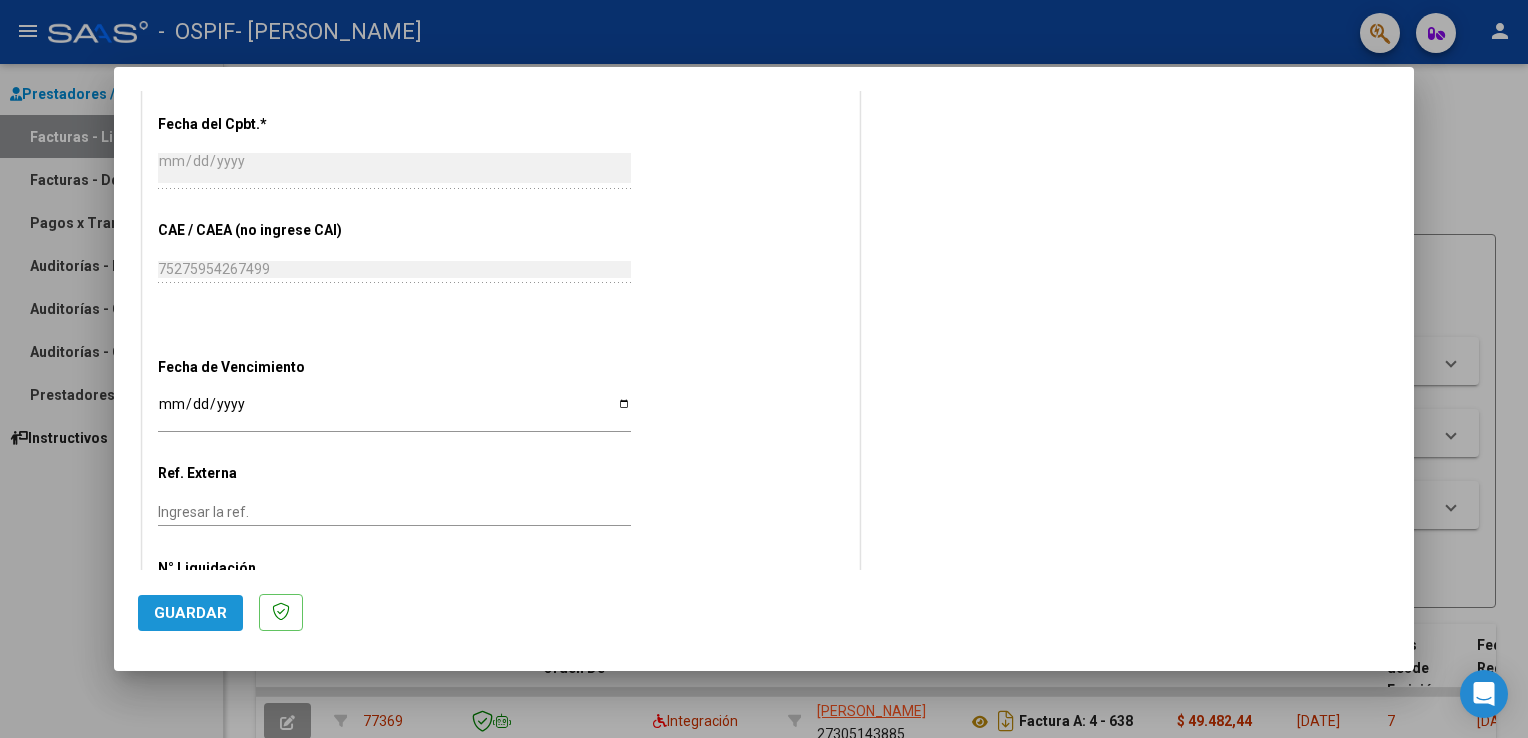 click on "Guardar" 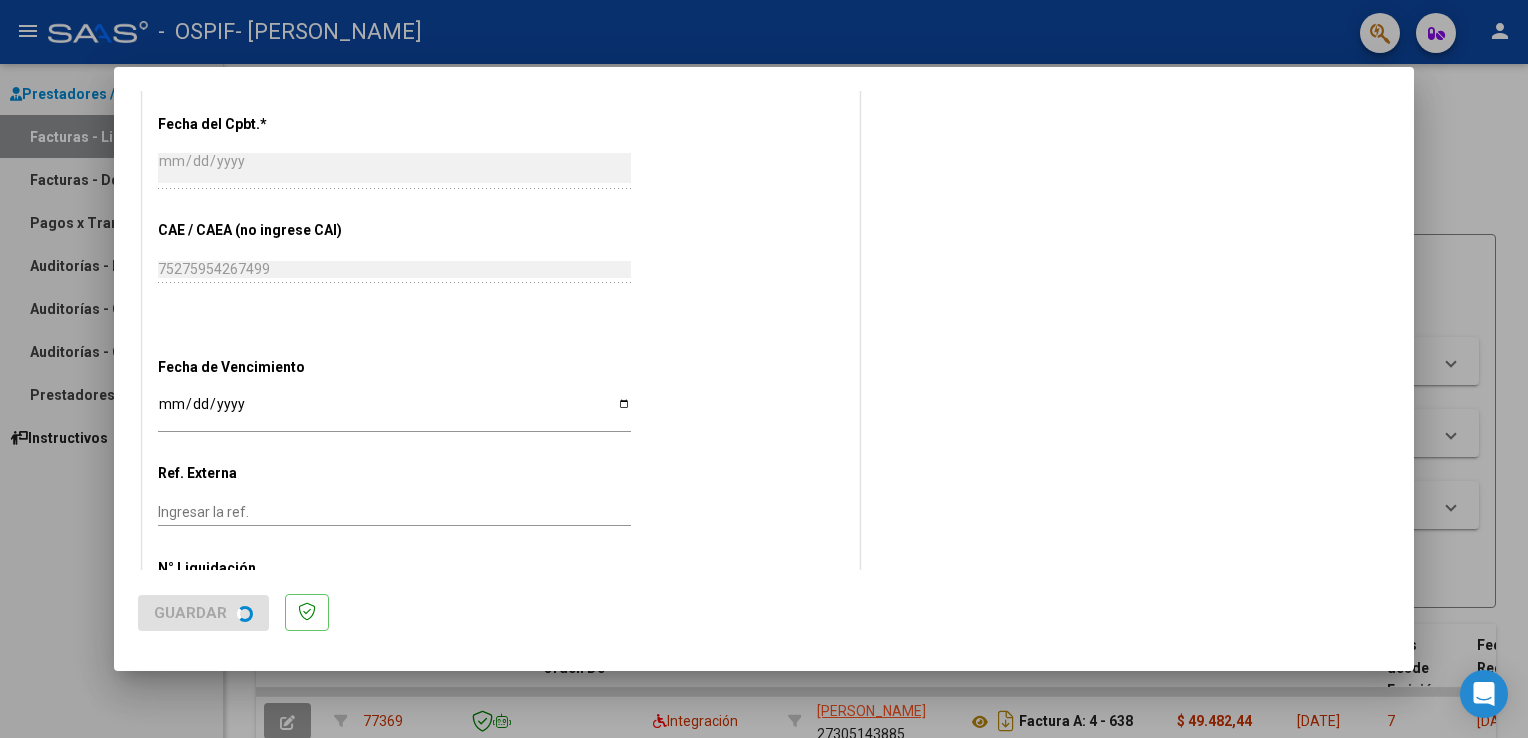 scroll, scrollTop: 0, scrollLeft: 0, axis: both 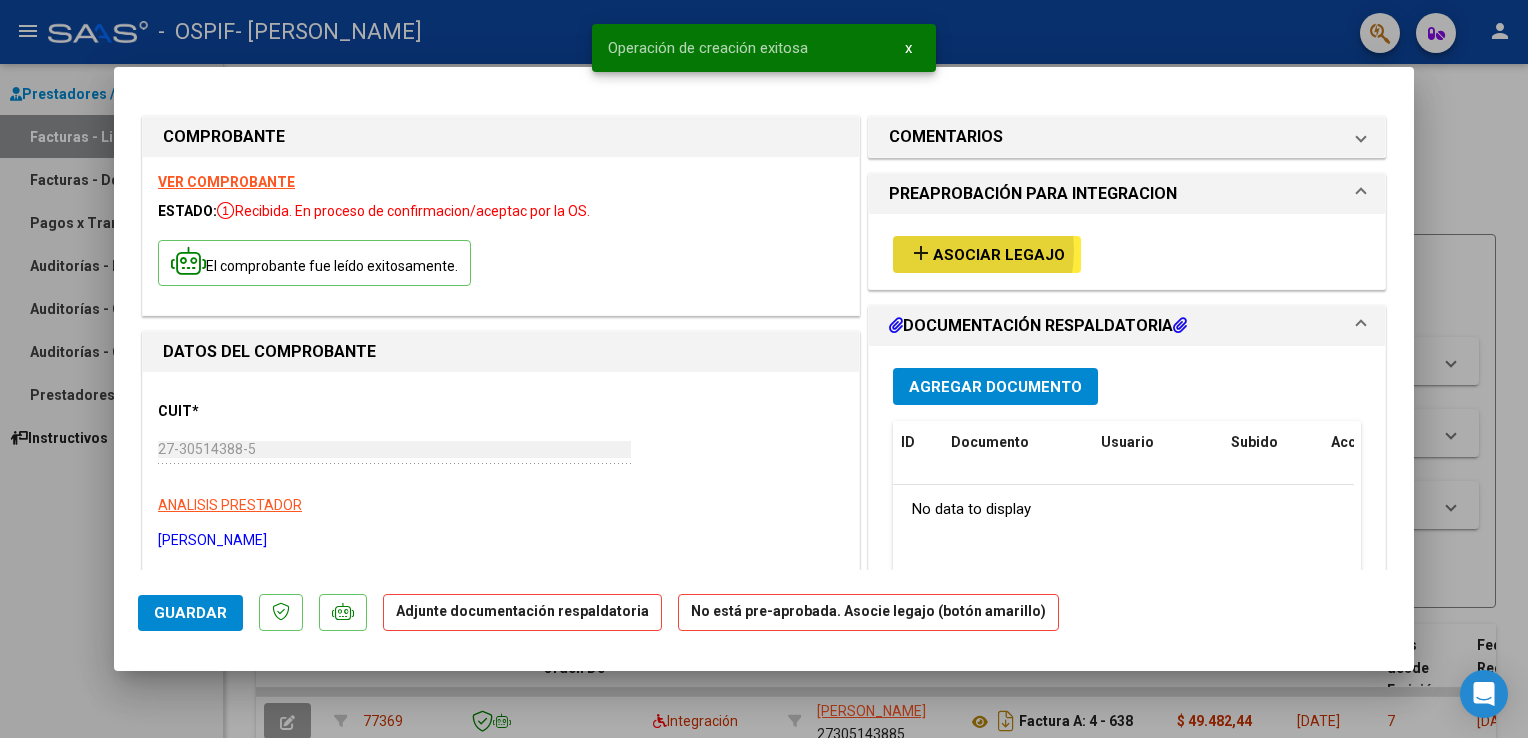 click on "add" at bounding box center [921, 253] 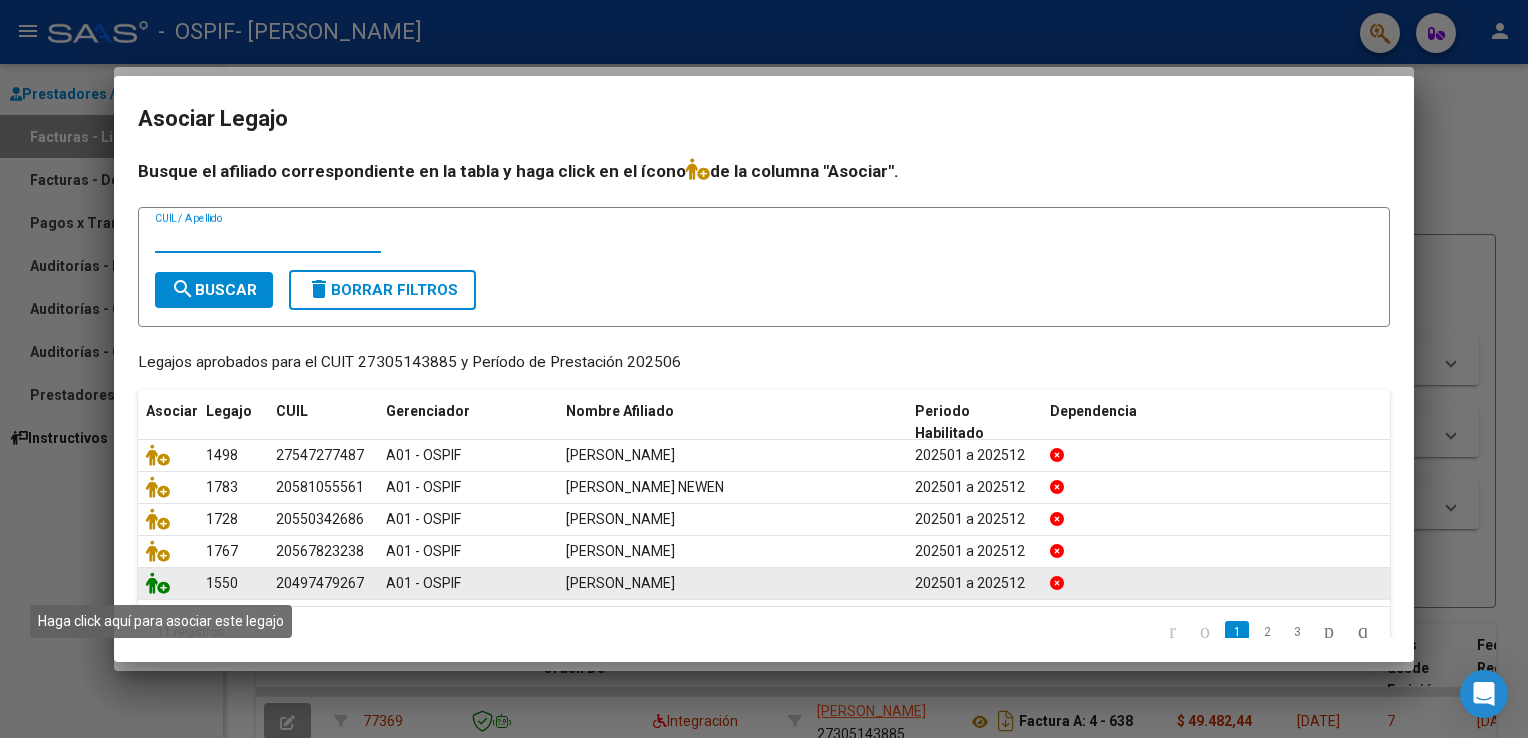click 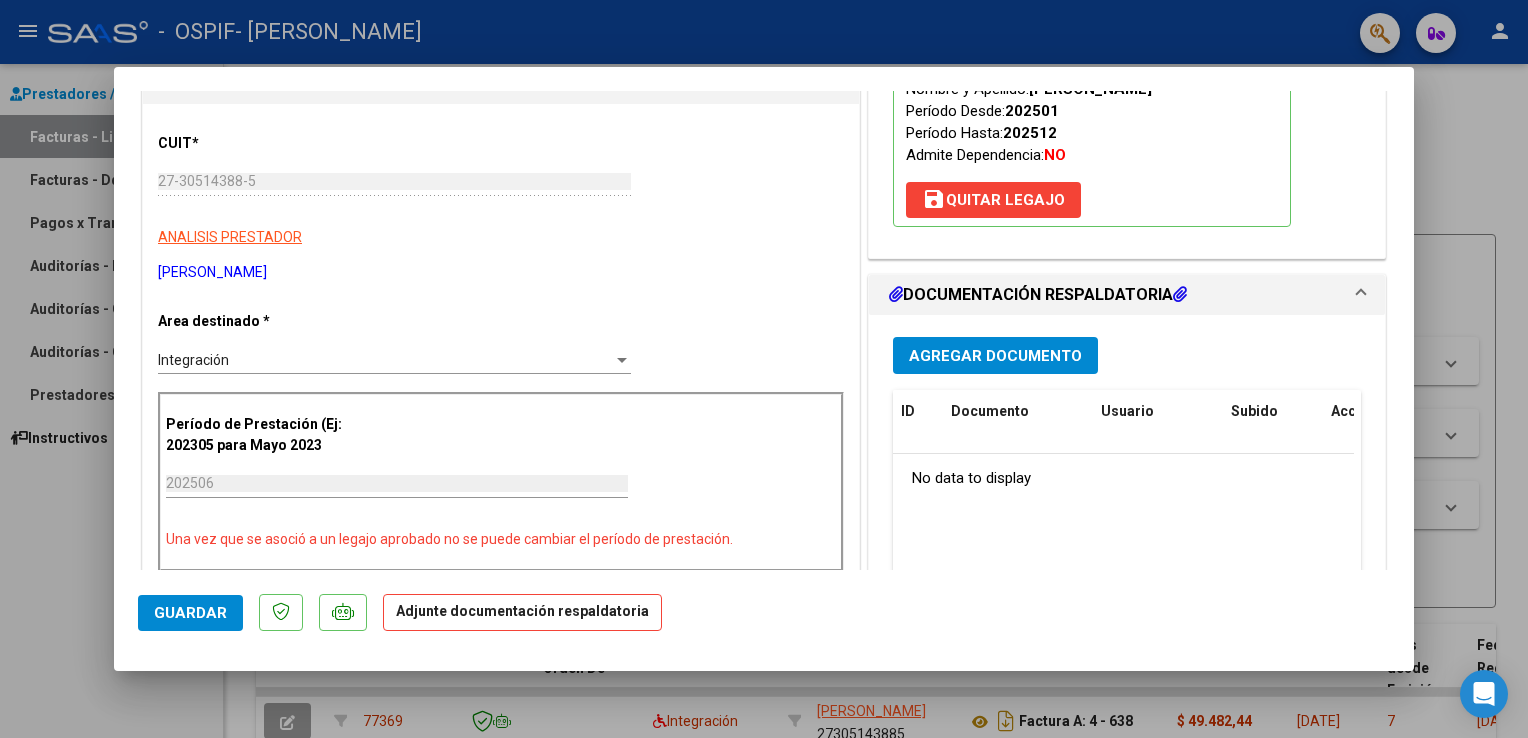 scroll, scrollTop: 280, scrollLeft: 0, axis: vertical 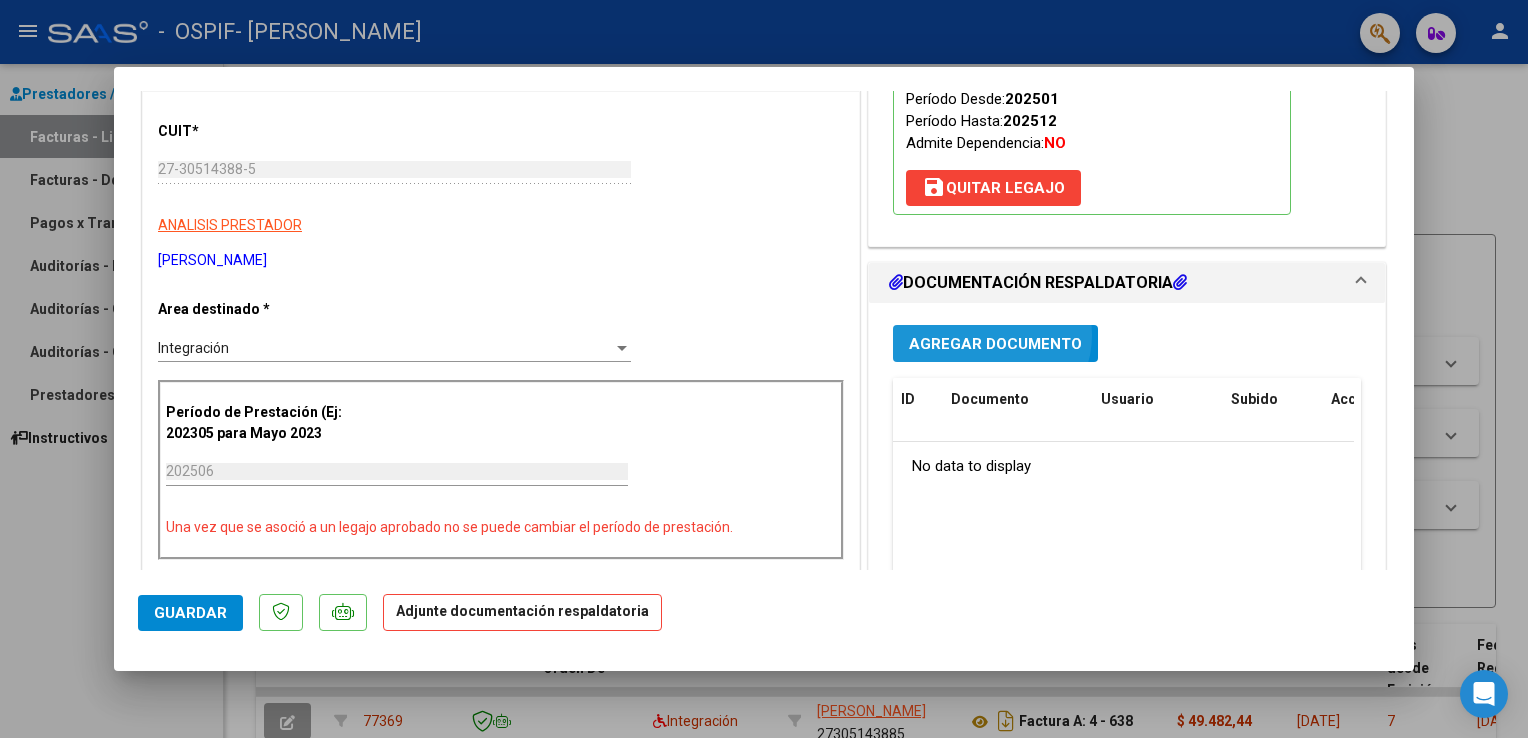 click on "Agregar Documento" at bounding box center [995, 344] 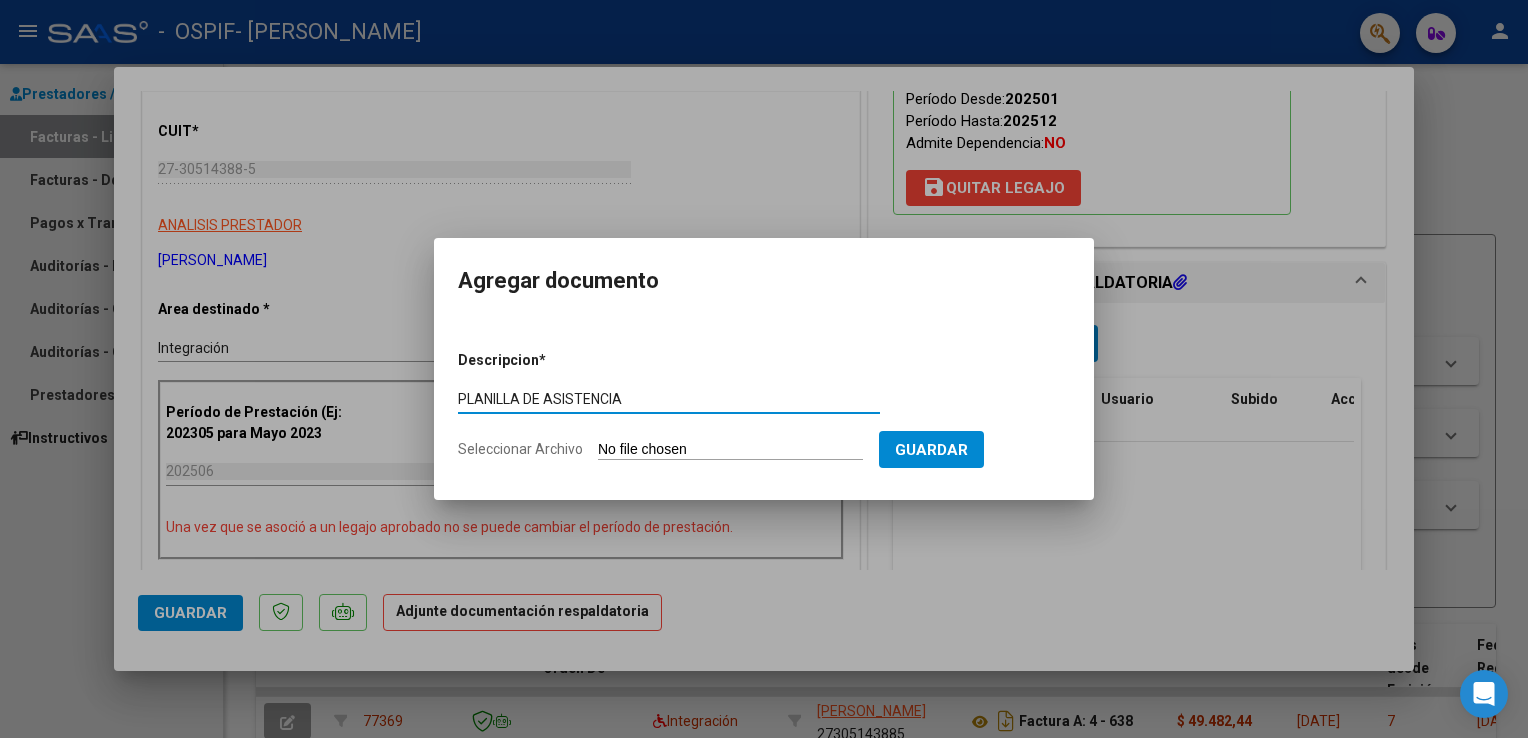 type on "PLANILLA DE ASISTENCIA" 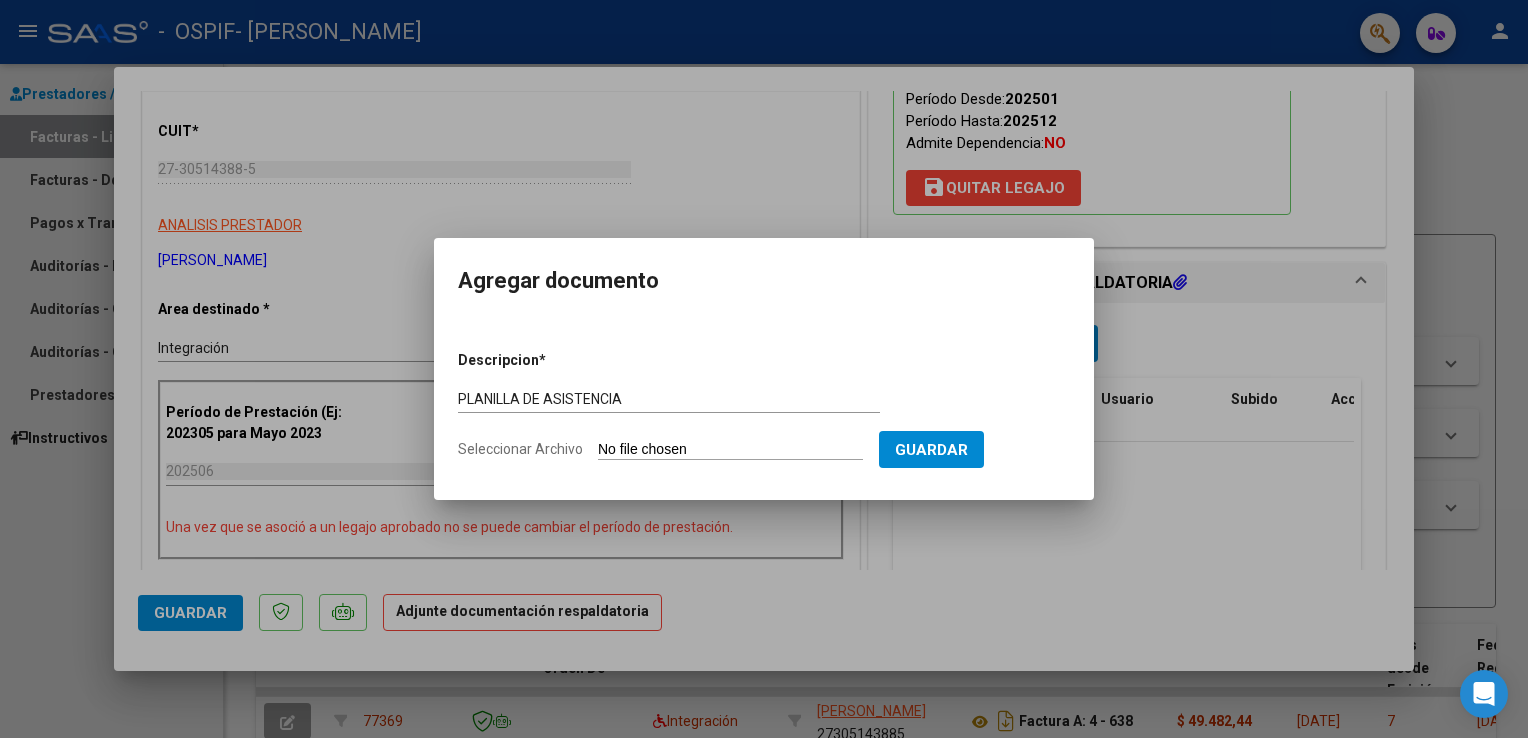 click on "Seleccionar Archivo" at bounding box center (730, 450) 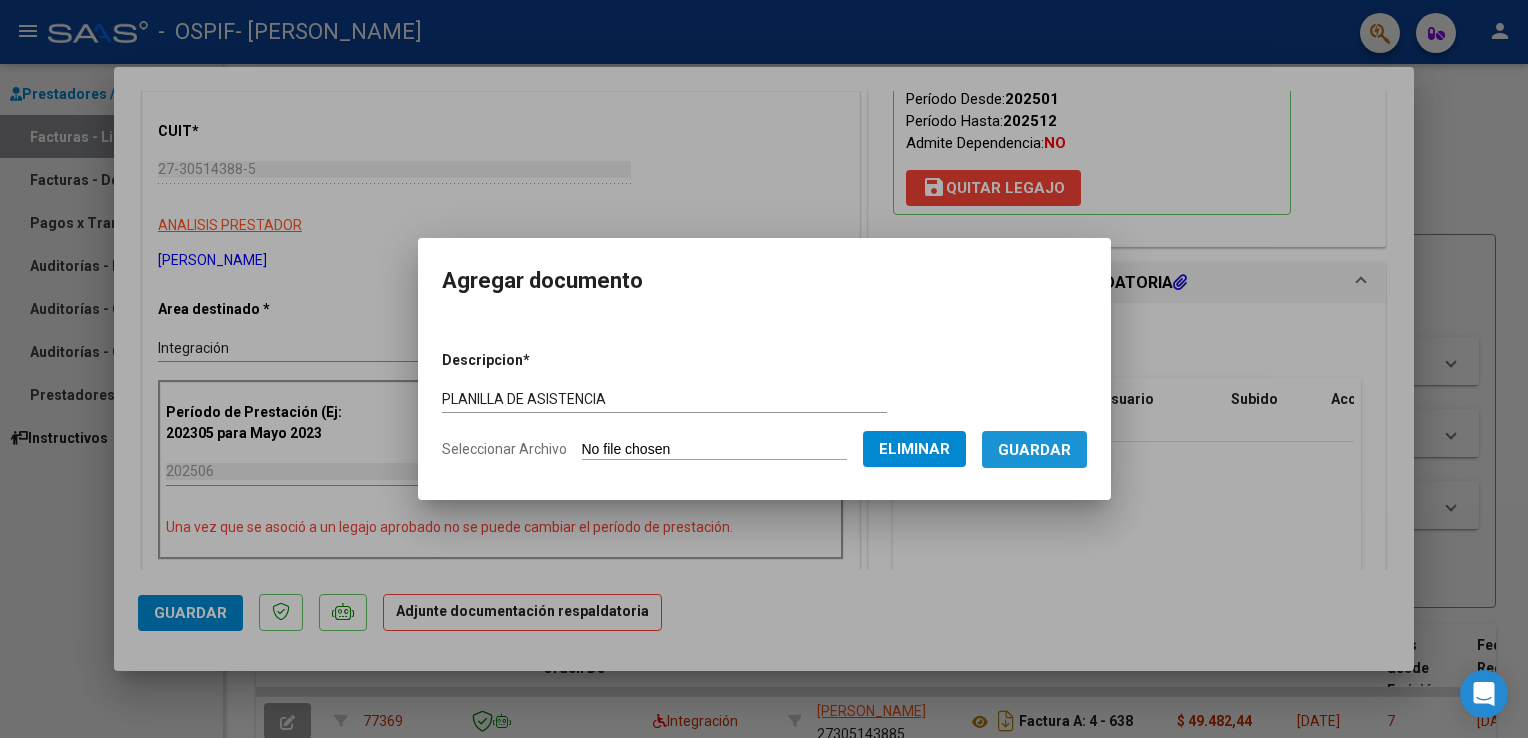 click on "Guardar" at bounding box center (1034, 450) 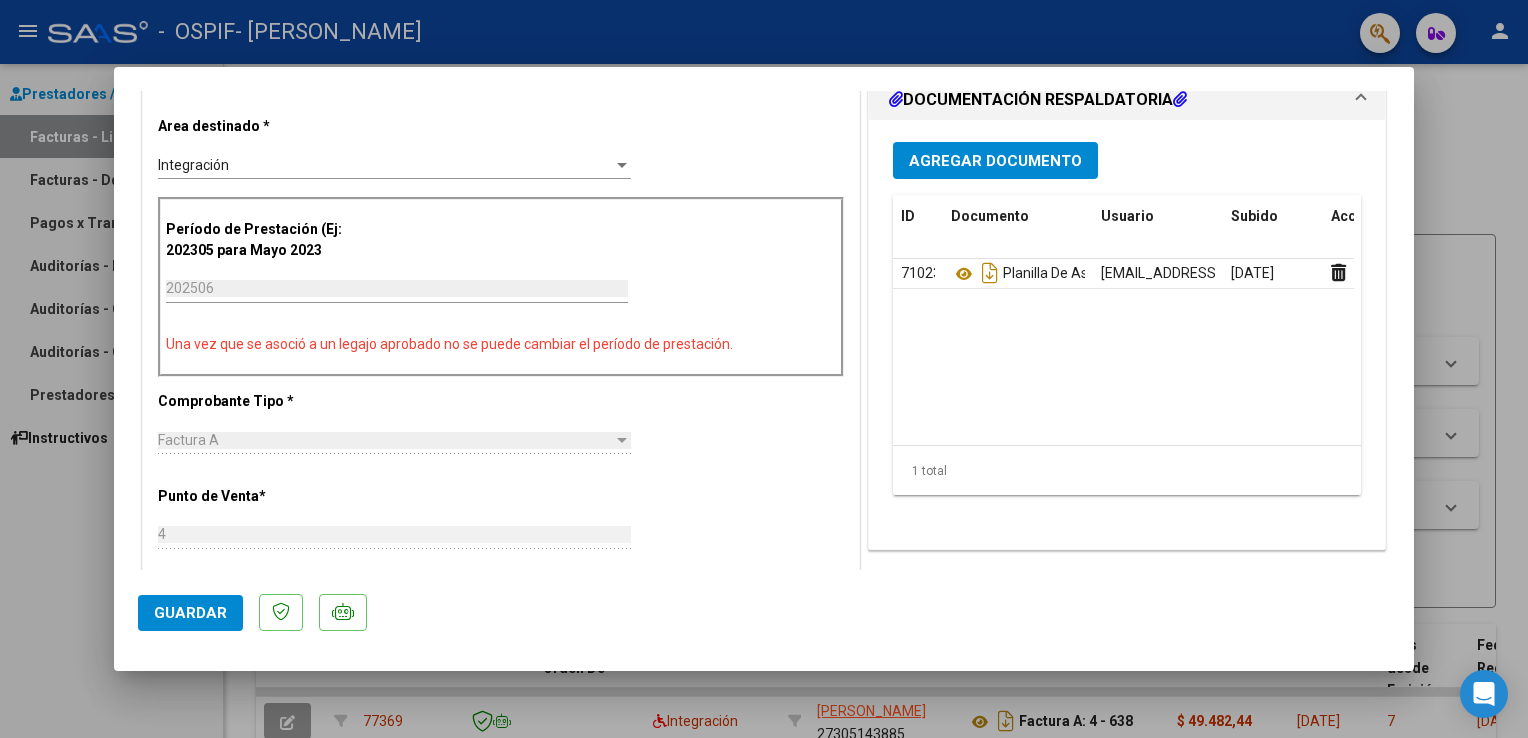 scroll, scrollTop: 475, scrollLeft: 0, axis: vertical 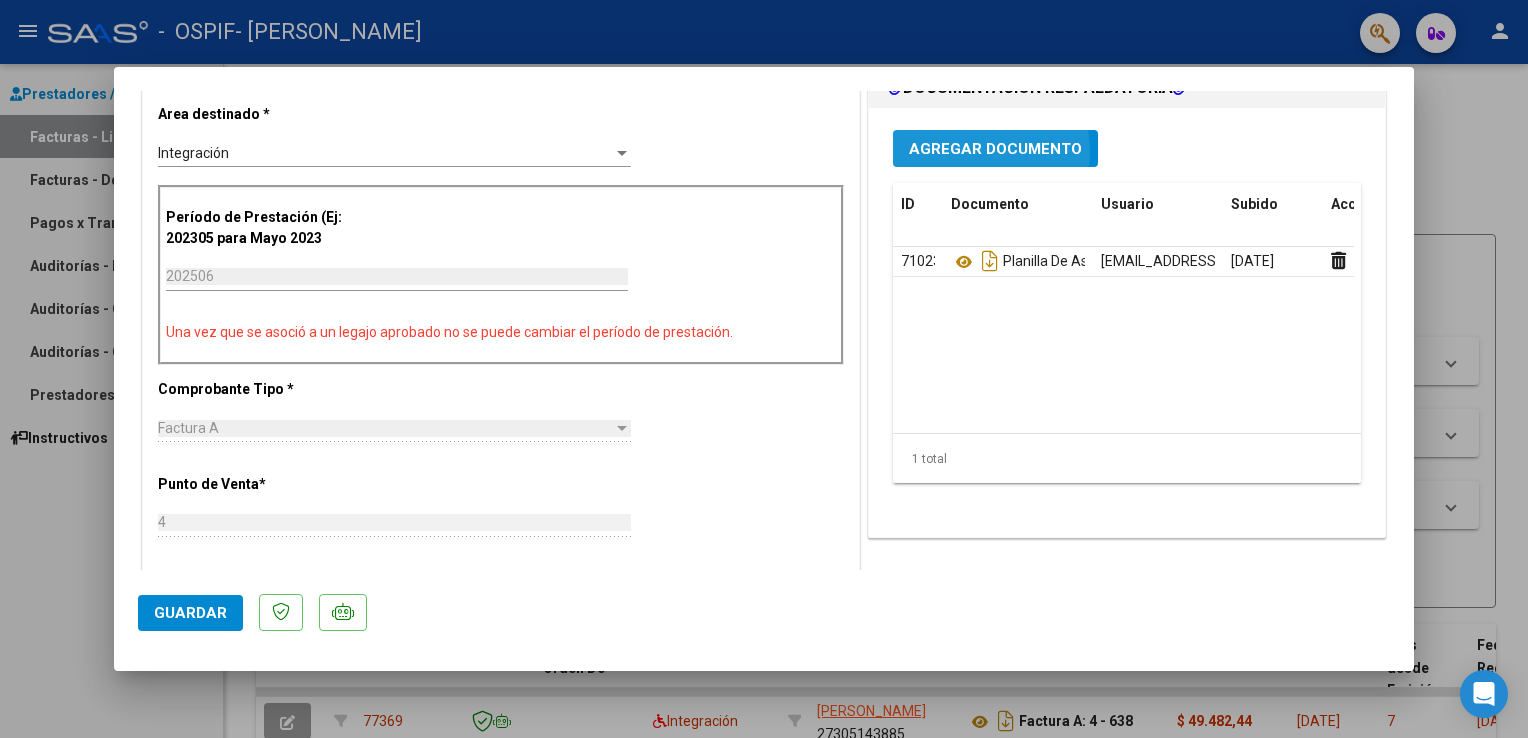 click on "Agregar Documento" at bounding box center [995, 149] 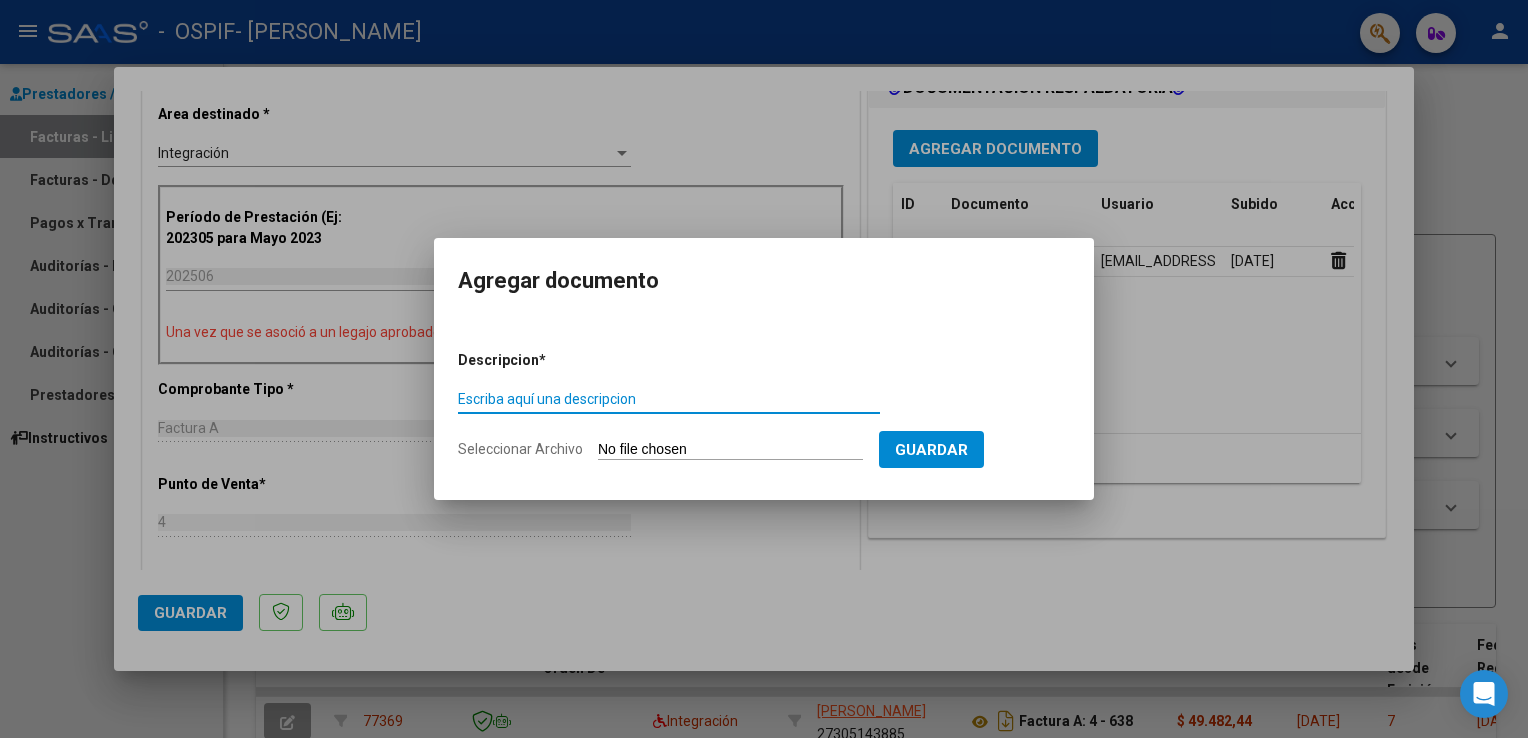 click on "Escriba aquí una descripcion" at bounding box center [669, 399] 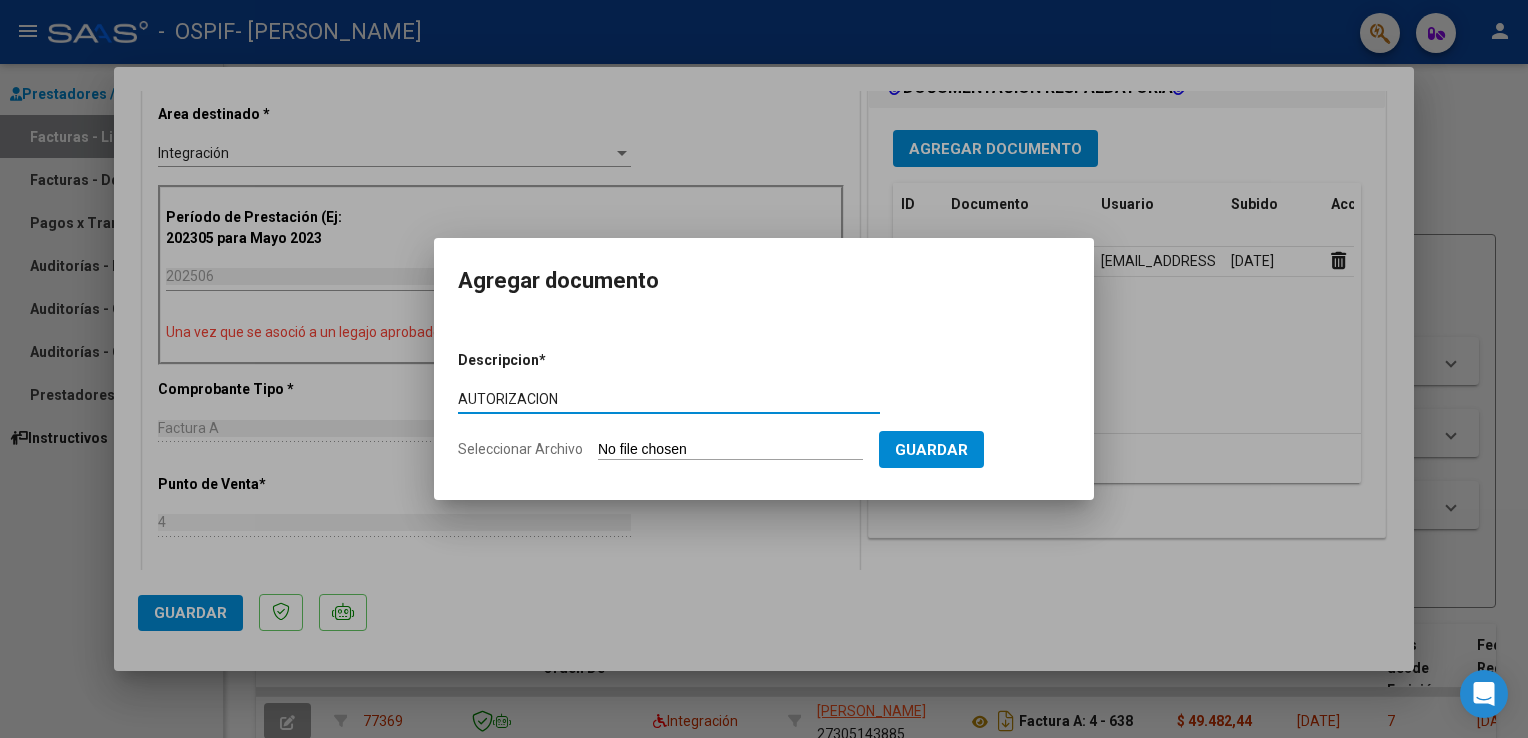 type on "AUTORIZACION" 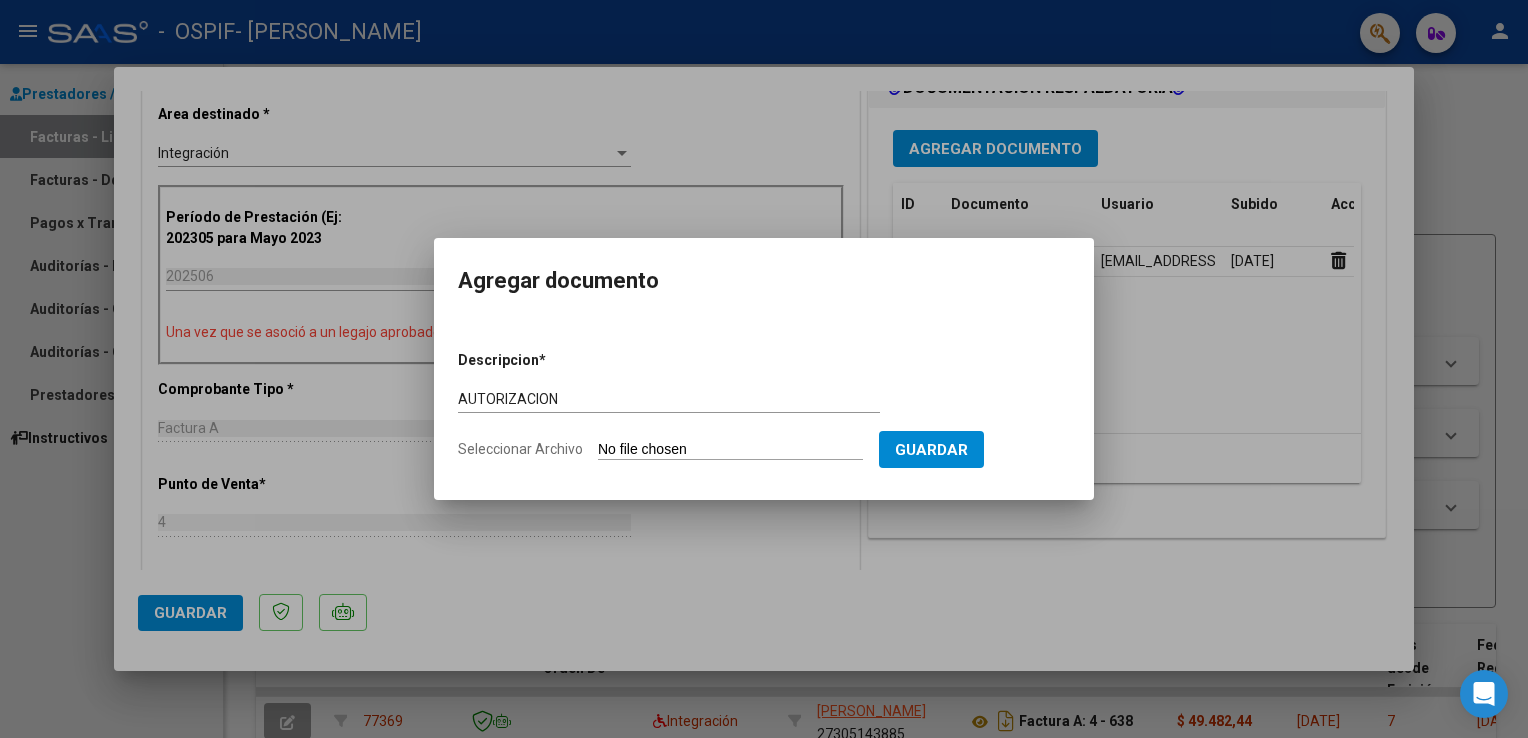 click on "Seleccionar Archivo" at bounding box center (730, 450) 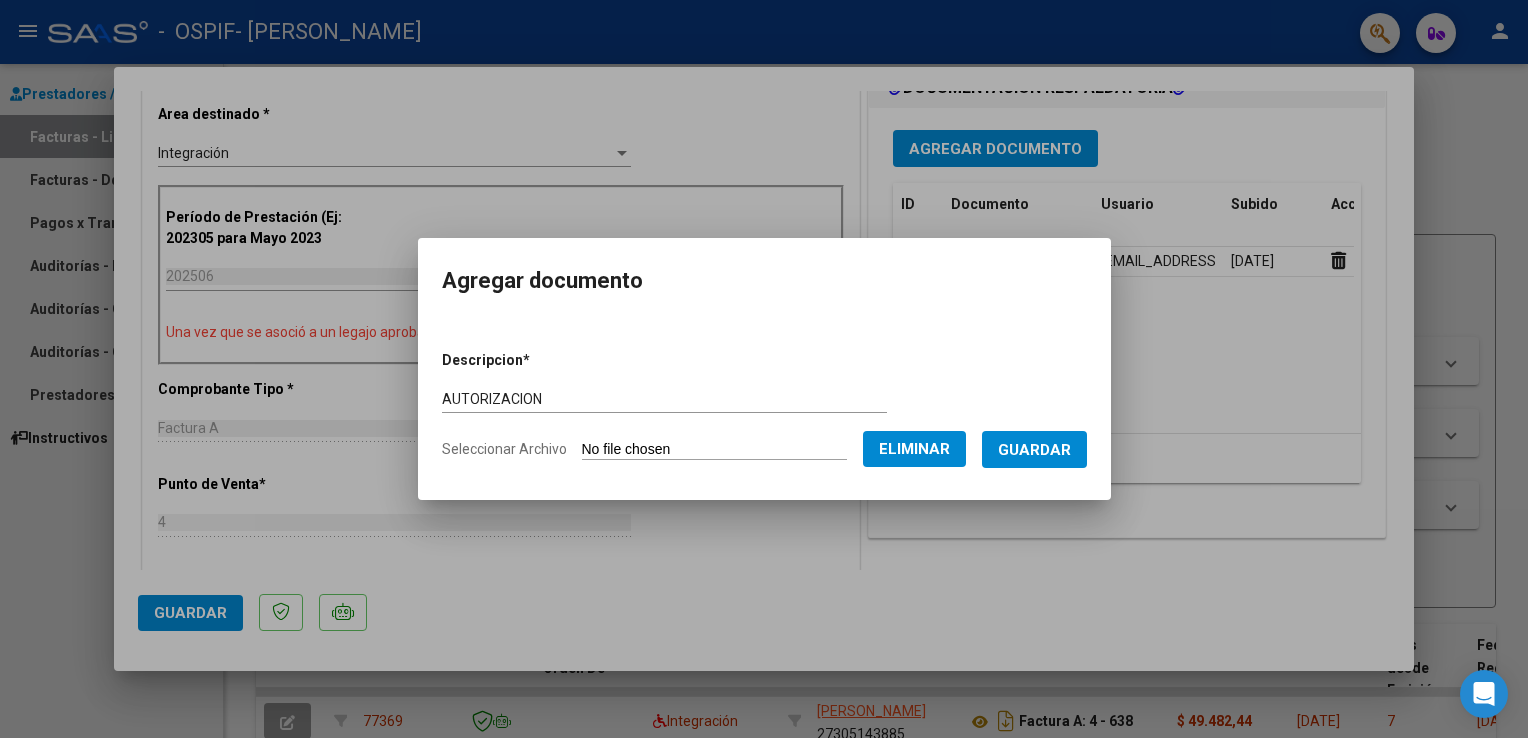 click on "Guardar" at bounding box center [1034, 450] 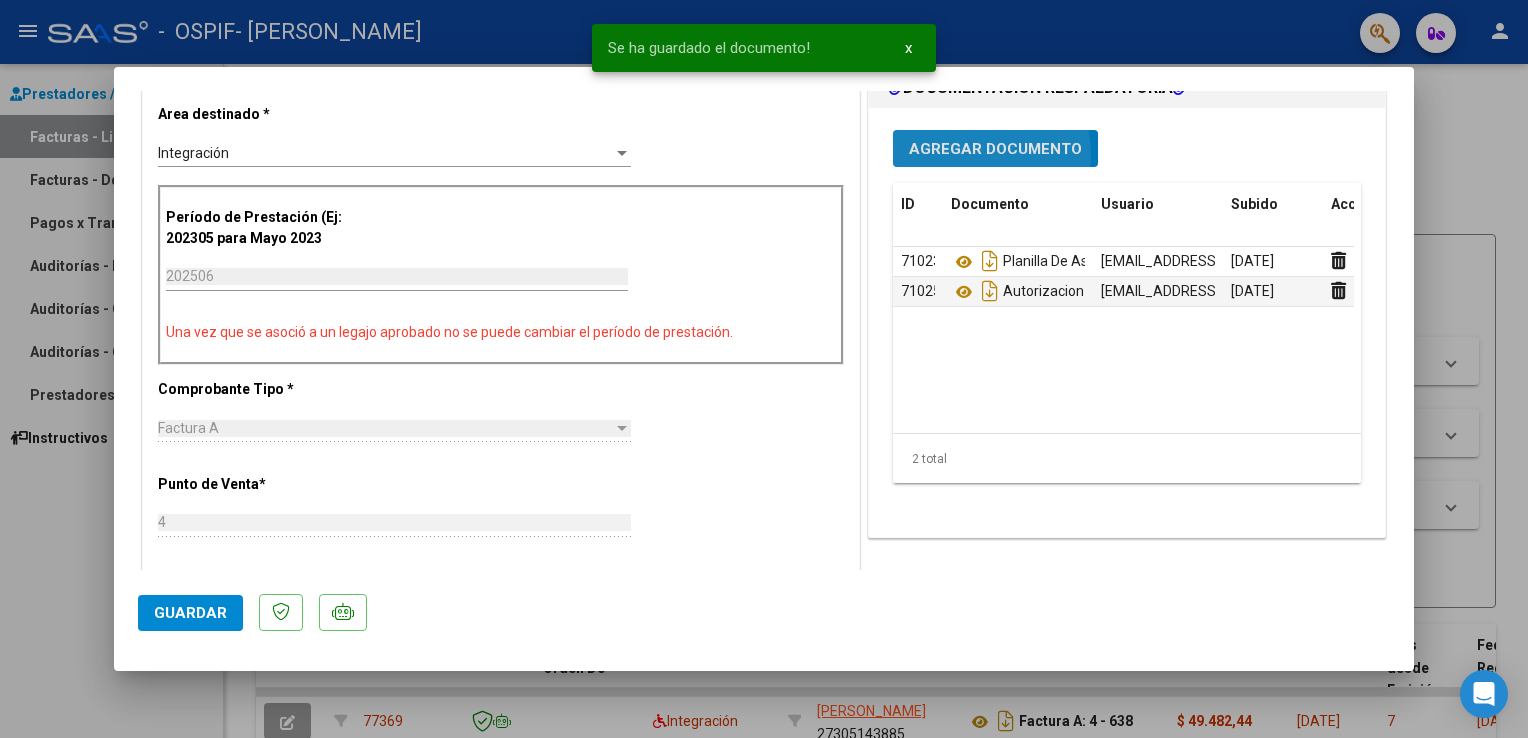 click on "Agregar Documento" at bounding box center [995, 149] 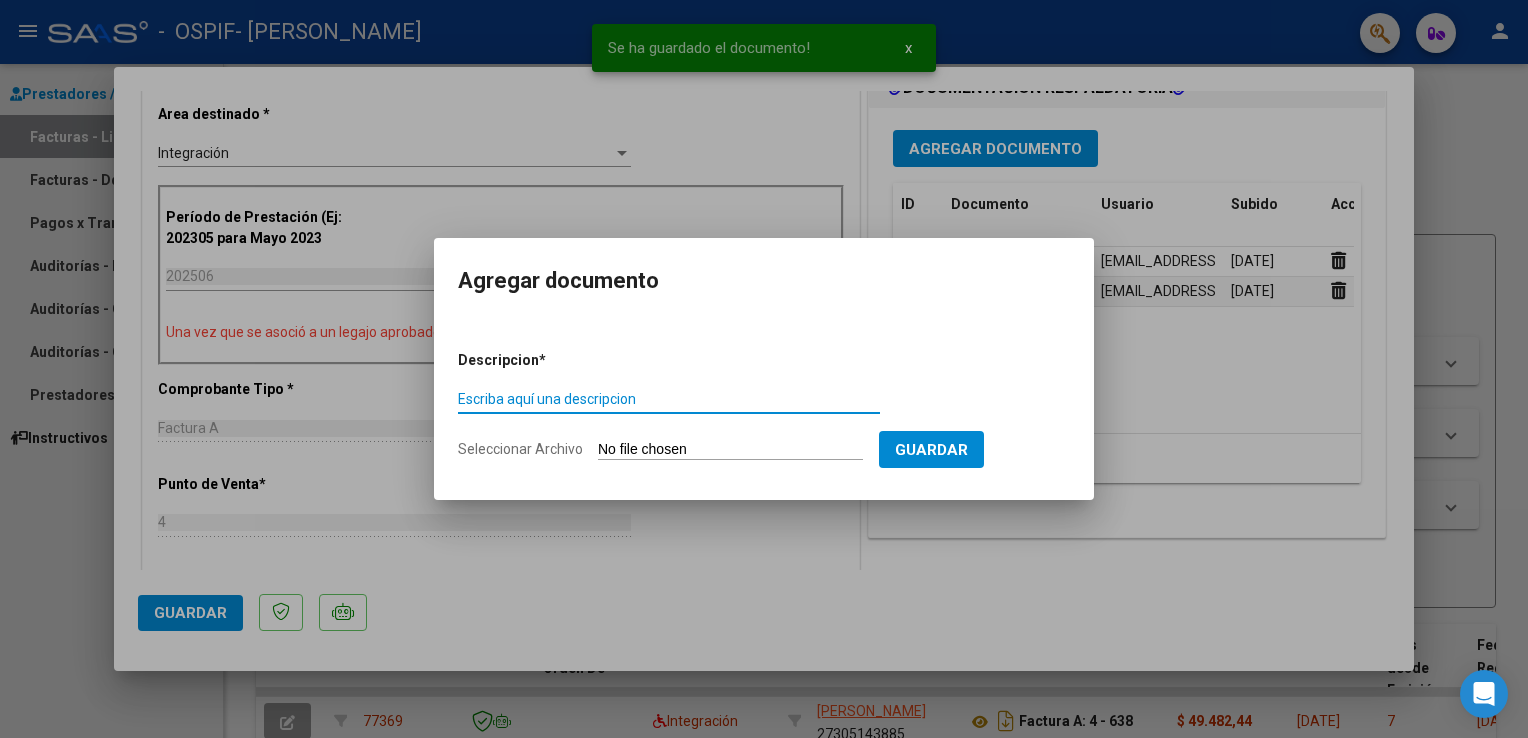 click on "Escriba aquí una descripcion" at bounding box center (669, 399) 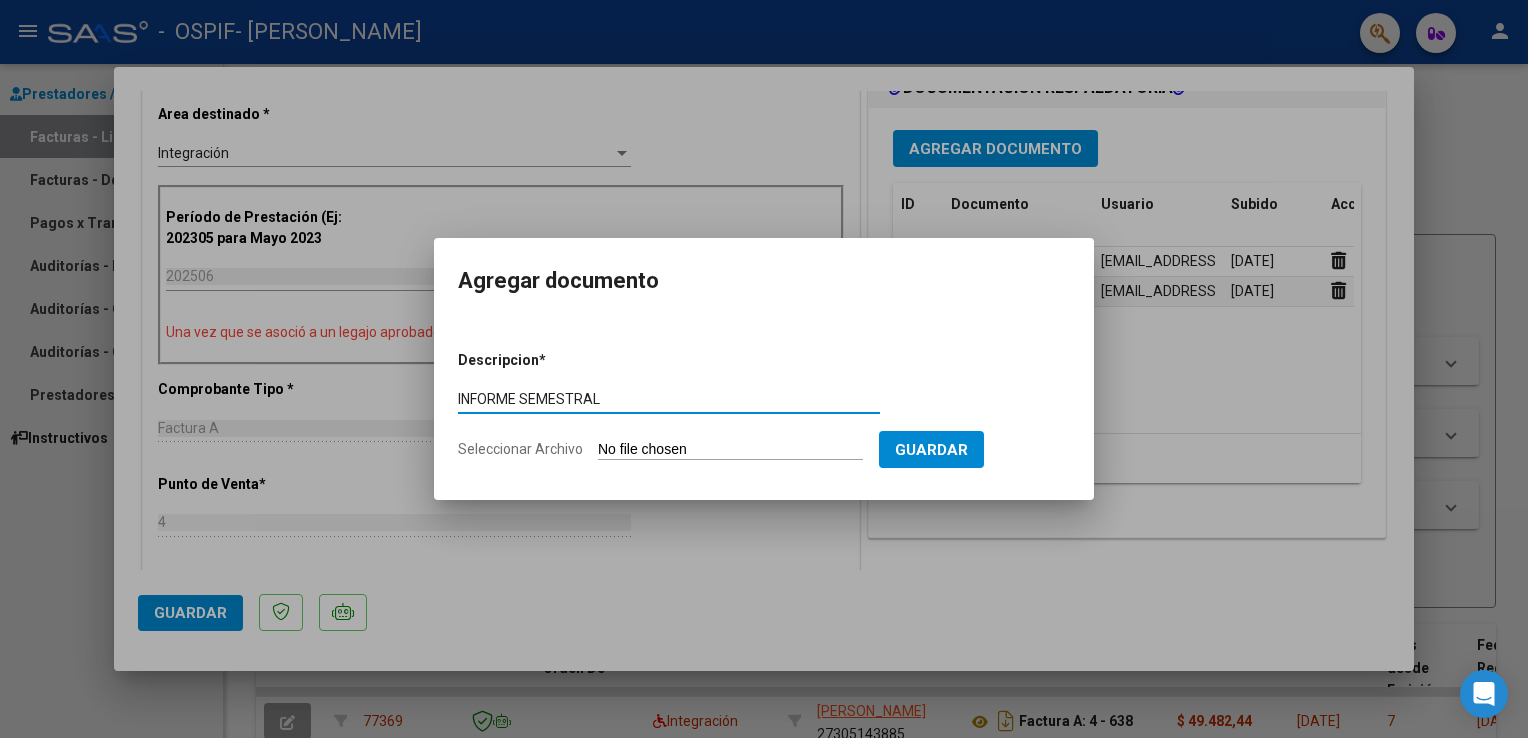 type on "INFORME SEMESTRAL" 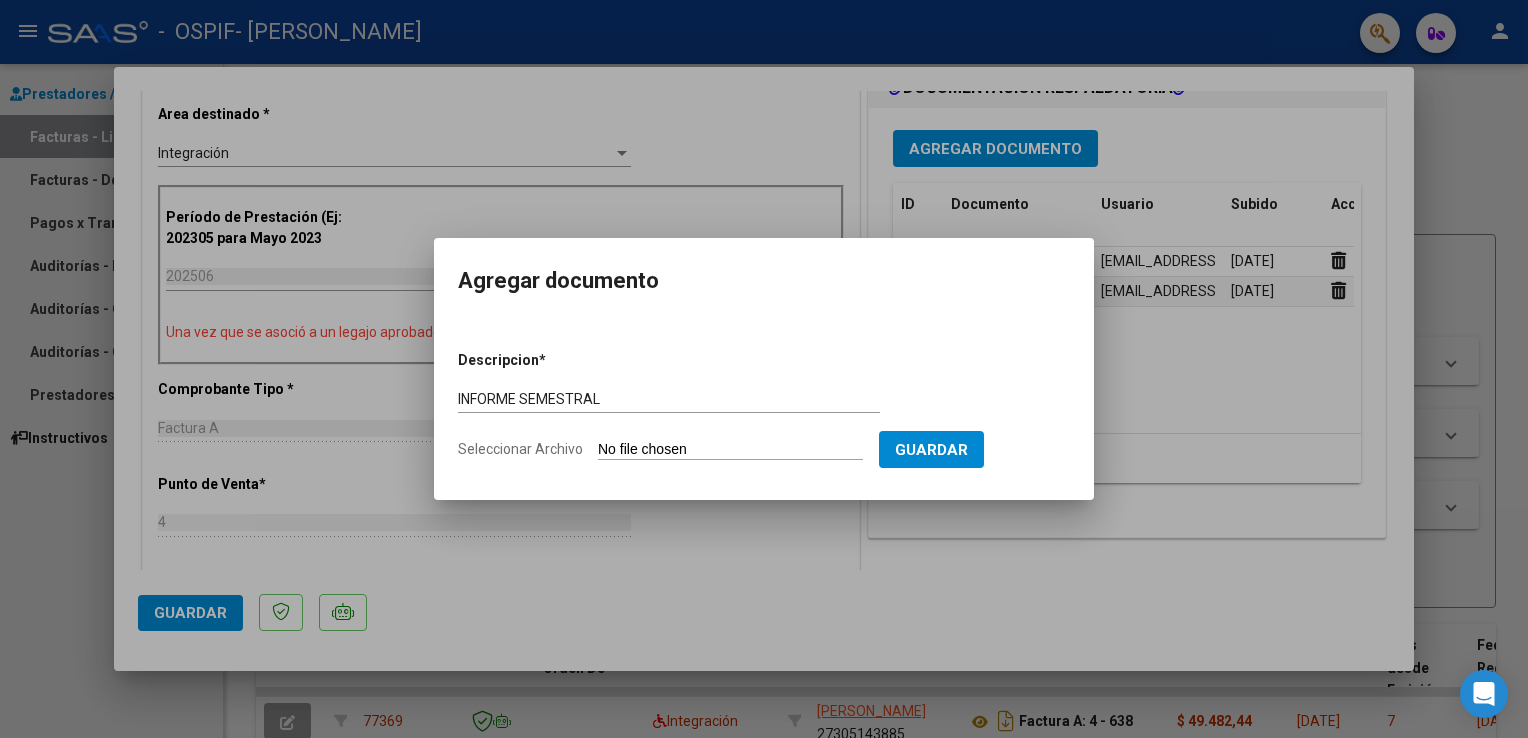 click on "Seleccionar Archivo" at bounding box center [730, 450] 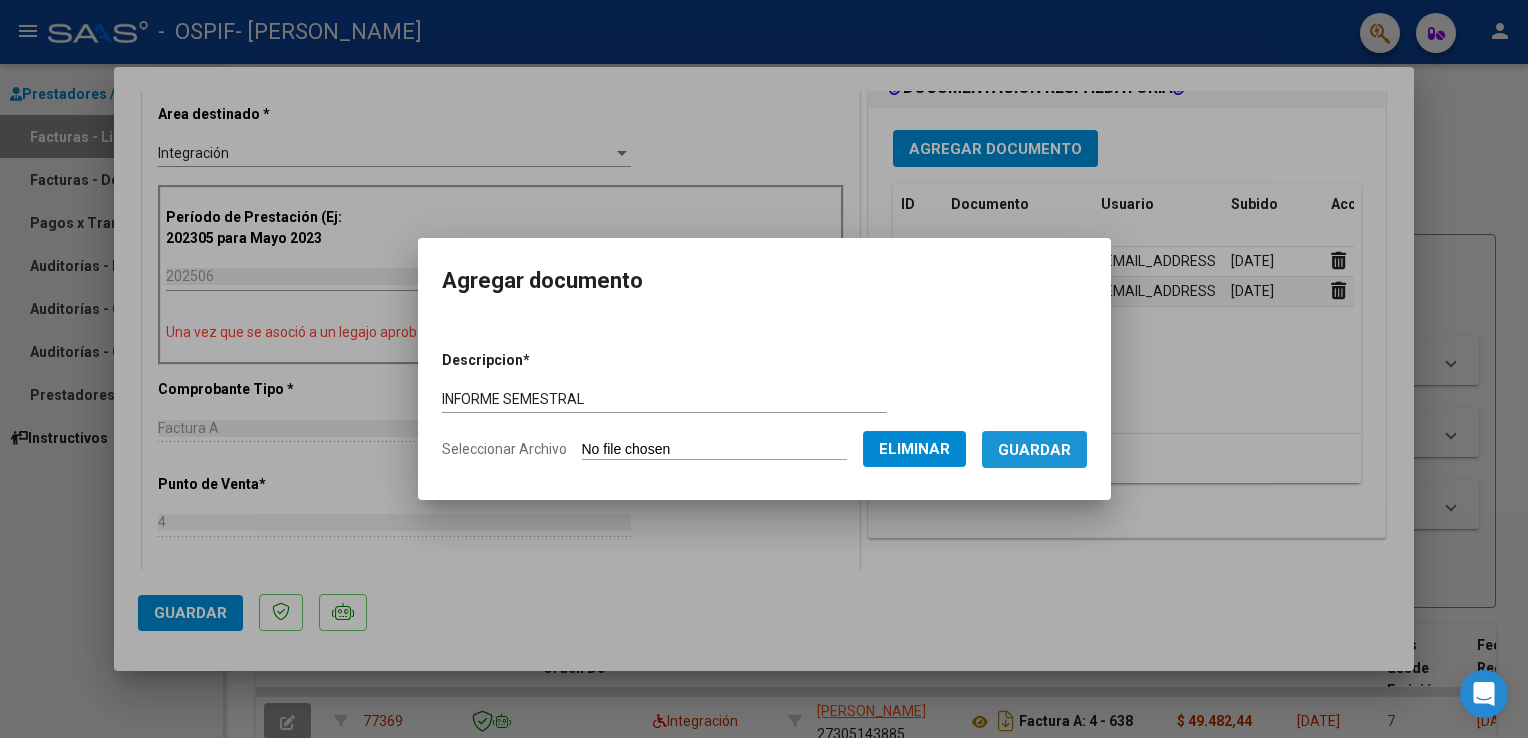 click on "Guardar" at bounding box center (1034, 450) 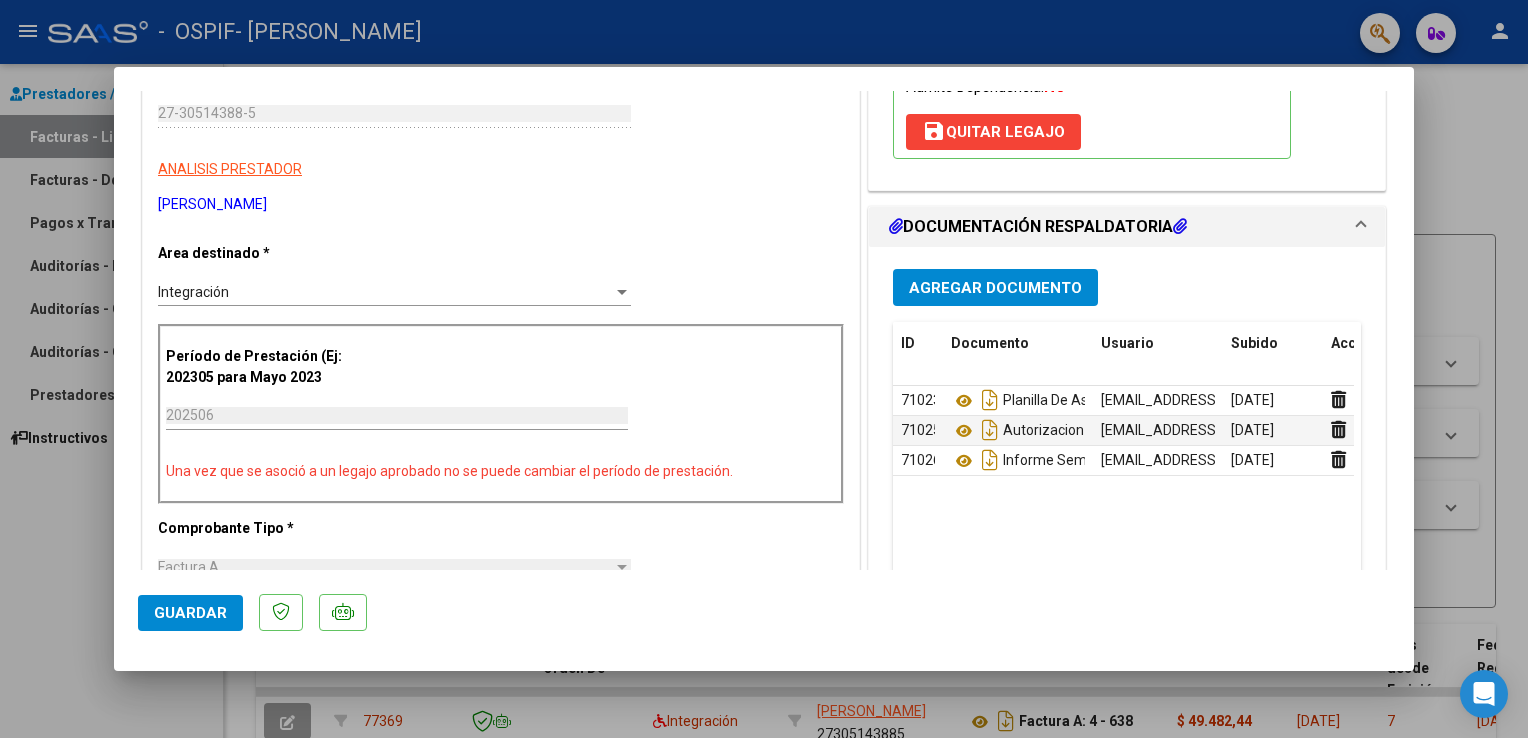 scroll, scrollTop: 329, scrollLeft: 0, axis: vertical 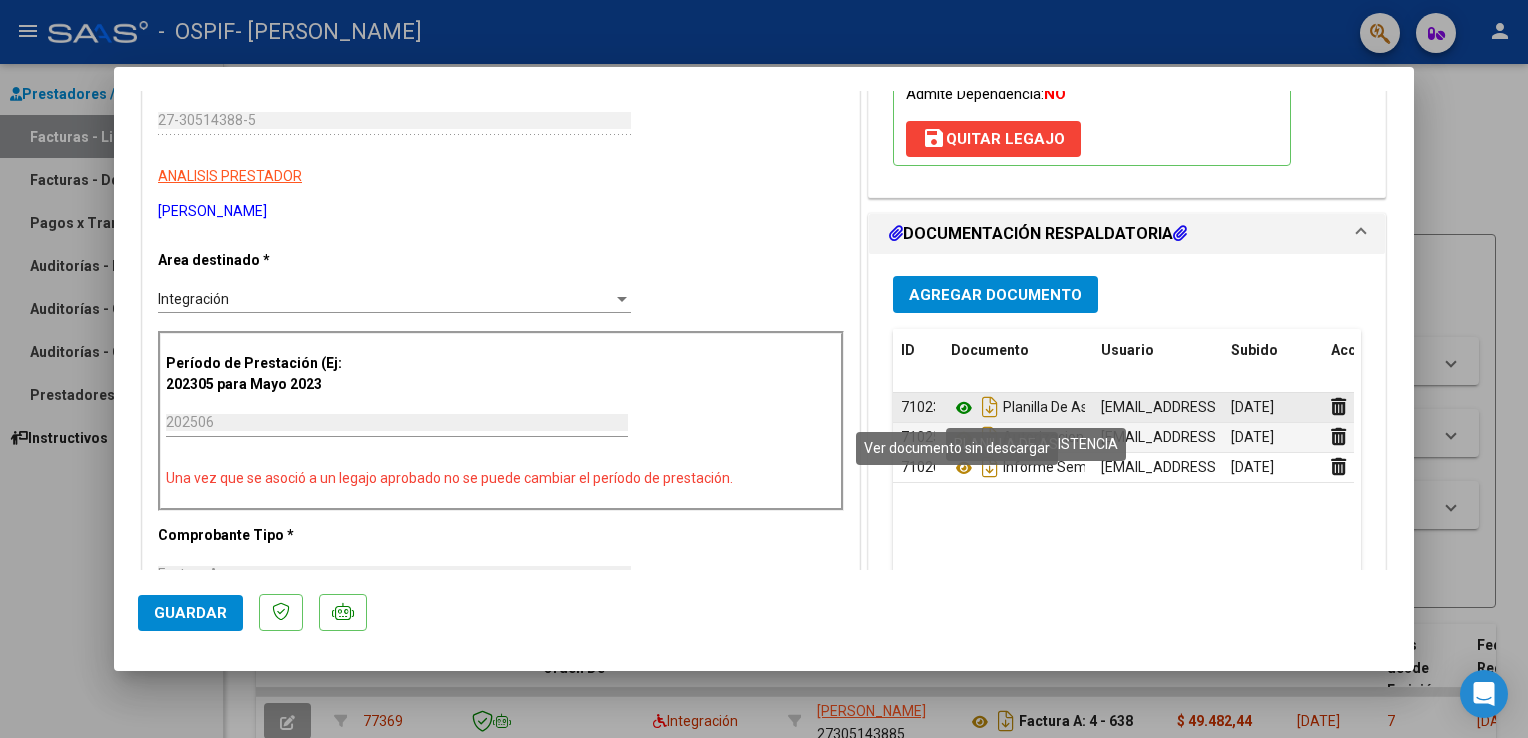 click 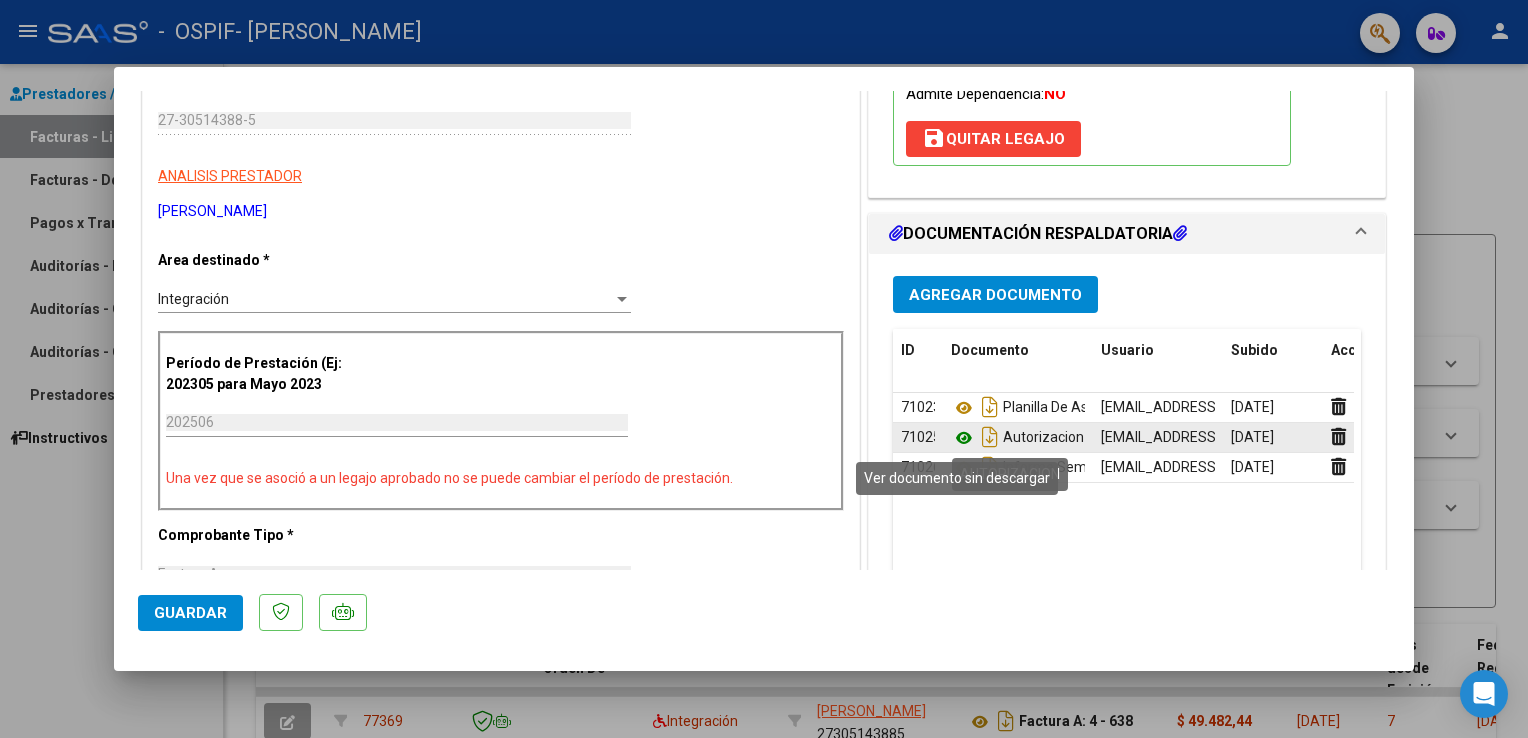 click 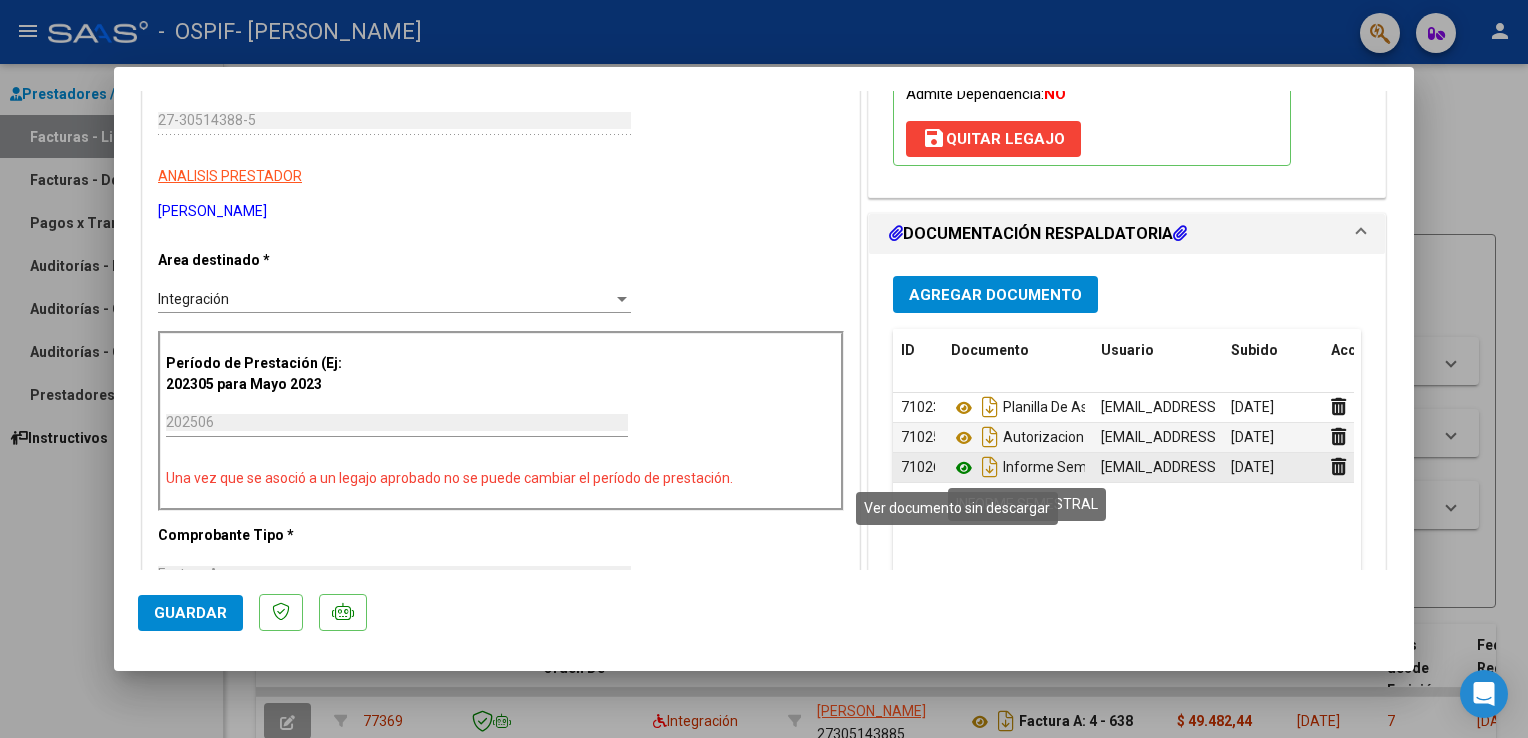 click 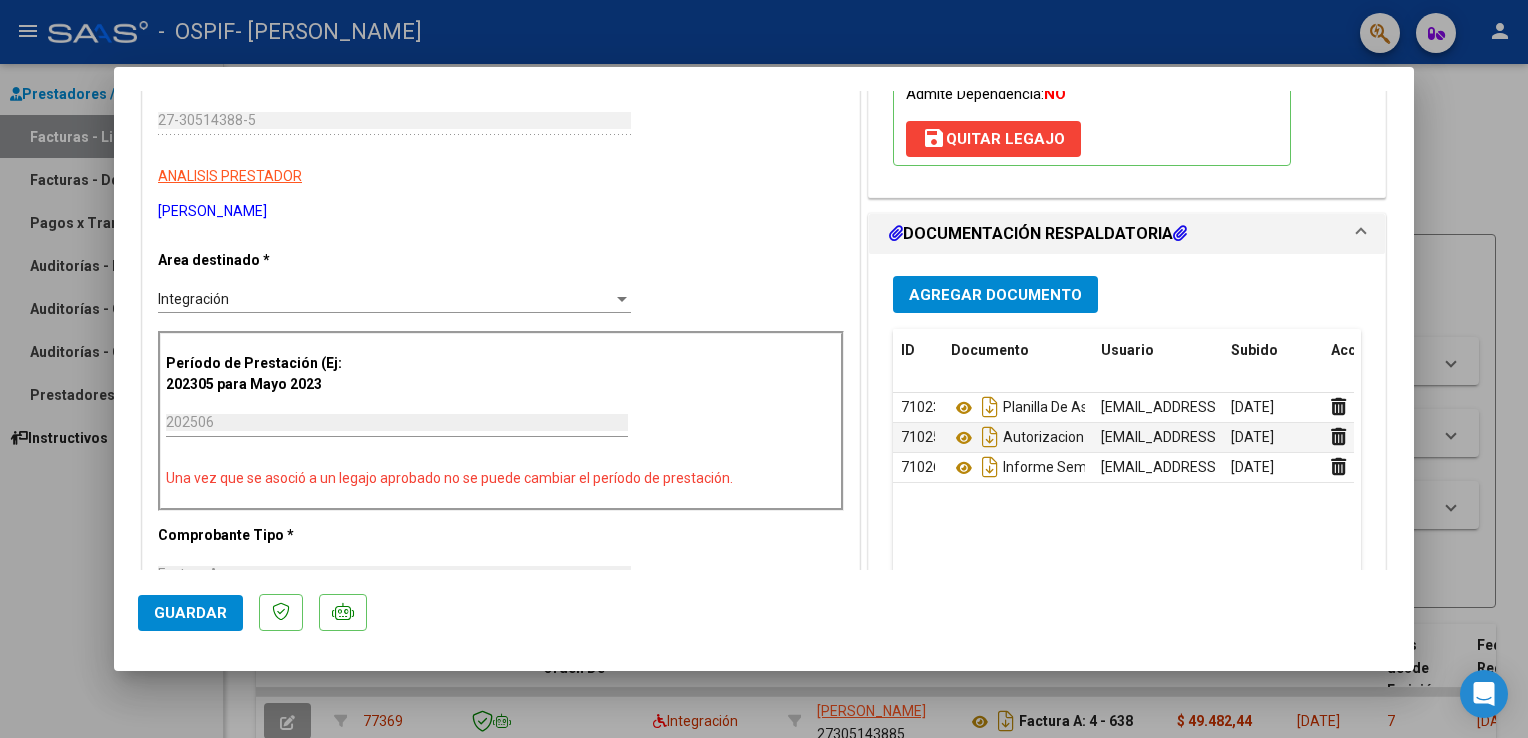 click on "Guardar" 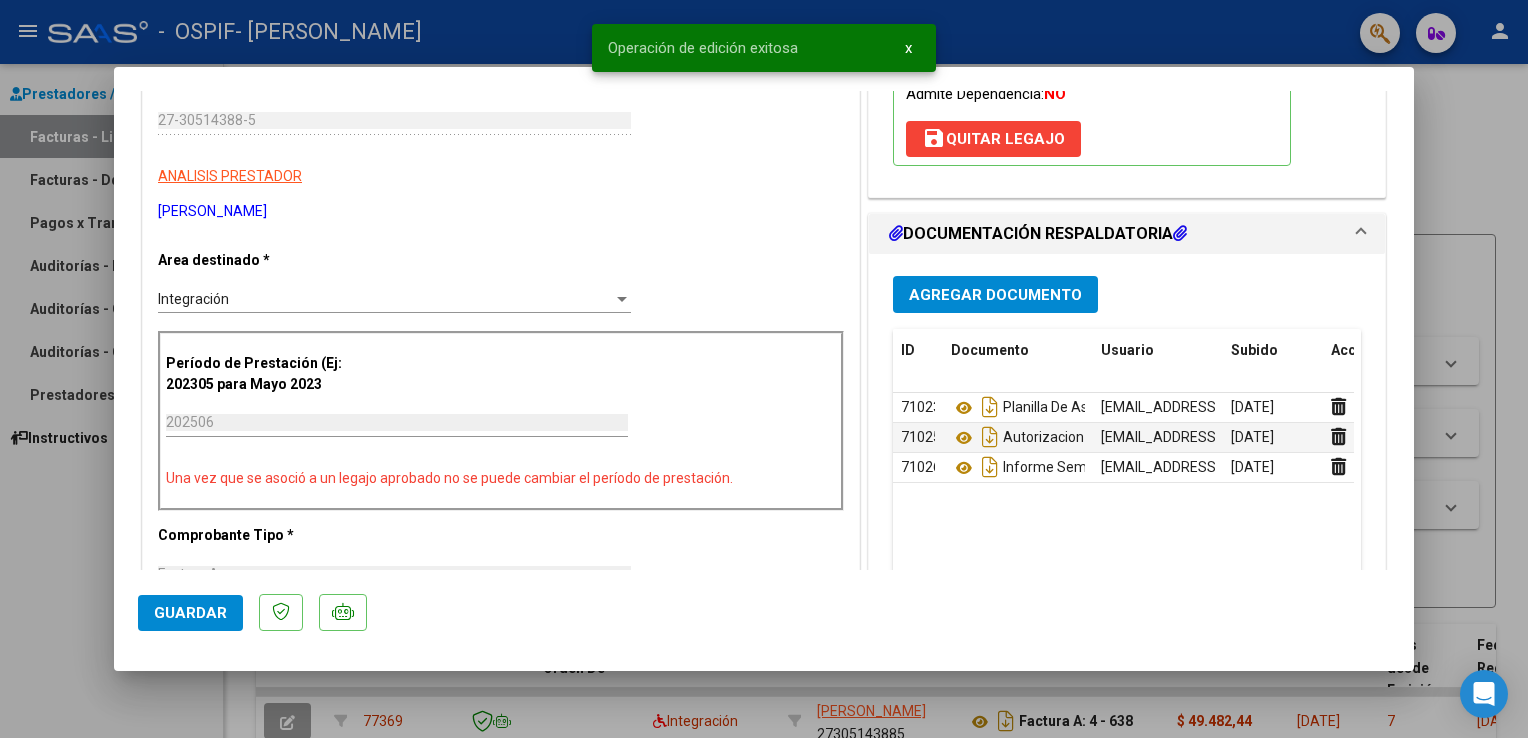 click at bounding box center [764, 369] 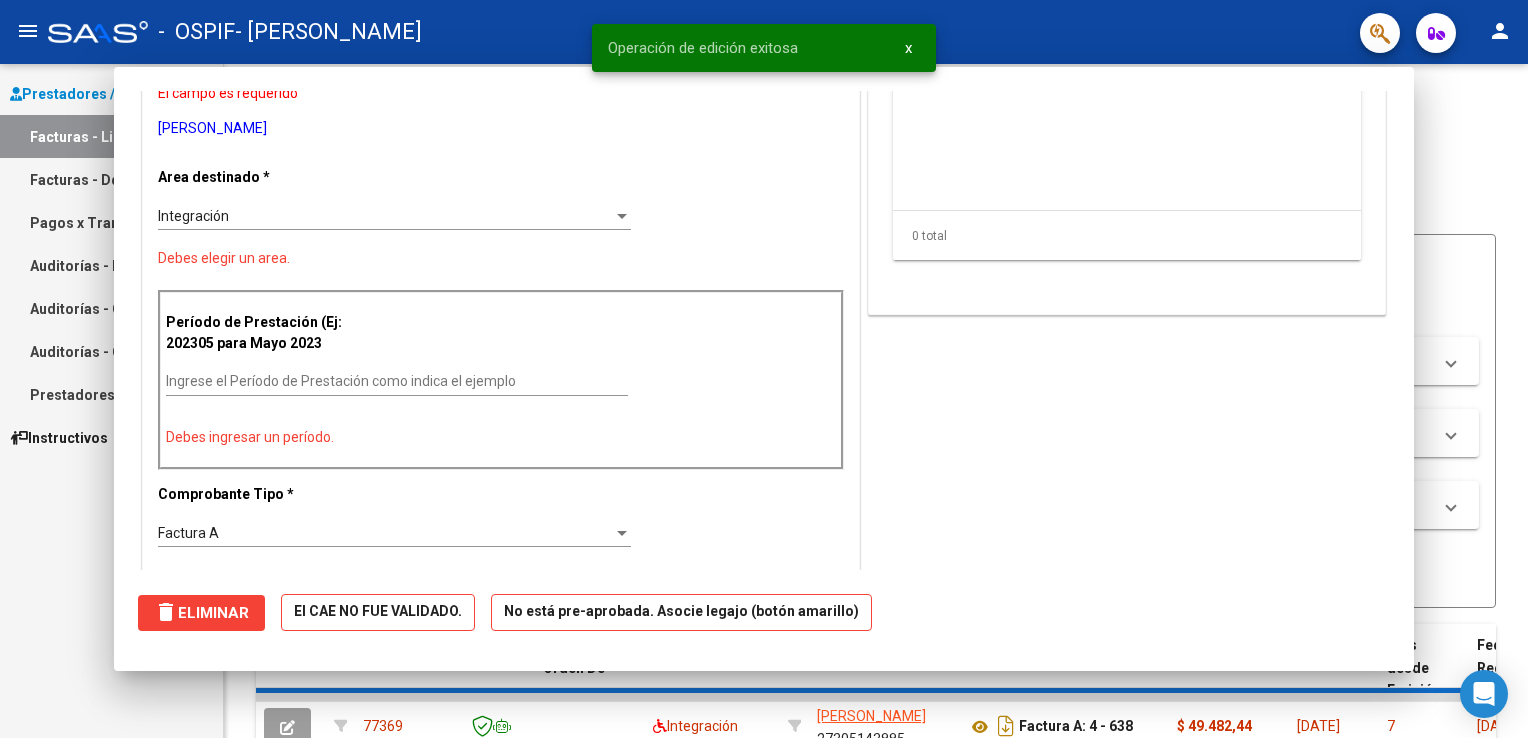 scroll, scrollTop: 0, scrollLeft: 0, axis: both 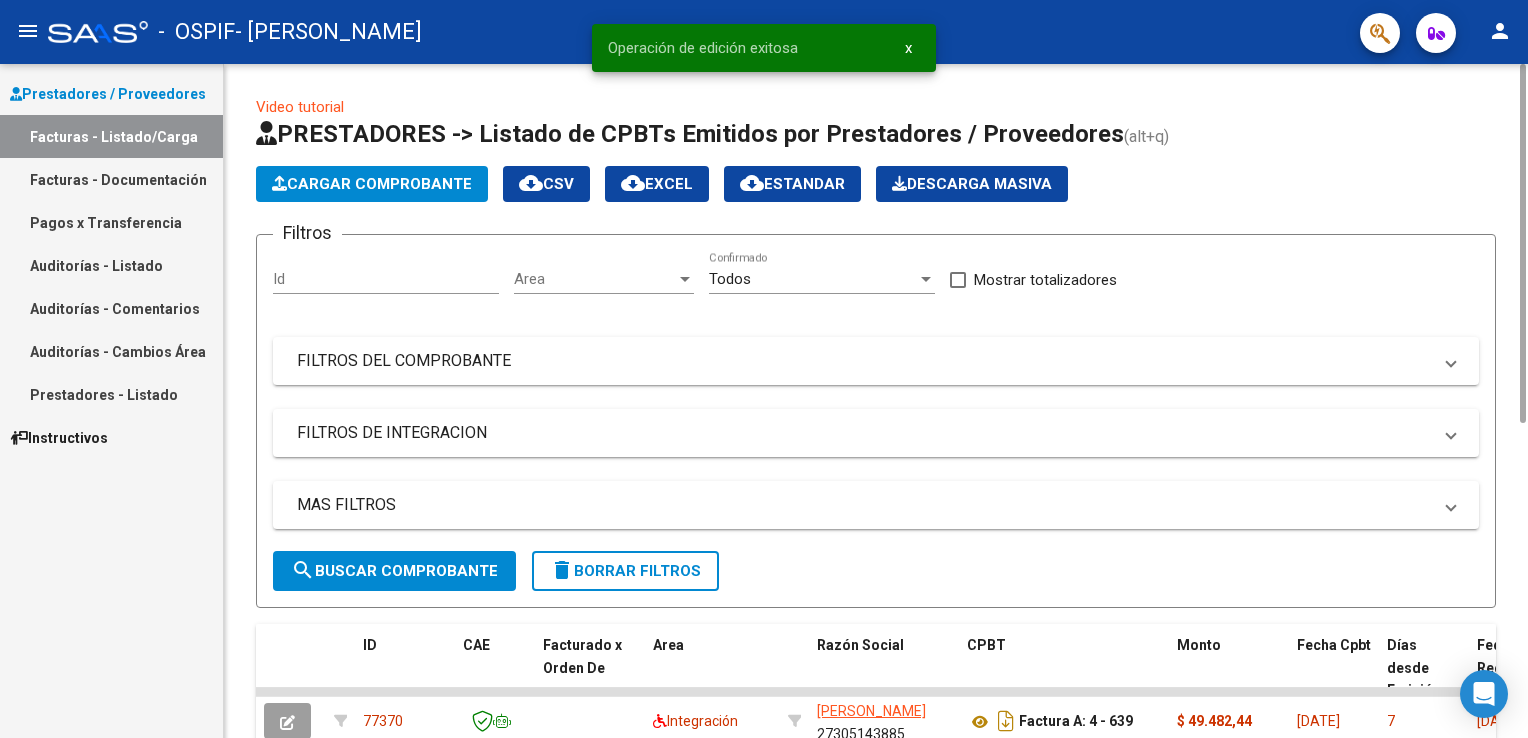 click on "Cargar Comprobante" 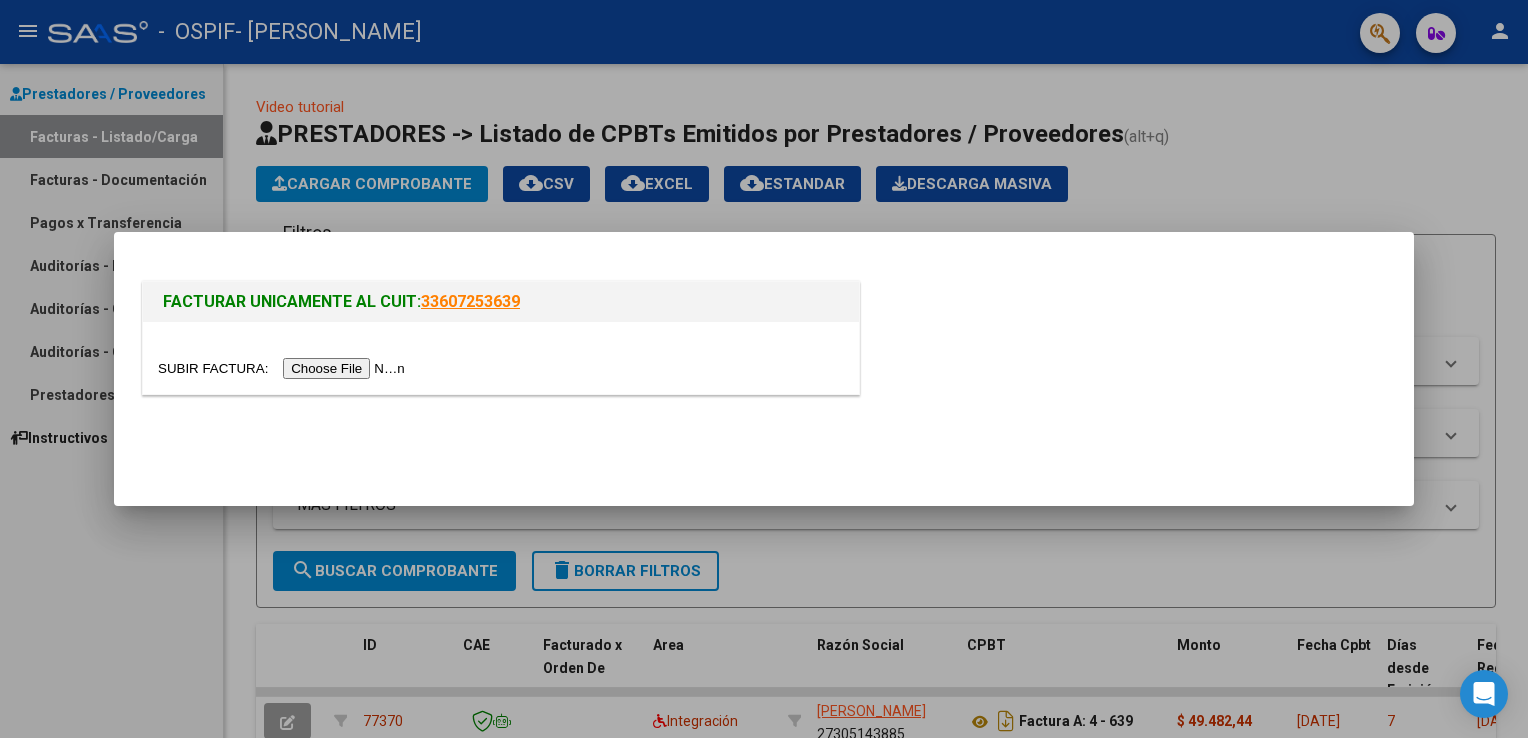 click at bounding box center [284, 368] 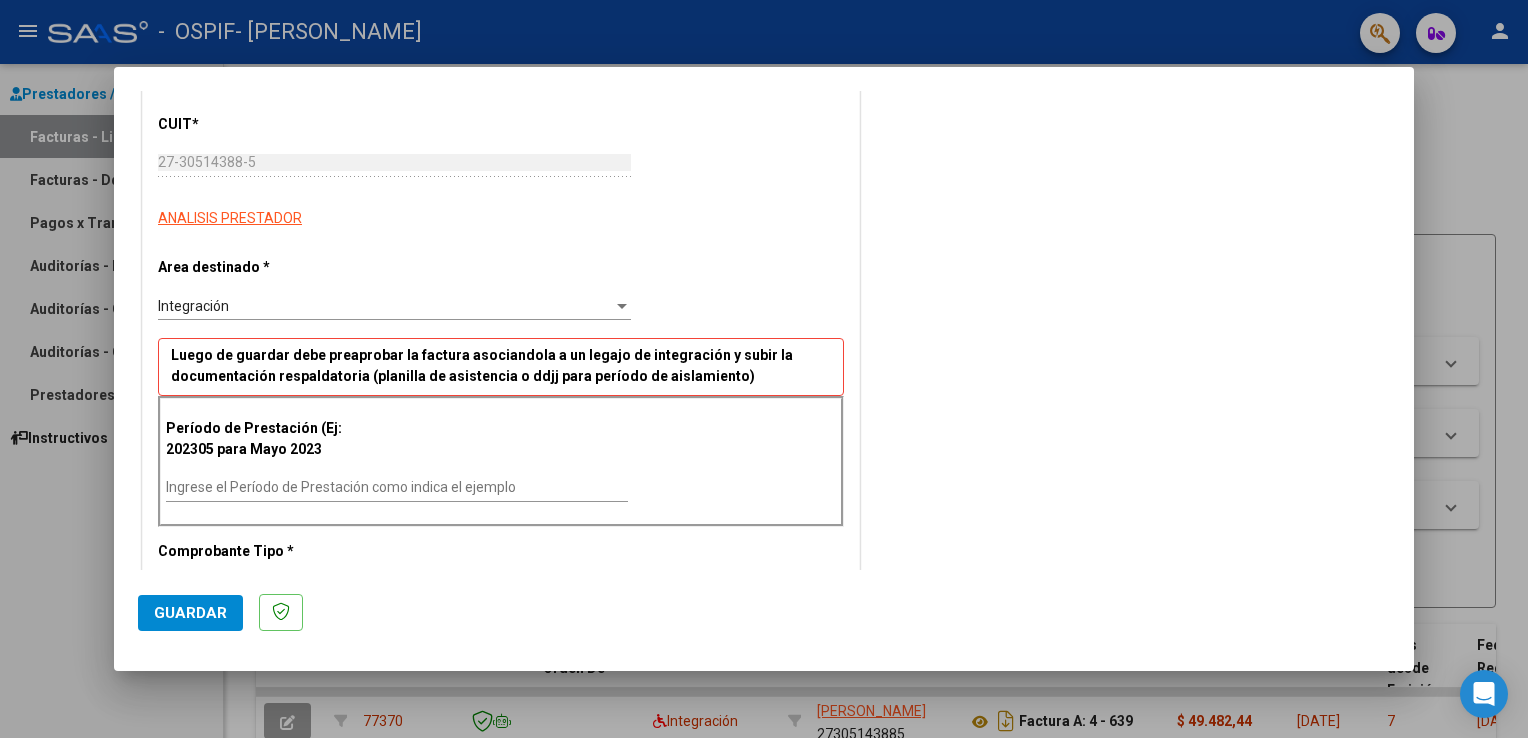 scroll, scrollTop: 280, scrollLeft: 0, axis: vertical 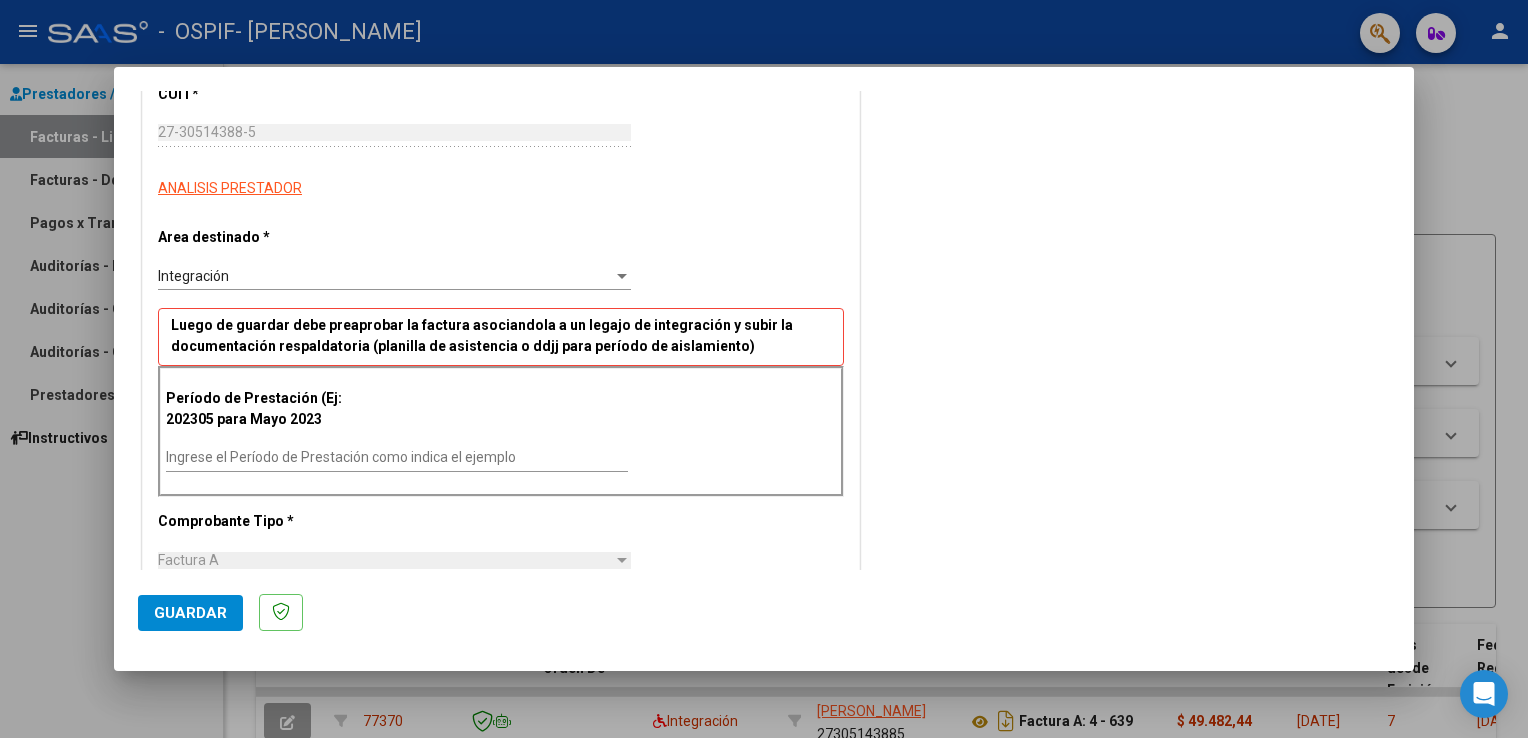 click on "Ingrese el Período de Prestación como indica el ejemplo" at bounding box center (397, 457) 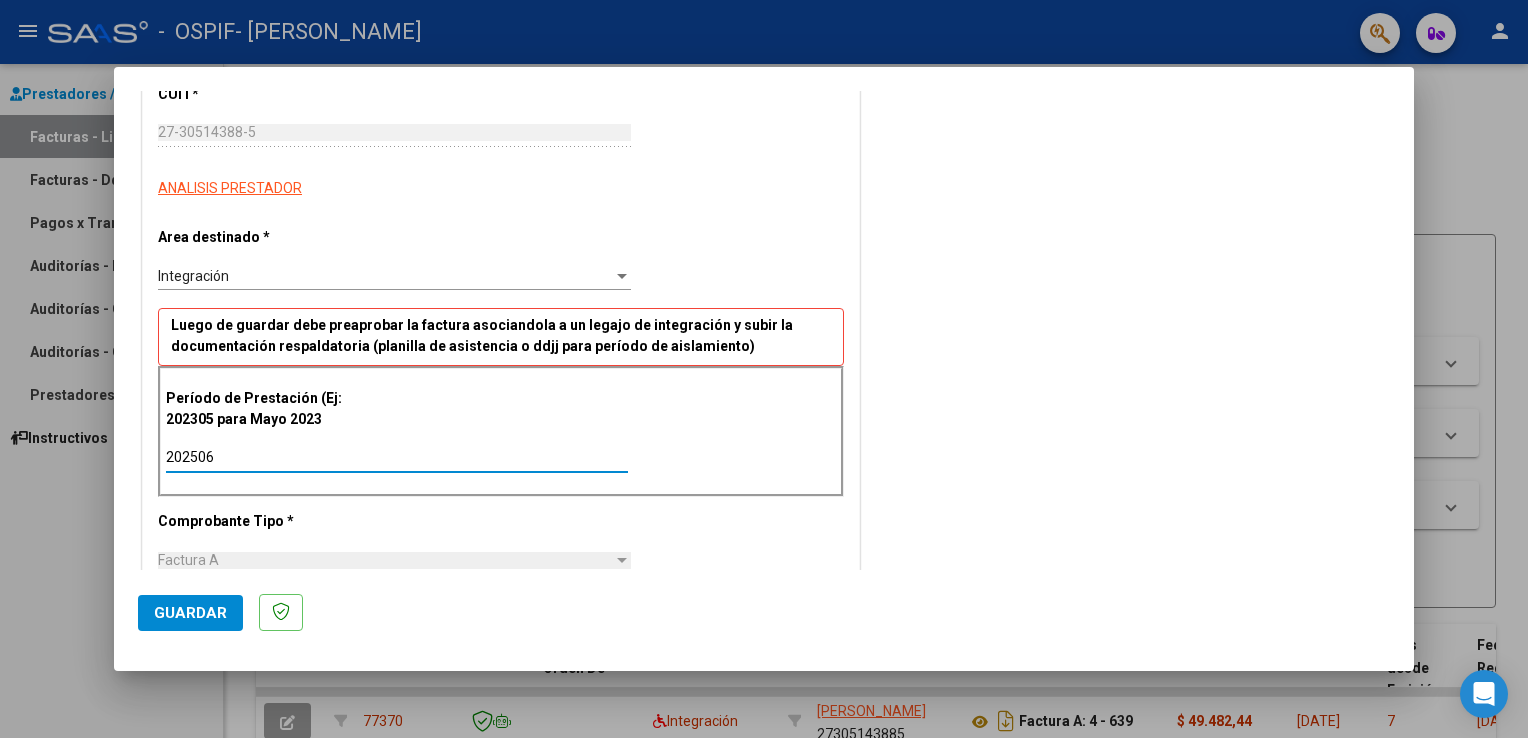 type on "202506" 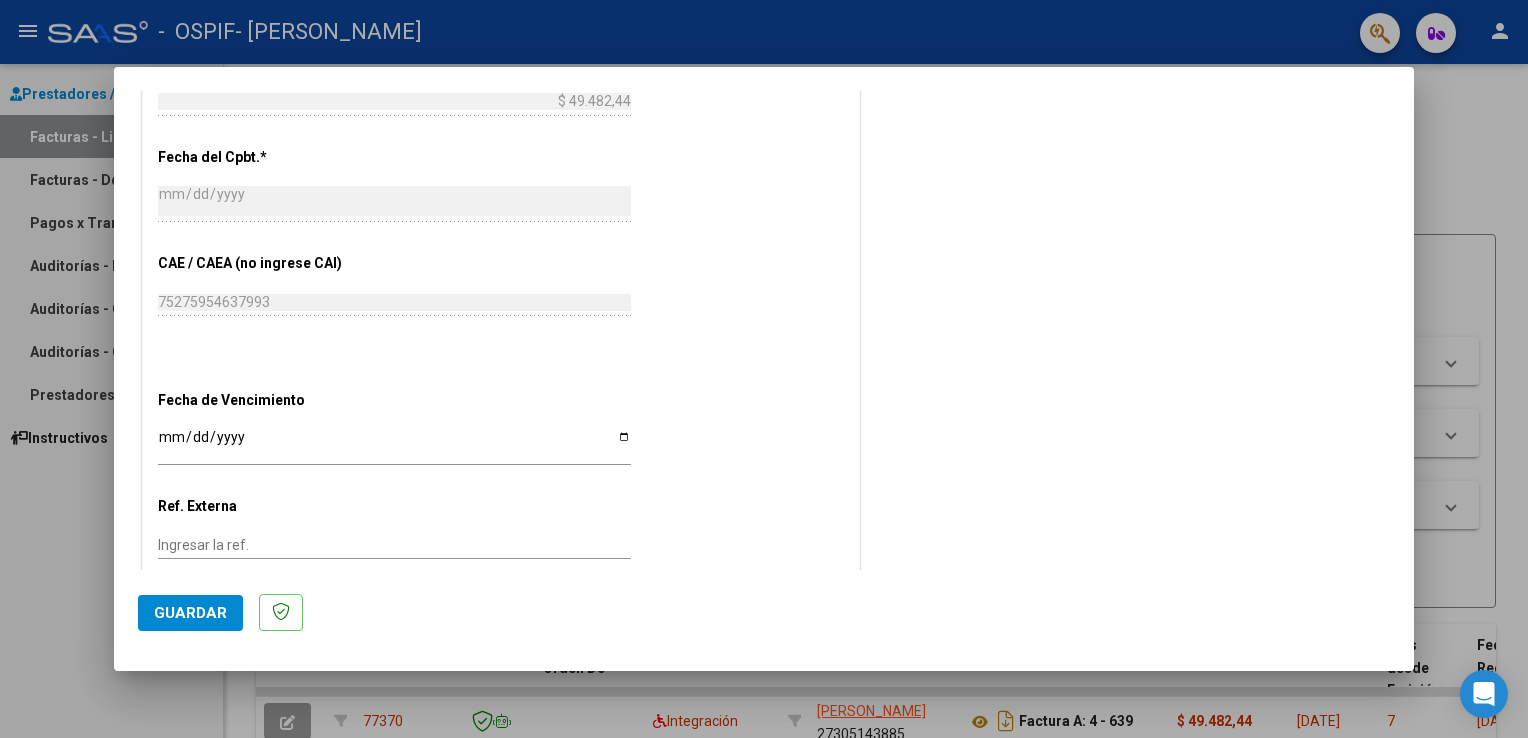 scroll, scrollTop: 1040, scrollLeft: 0, axis: vertical 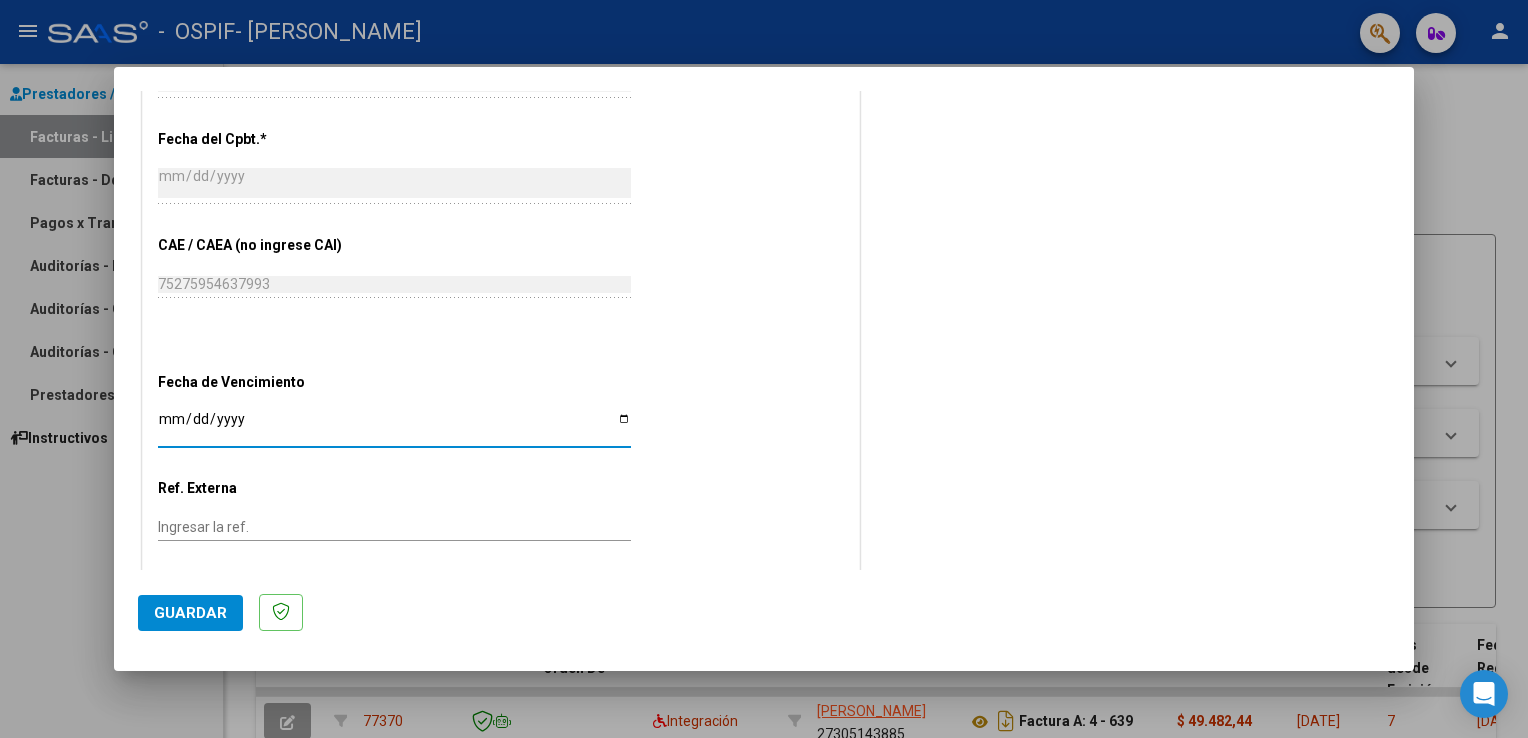 click on "Ingresar la fecha" at bounding box center (394, 426) 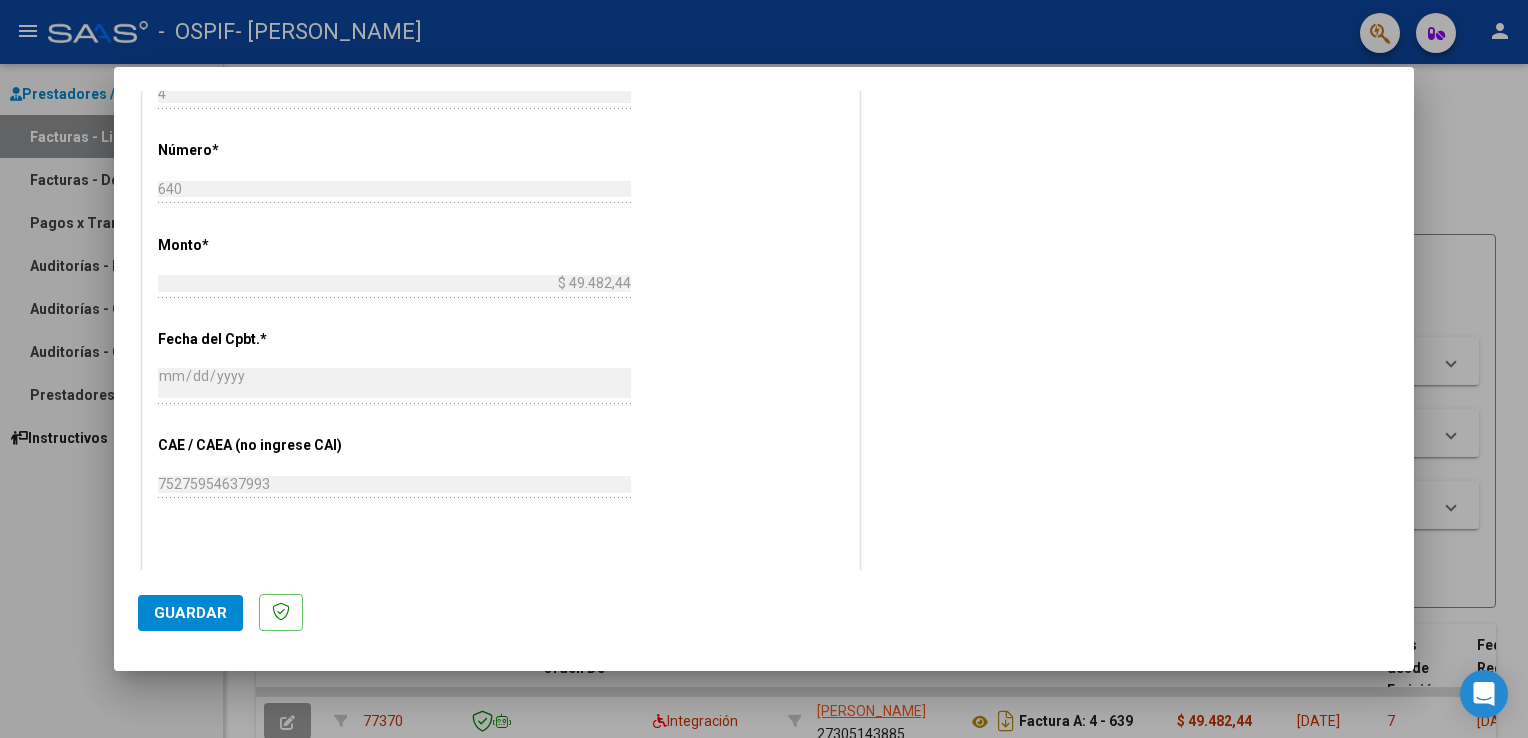 scroll, scrollTop: 1139, scrollLeft: 0, axis: vertical 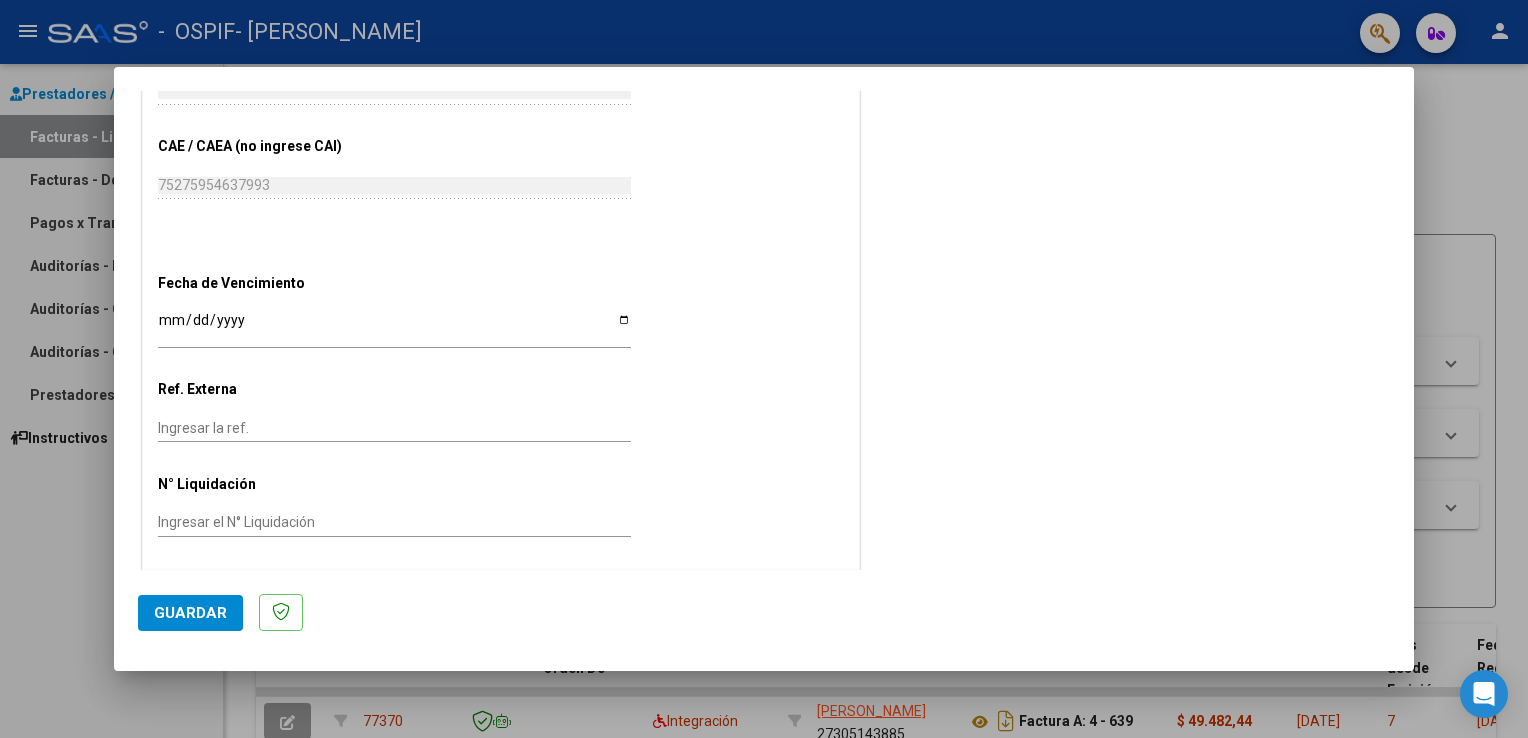 click on "Guardar" 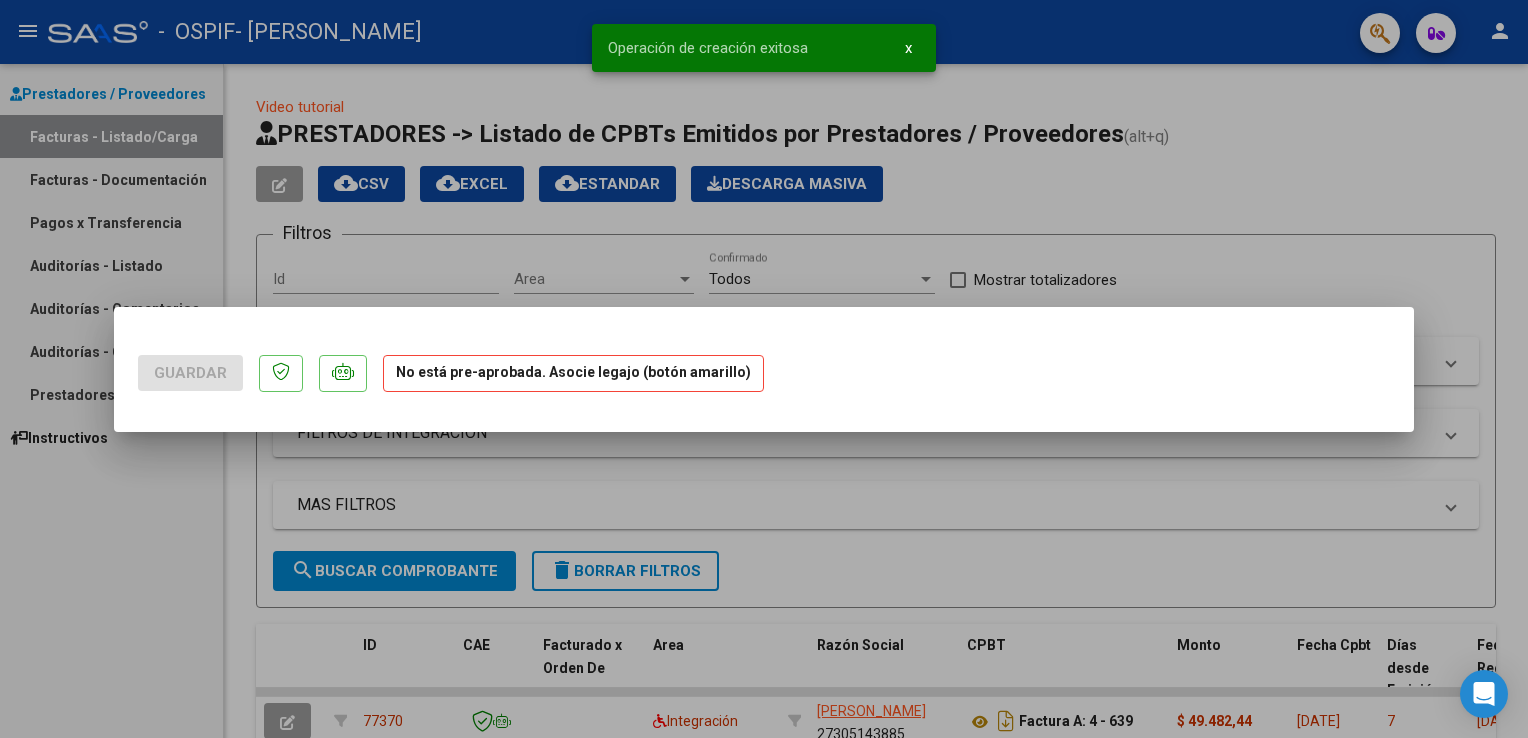 scroll, scrollTop: 0, scrollLeft: 0, axis: both 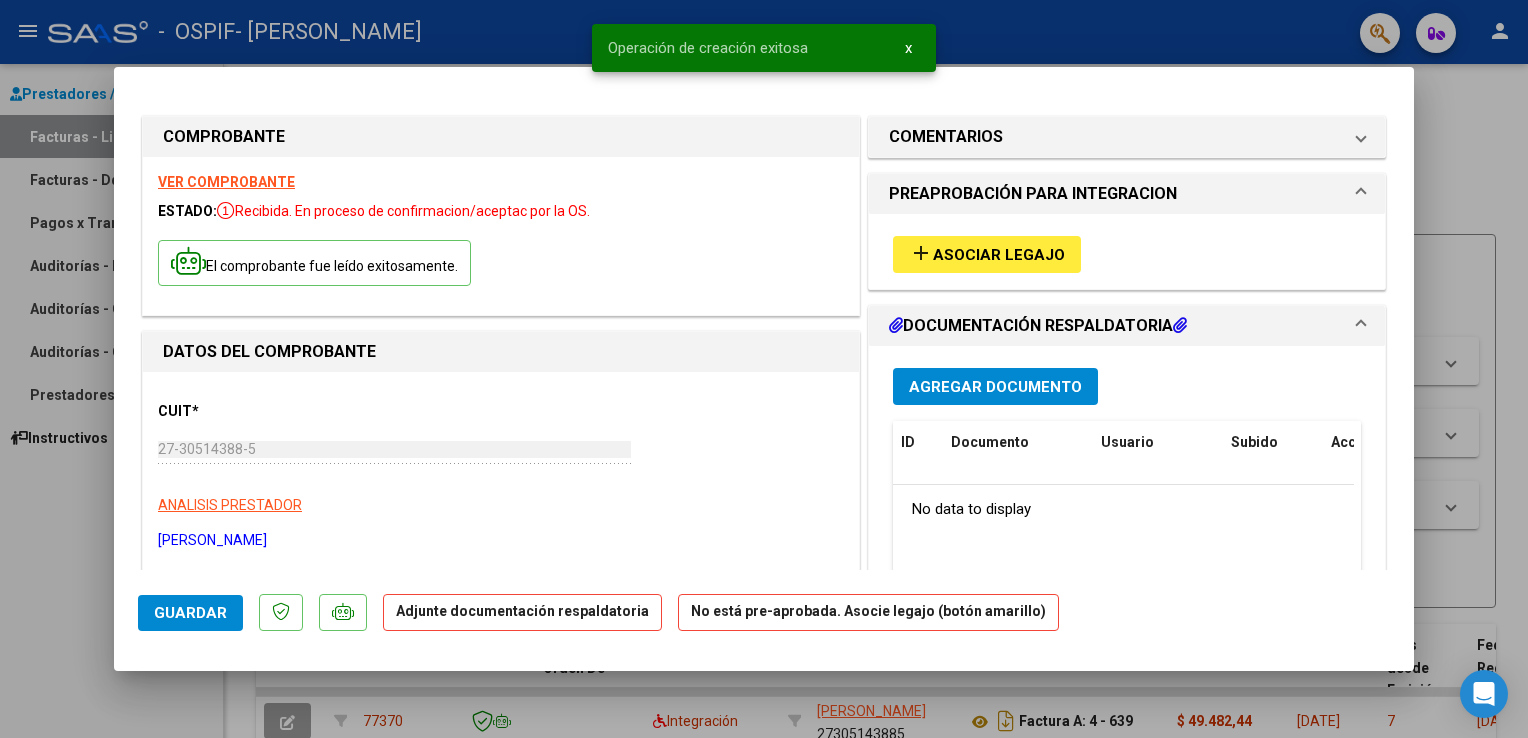 click on "Asociar Legajo" at bounding box center [999, 255] 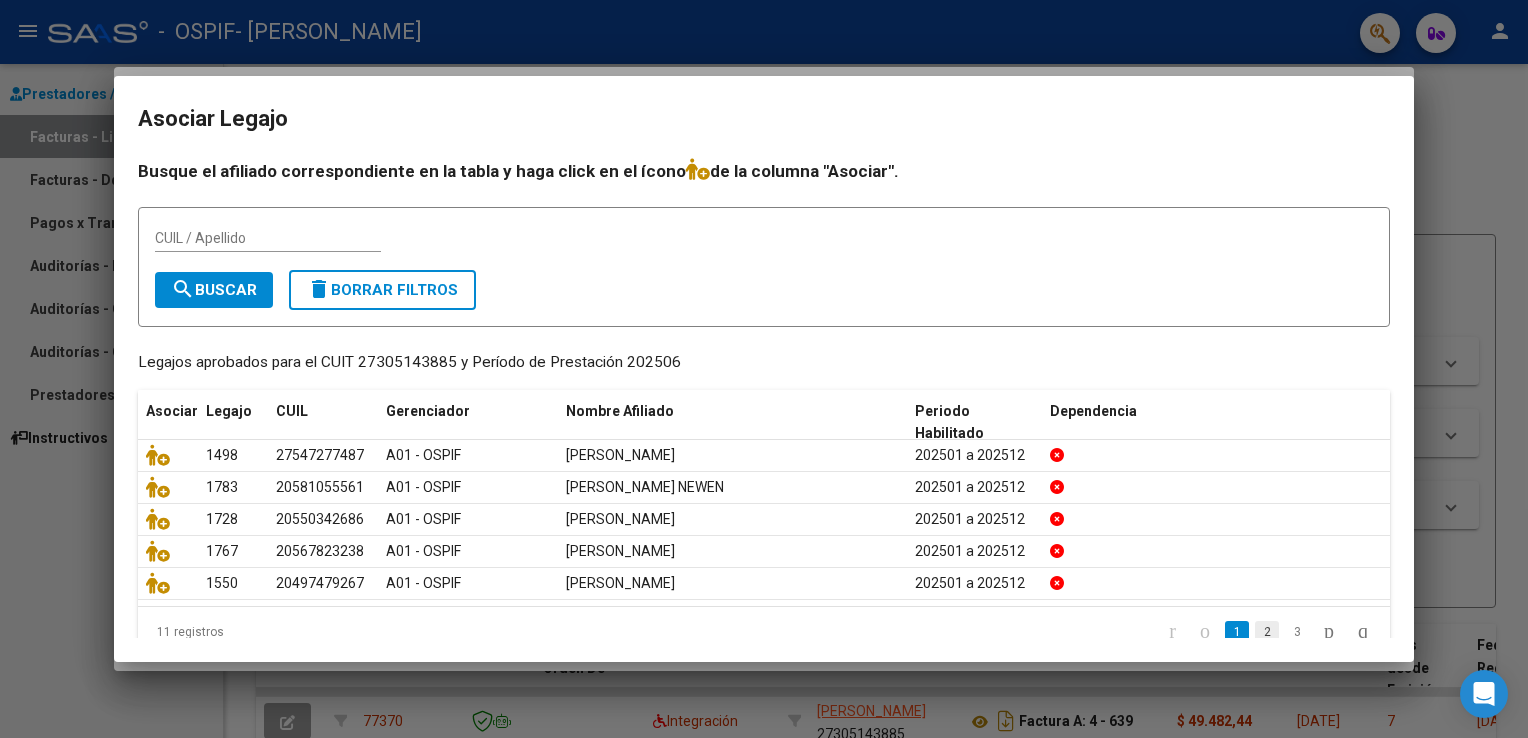 click on "2" 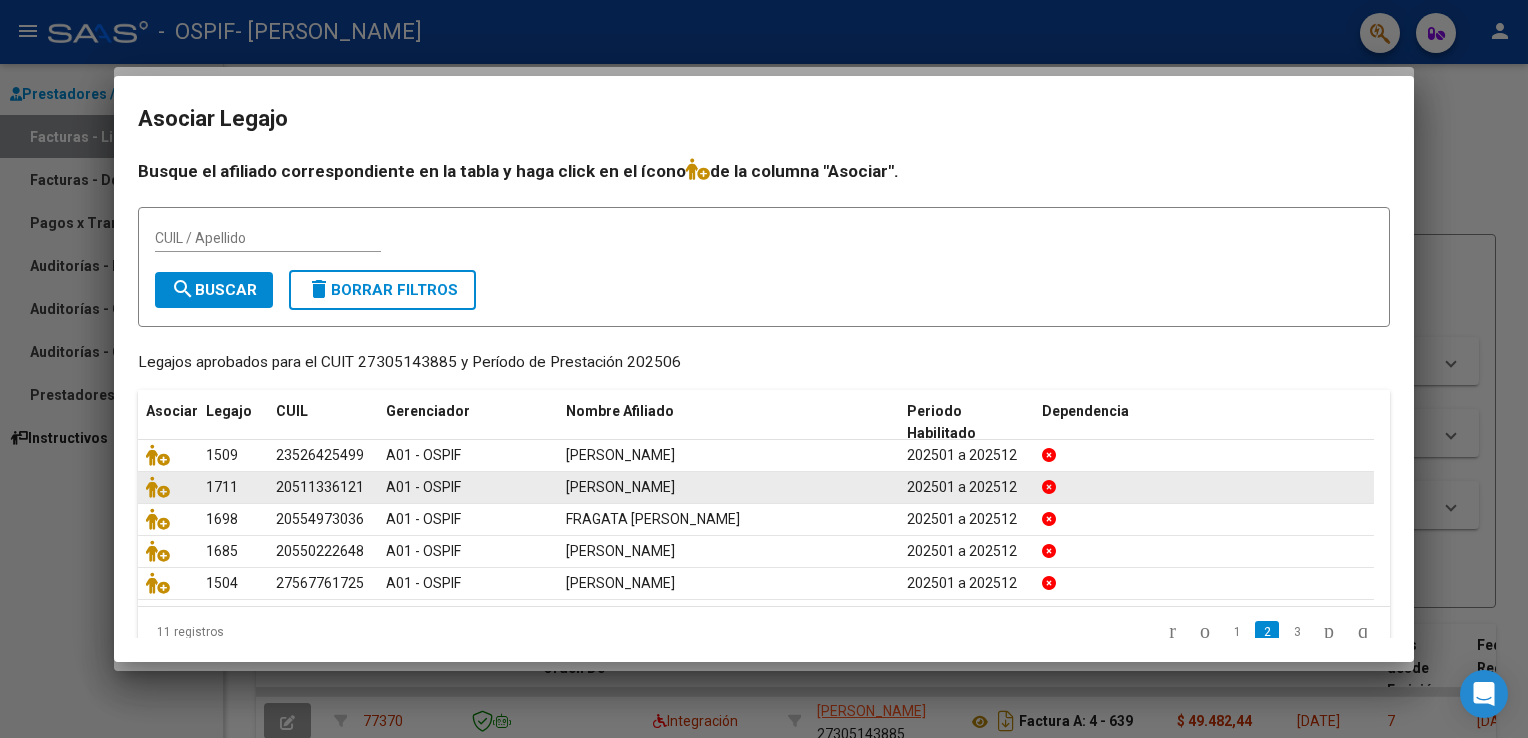 click on "A01 - OSPIF" 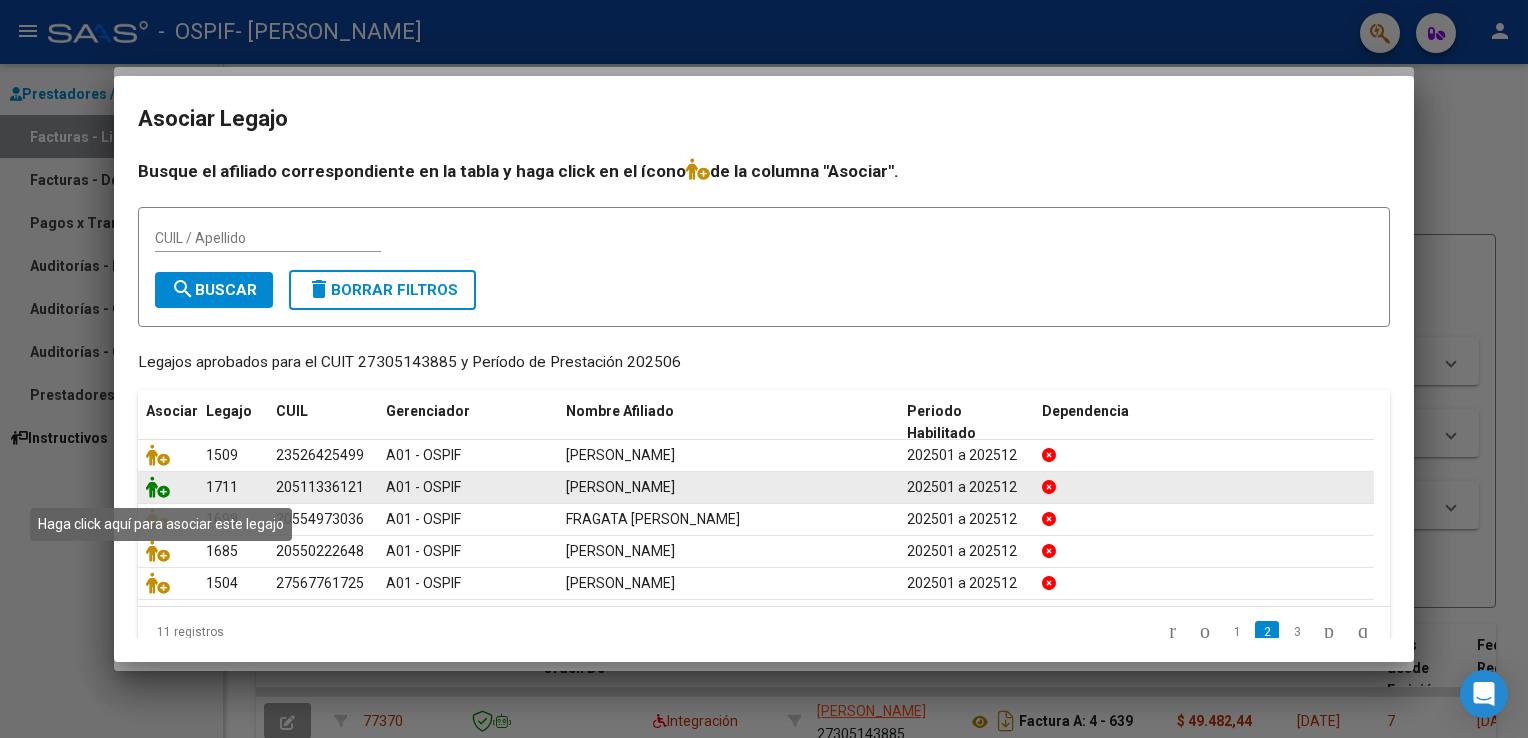 click 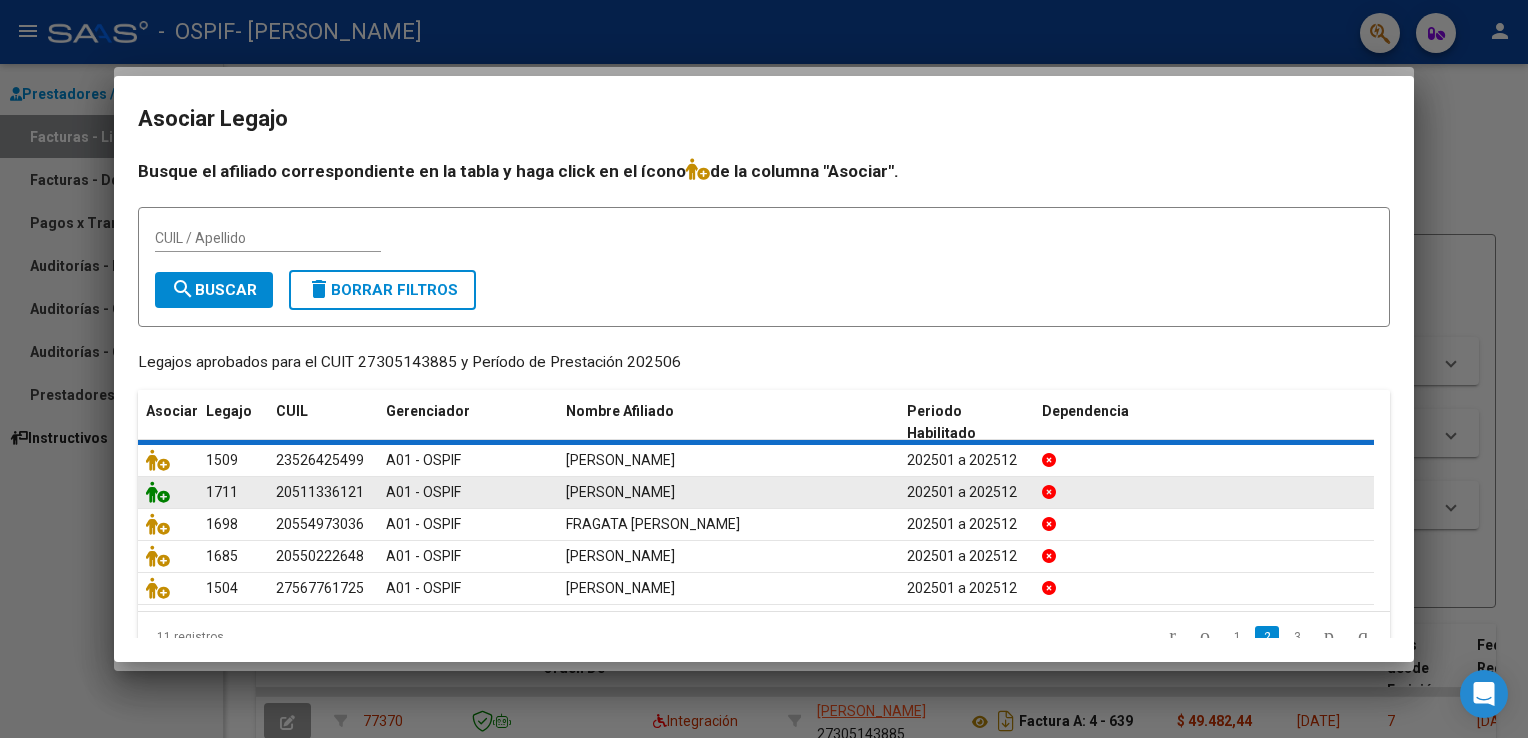 click 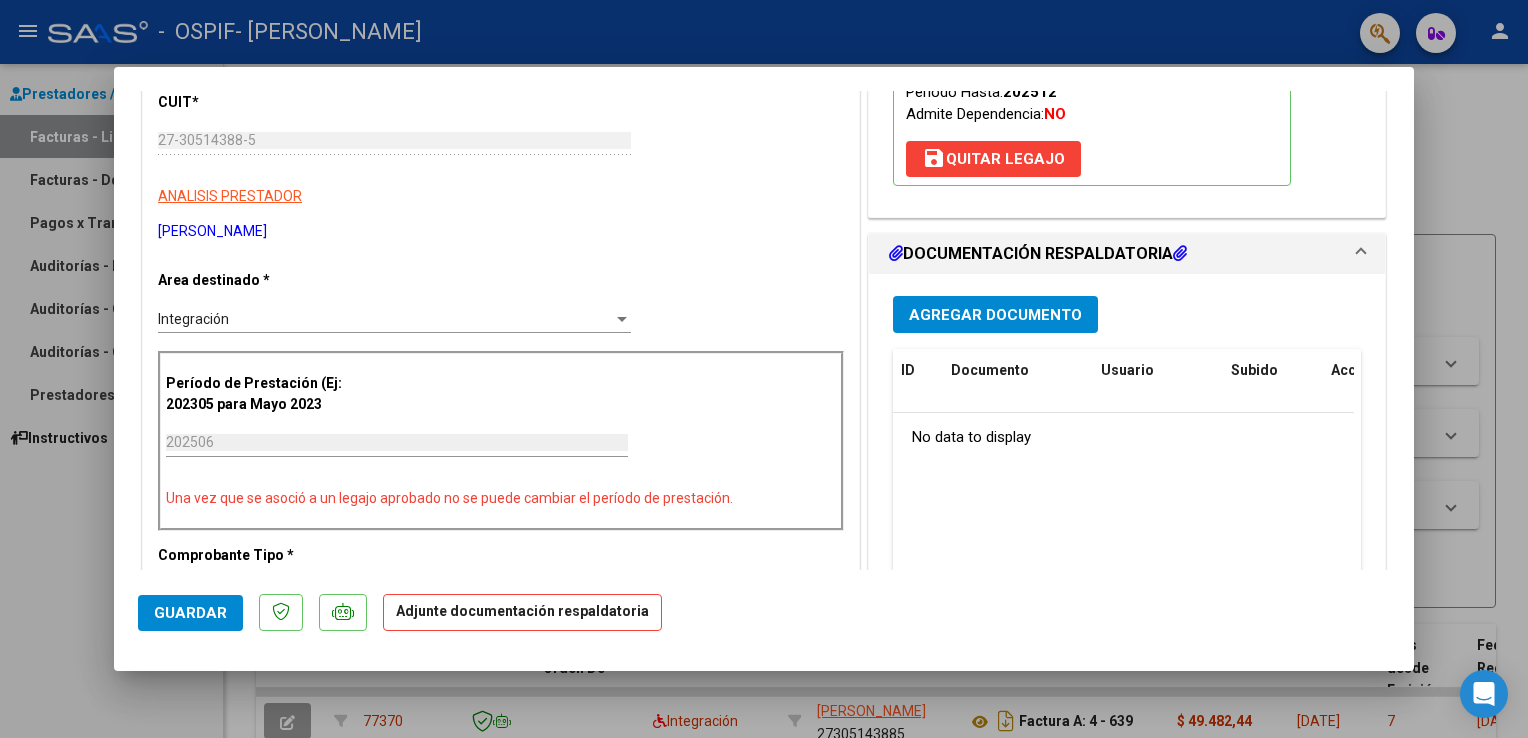 scroll, scrollTop: 320, scrollLeft: 0, axis: vertical 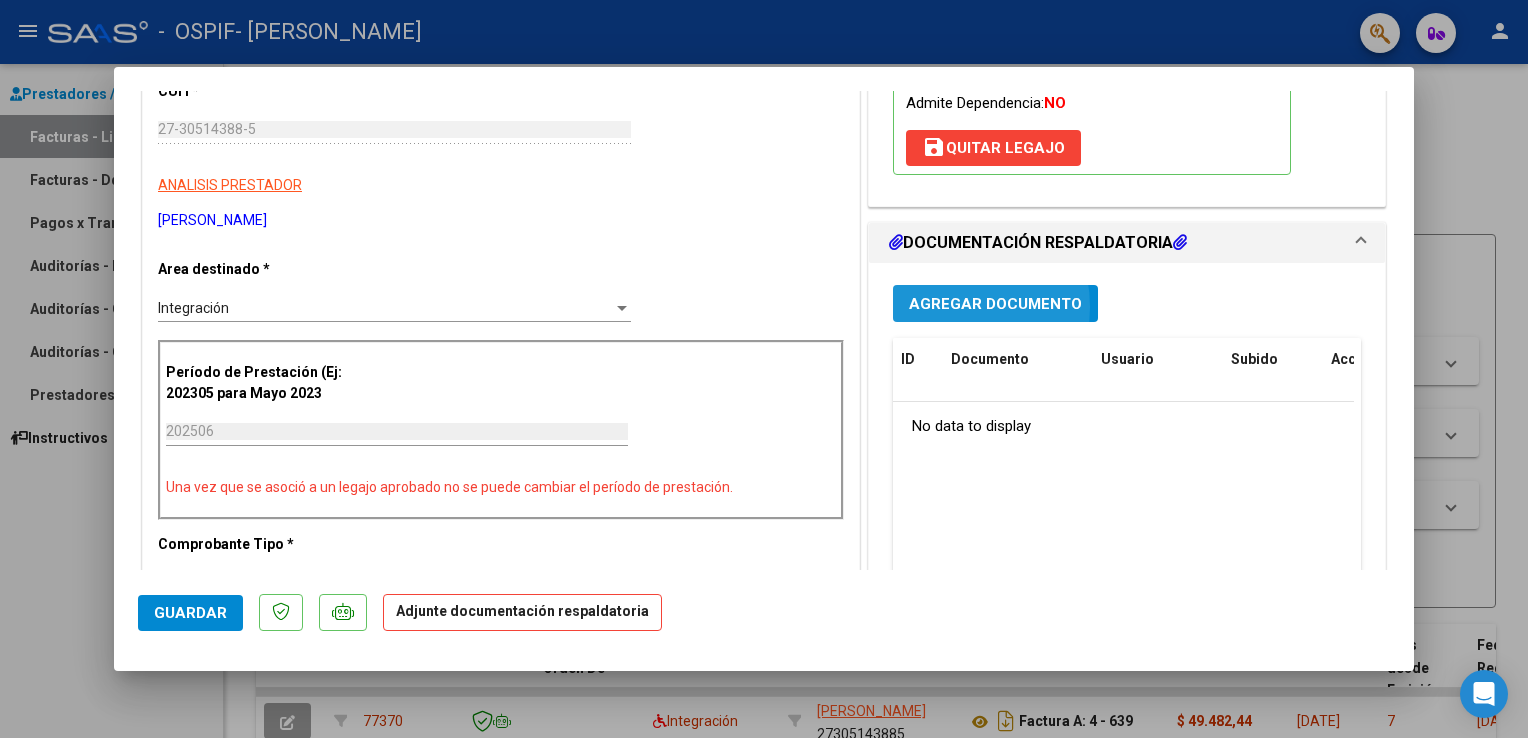 click on "Agregar Documento" at bounding box center (995, 304) 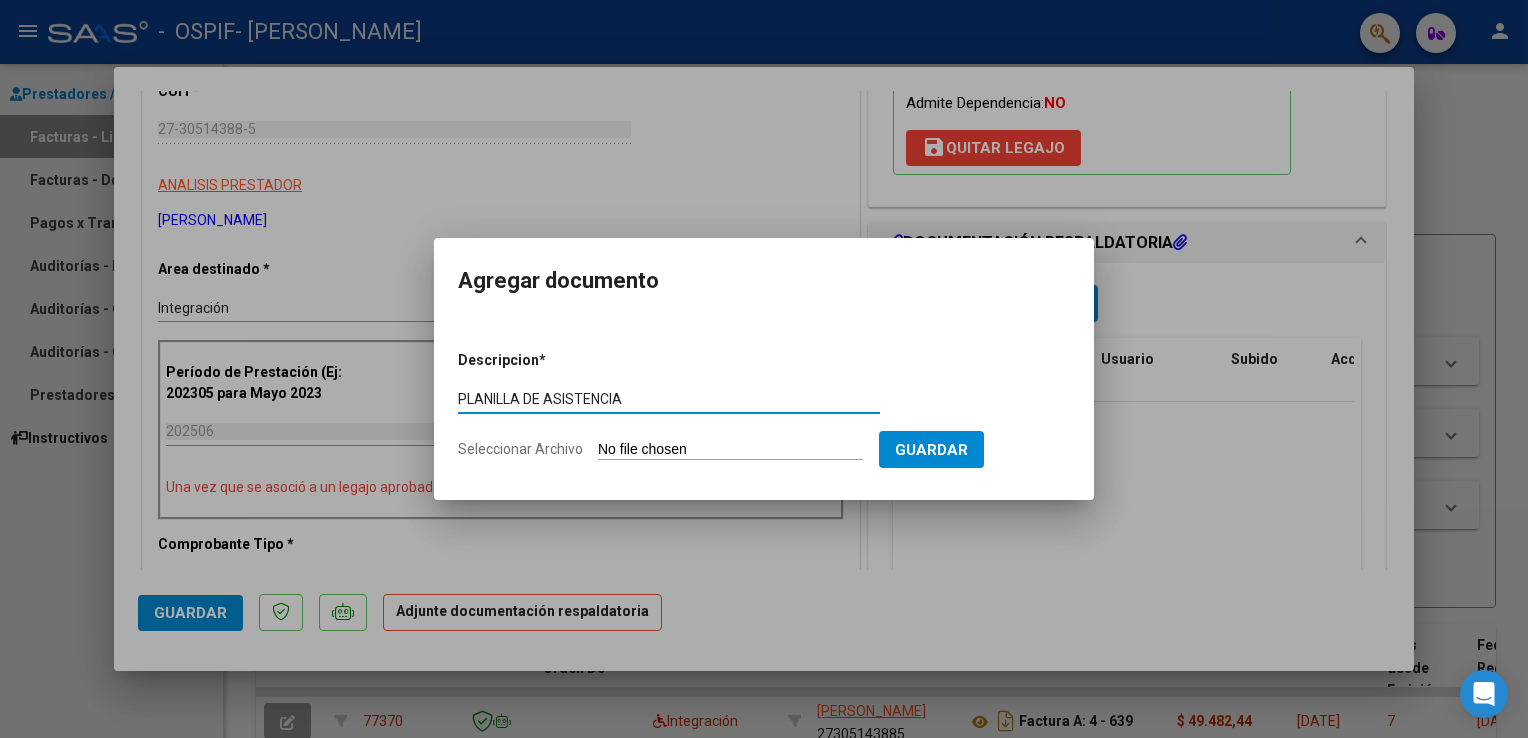 type on "PLANILLA DE ASISTENCIA" 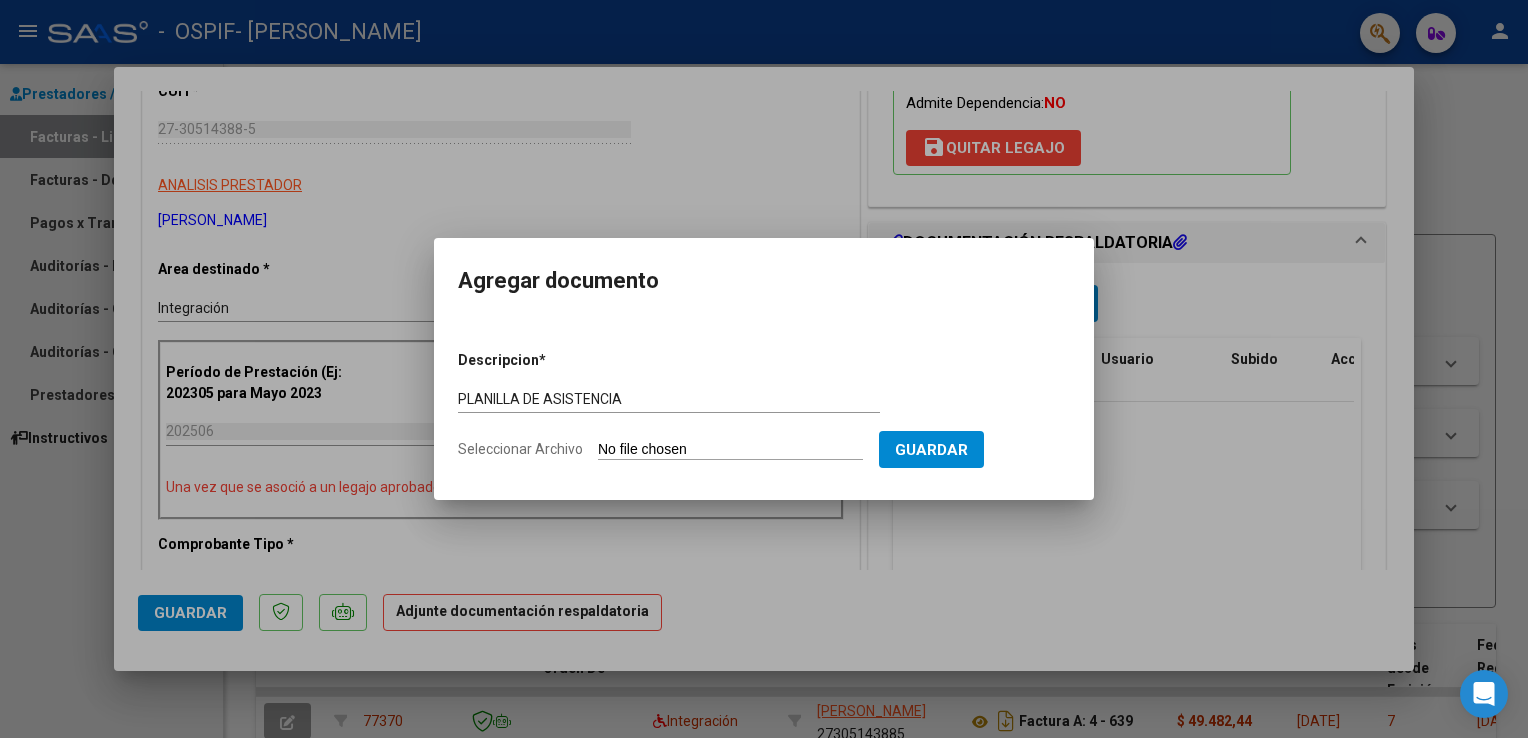 type on "C:\fakepath\0602025asistARZENTE.pdf" 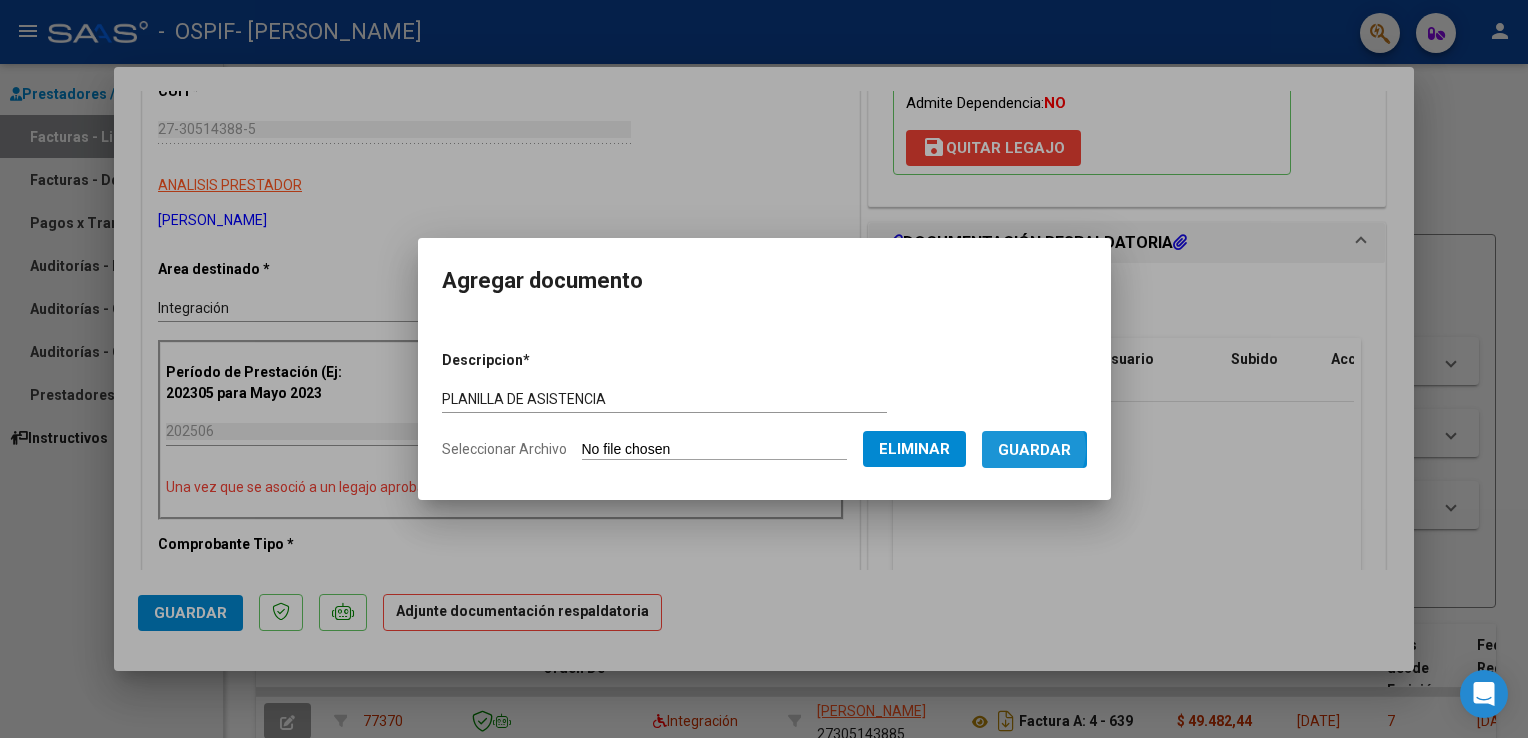 click on "Guardar" at bounding box center [1034, 450] 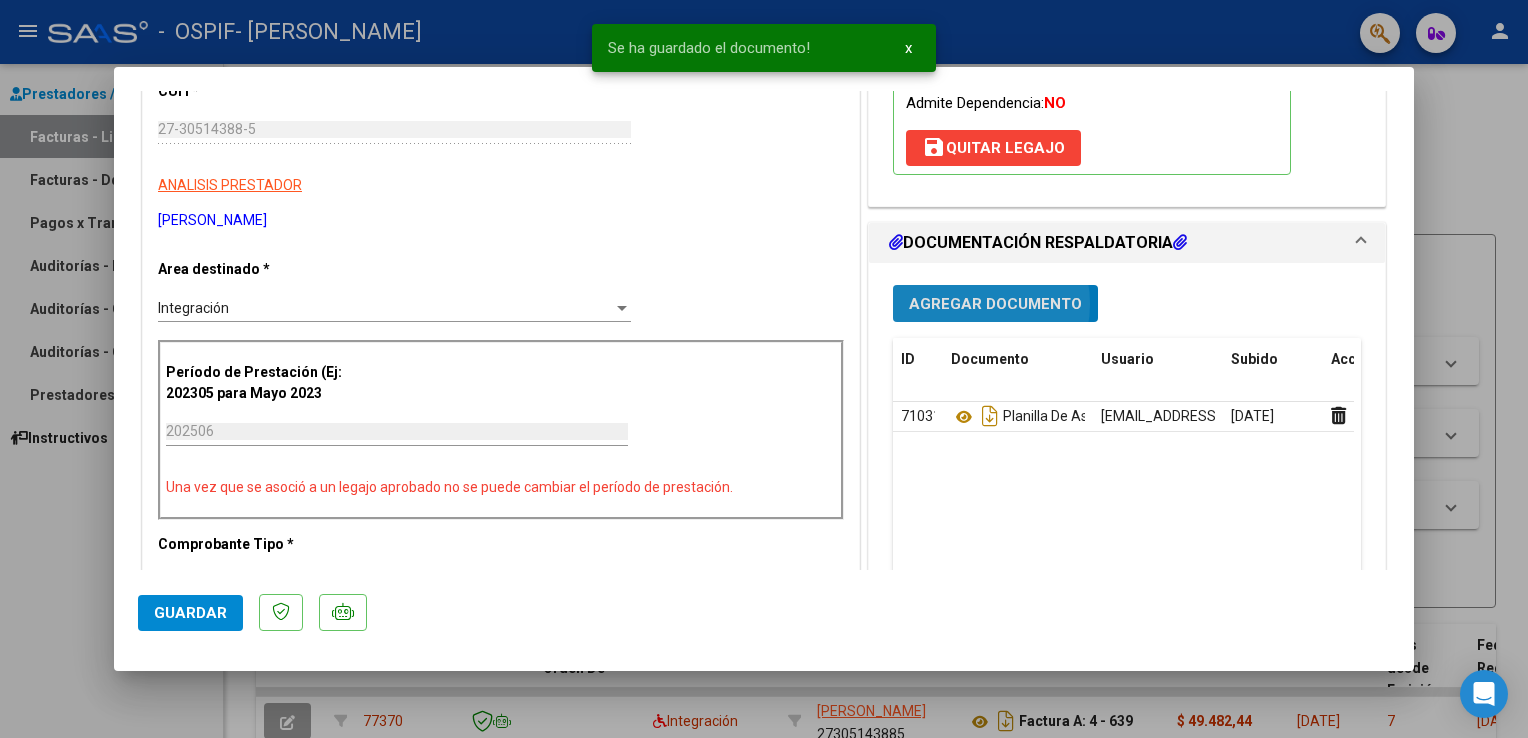 click on "Agregar Documento" at bounding box center [995, 304] 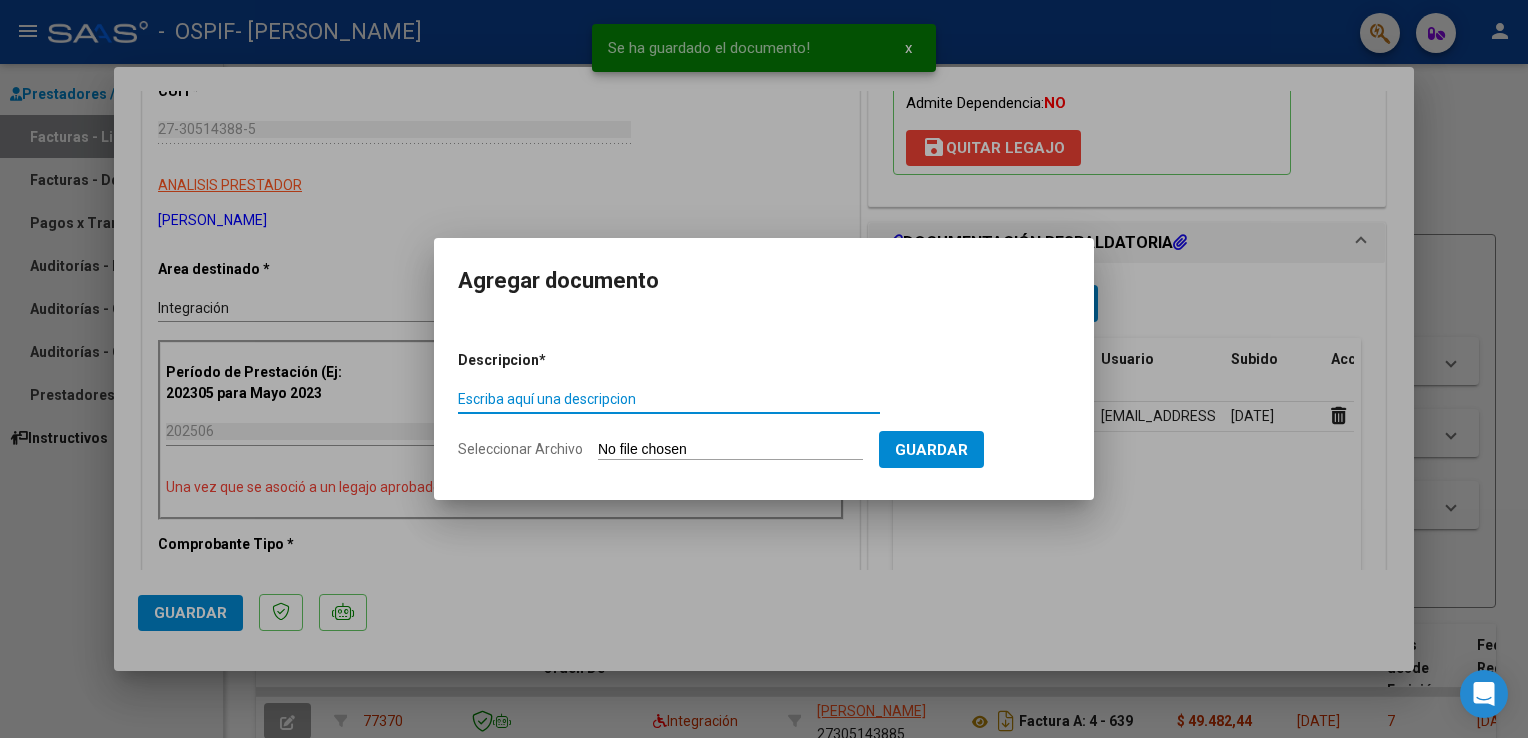 type on "I" 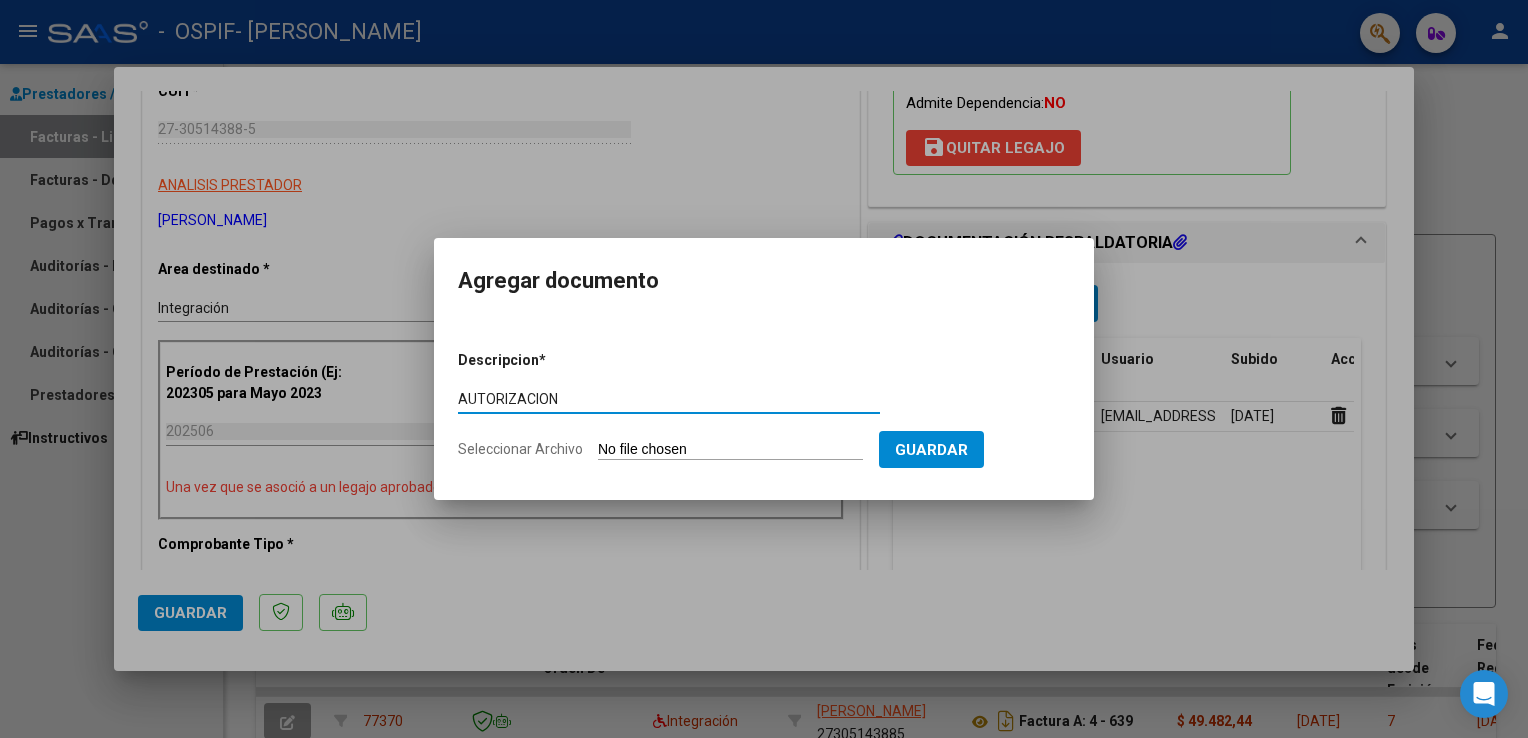 type on "AUTORIZACION" 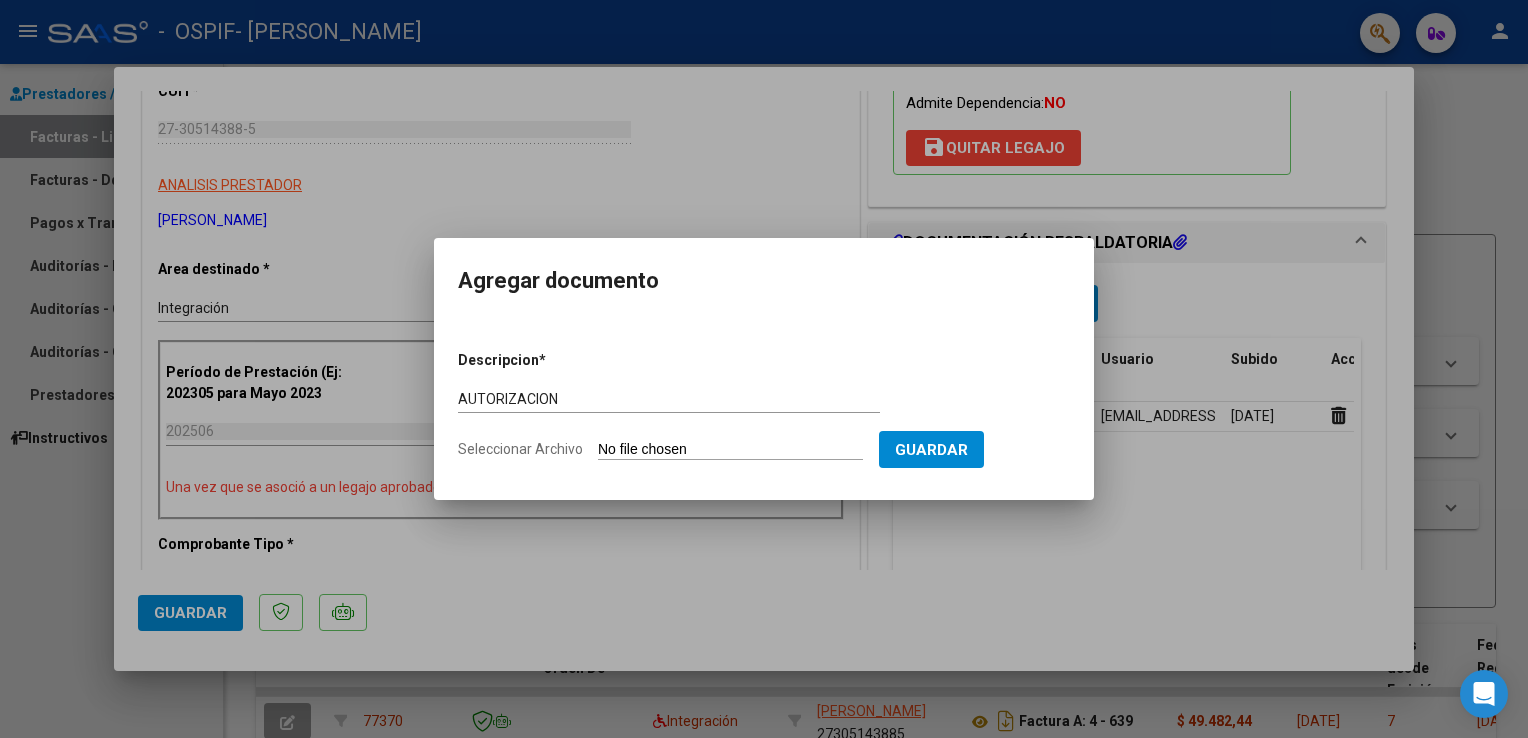 type on "C:\fakepath\2025ARZENTE.pdf" 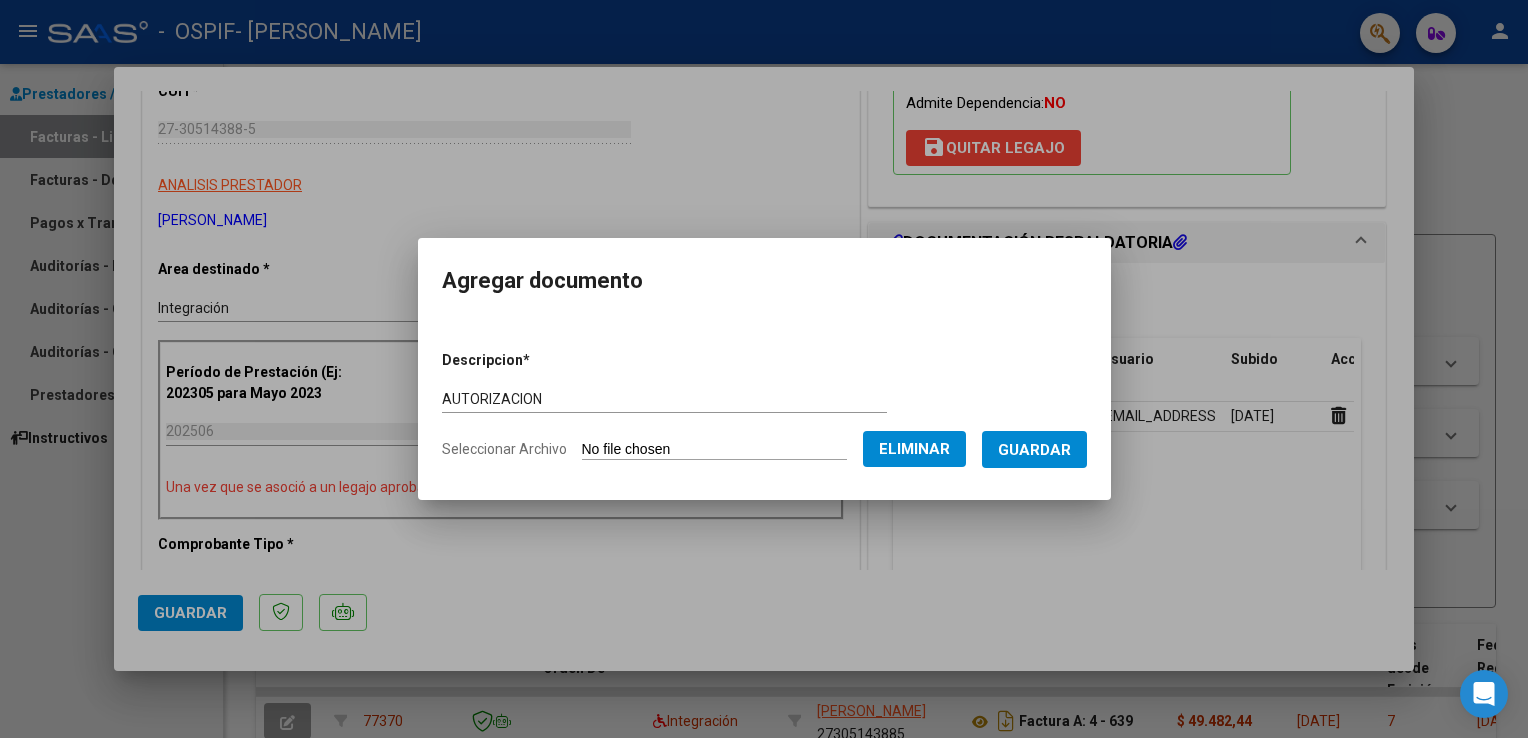 click on "Guardar" at bounding box center (1034, 450) 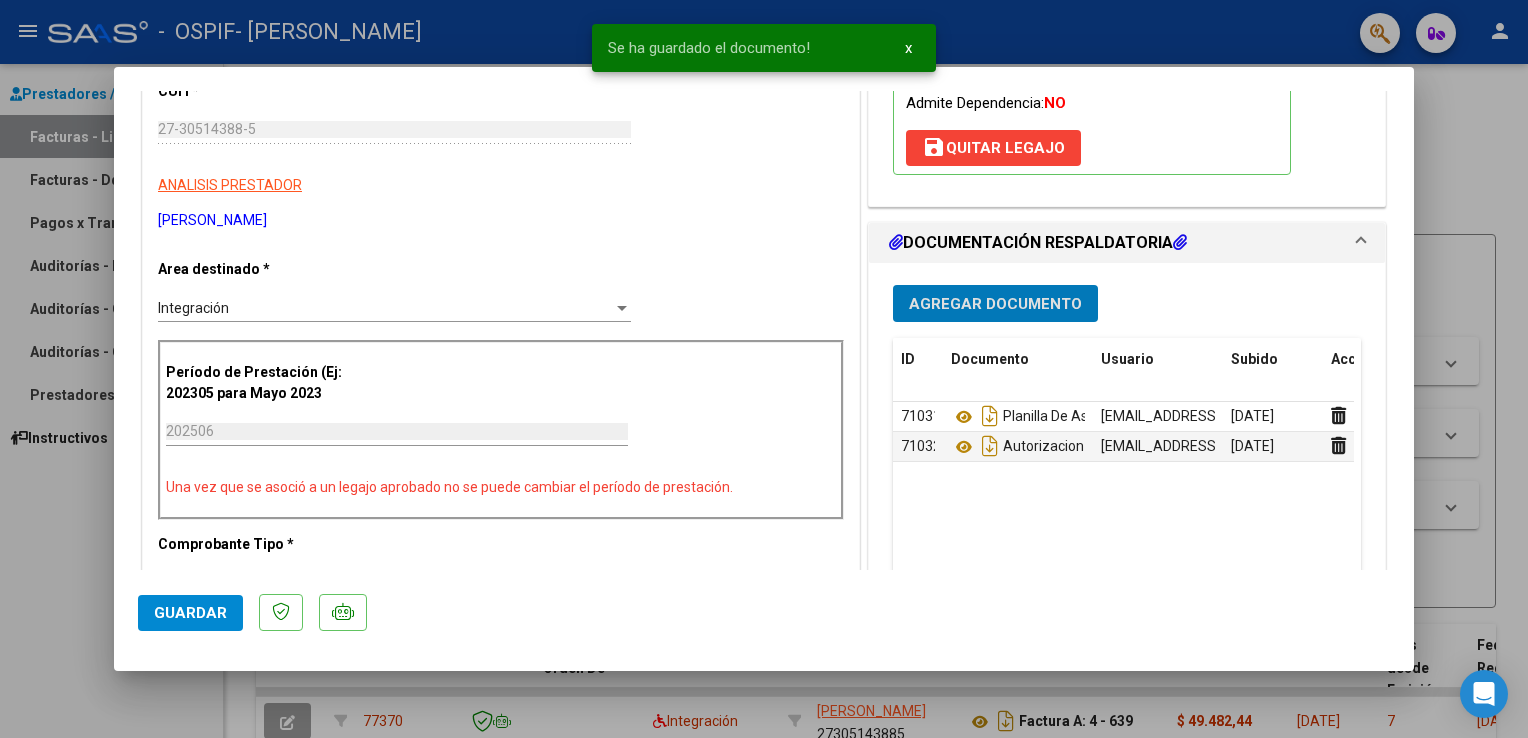 click on "Agregar Documento" at bounding box center (995, 304) 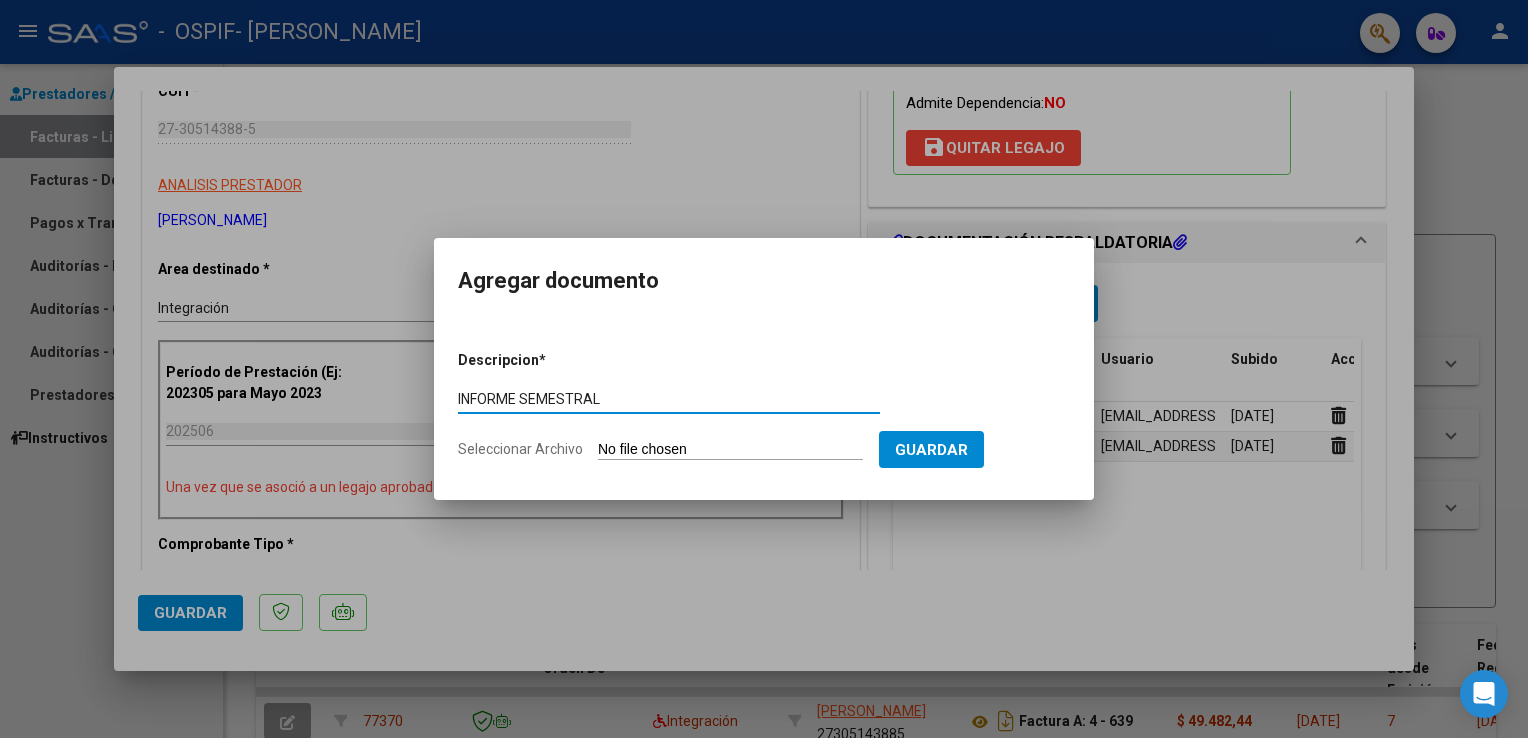 type on "INFORME SEMESTRAL" 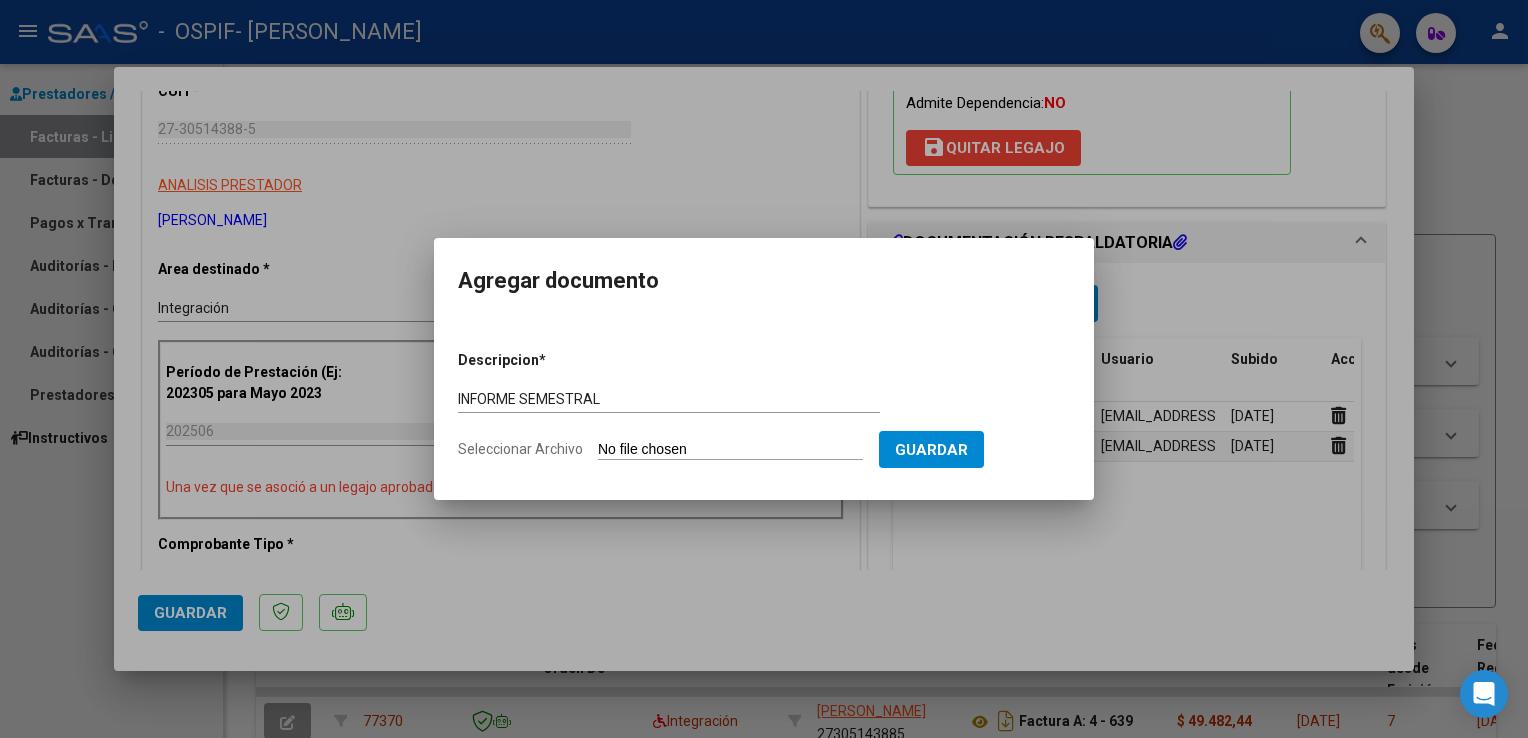 type on "C:\fakepath\062025InformeSemestralArzenteRamiro.pdf" 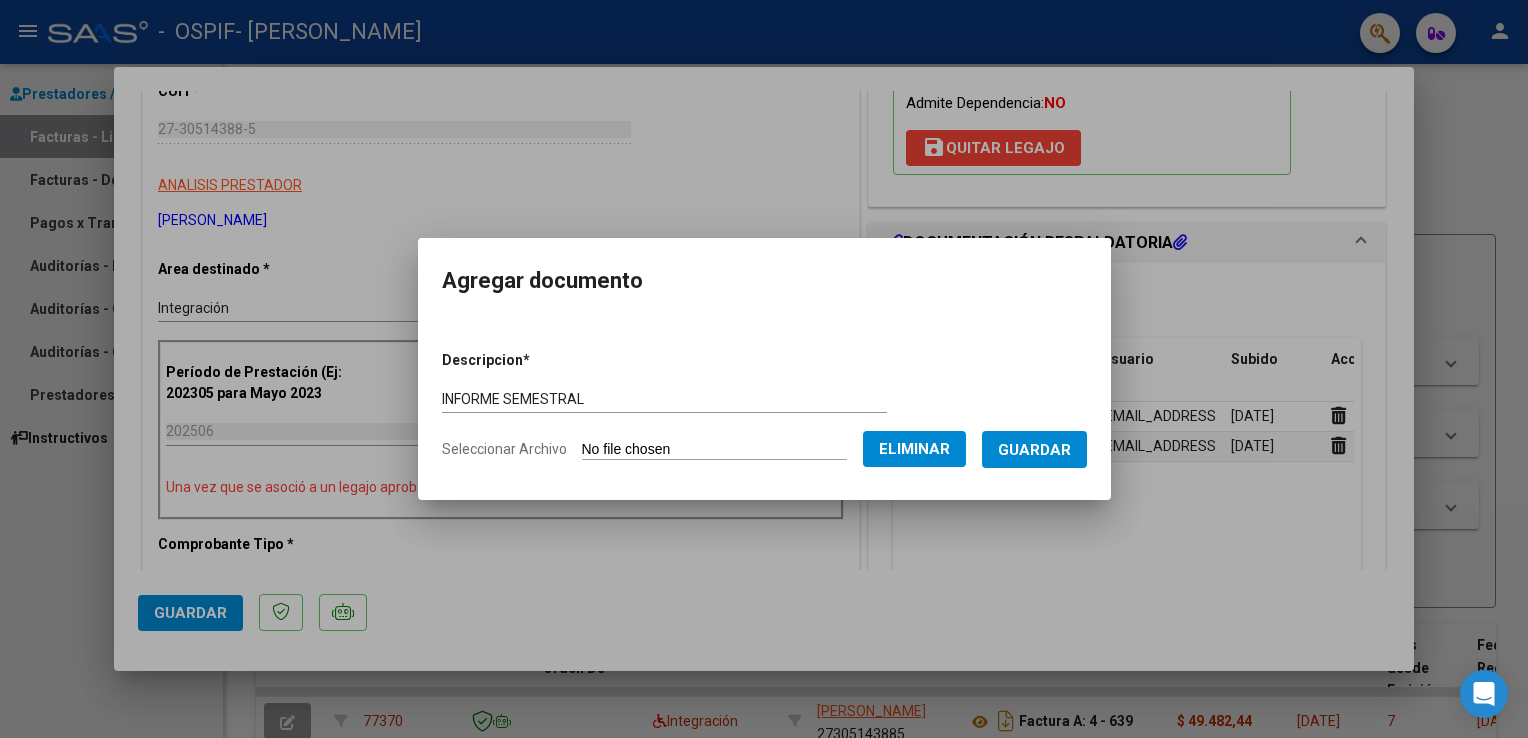 click on "Guardar" at bounding box center (1034, 450) 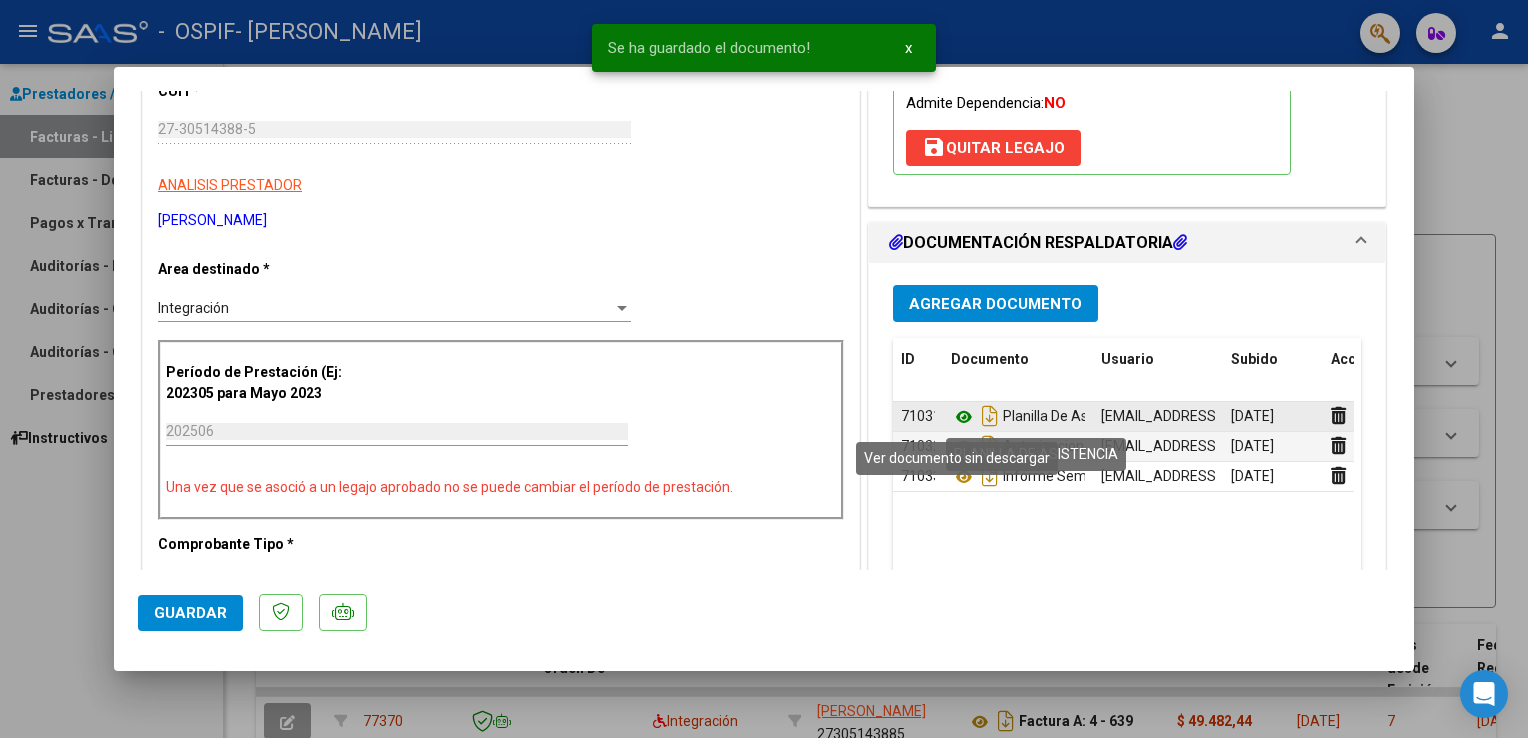 click 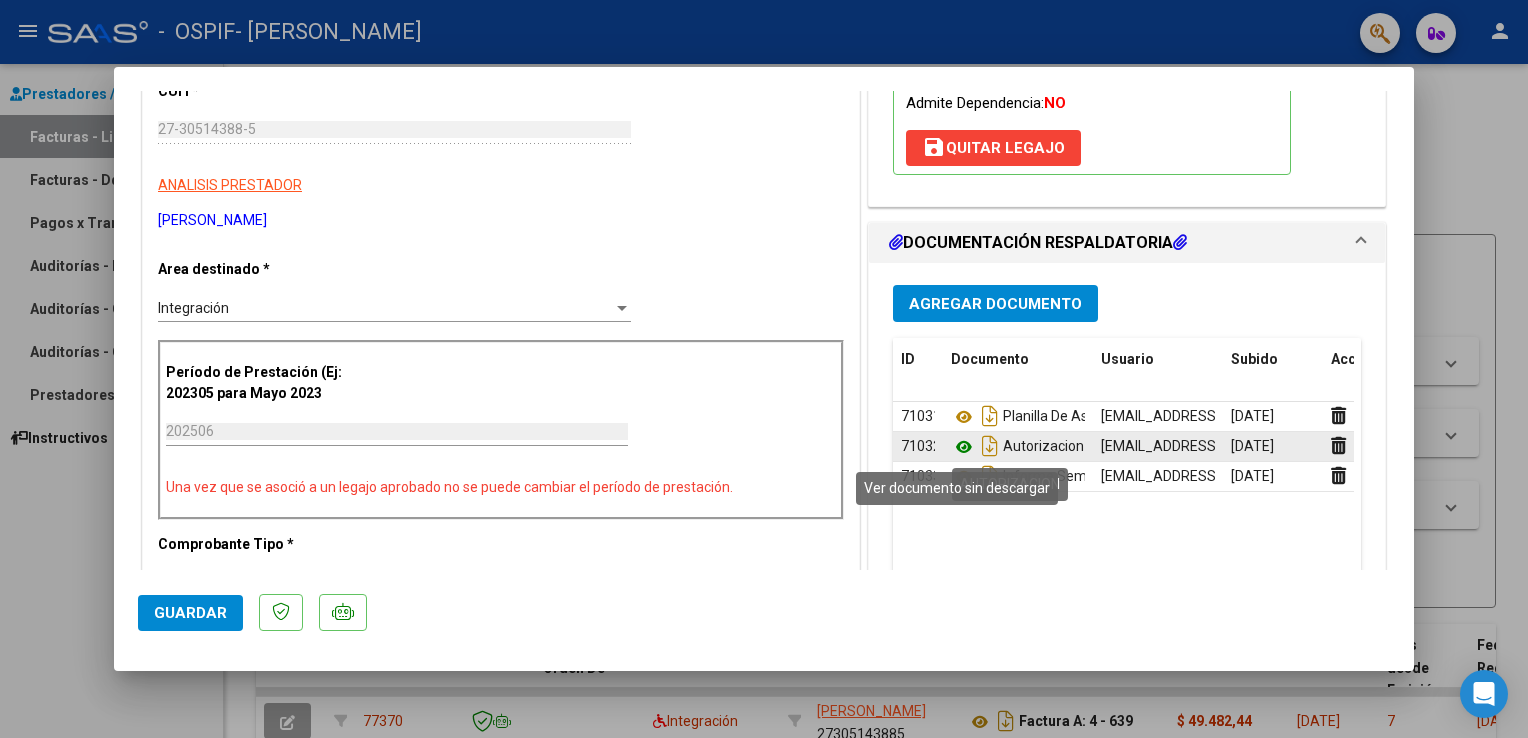click 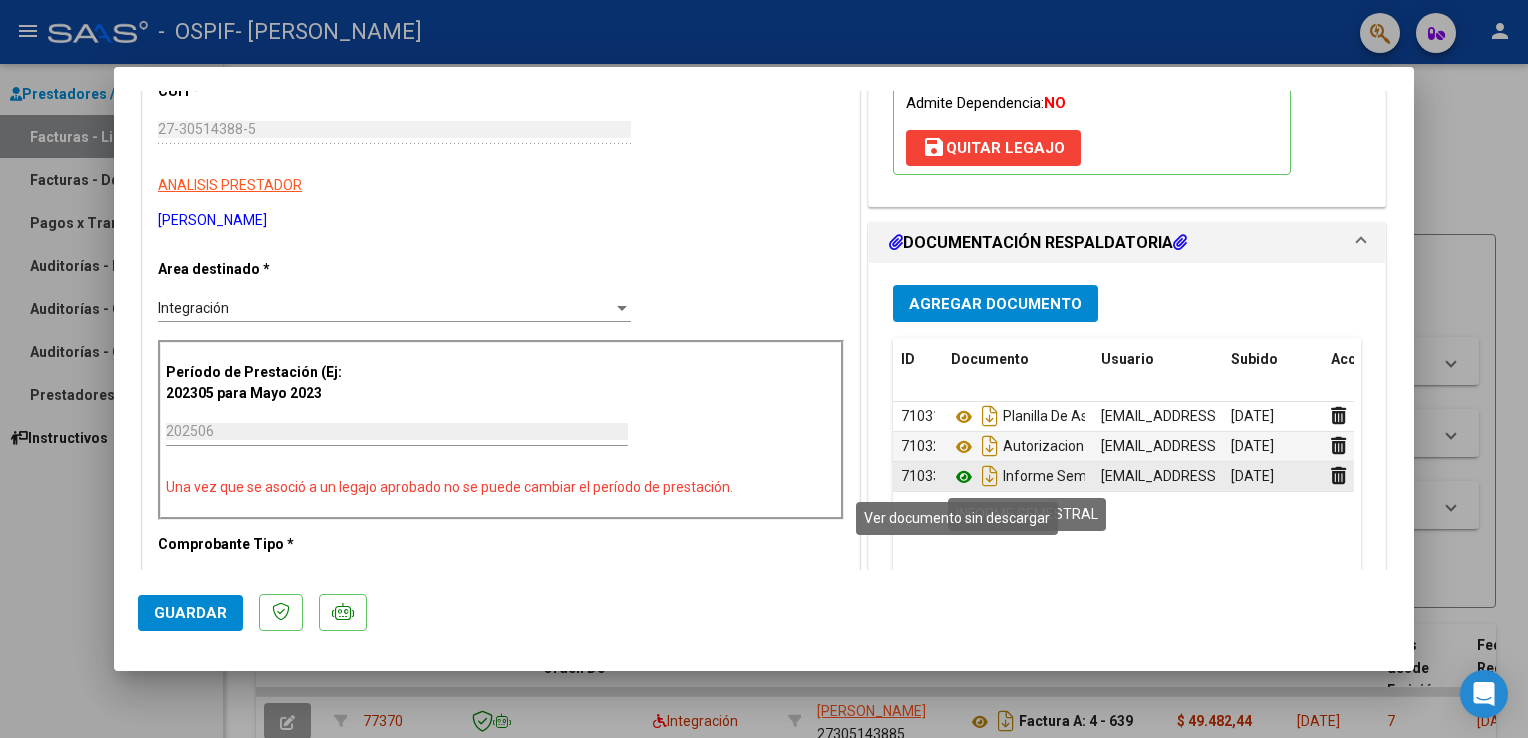 click 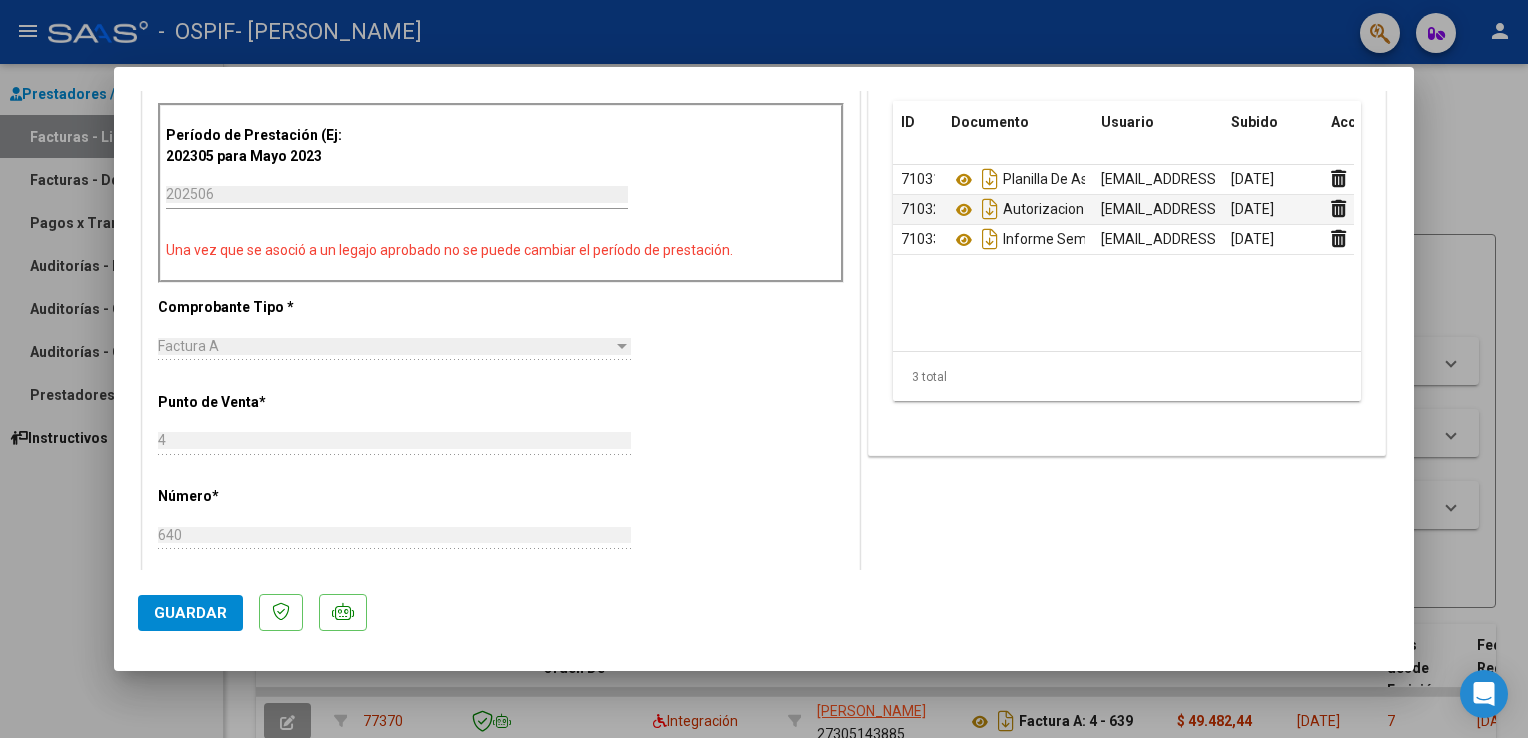 scroll, scrollTop: 567, scrollLeft: 0, axis: vertical 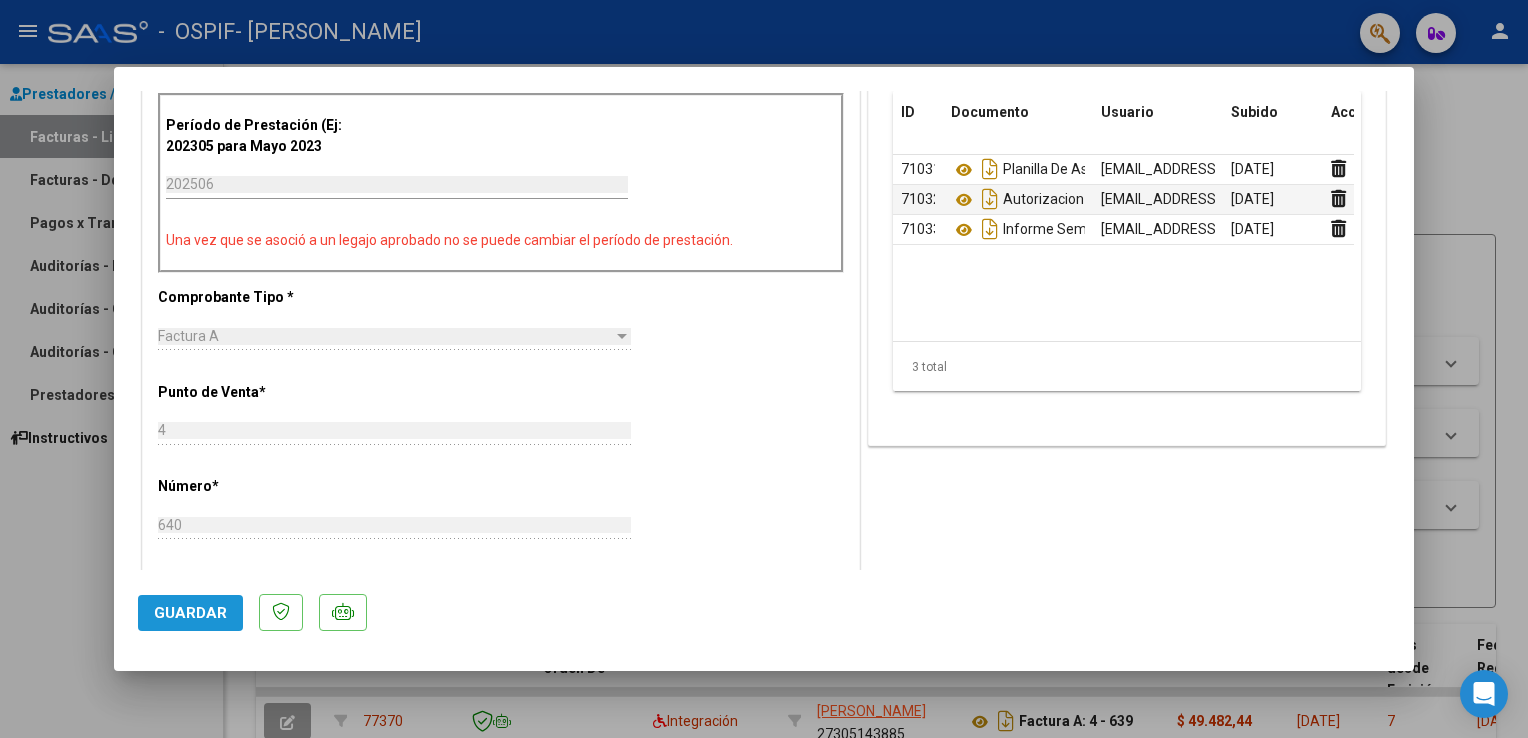 click on "Guardar" 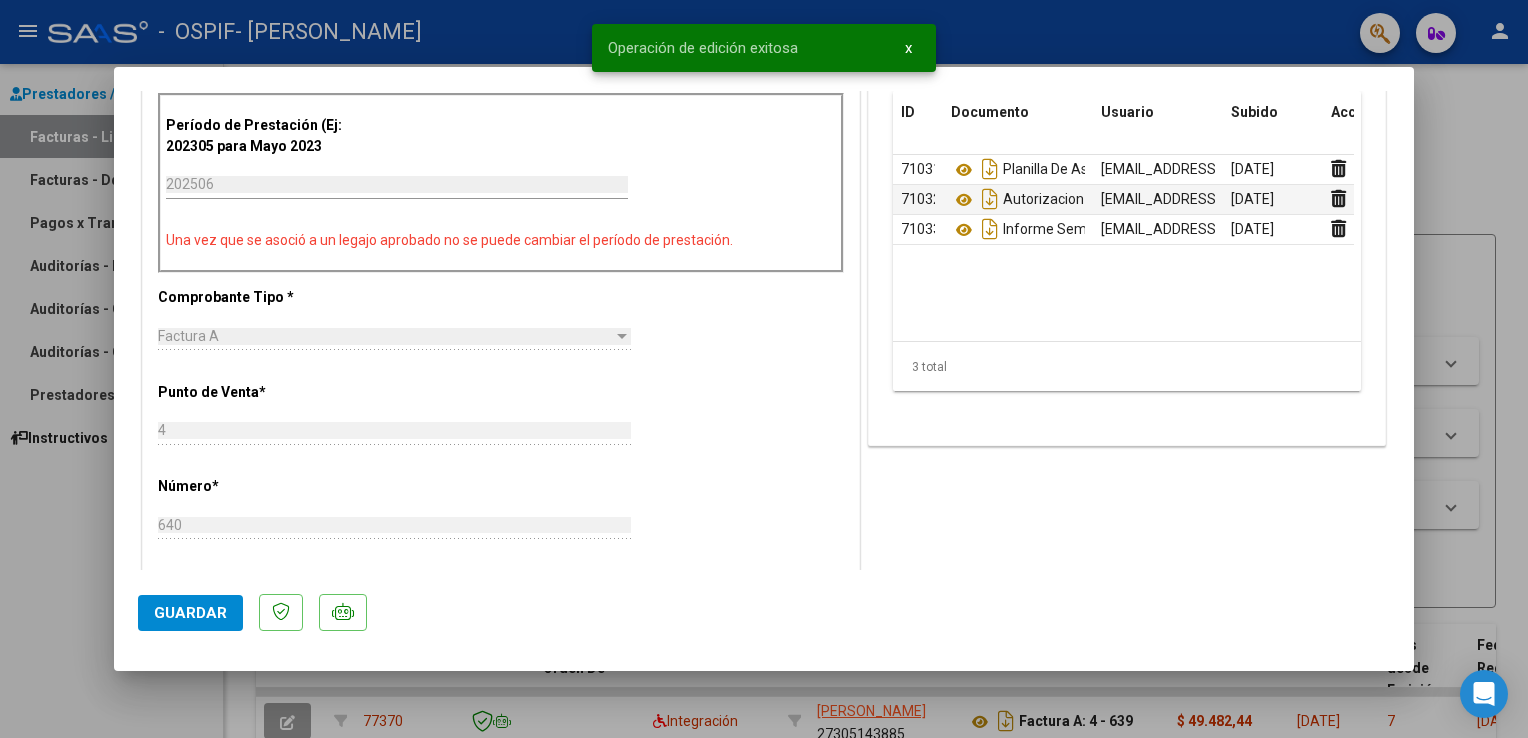 click on "Guardar" 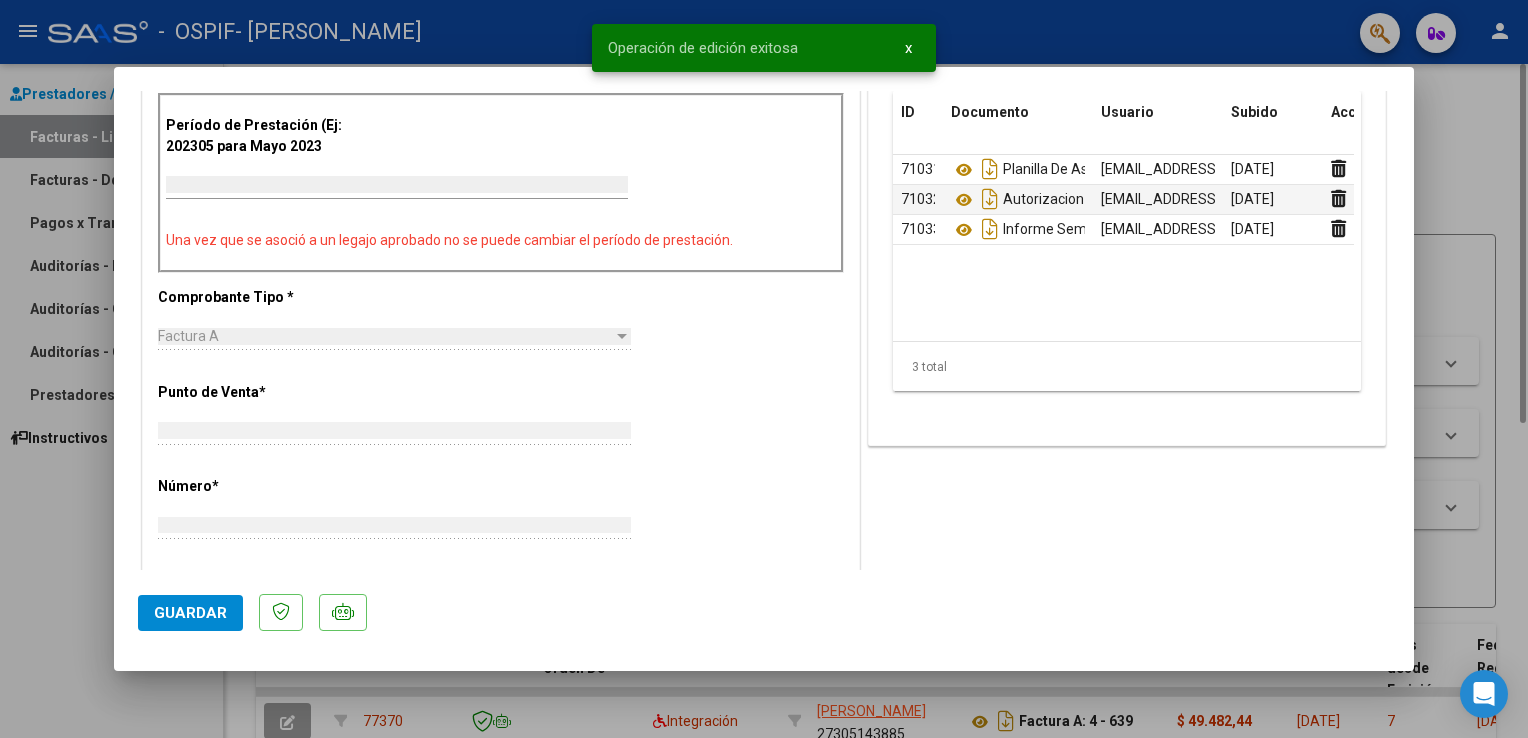 scroll, scrollTop: 0, scrollLeft: 0, axis: both 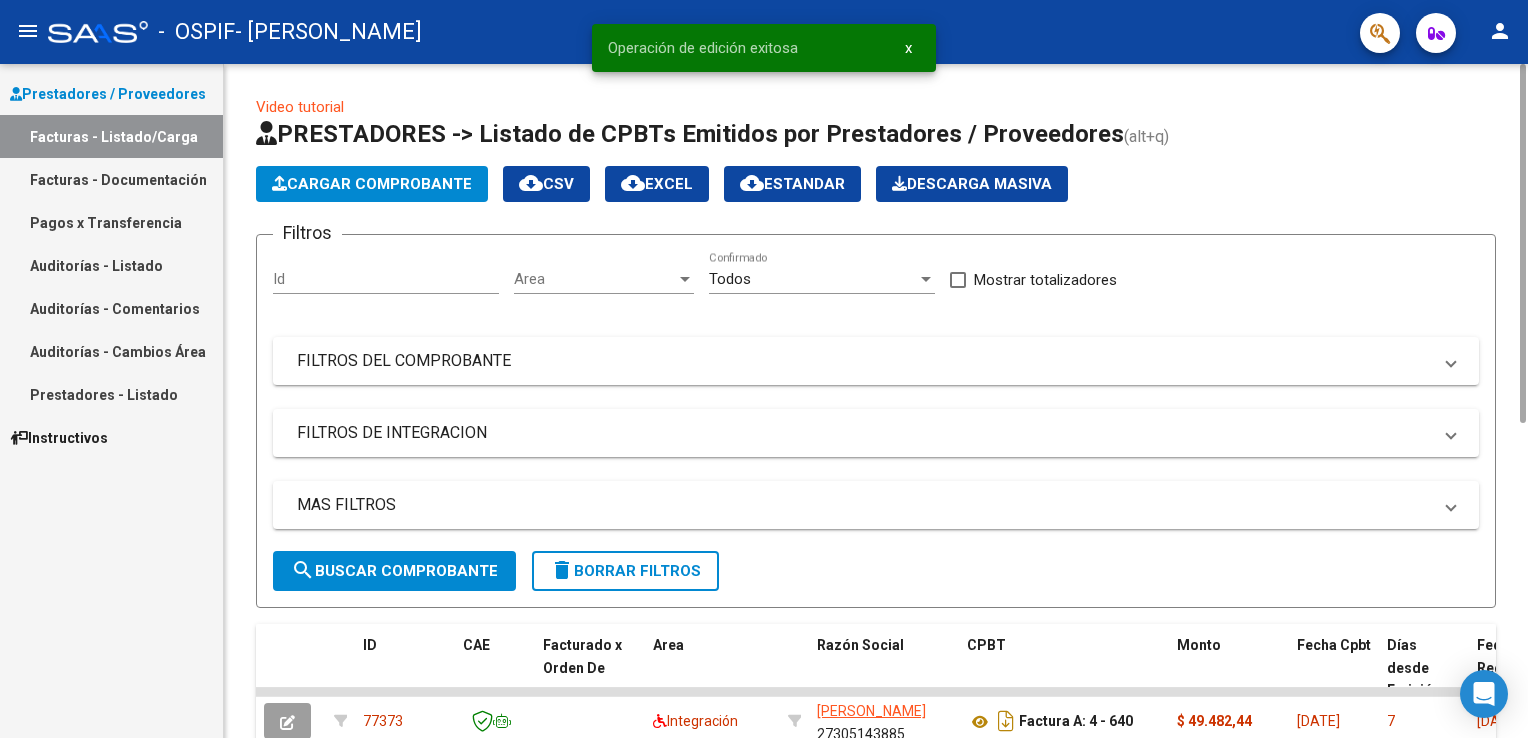 click on "Cargar Comprobante" 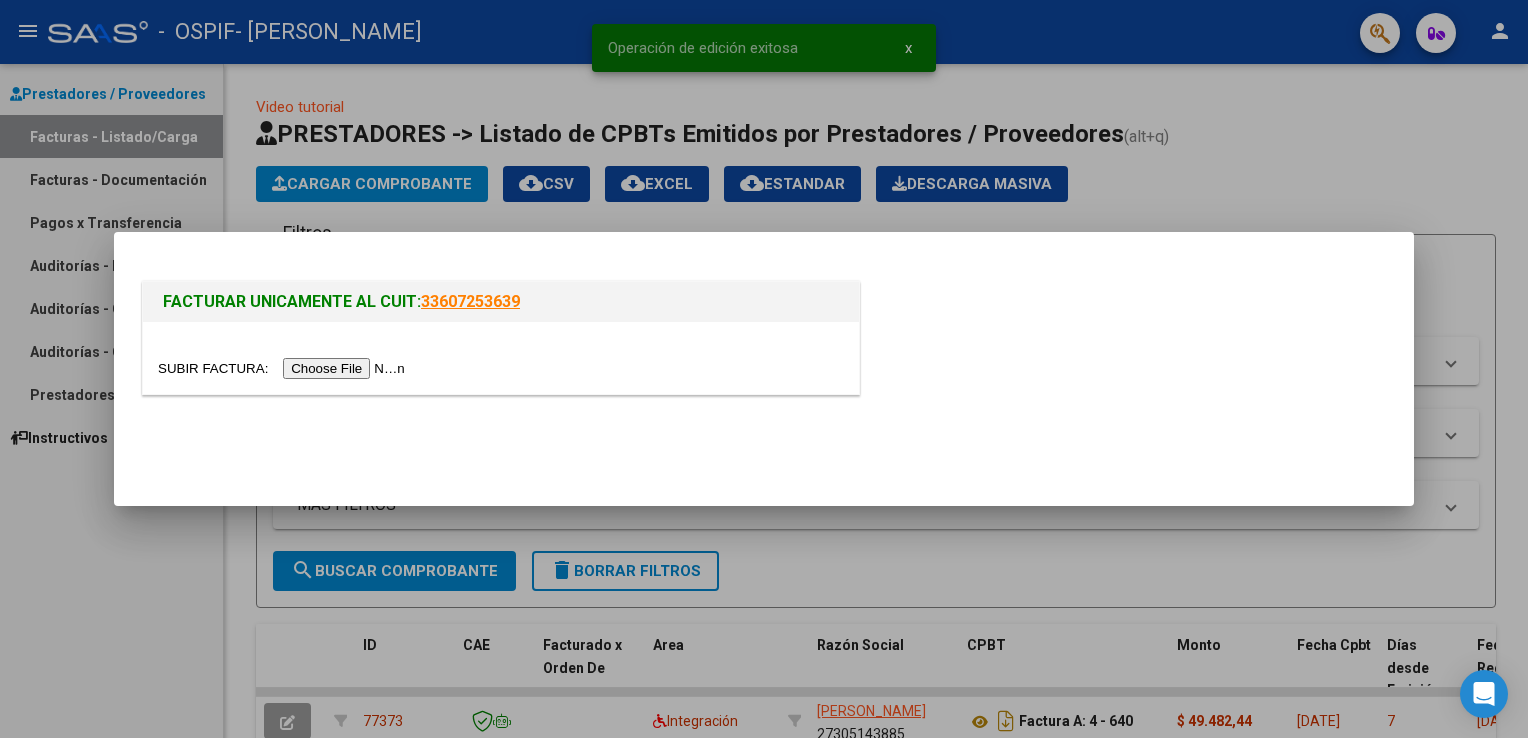click at bounding box center [284, 368] 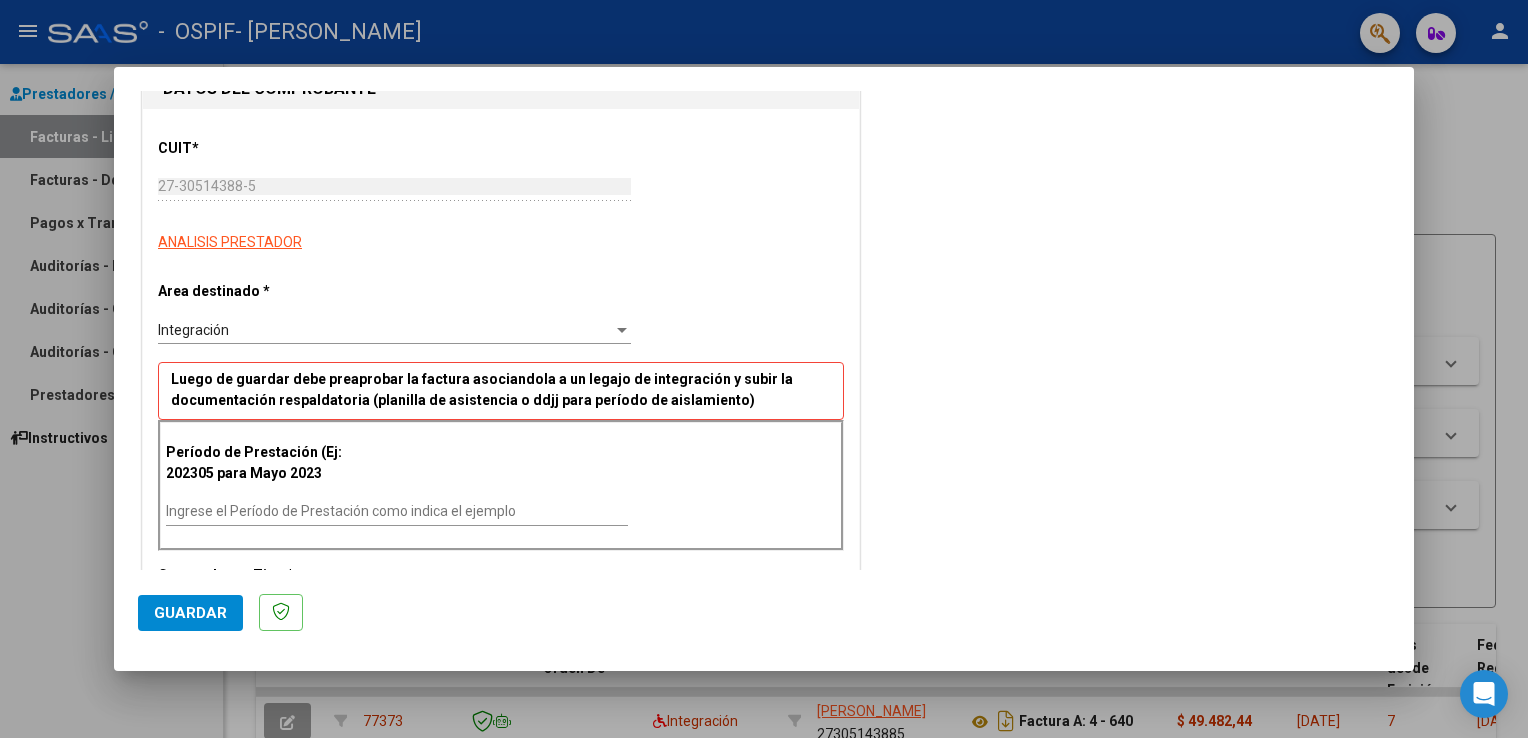 scroll, scrollTop: 266, scrollLeft: 0, axis: vertical 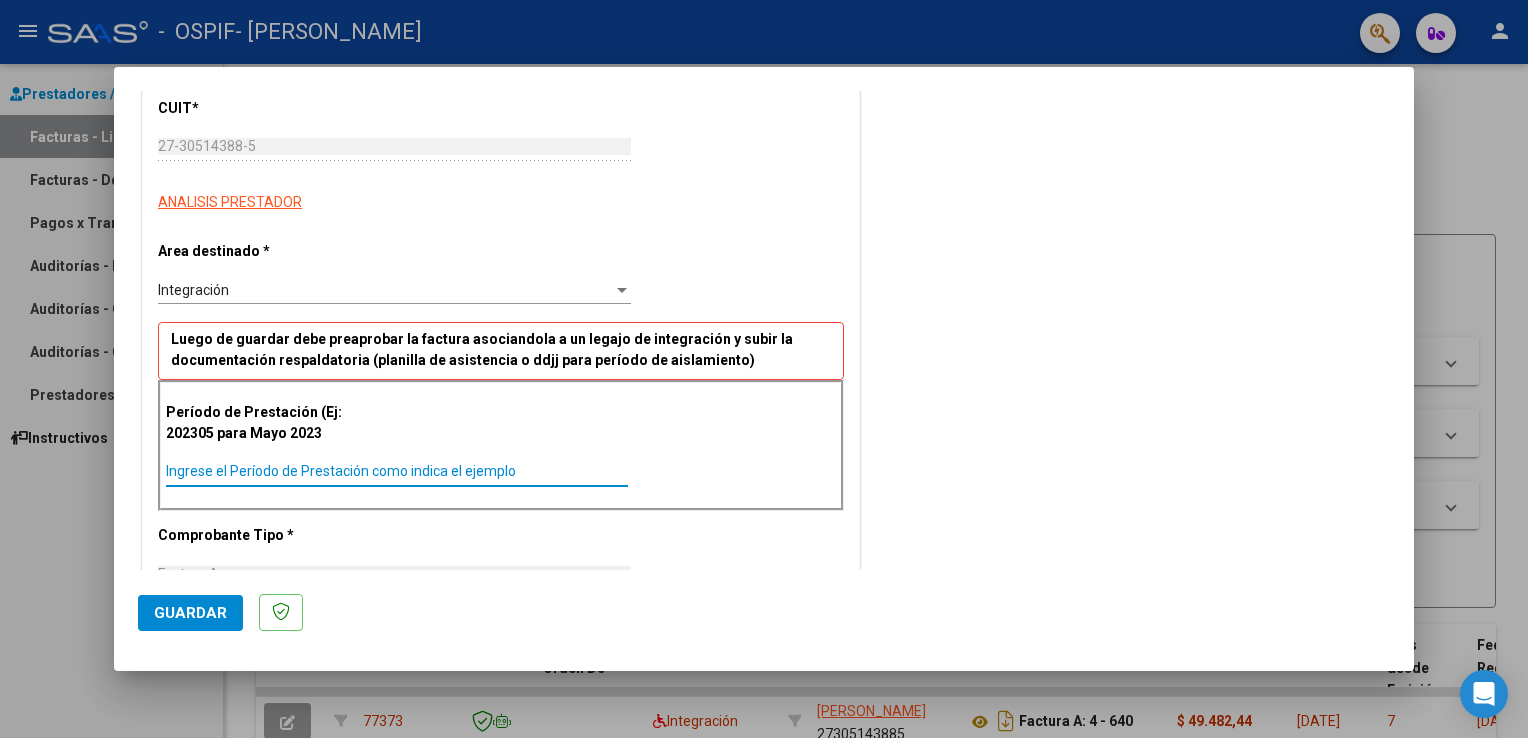 click on "Ingrese el Período de Prestación como indica el ejemplo" at bounding box center [397, 471] 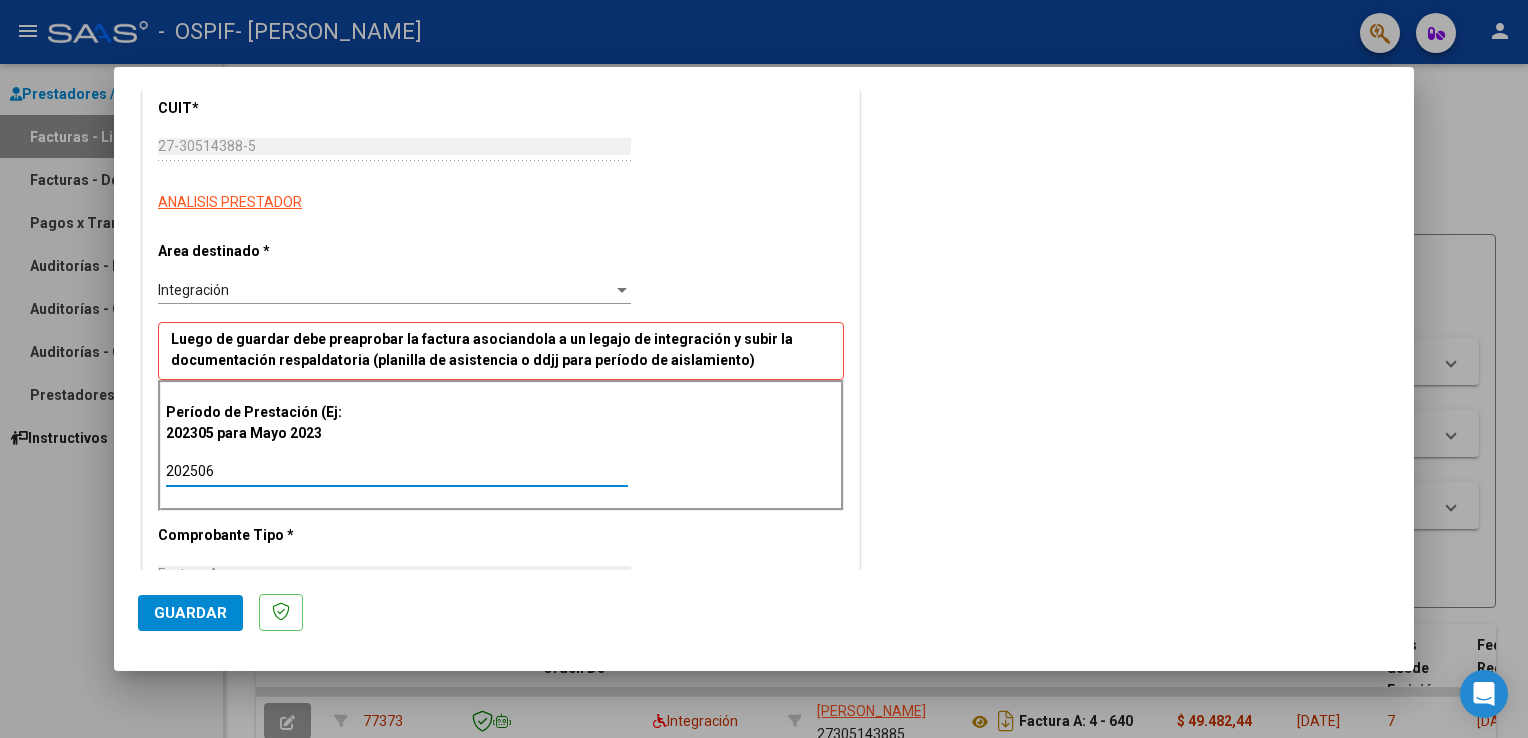 type on "202506" 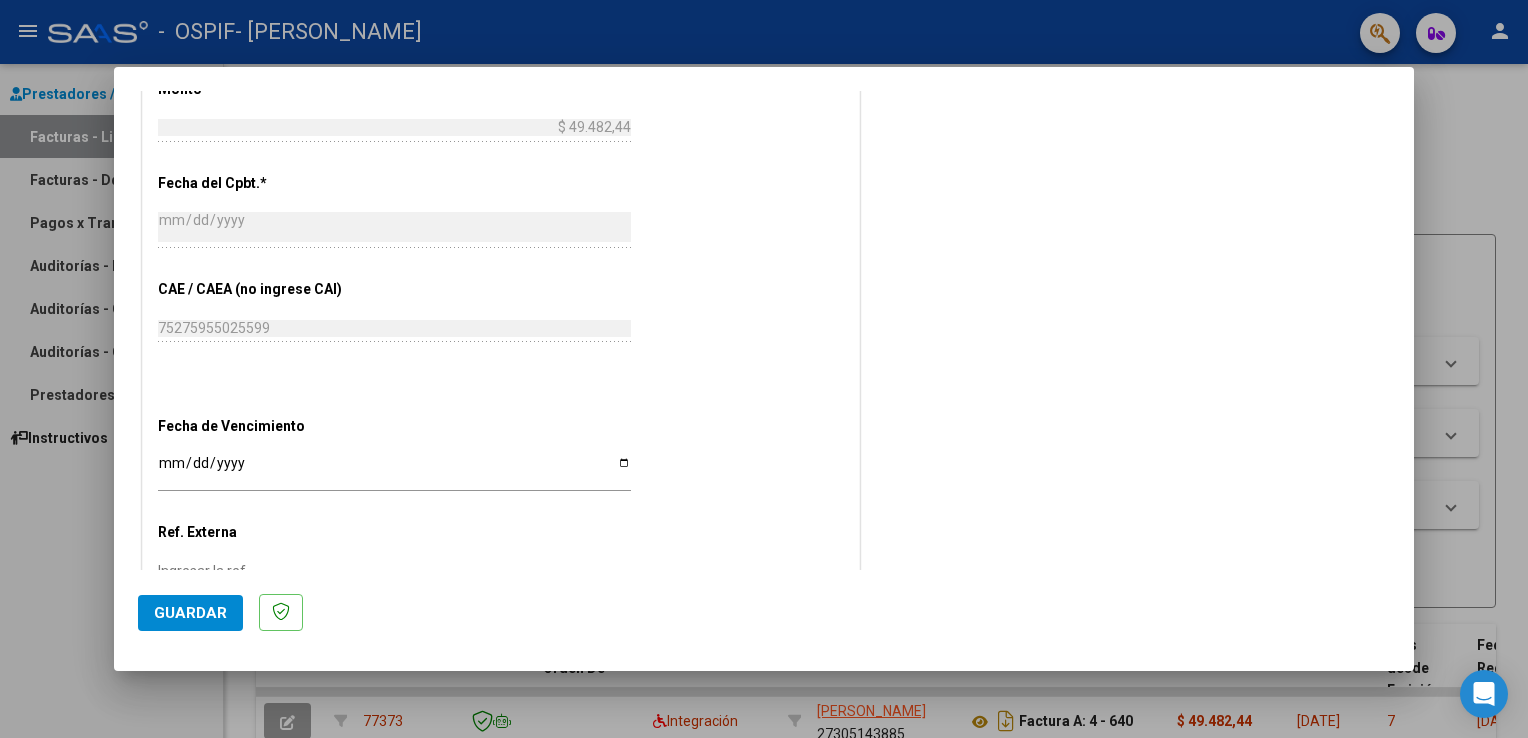 scroll, scrollTop: 1026, scrollLeft: 0, axis: vertical 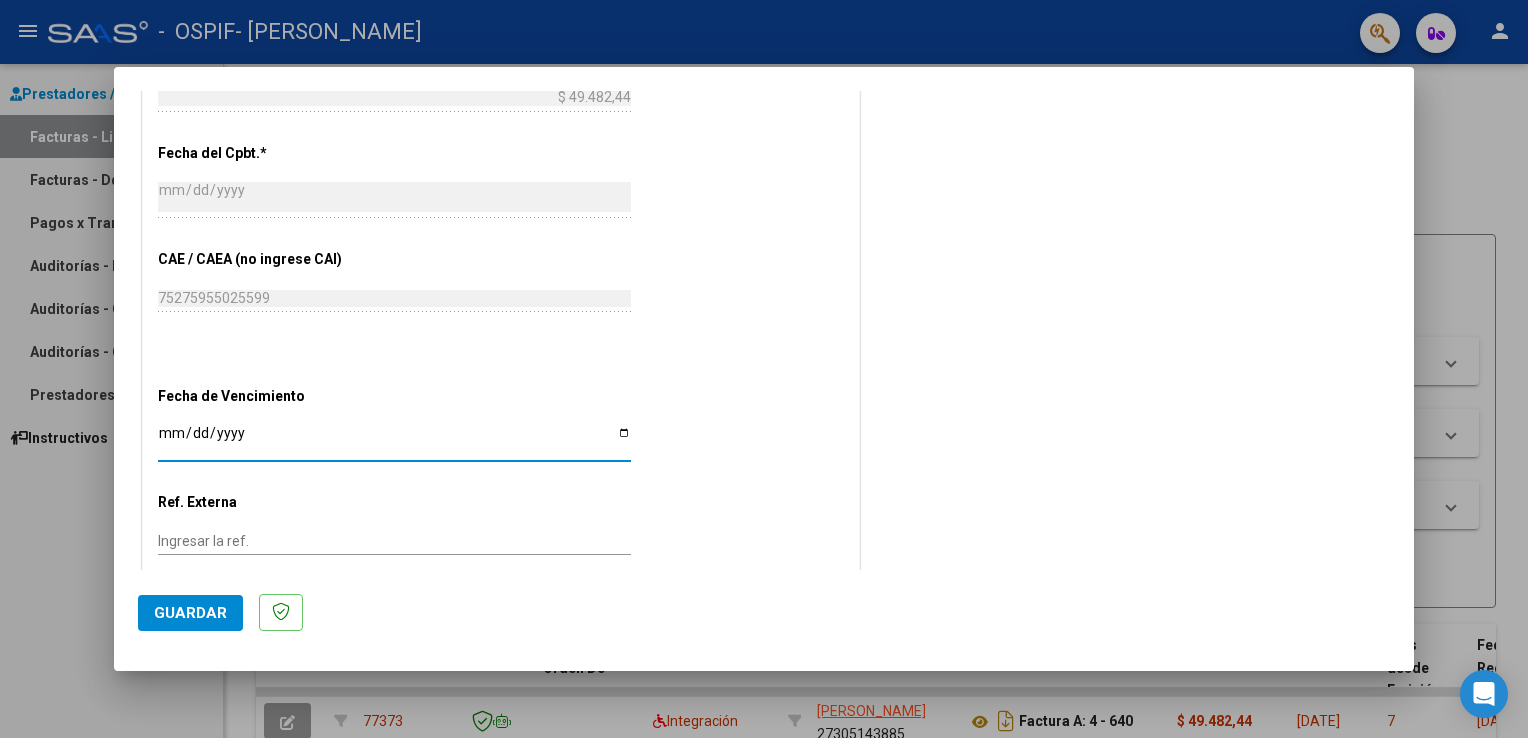 click on "Ingresar la fecha" at bounding box center [394, 440] 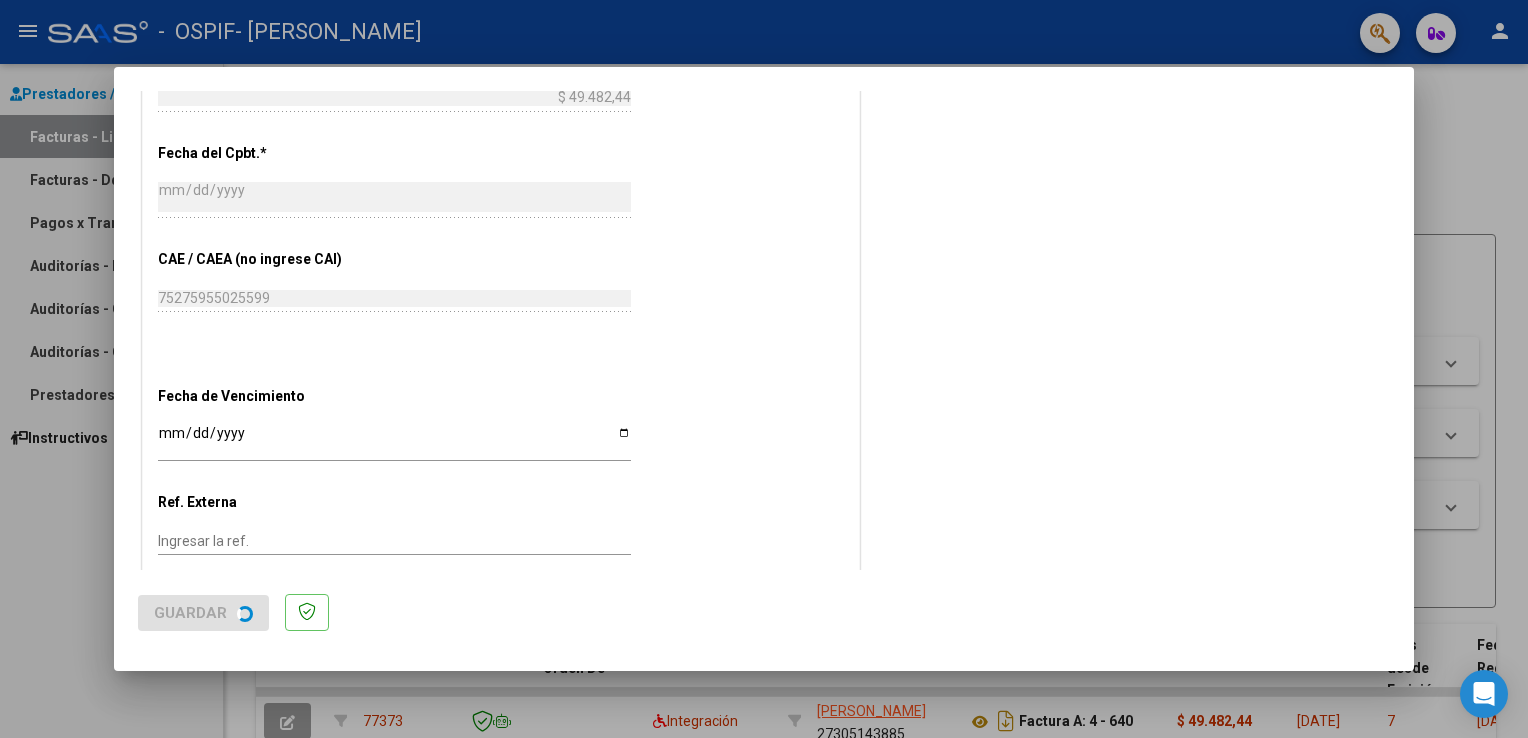 scroll, scrollTop: 0, scrollLeft: 0, axis: both 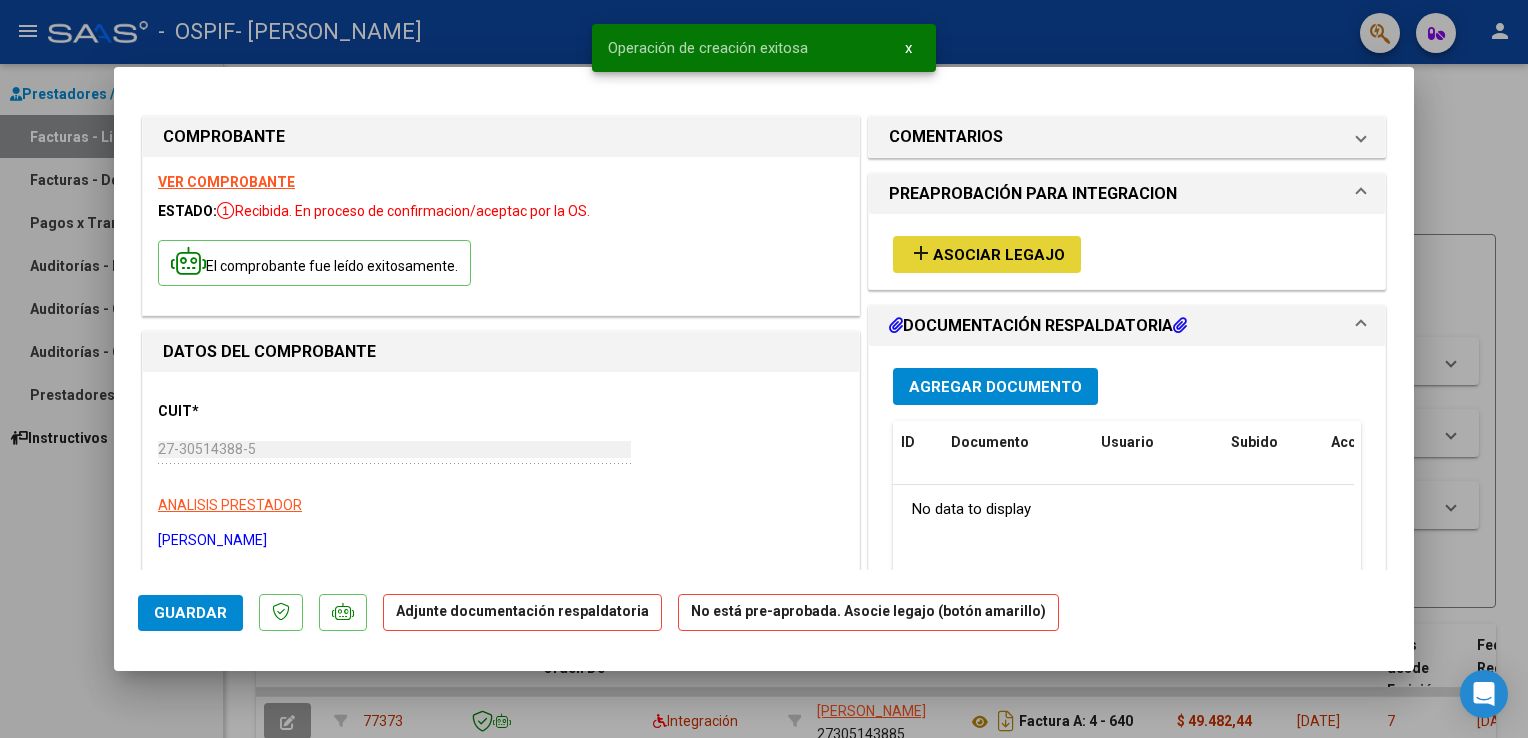 click on "Asociar Legajo" at bounding box center [999, 255] 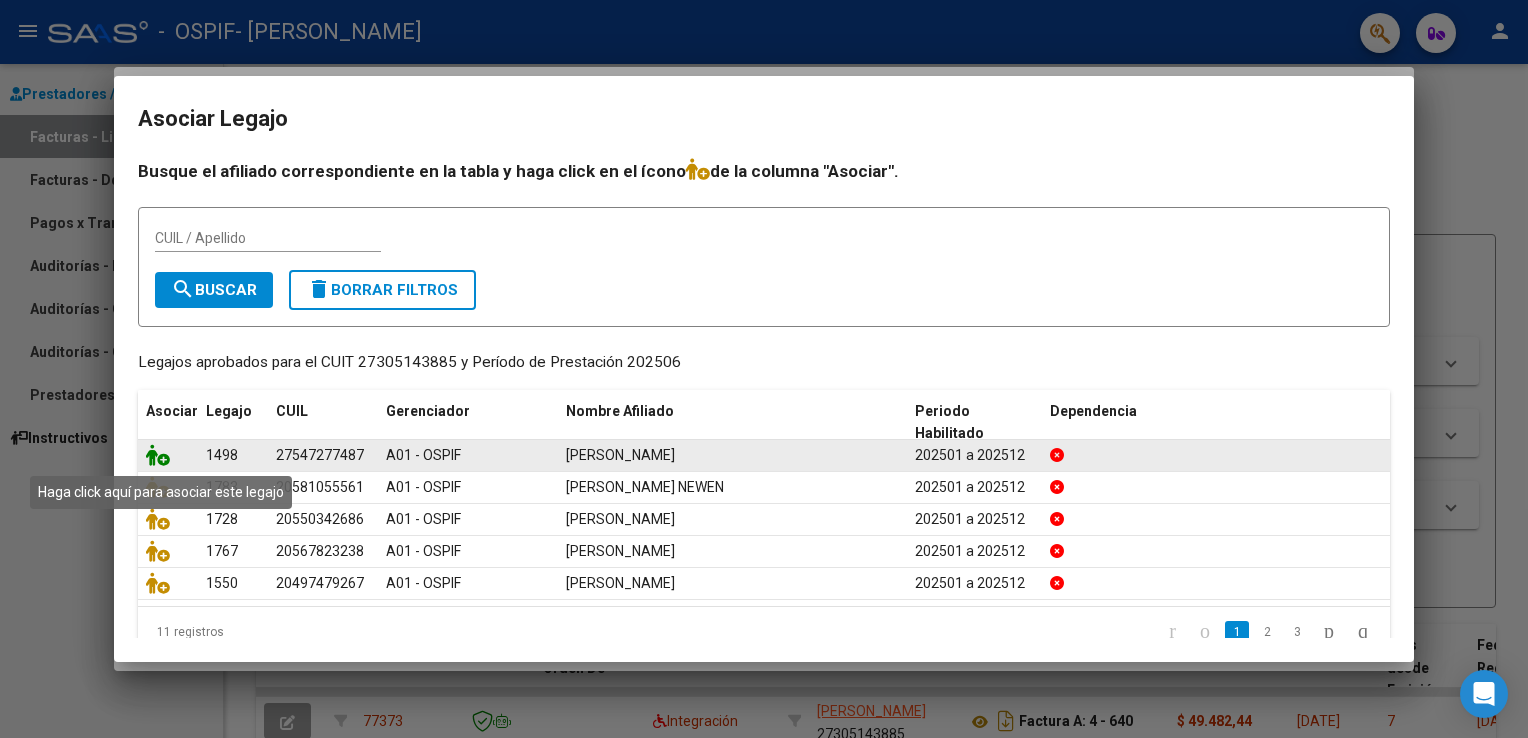 click 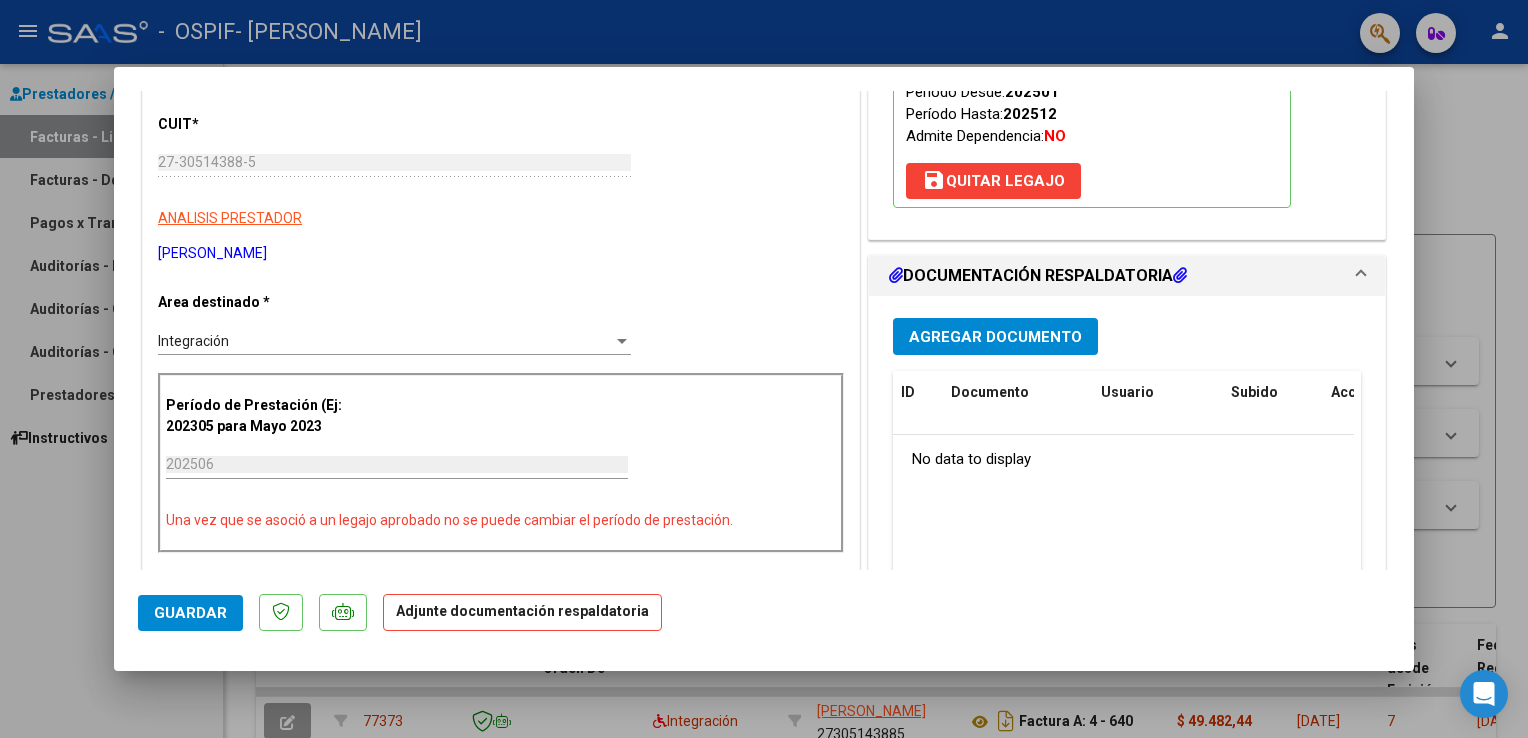 scroll, scrollTop: 296, scrollLeft: 0, axis: vertical 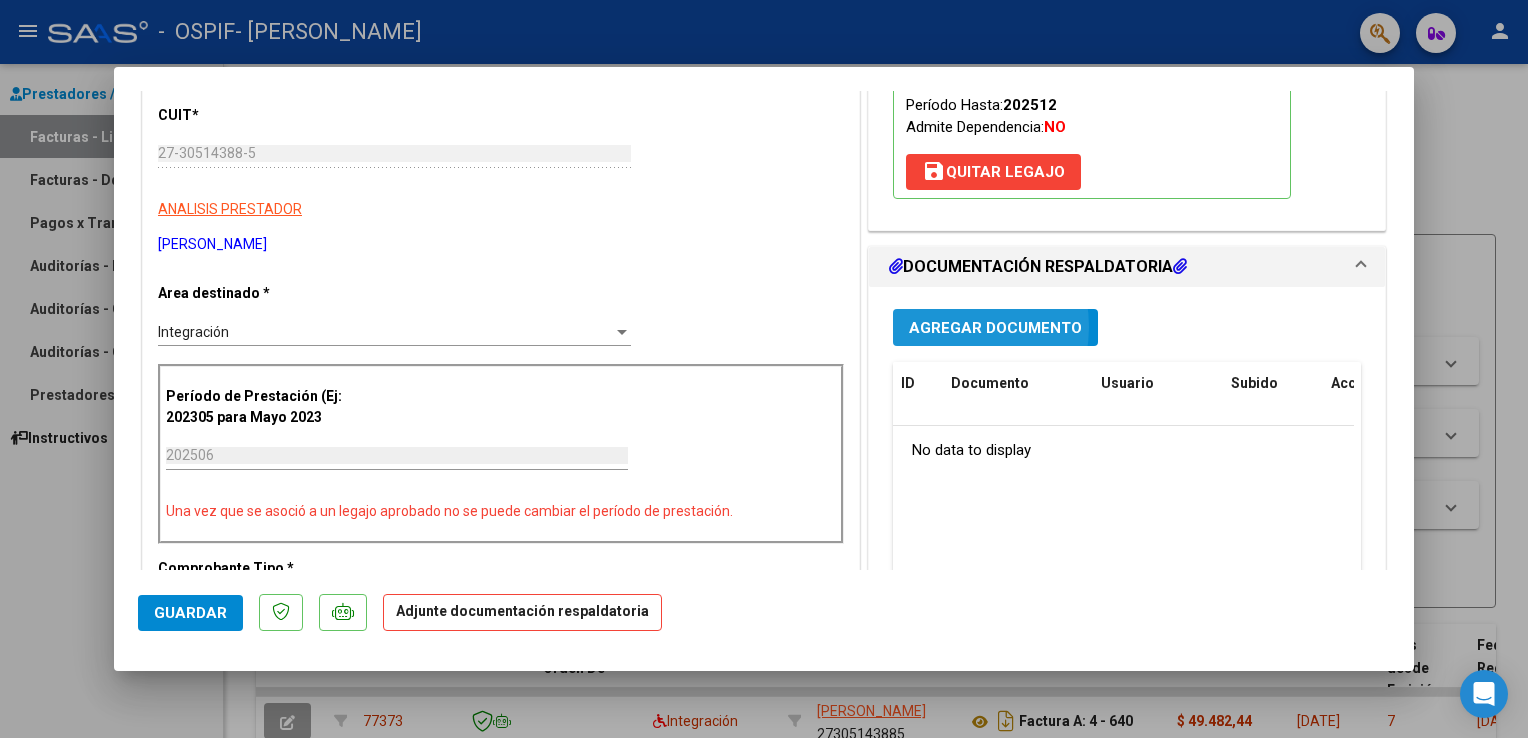 click on "Agregar Documento" at bounding box center [995, 328] 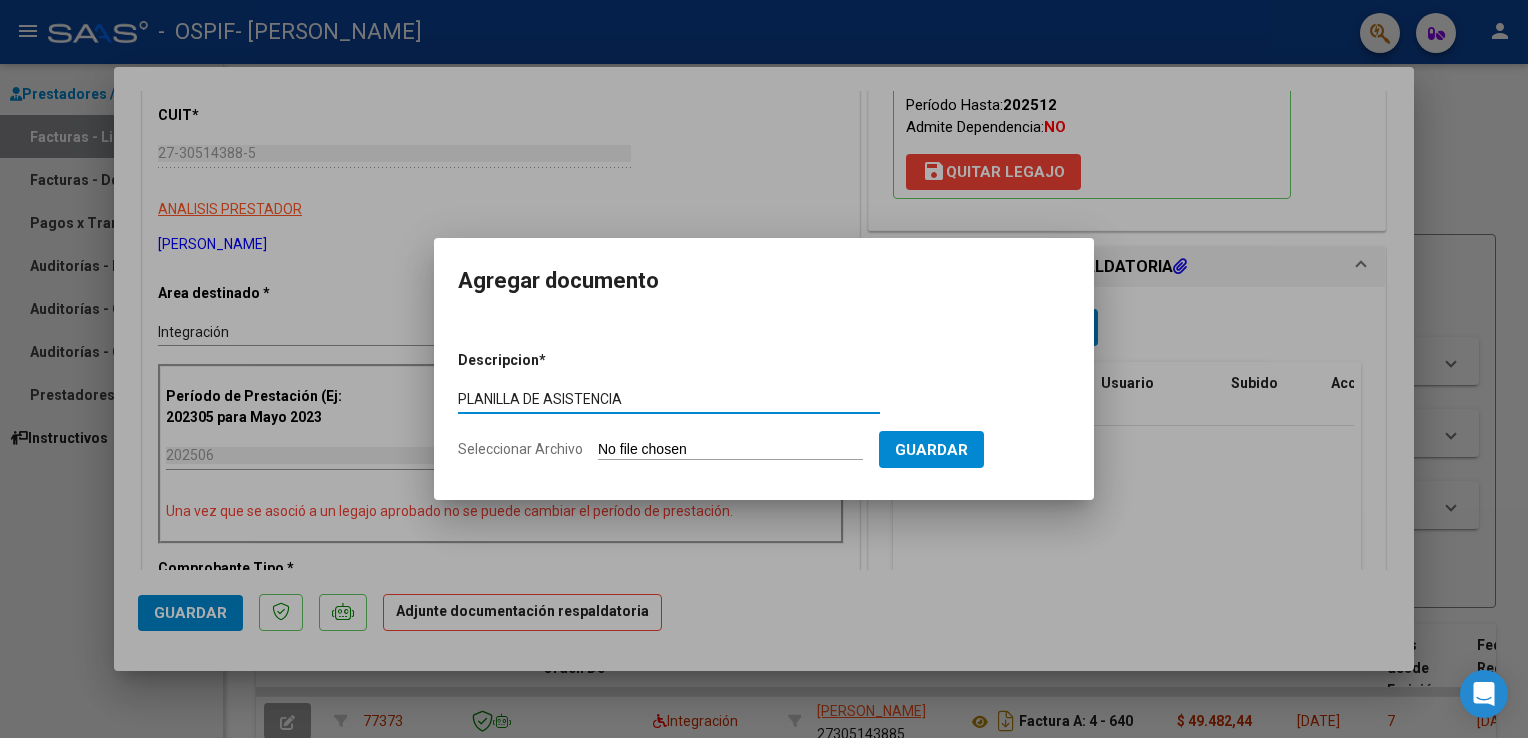 type on "PLANILLA DE ASISTENCIA" 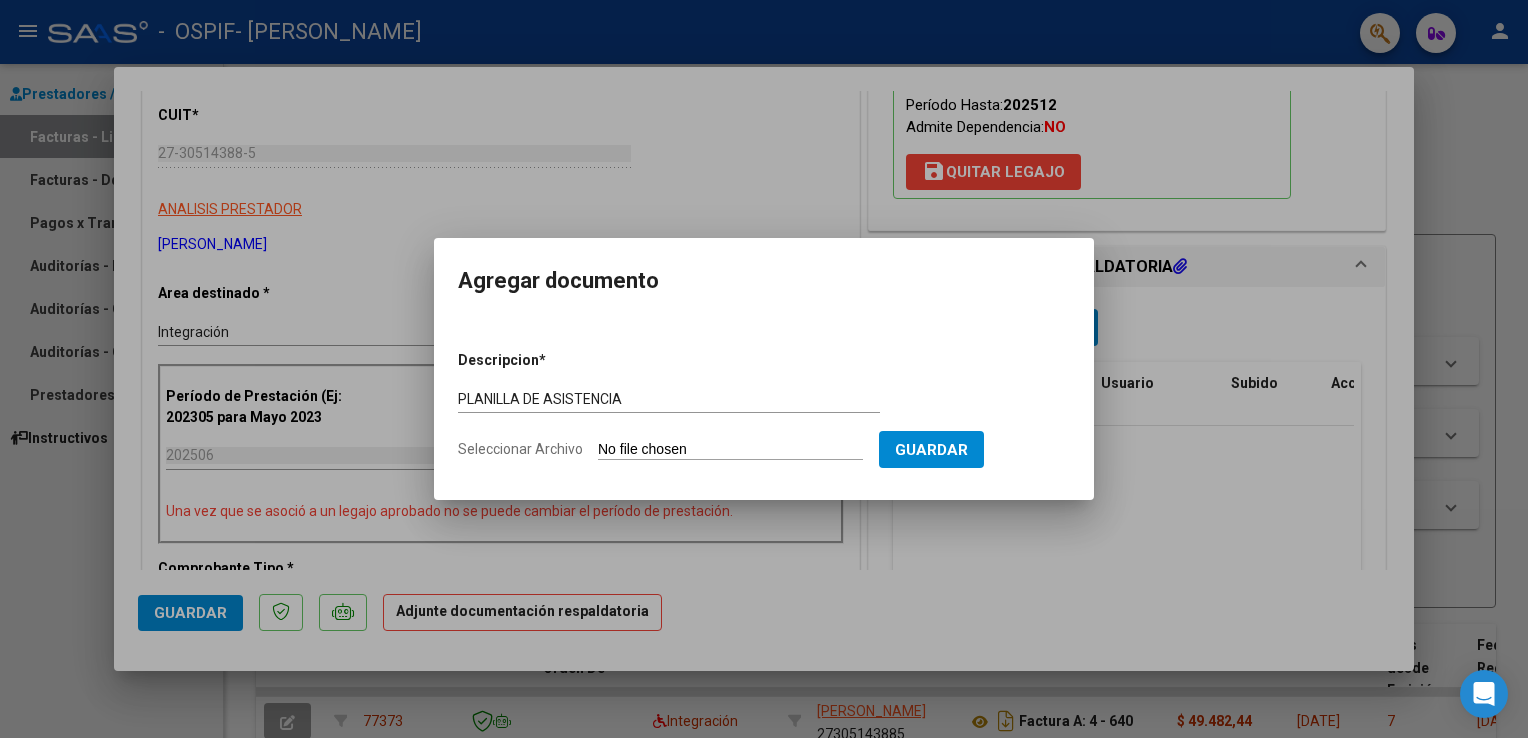 click on "Seleccionar Archivo" at bounding box center [730, 450] 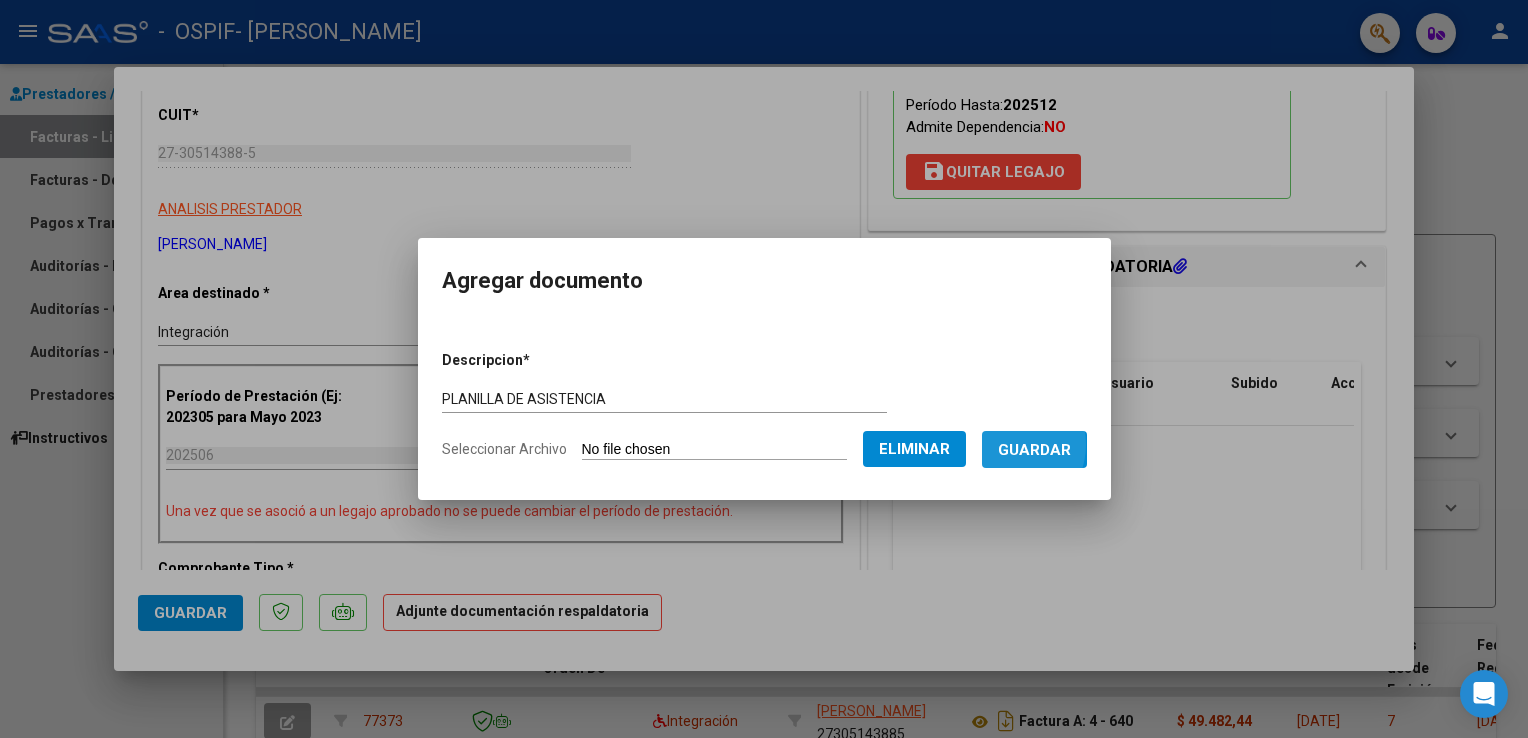 click on "Guardar" at bounding box center [1034, 450] 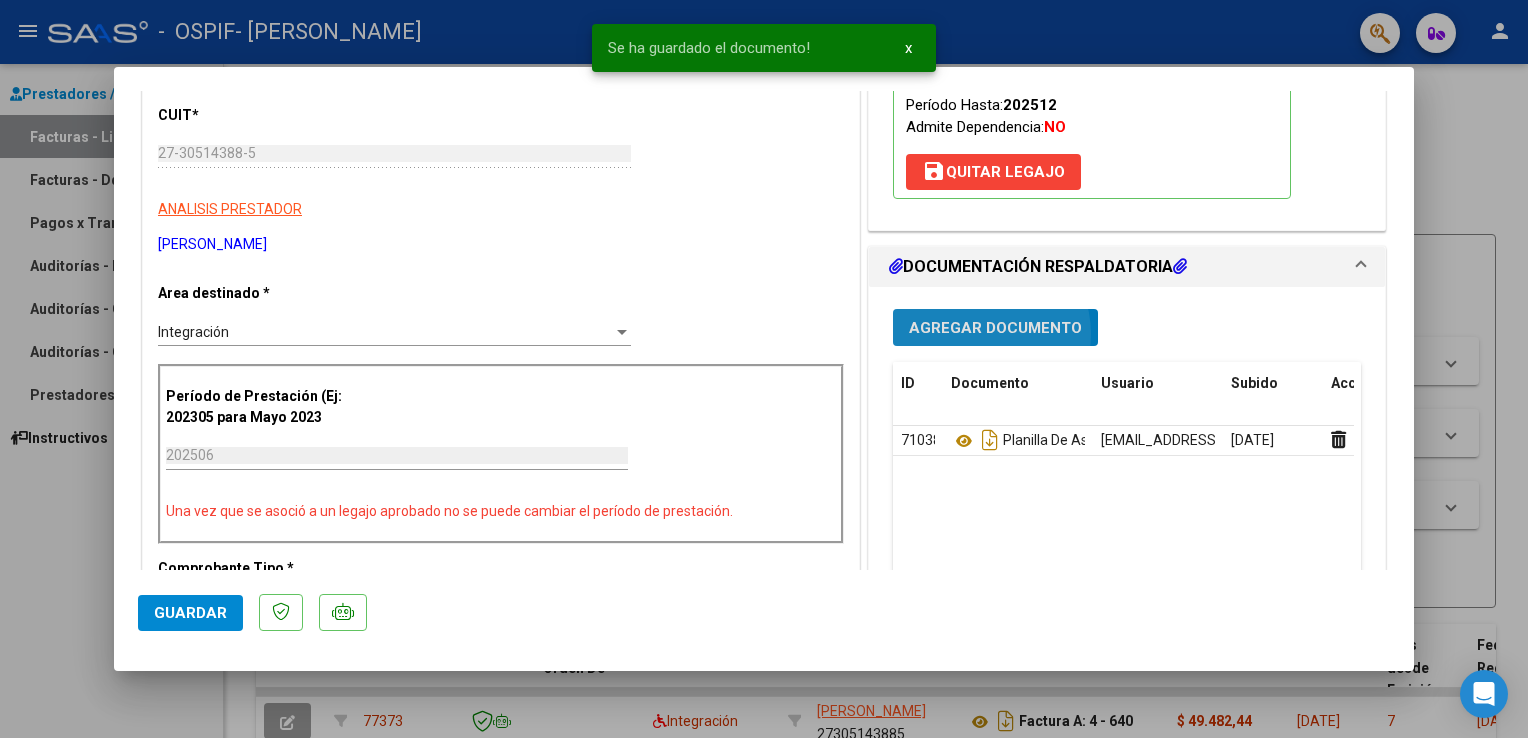 click on "Agregar Documento" at bounding box center [995, 328] 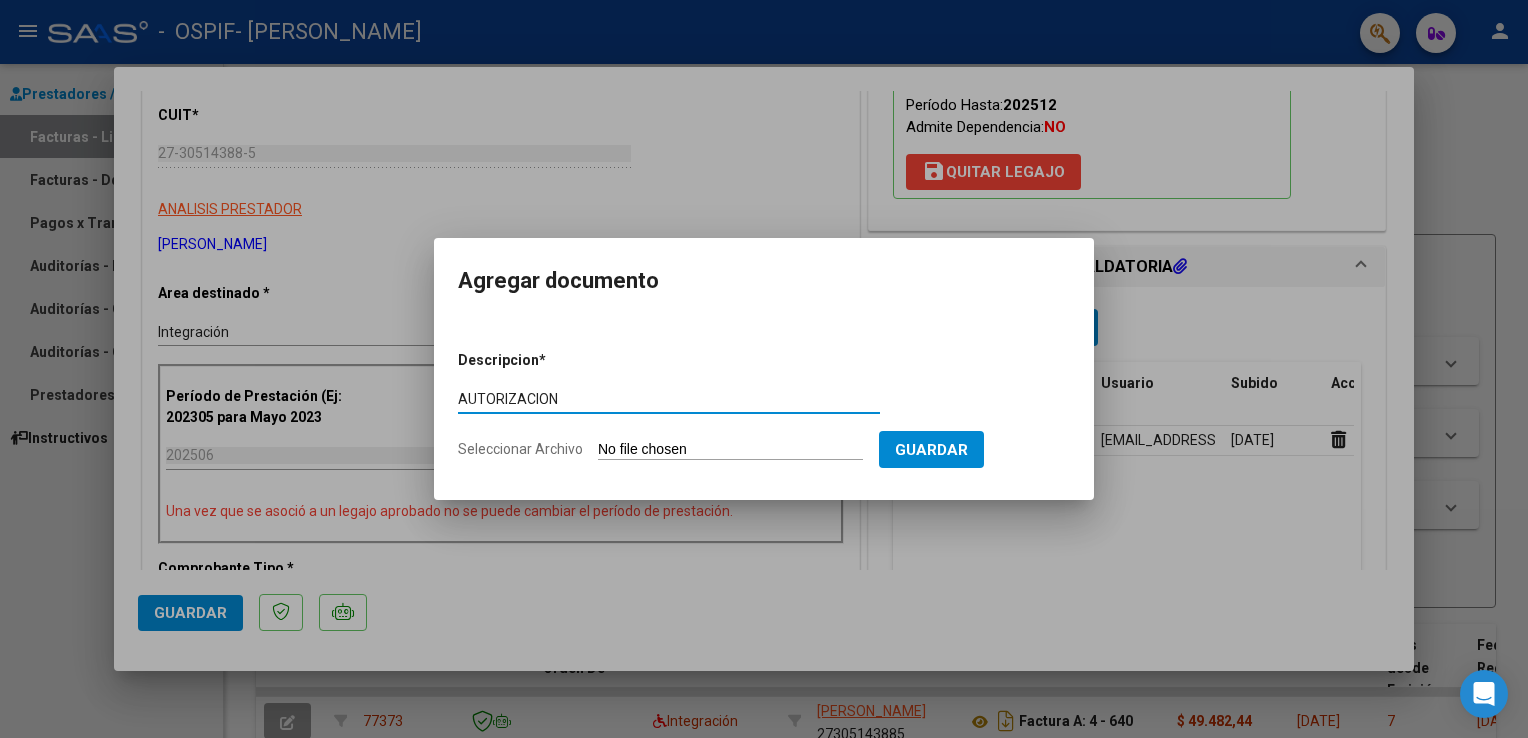 type on "AUTORIZACION" 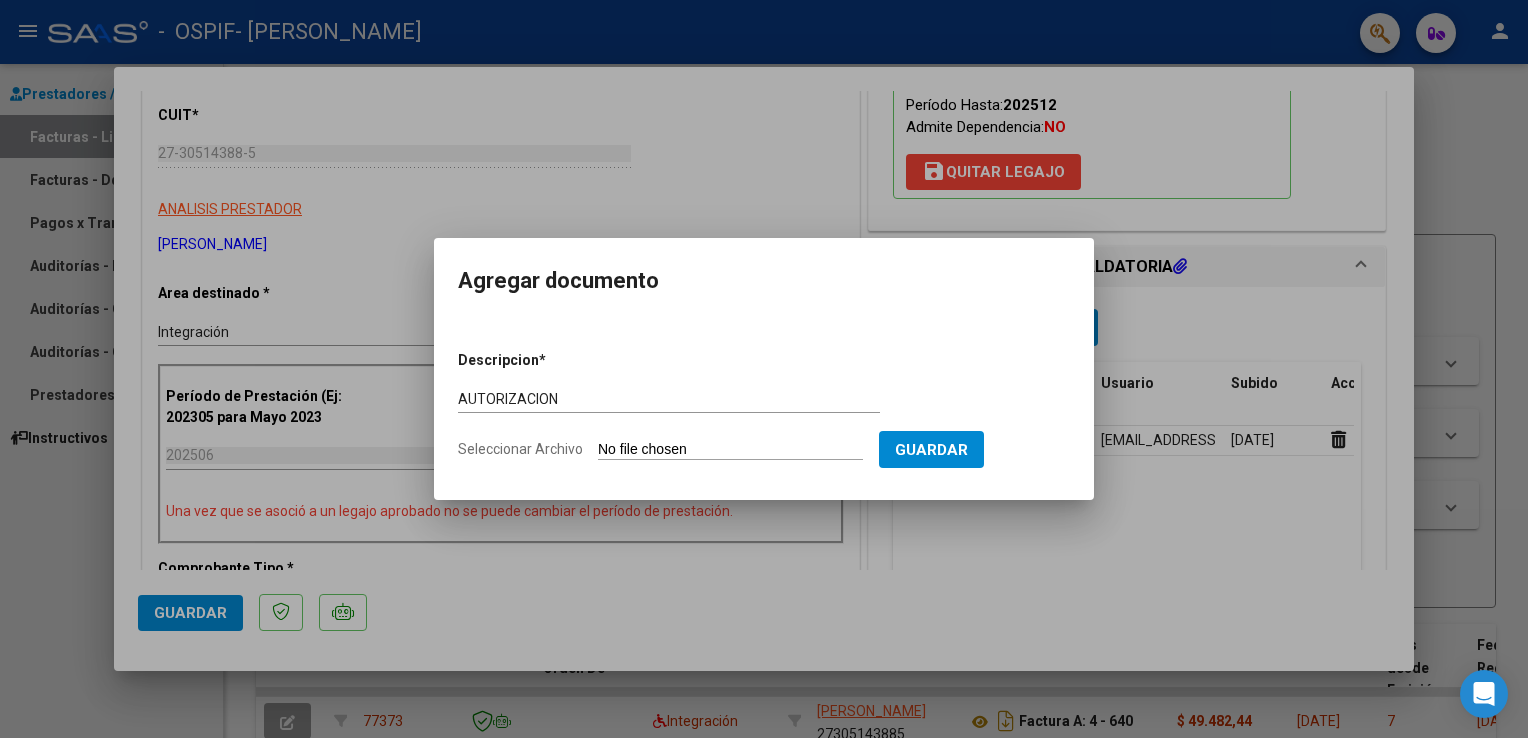 click on "Seleccionar Archivo" at bounding box center [730, 450] 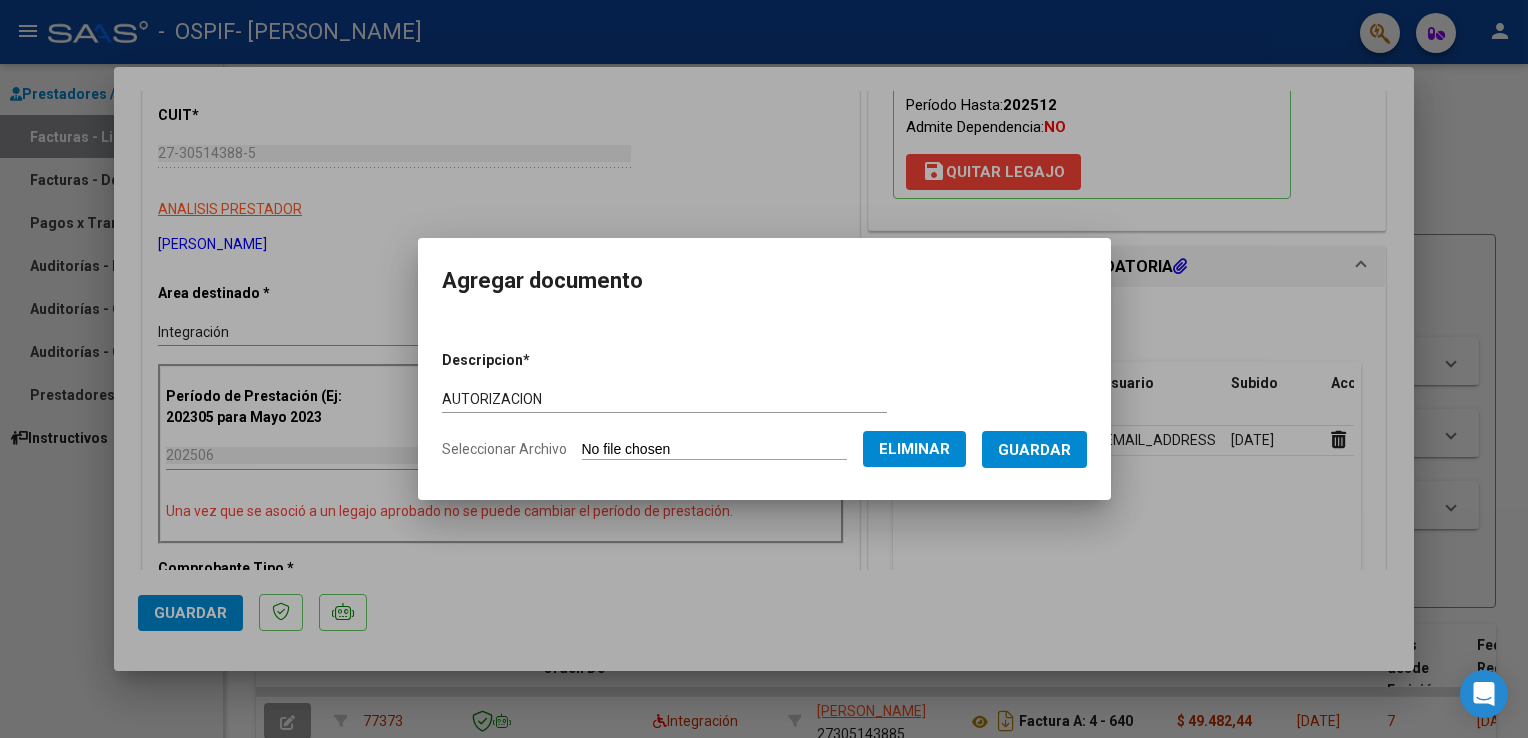 click on "Guardar" at bounding box center [1034, 450] 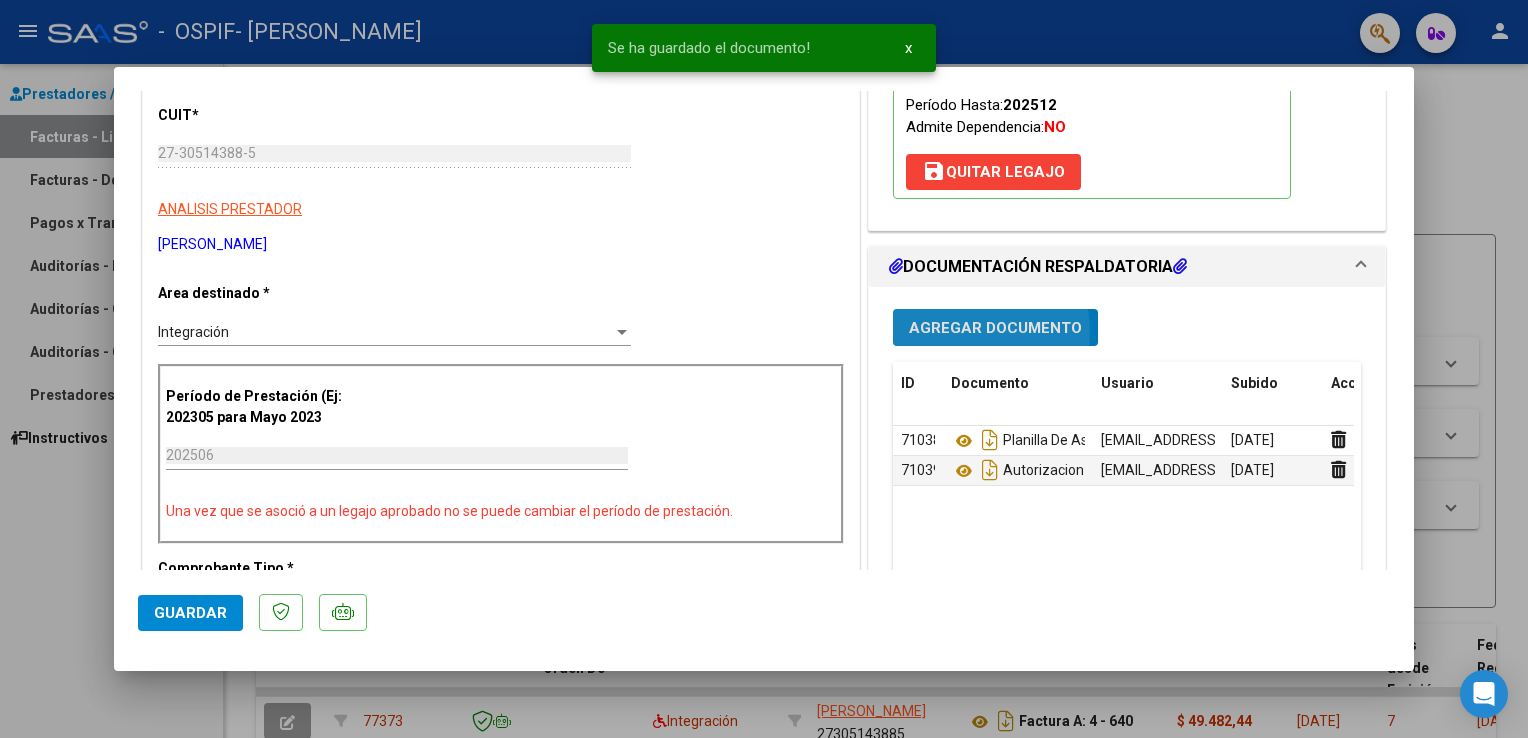 click on "Agregar Documento" at bounding box center [995, 328] 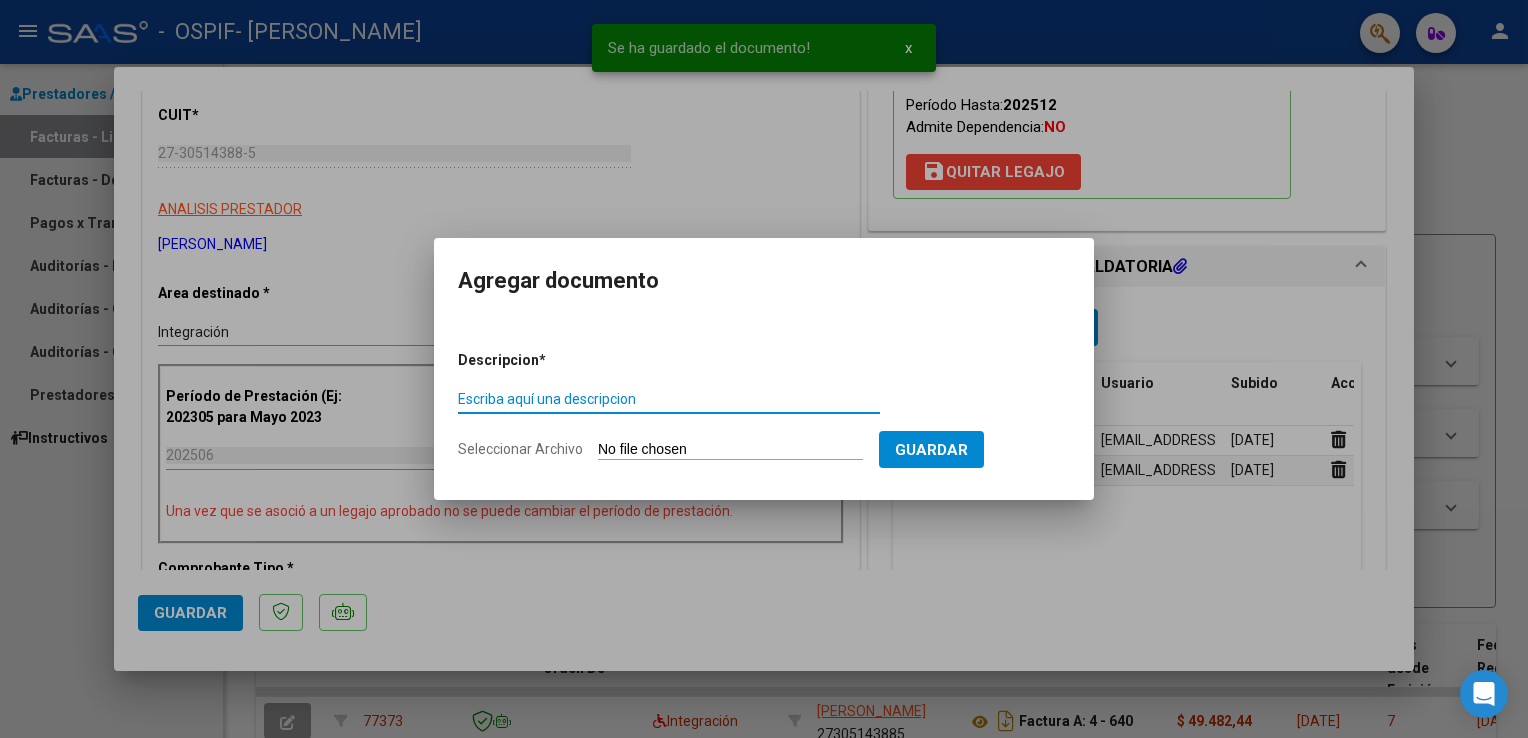 click on "Escriba aquí una descripcion" at bounding box center [669, 399] 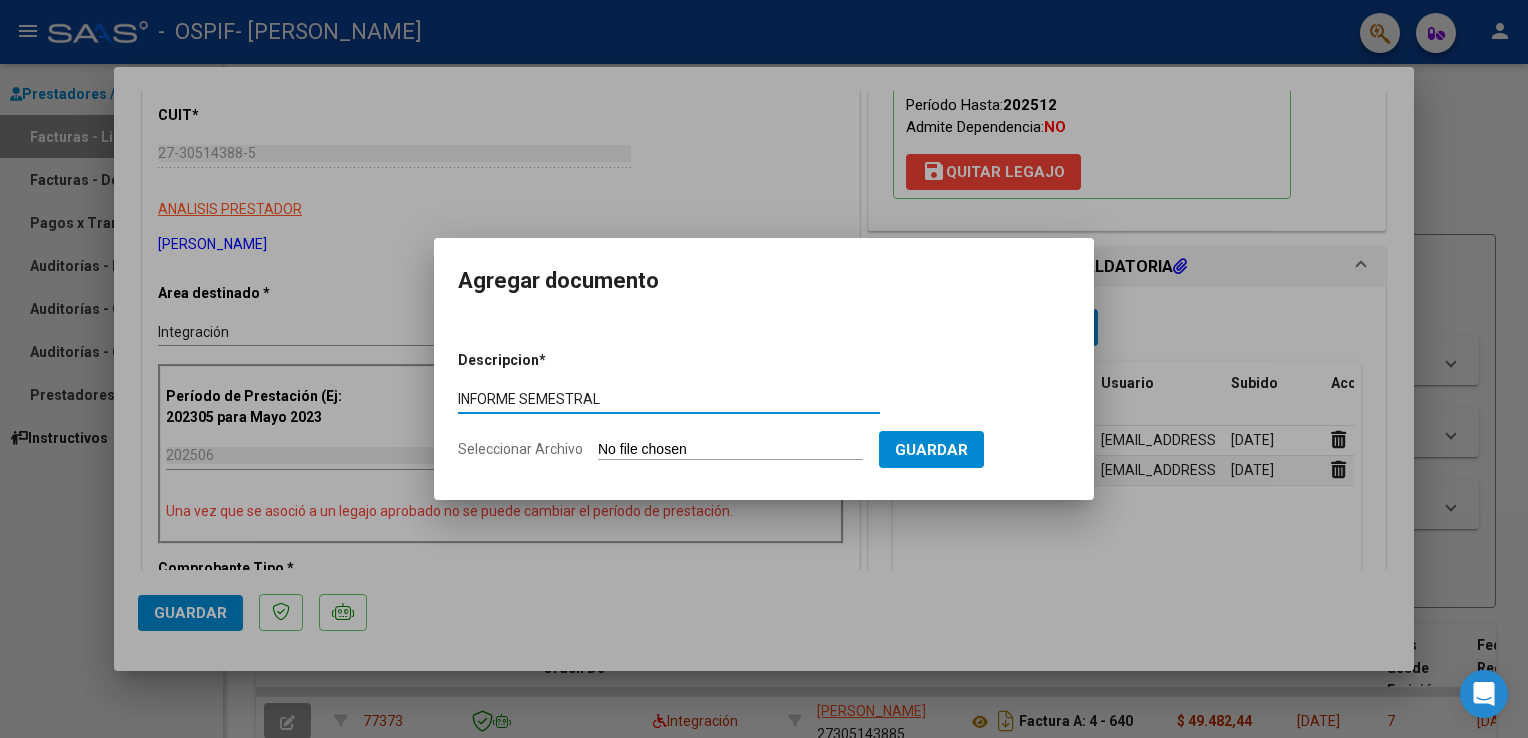 type on "INFORME SEMESTRAL" 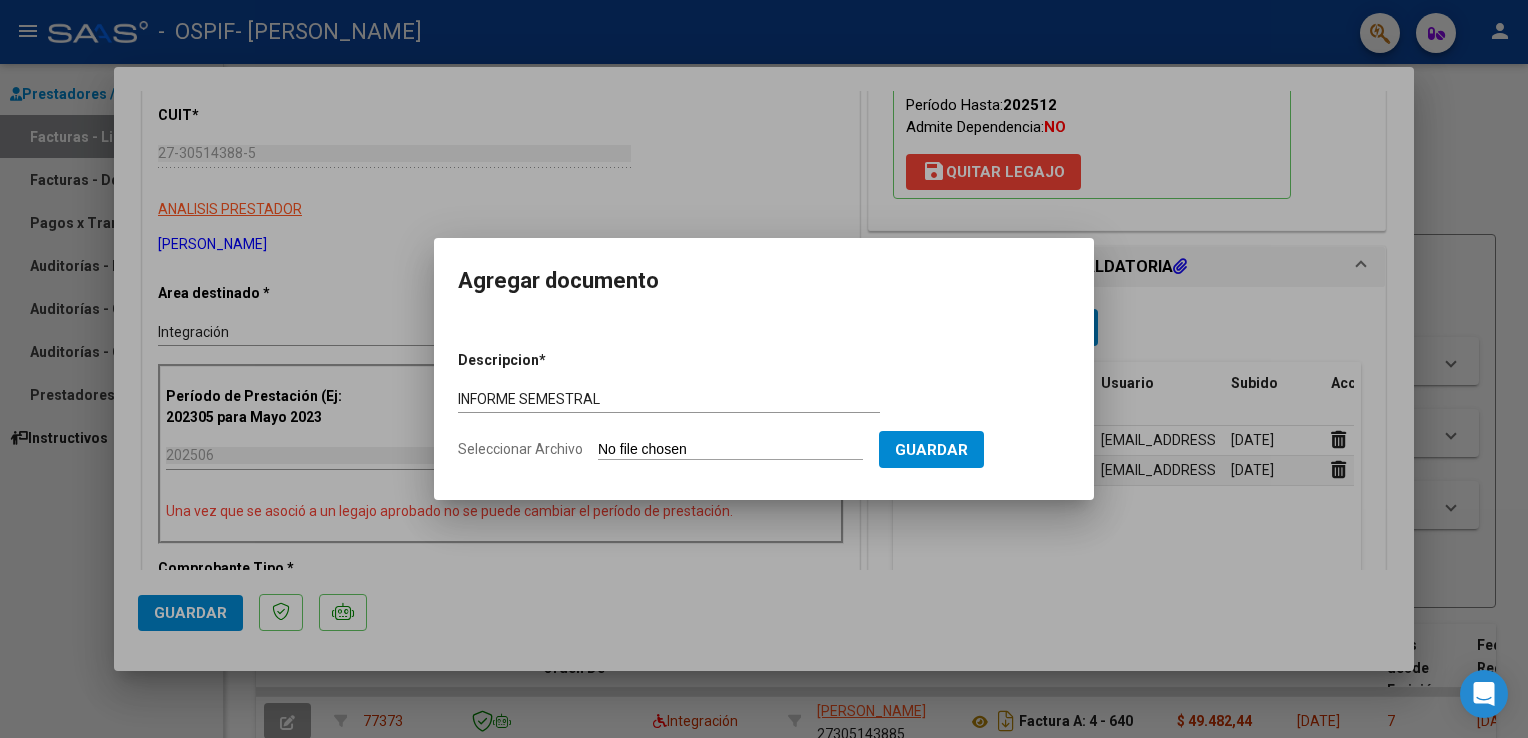 click on "Seleccionar Archivo" at bounding box center [730, 450] 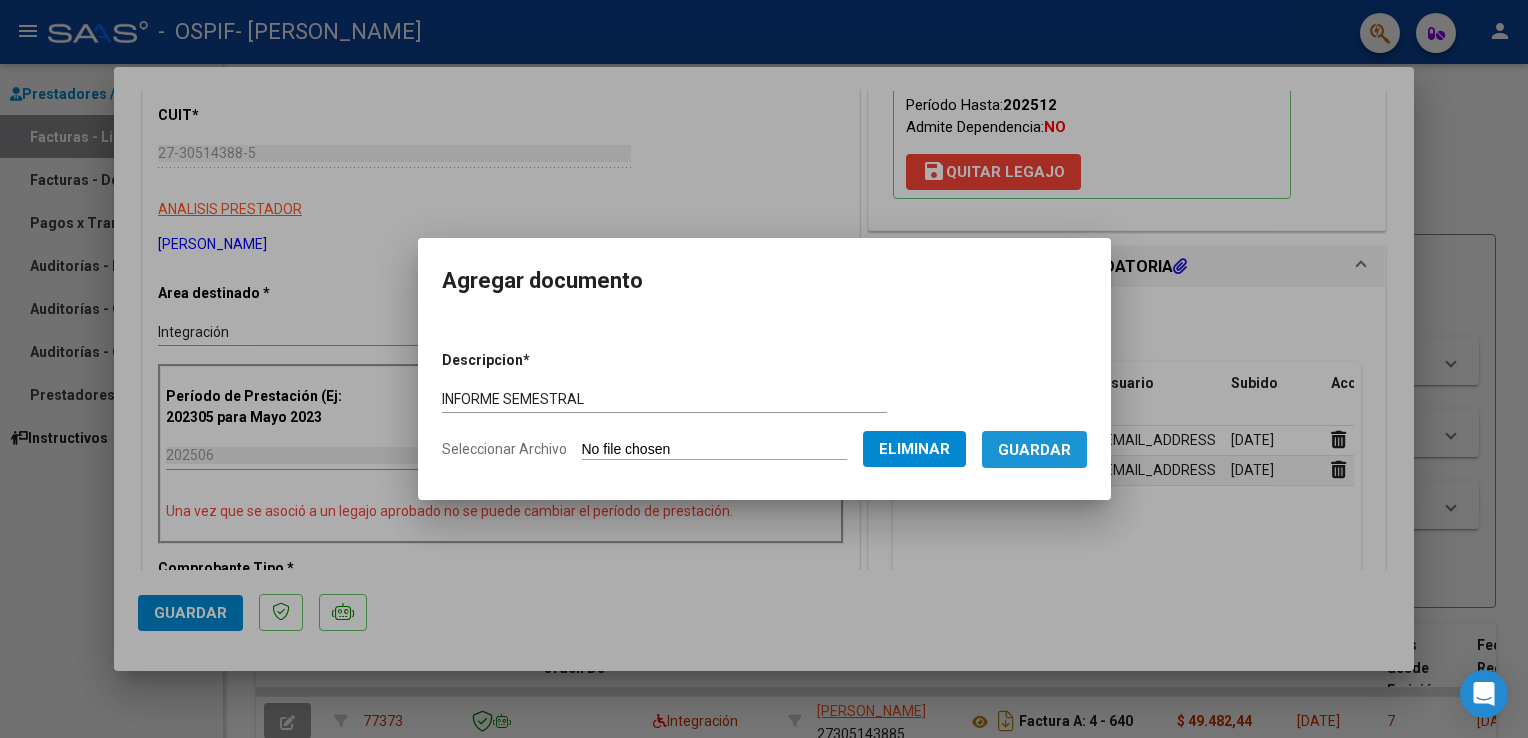 click on "Guardar" at bounding box center (1034, 450) 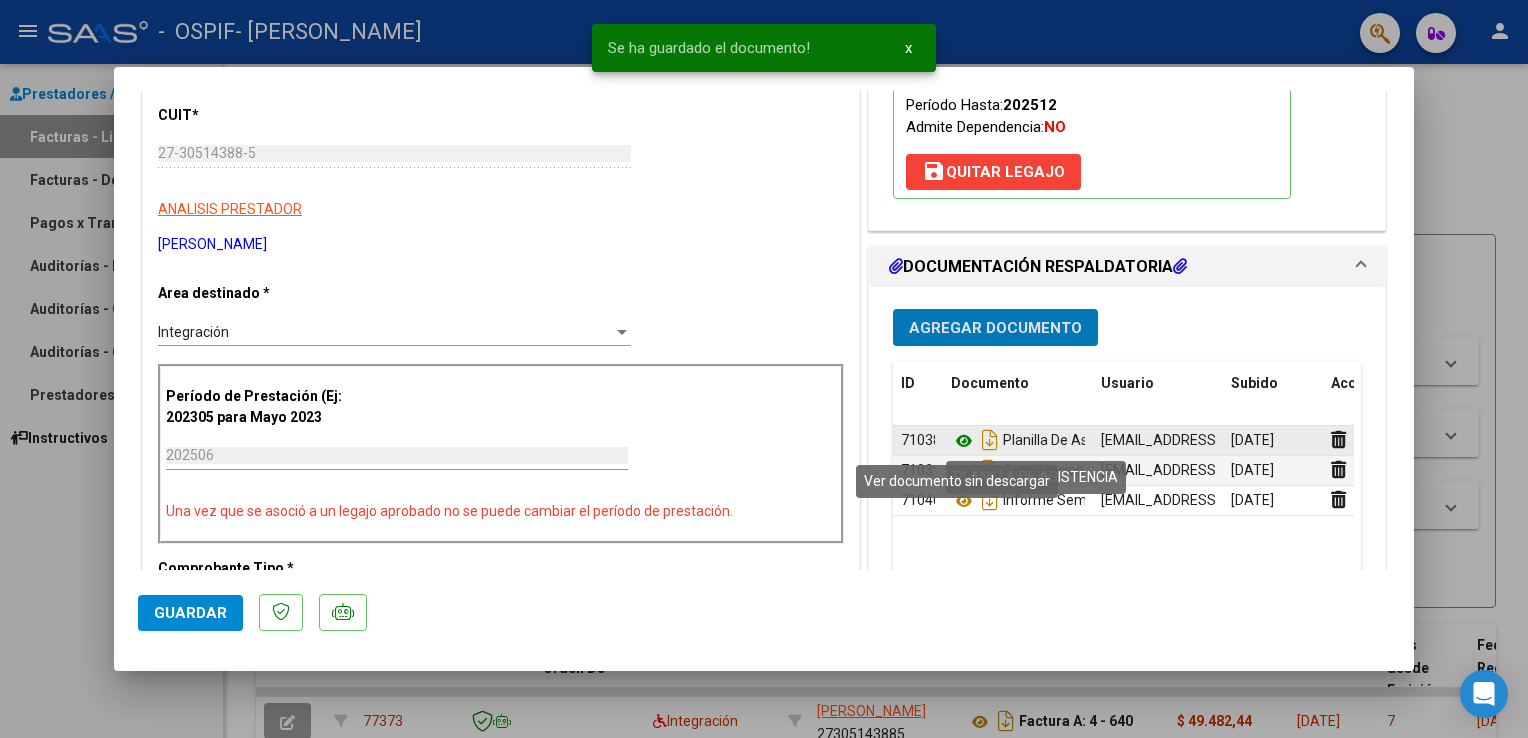click 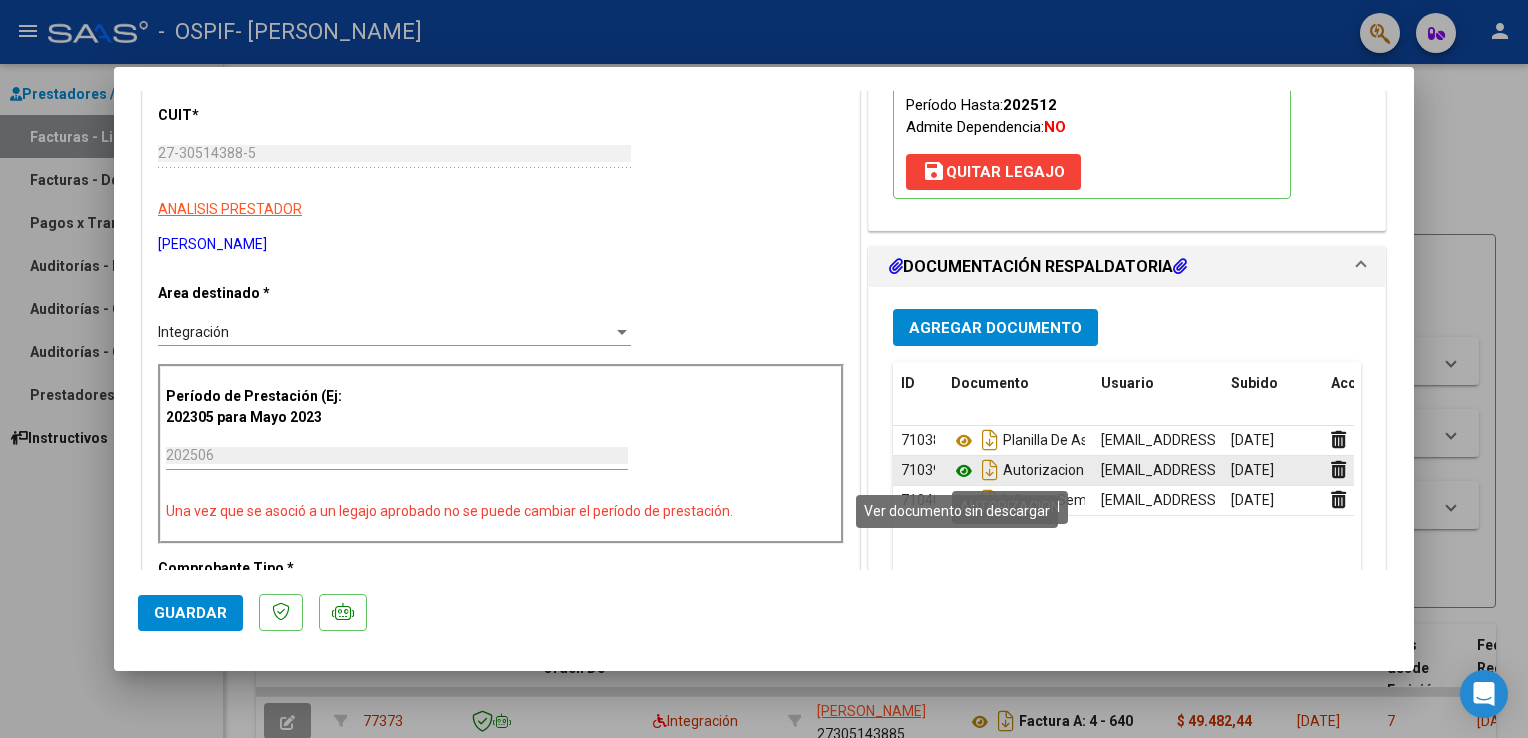 click 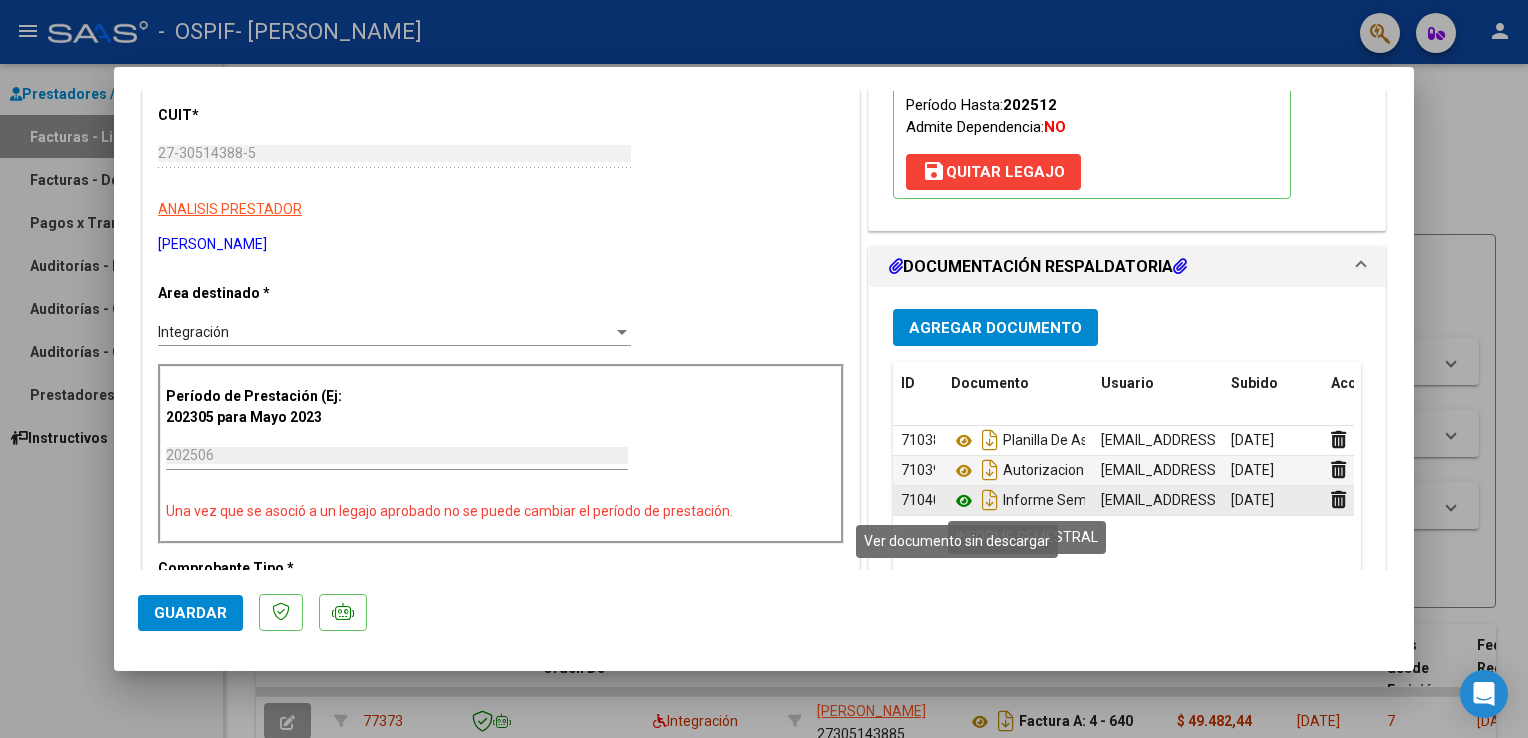 click 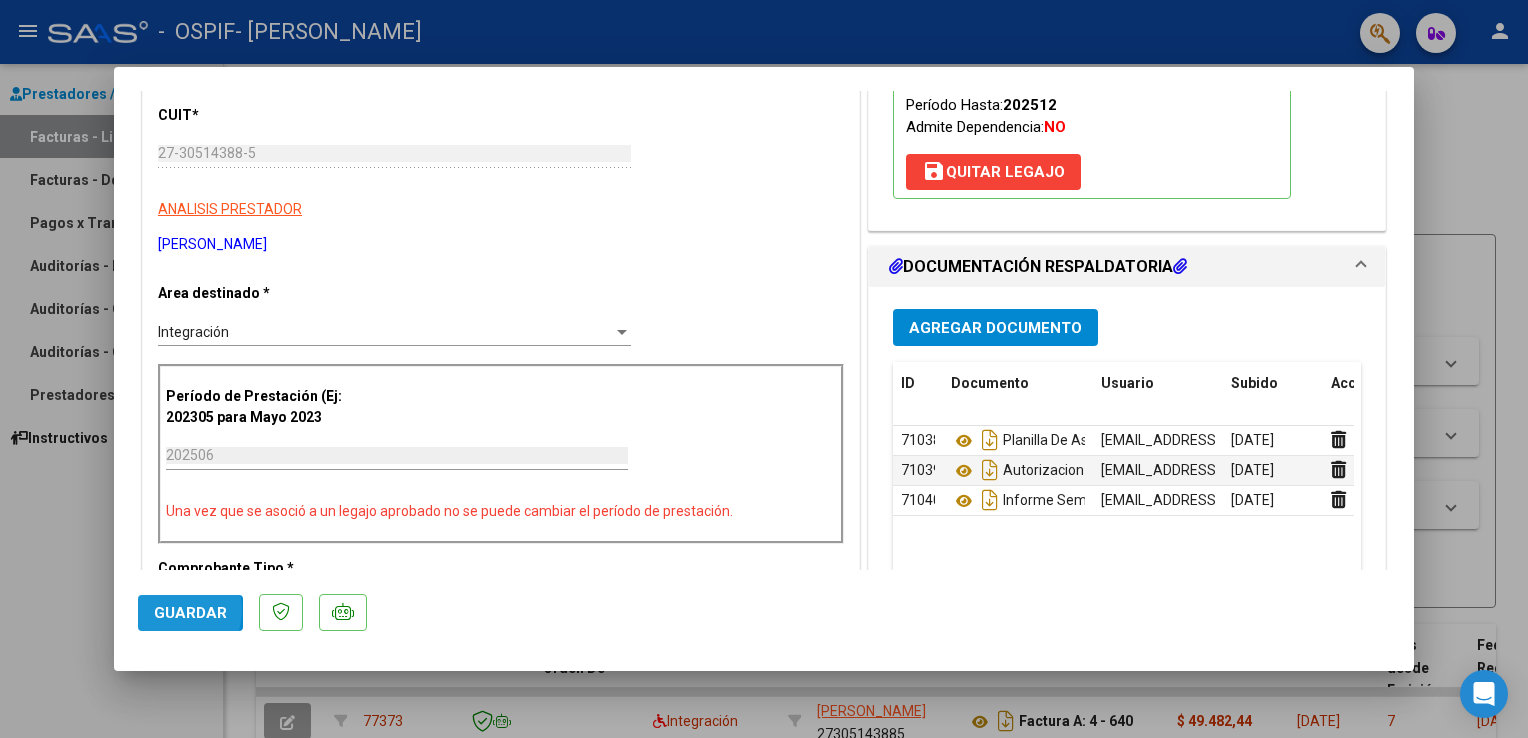 click on "Guardar" 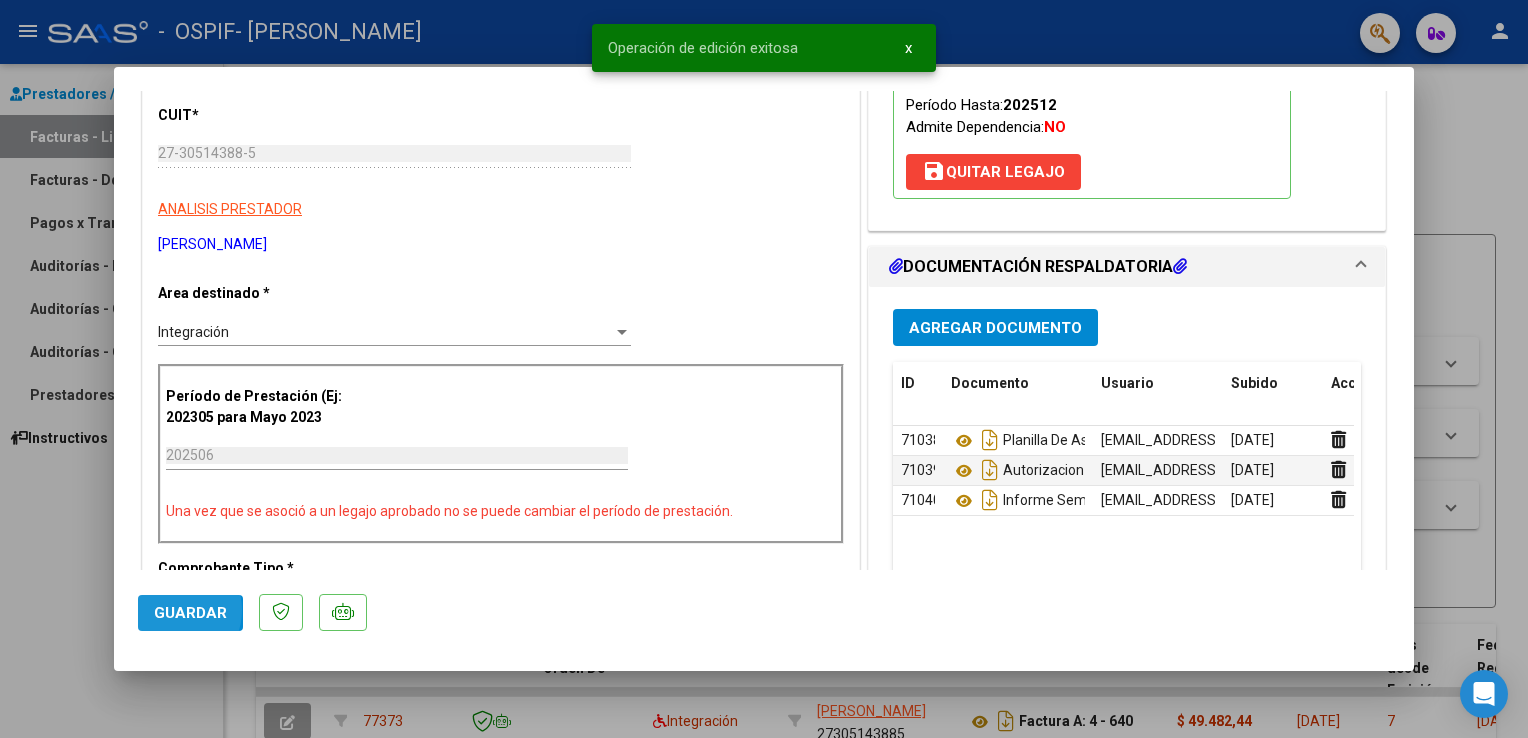 click on "Guardar" 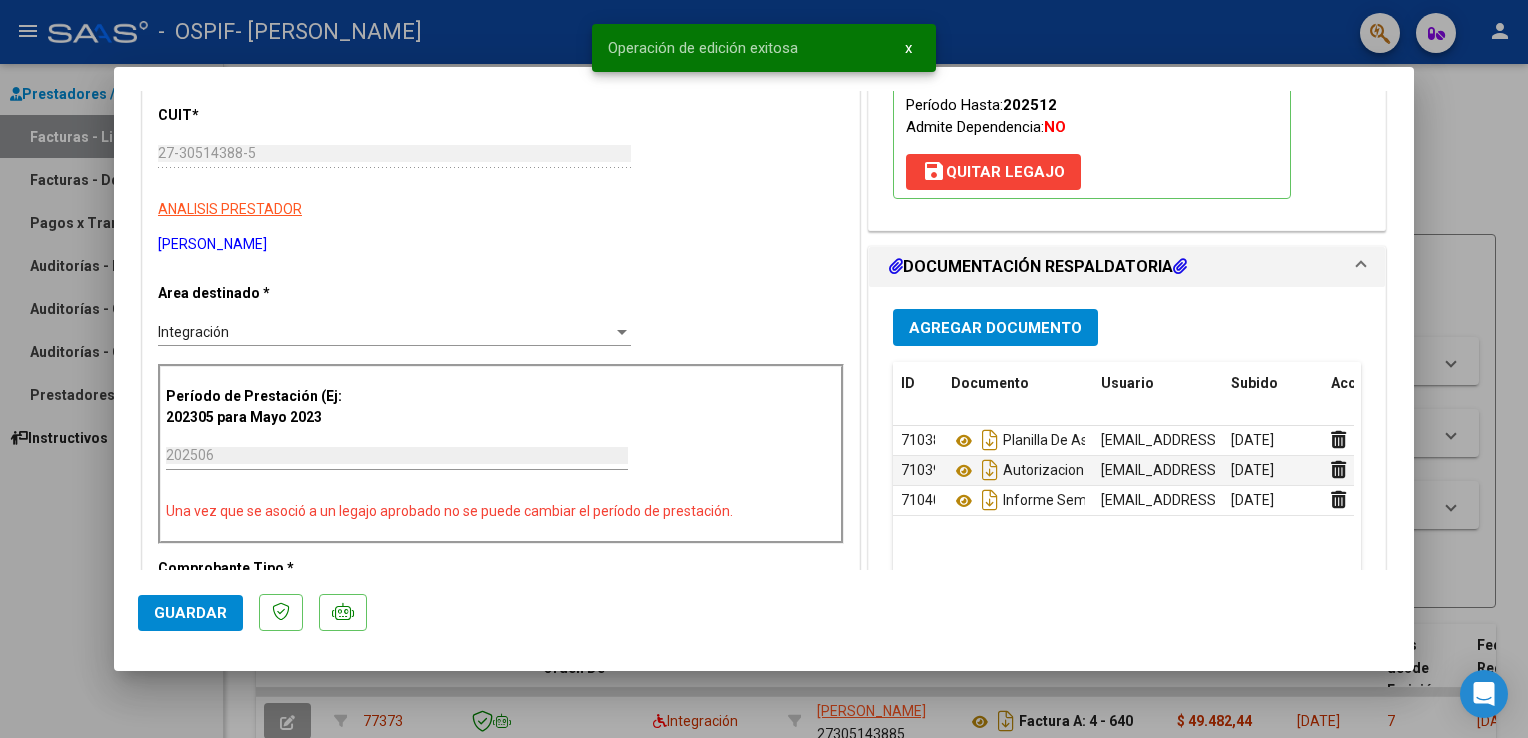 click at bounding box center [764, 369] 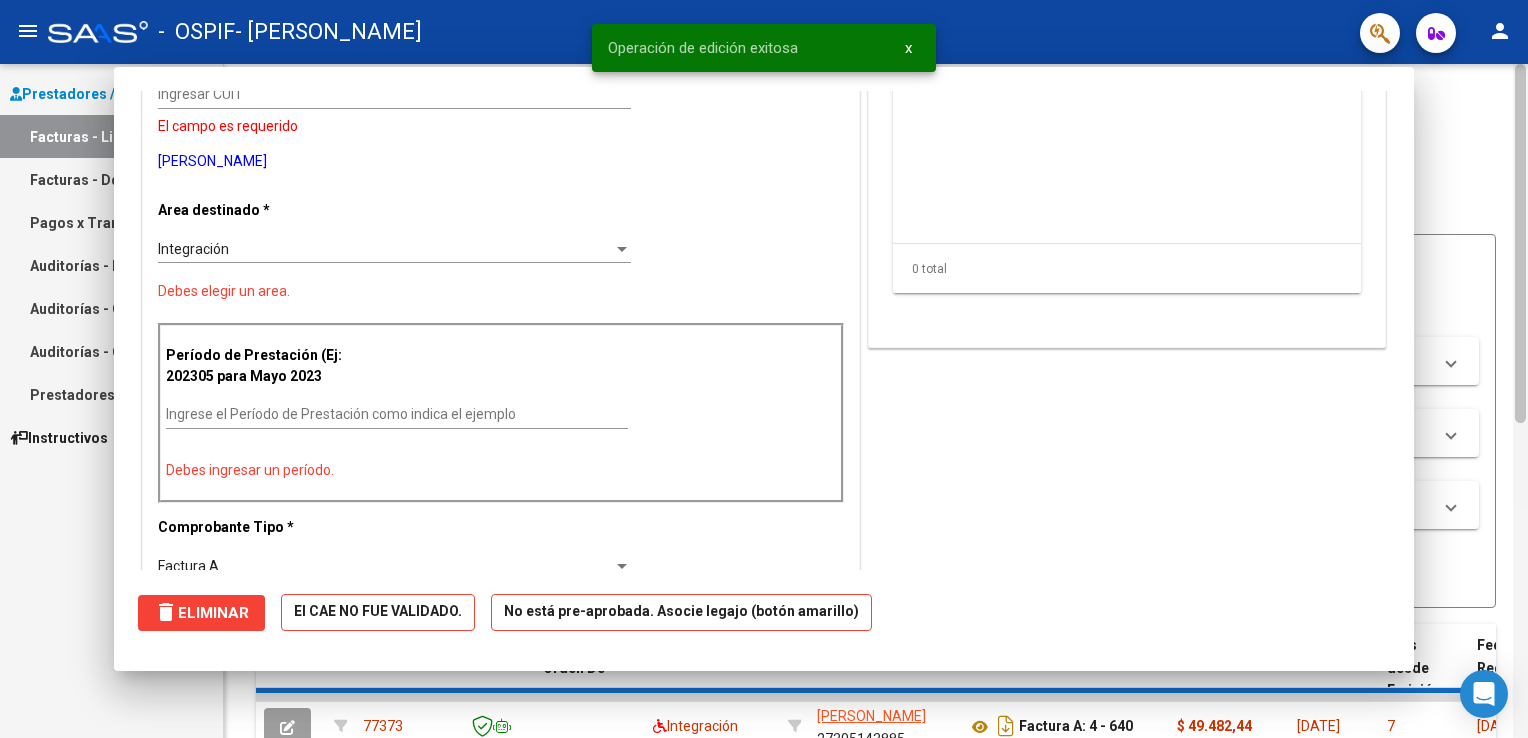 scroll, scrollTop: 0, scrollLeft: 0, axis: both 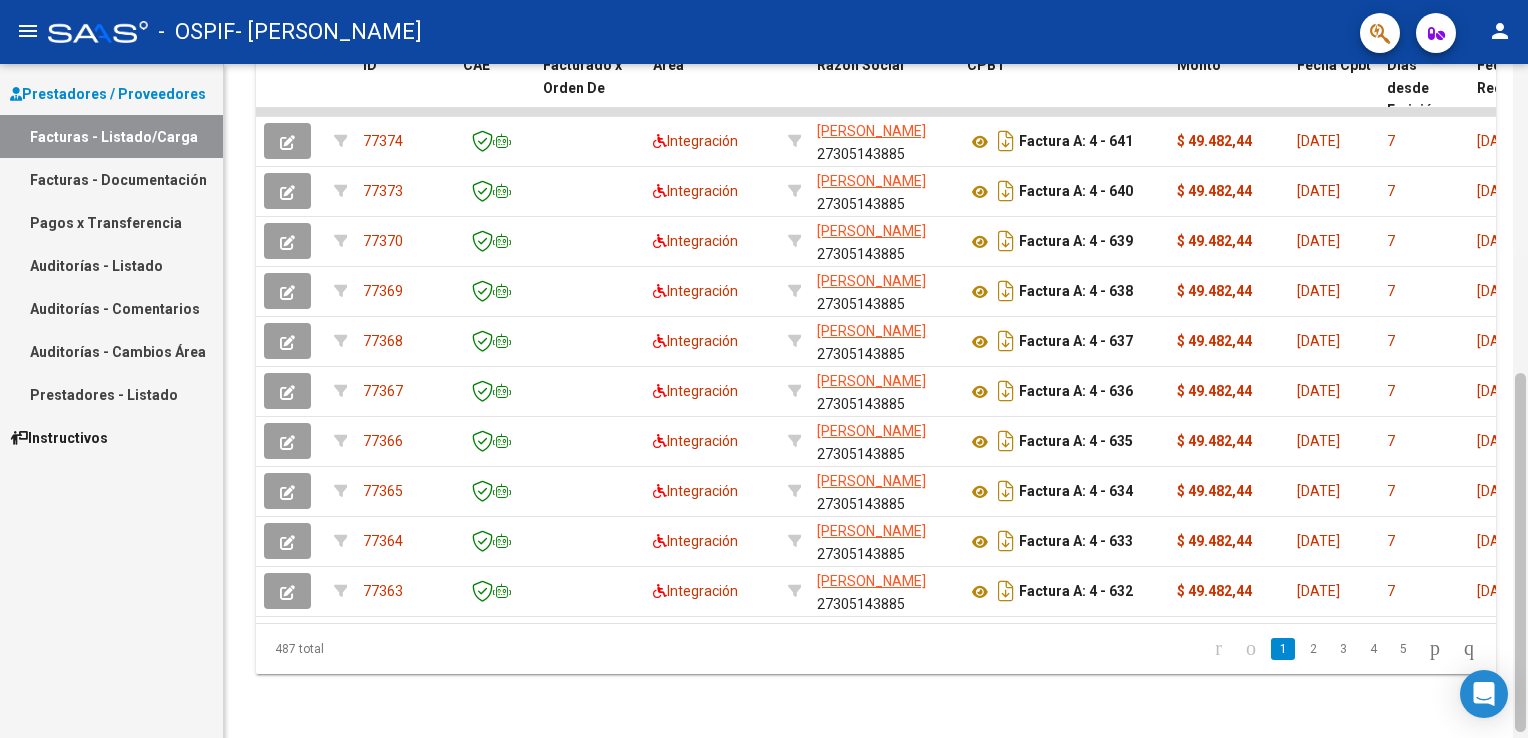 drag, startPoint x: 1519, startPoint y: 362, endPoint x: 1524, endPoint y: 672, distance: 310.0403 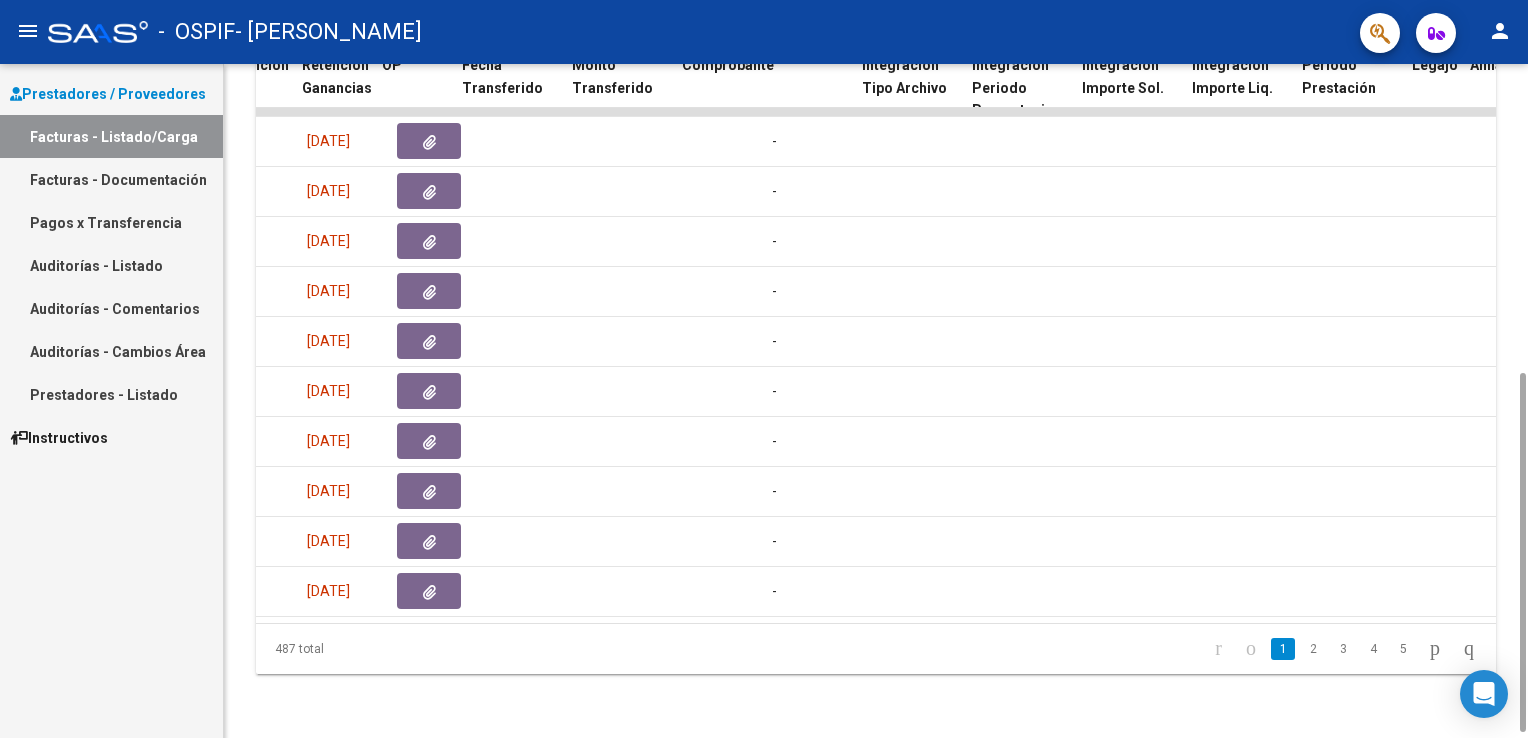 scroll, scrollTop: 0, scrollLeft: 0, axis: both 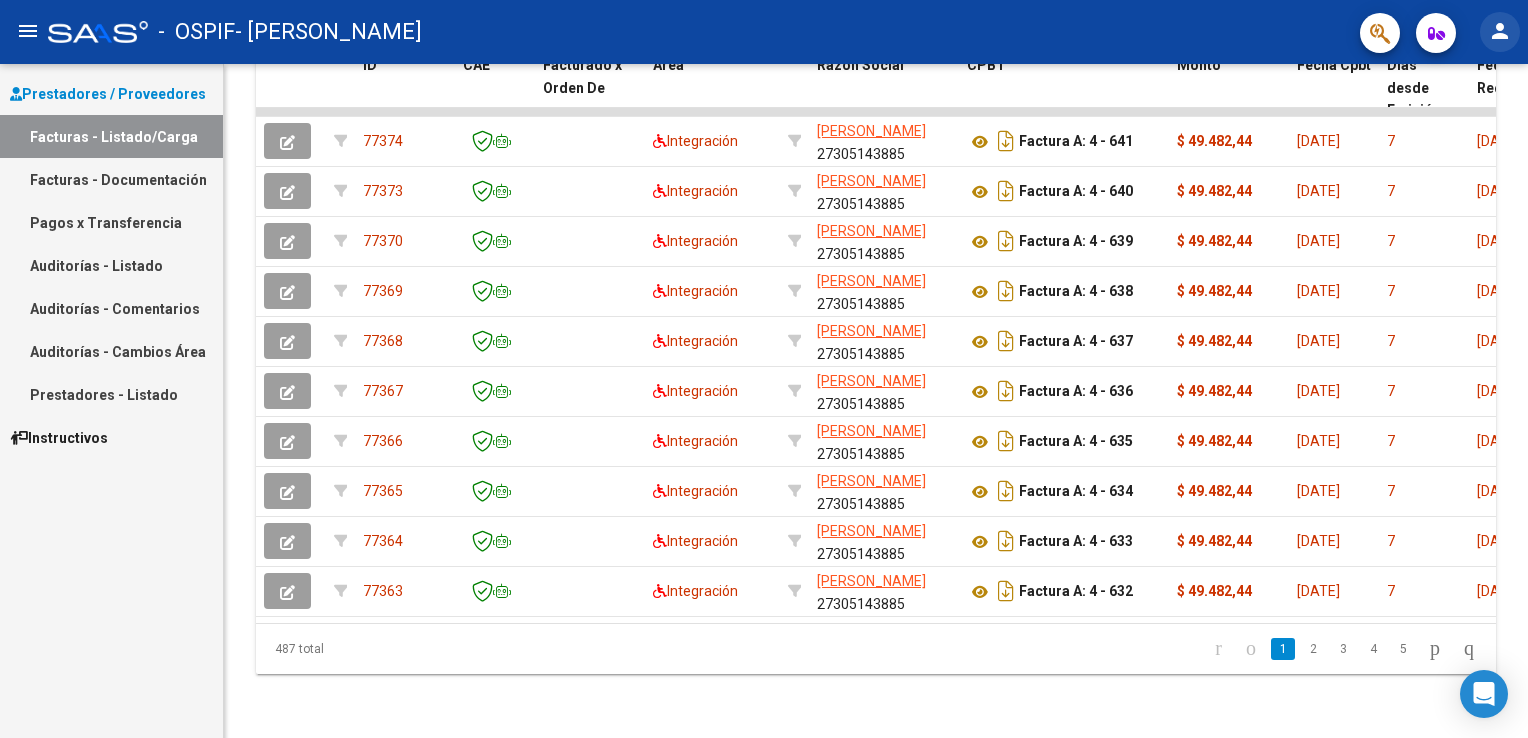 click on "person" 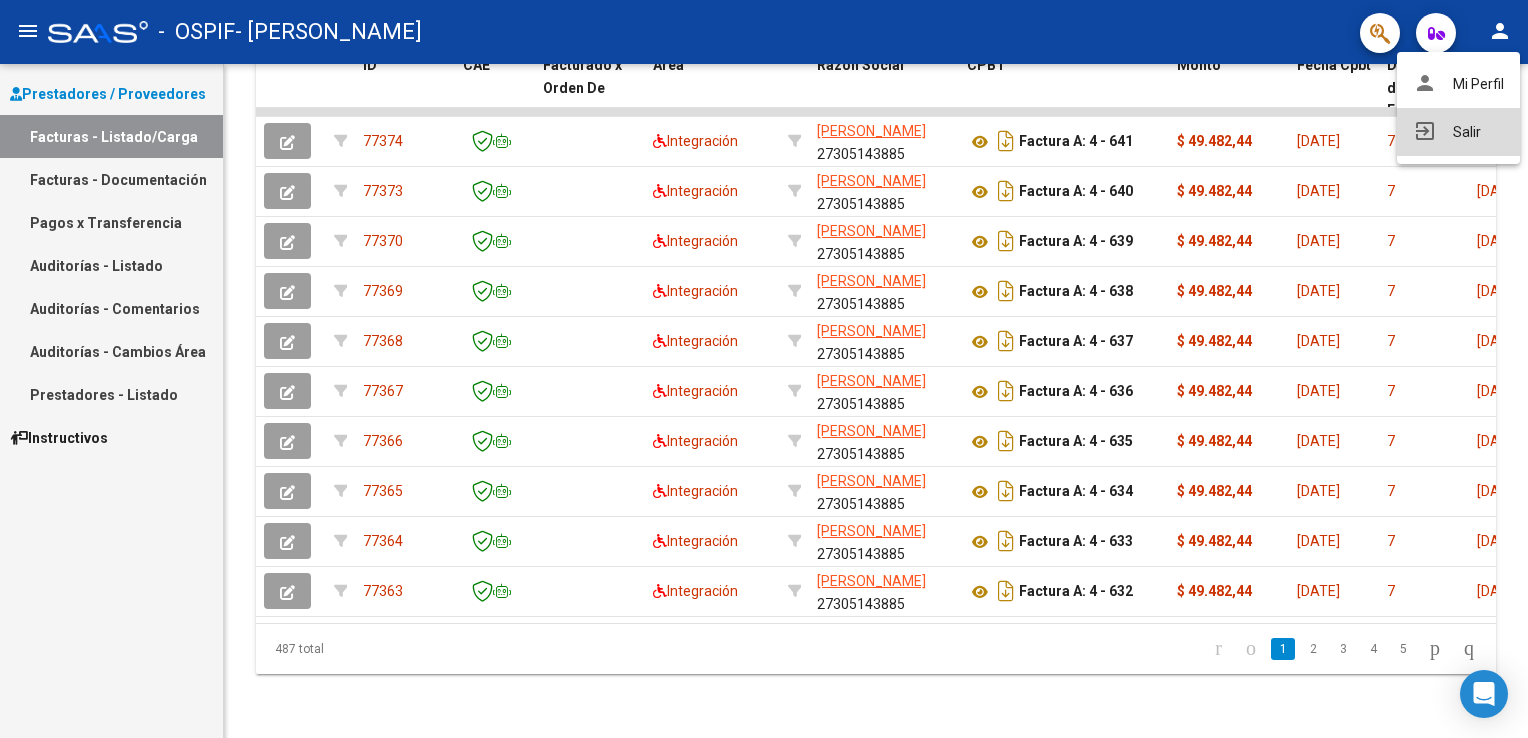 click on "exit_to_app  Salir" at bounding box center (1458, 132) 